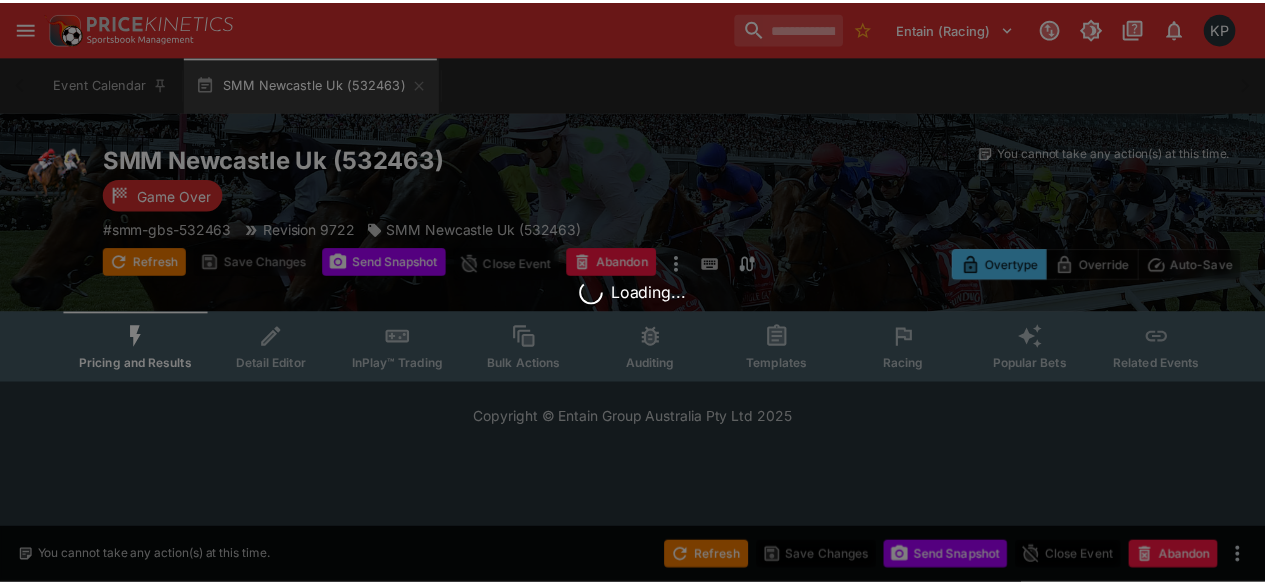 scroll, scrollTop: 0, scrollLeft: 0, axis: both 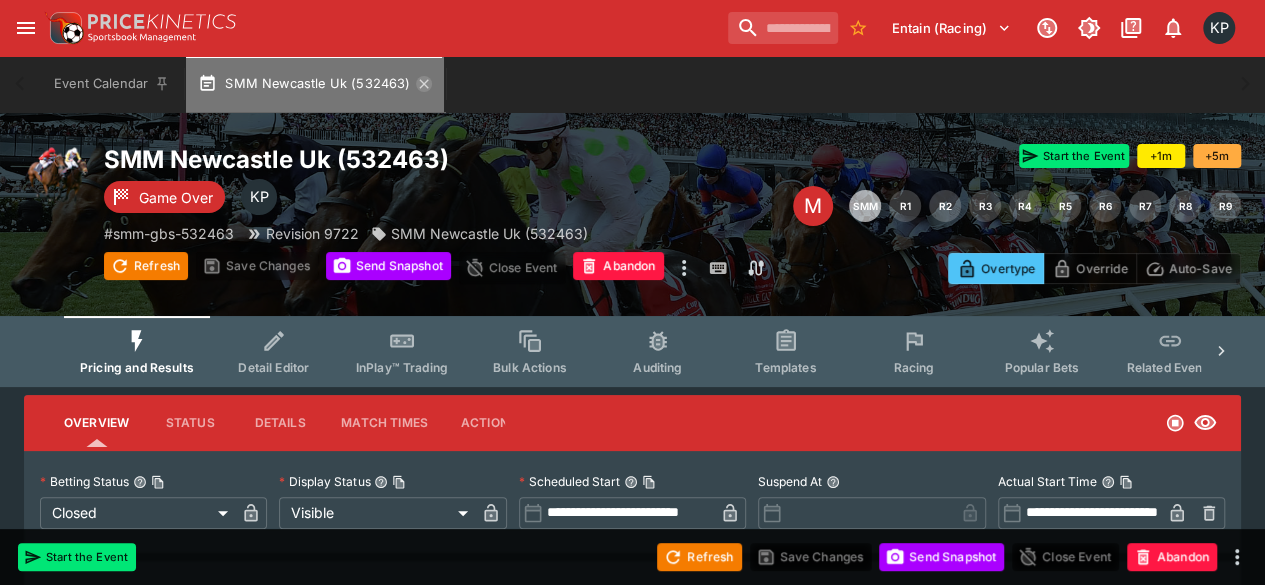 click 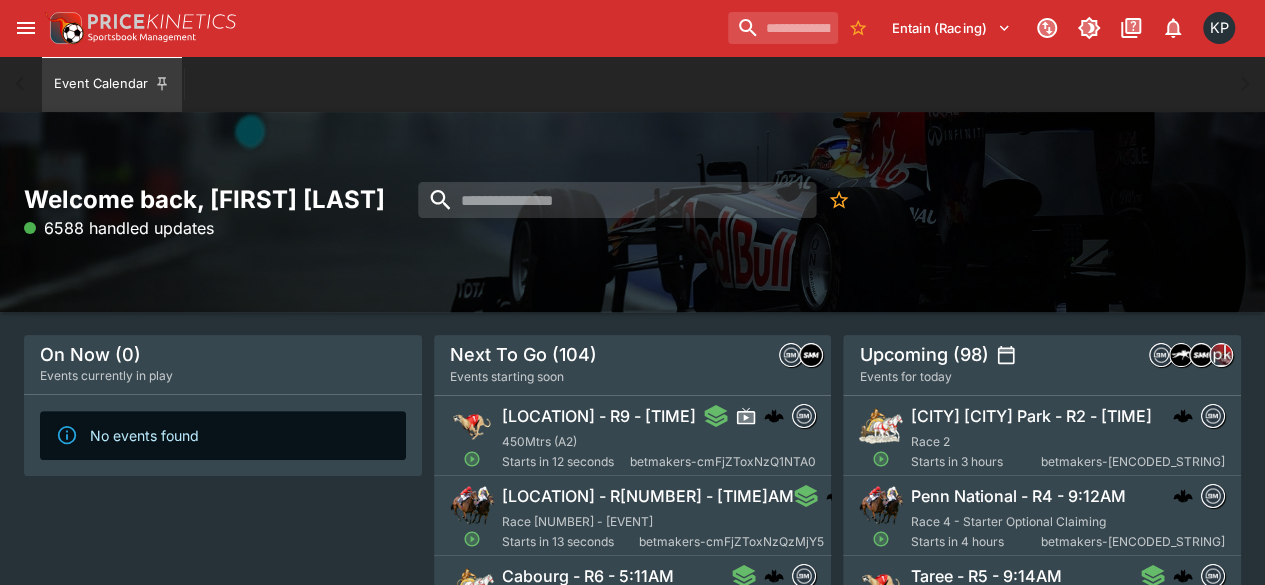 scroll, scrollTop: 79, scrollLeft: 0, axis: vertical 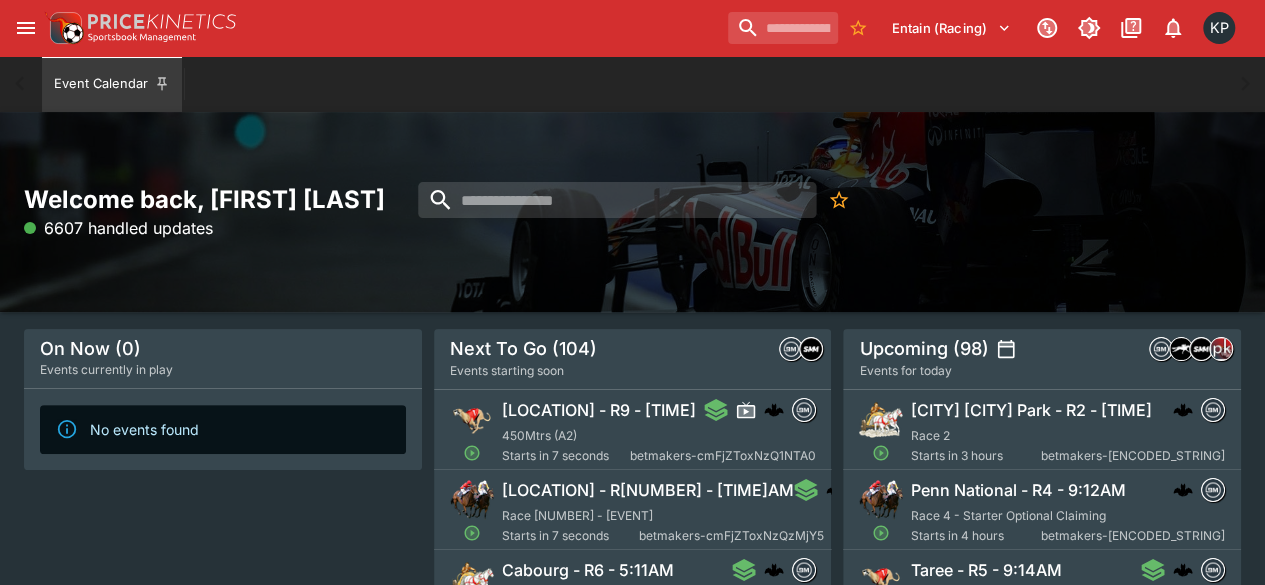 click on "Delaware Park - R6 - 5:11AM Race 6 - Claiming Starts in 7 seconds betmakers-cmFjZToxNzQzMjY5" at bounding box center [663, 512] 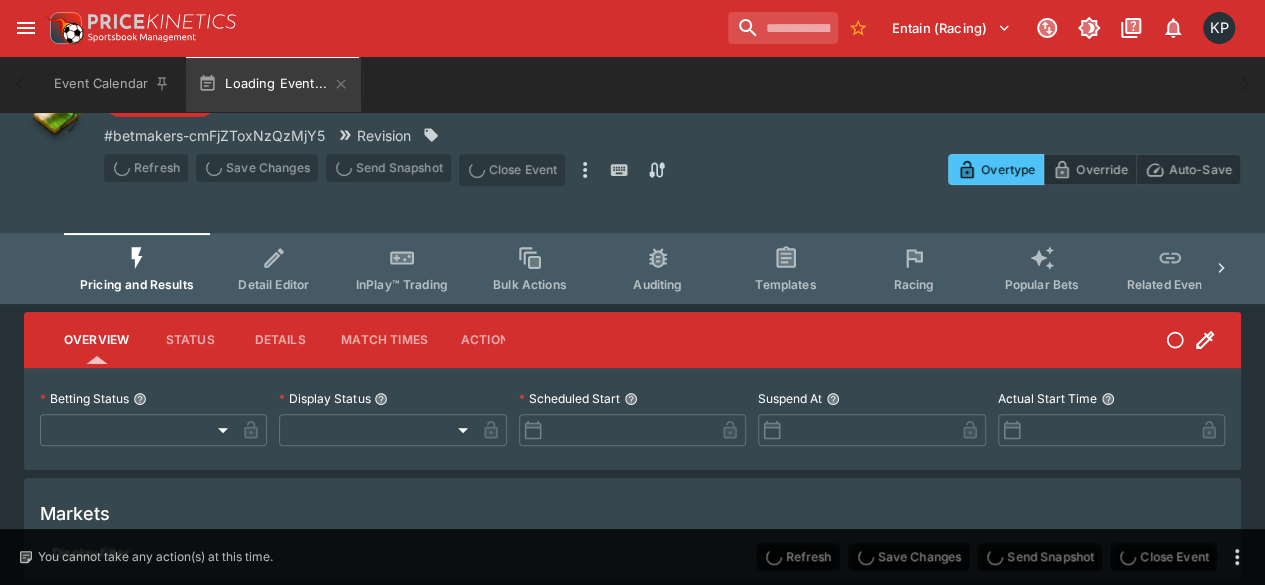 type on "**********" 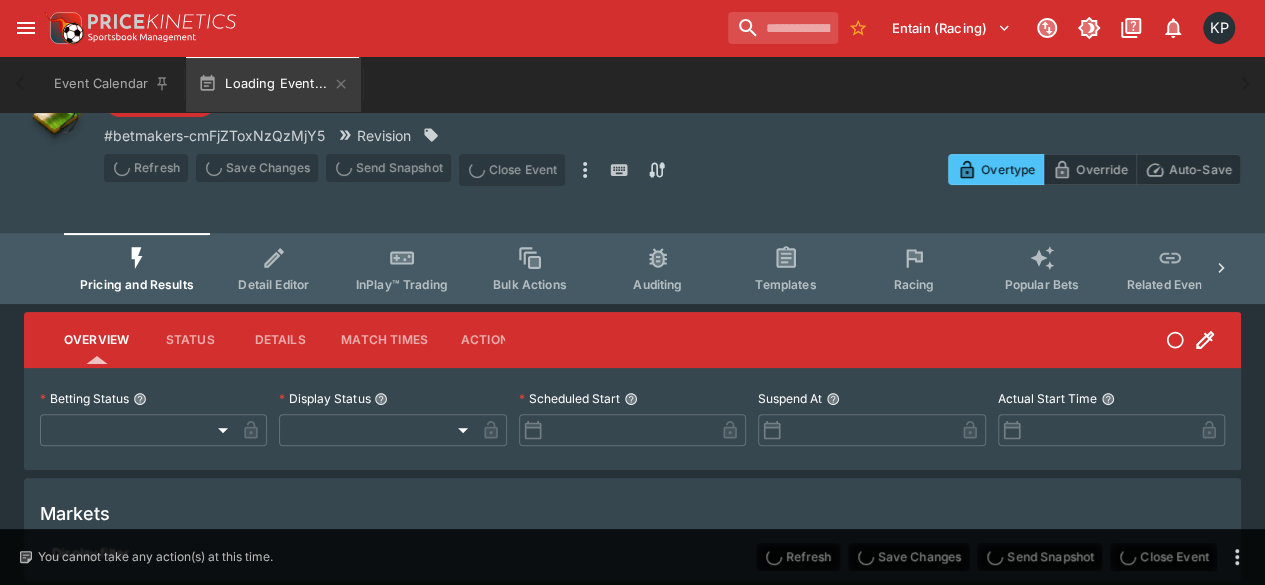 type on "*******" 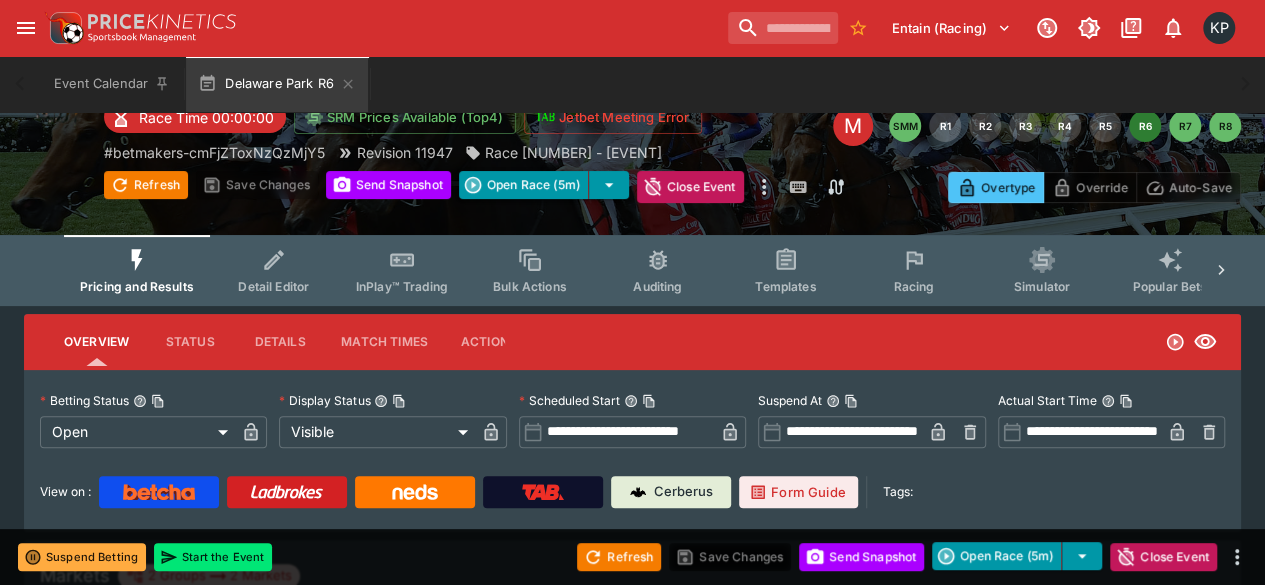 type on "****" 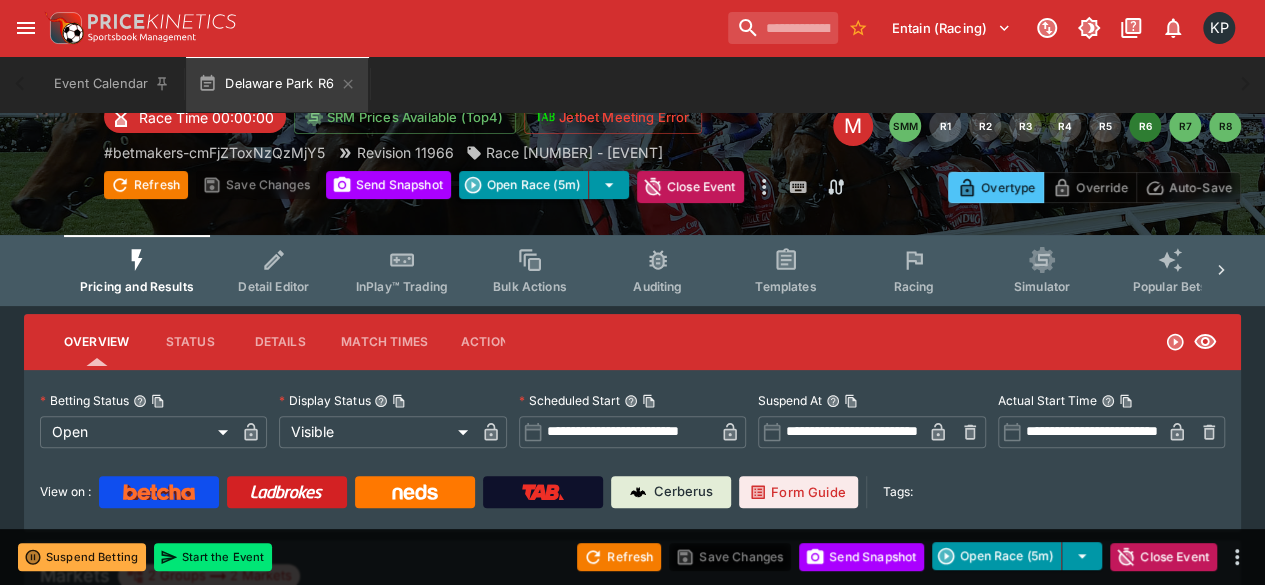 type on "**********" 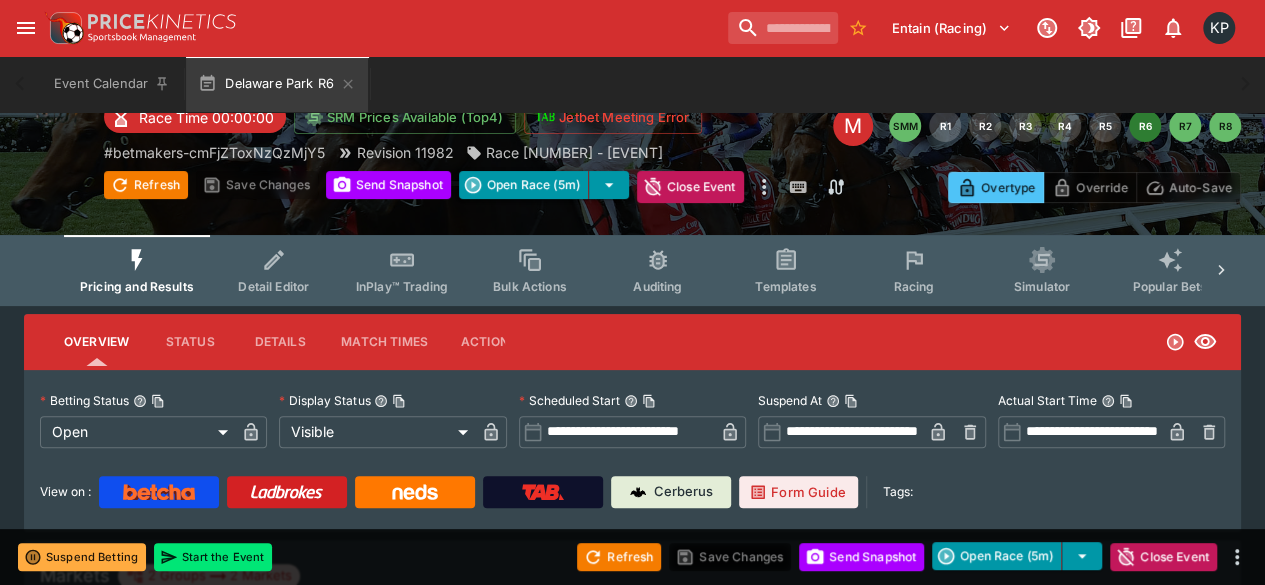 type on "****" 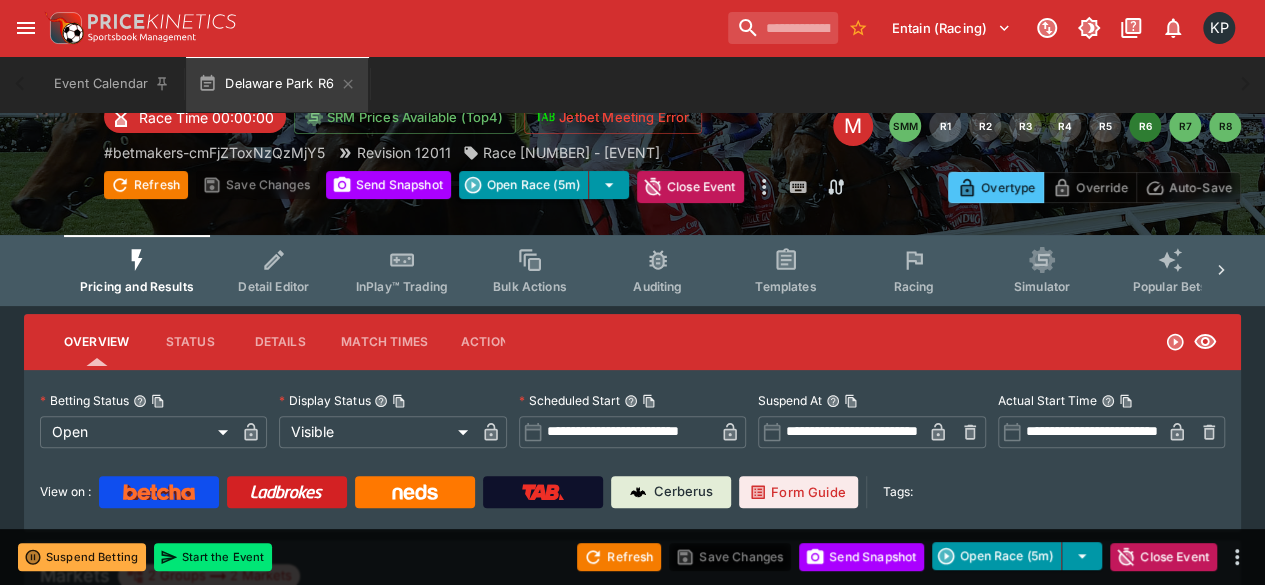 type on "*****" 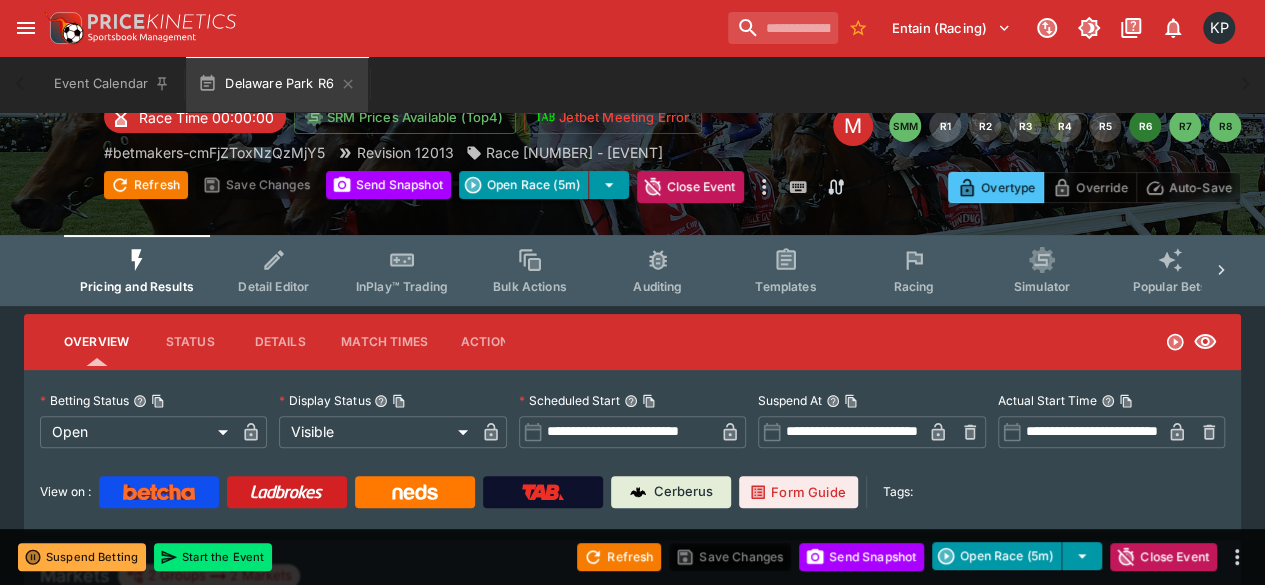 type on "****" 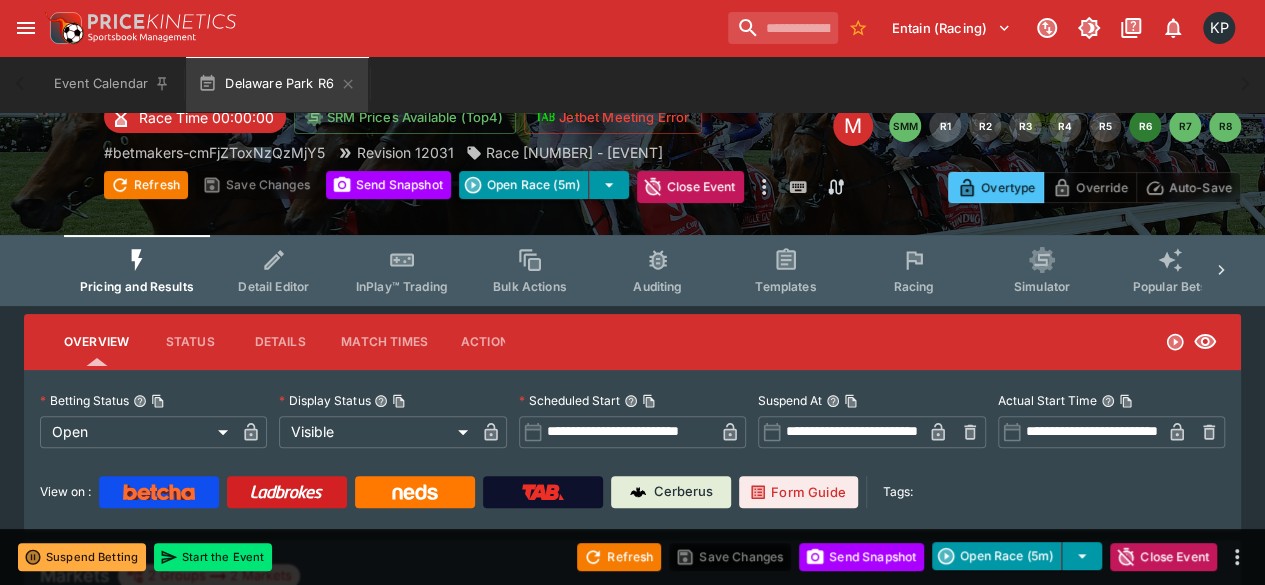 type on "**********" 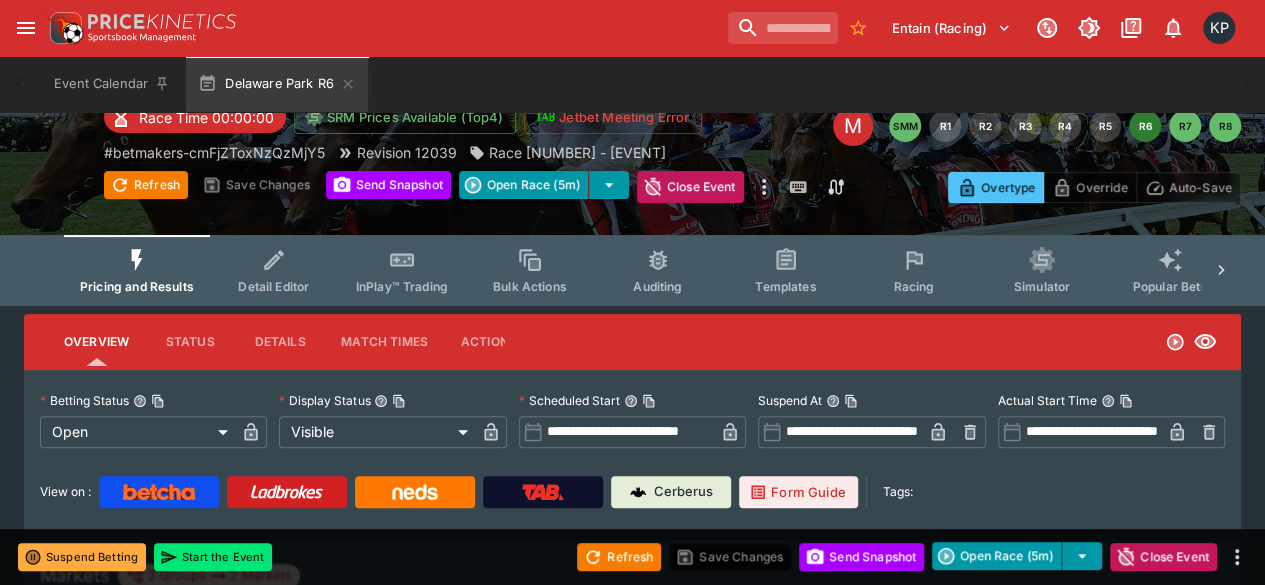type on "****" 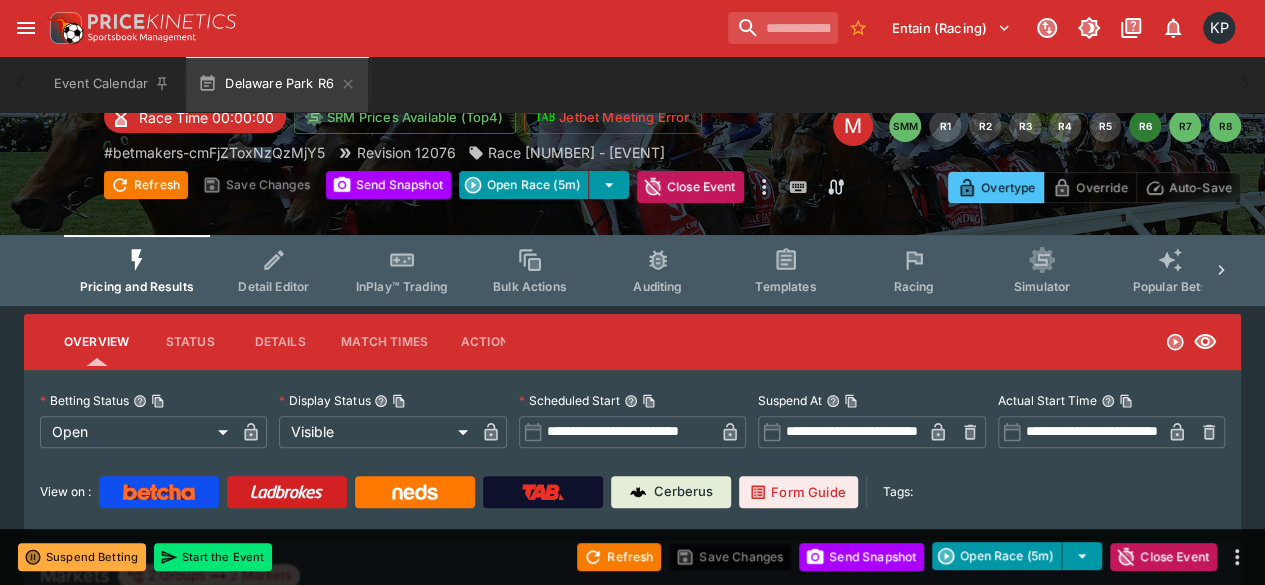 type on "**********" 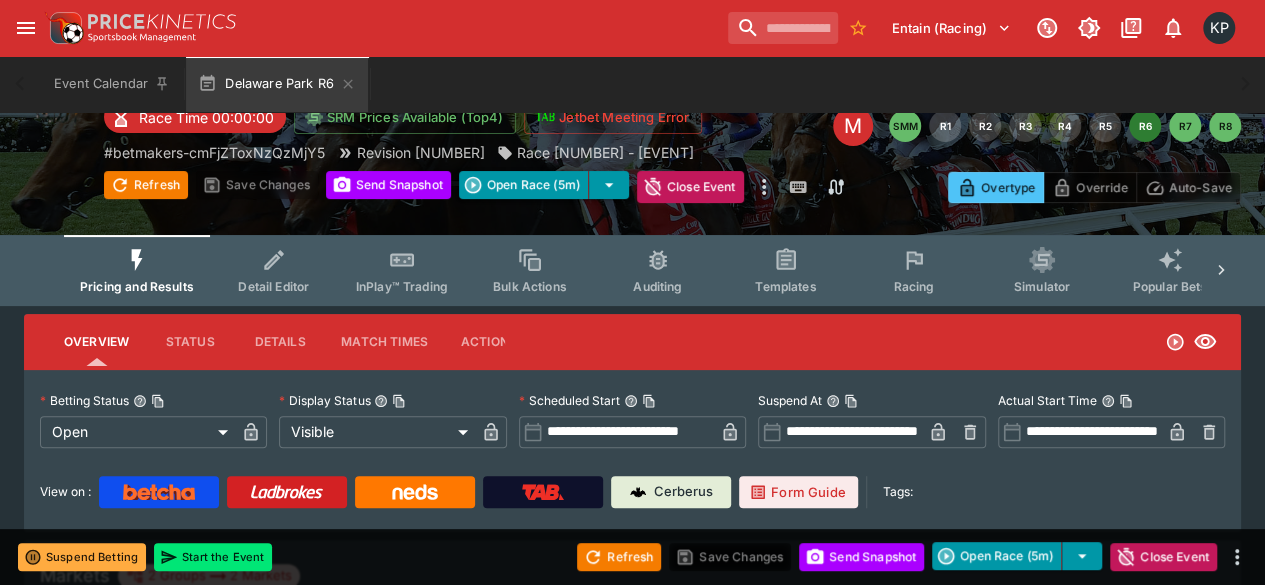 type on "*****" 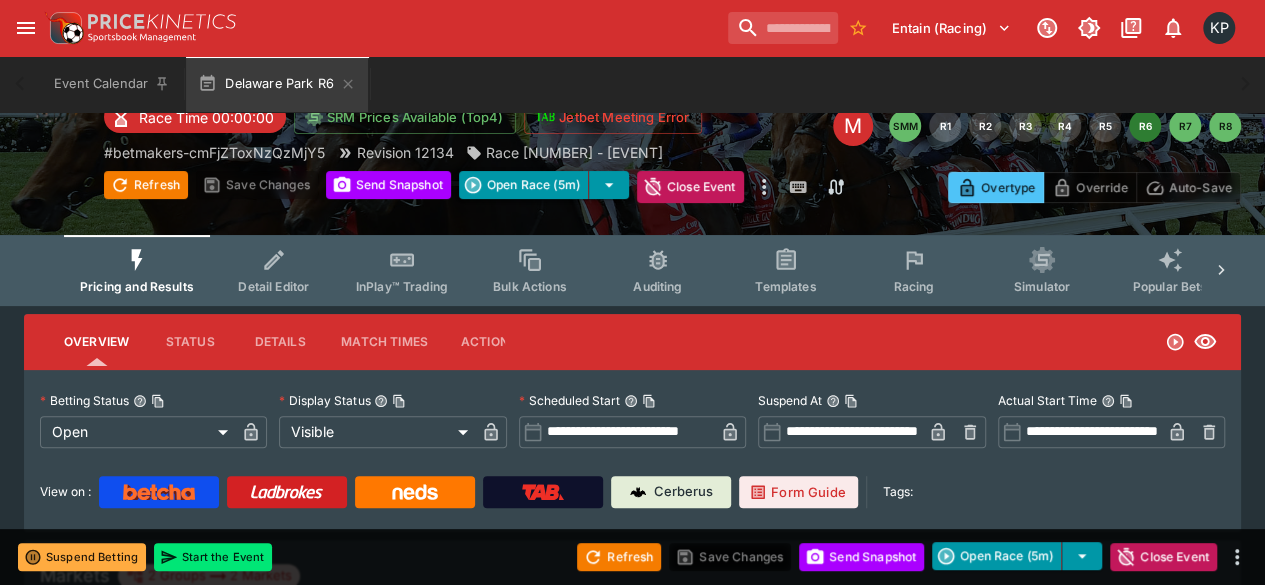 type on "**********" 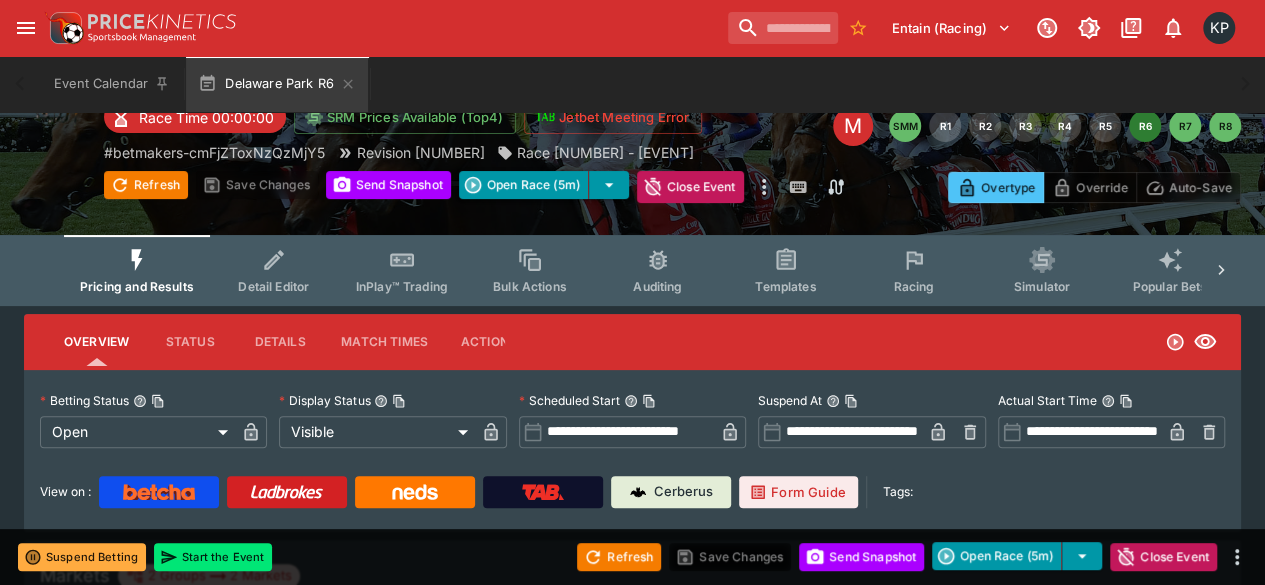 type on "****" 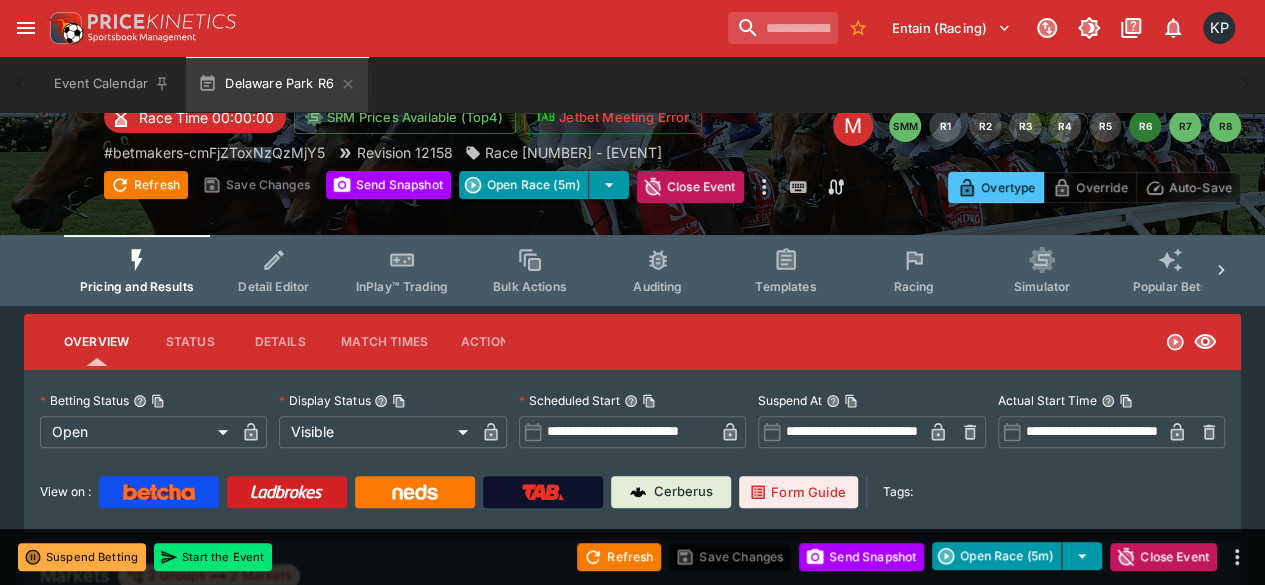 type on "*****" 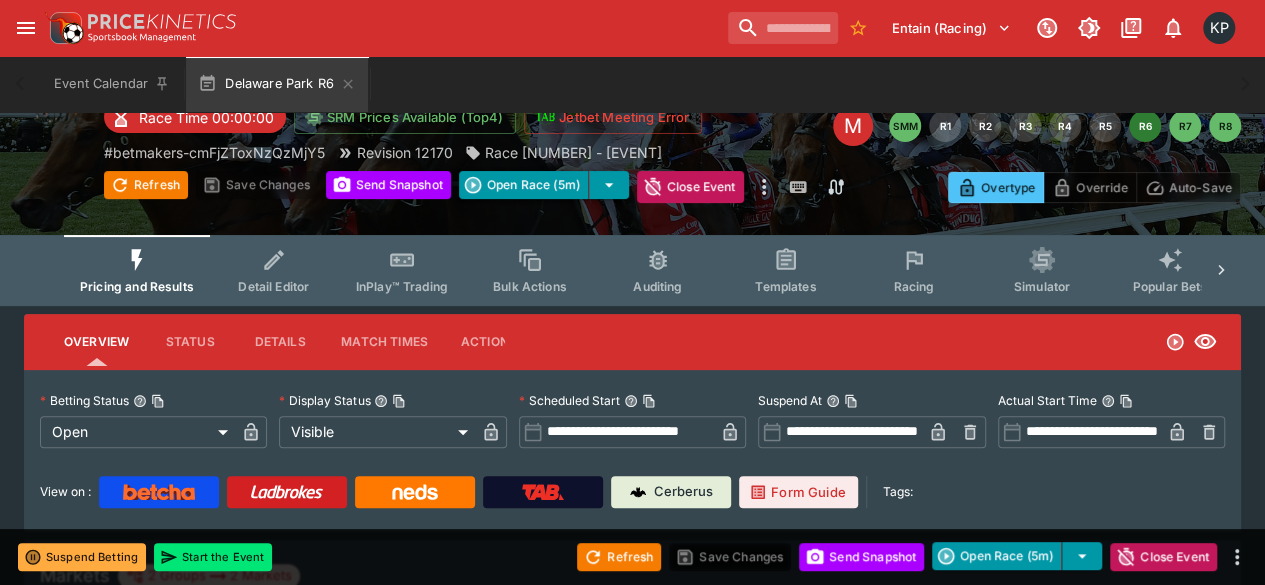 type on "****" 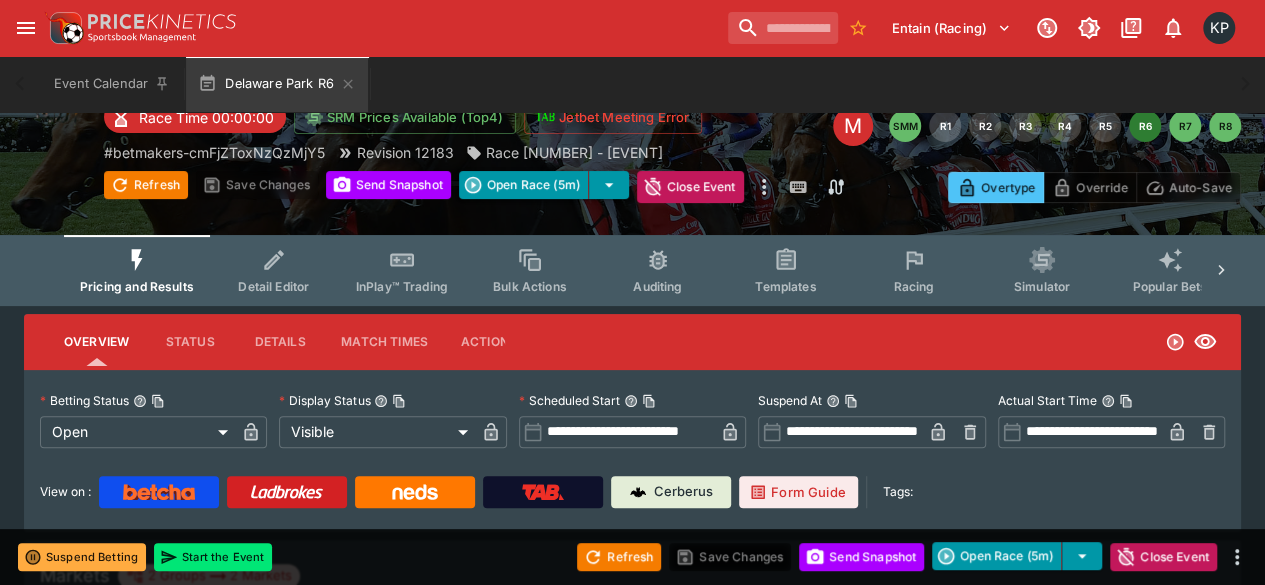 type on "*****" 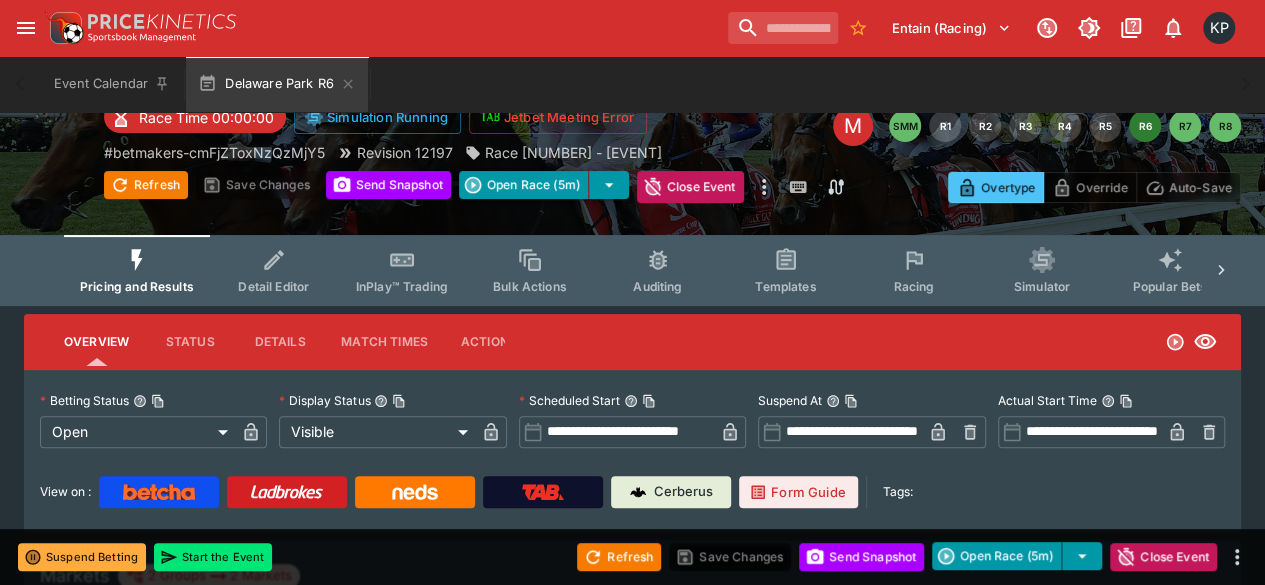 type on "**********" 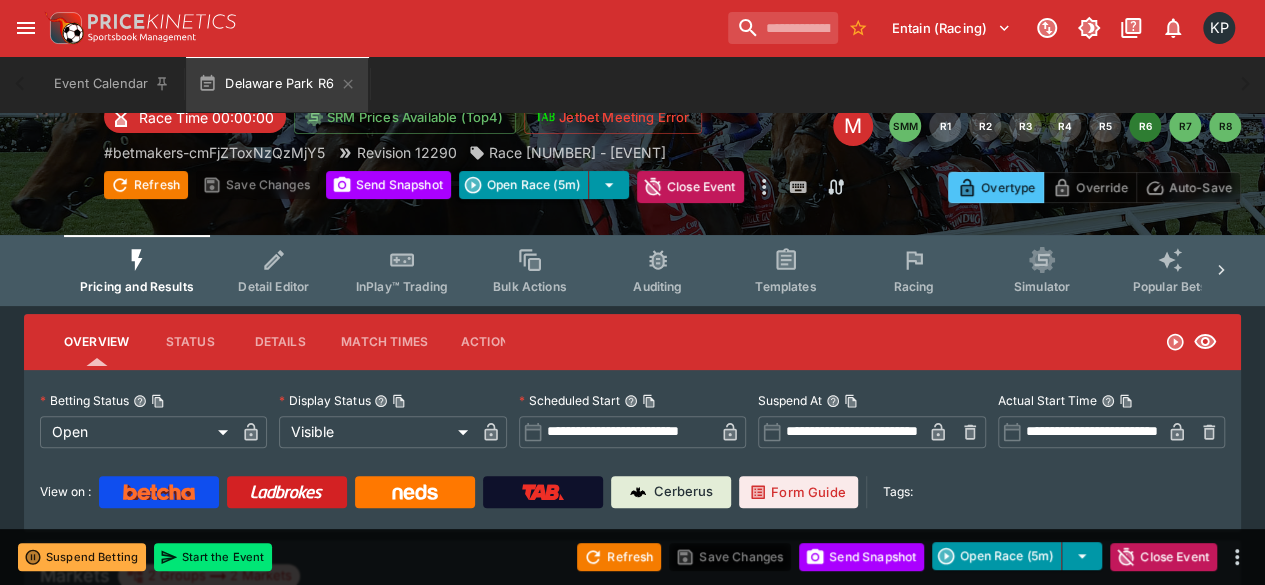 type on "****" 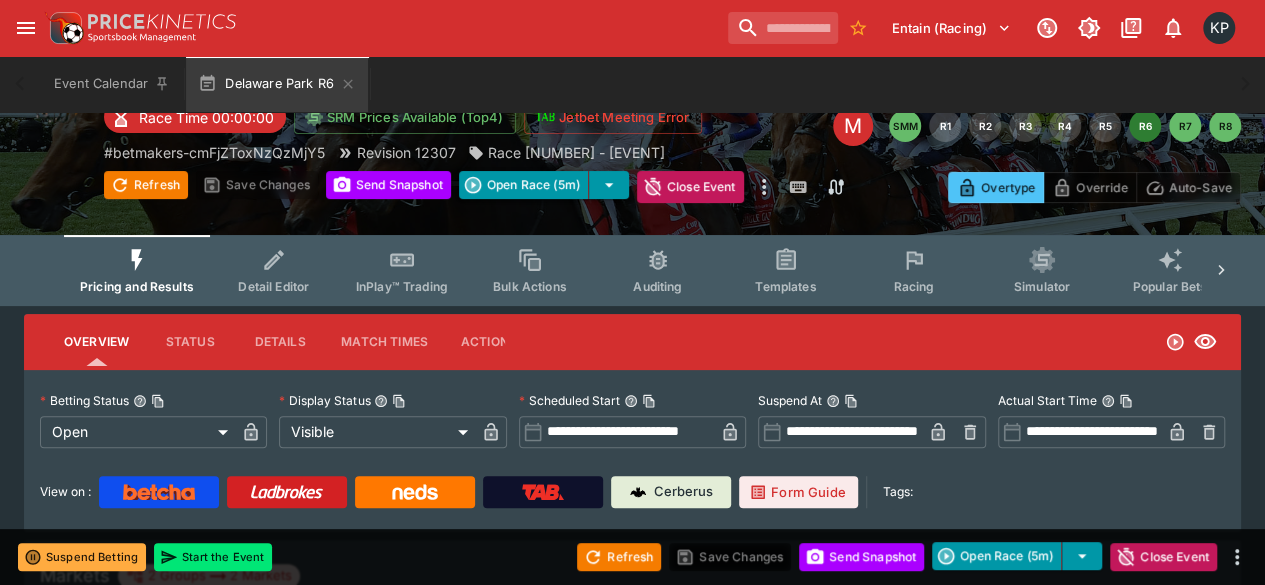 type on "*****" 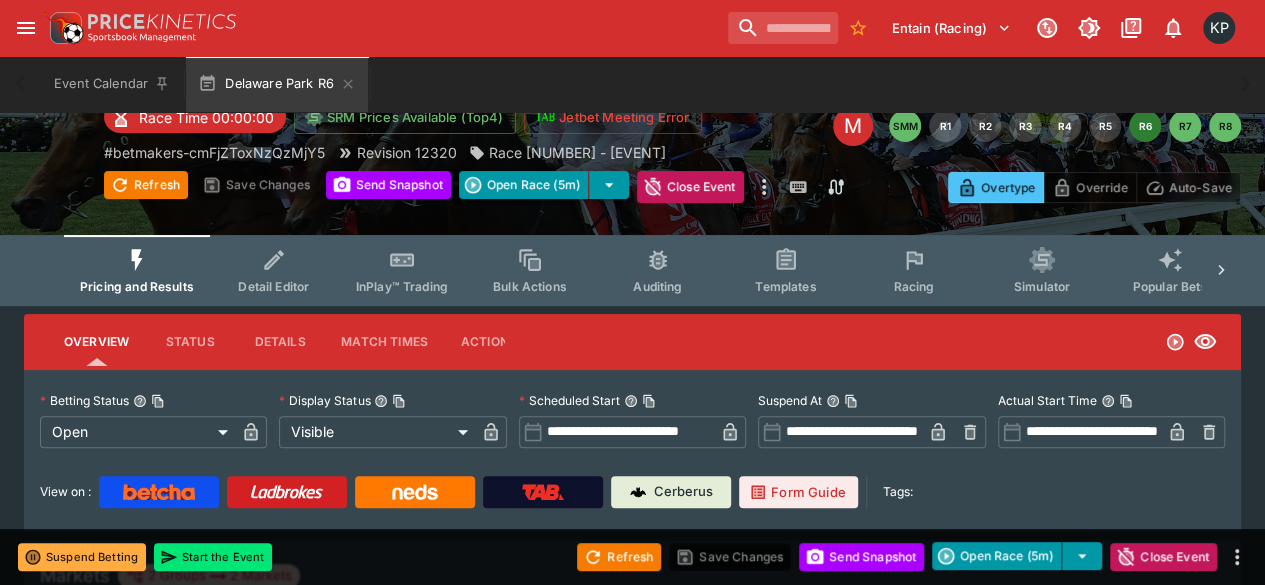 type on "**********" 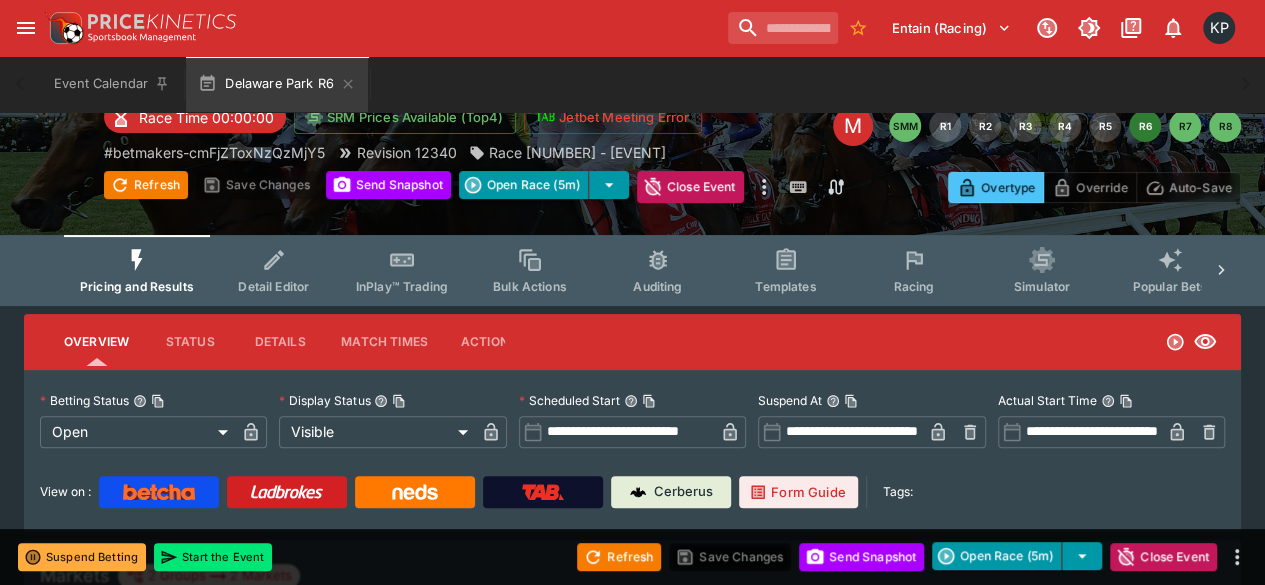 type on "*****" 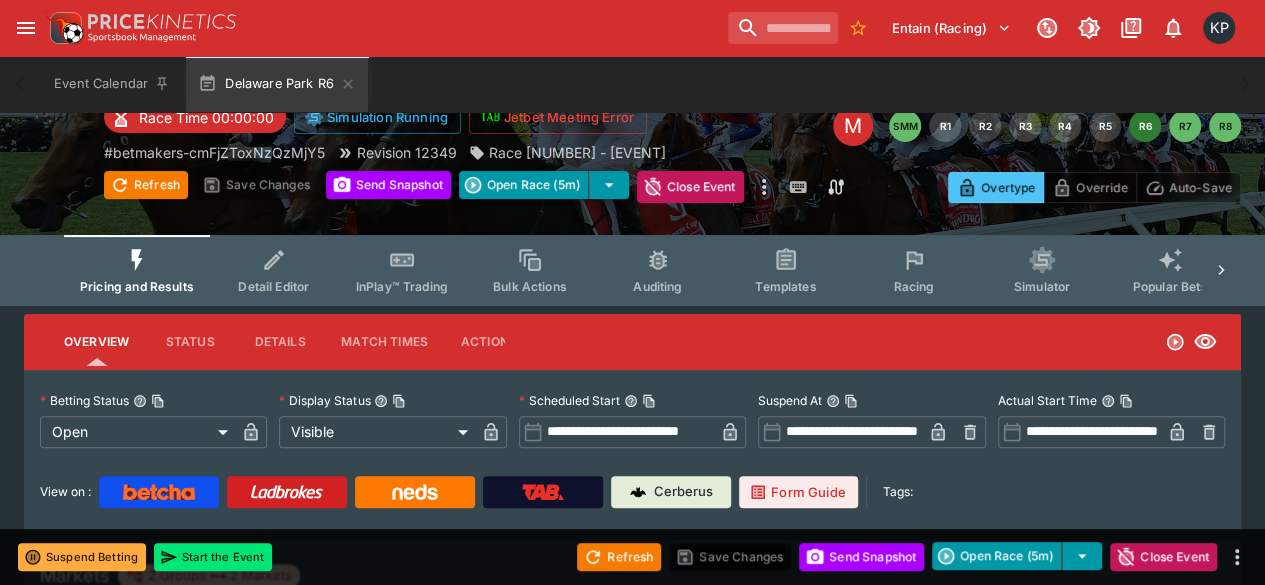 type on "*****" 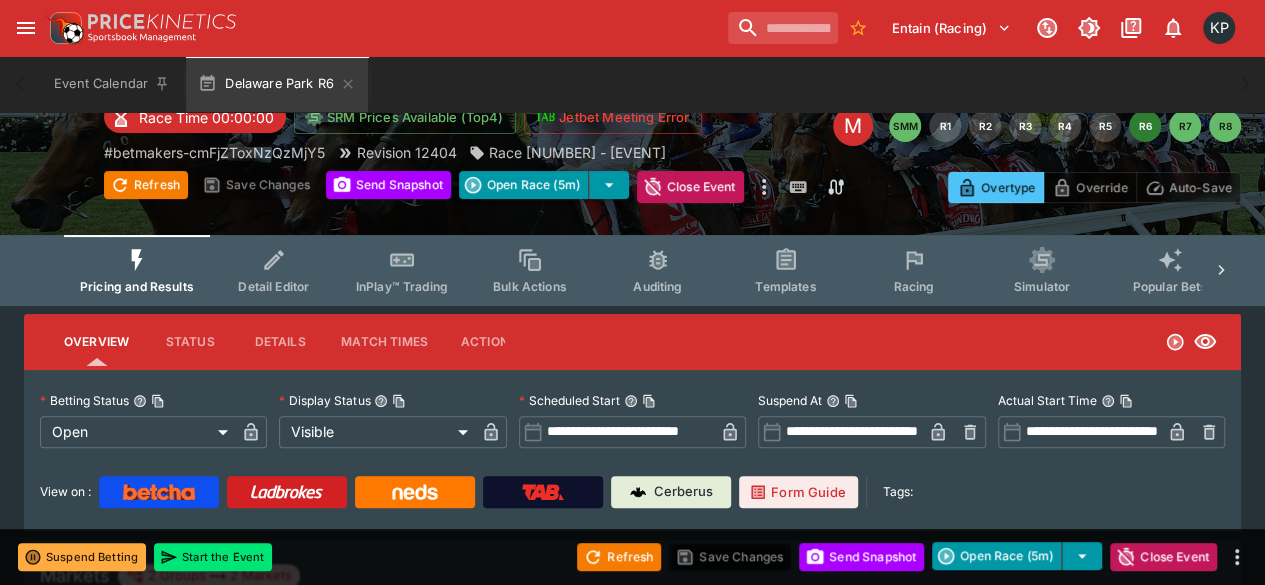 type on "*****" 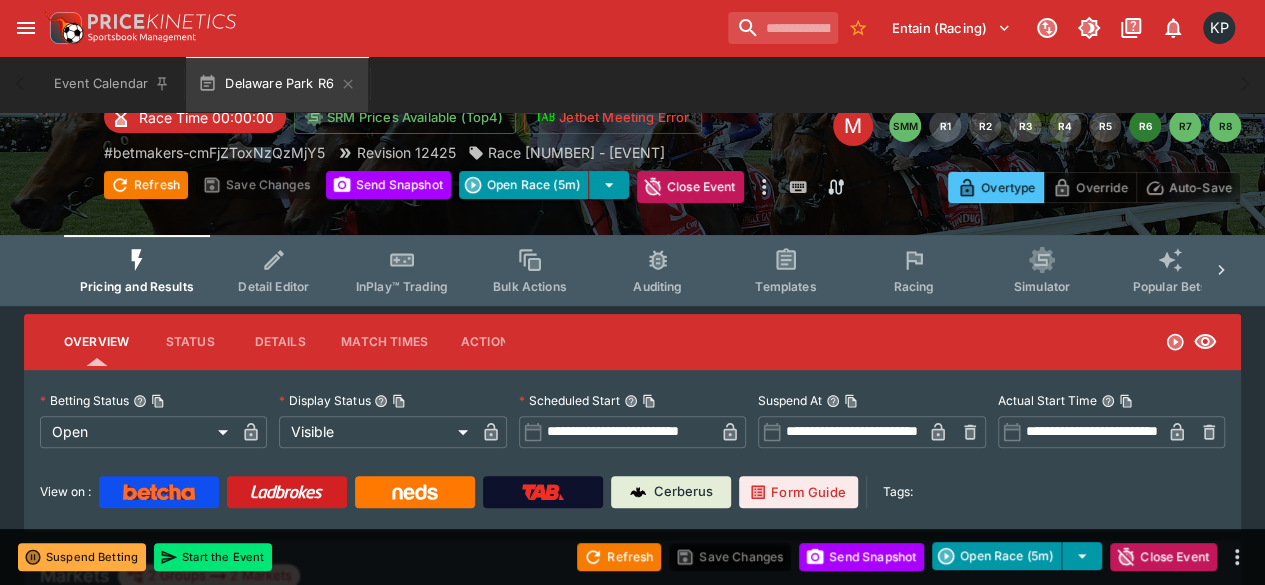 type on "****" 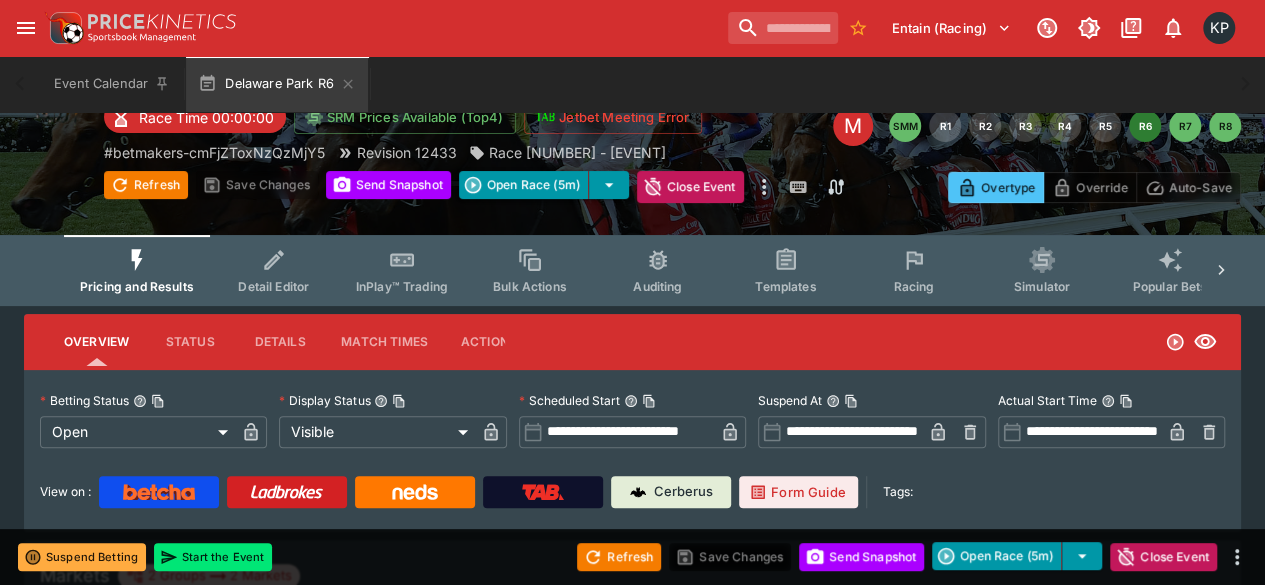 scroll, scrollTop: 0, scrollLeft: 0, axis: both 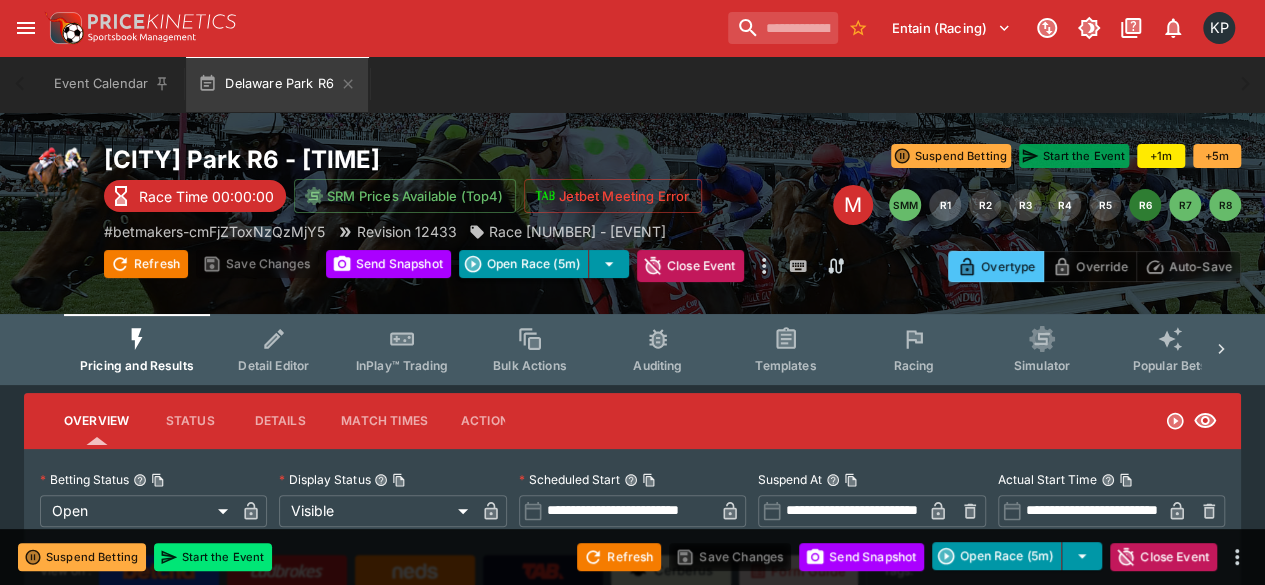 click on "Start the Event" at bounding box center [1074, 156] 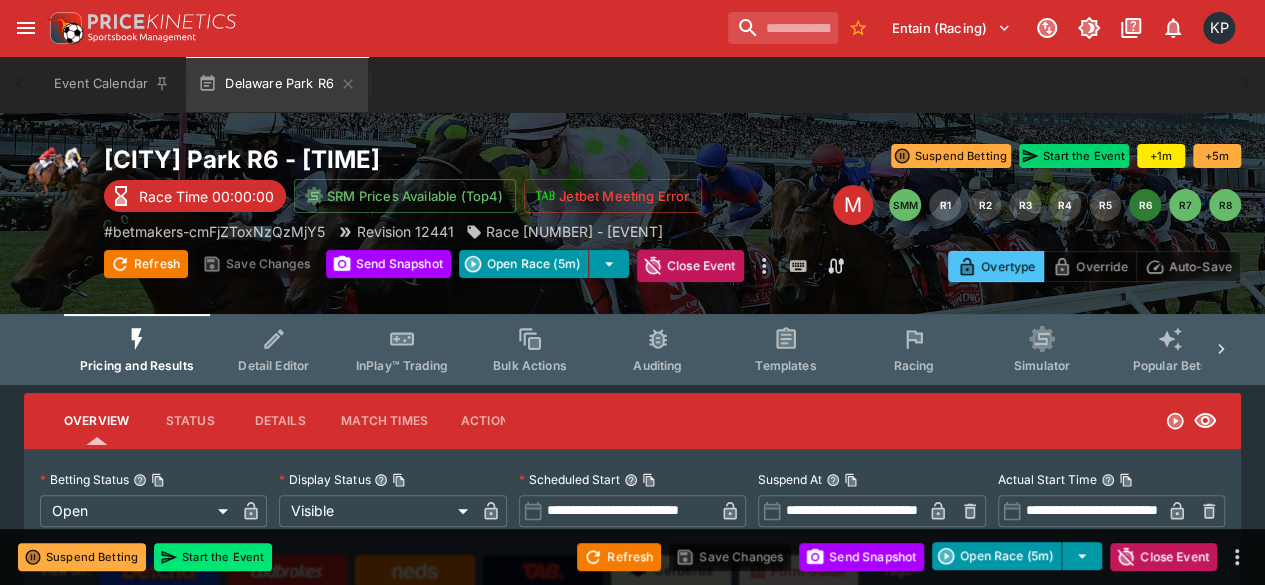 type on "**********" 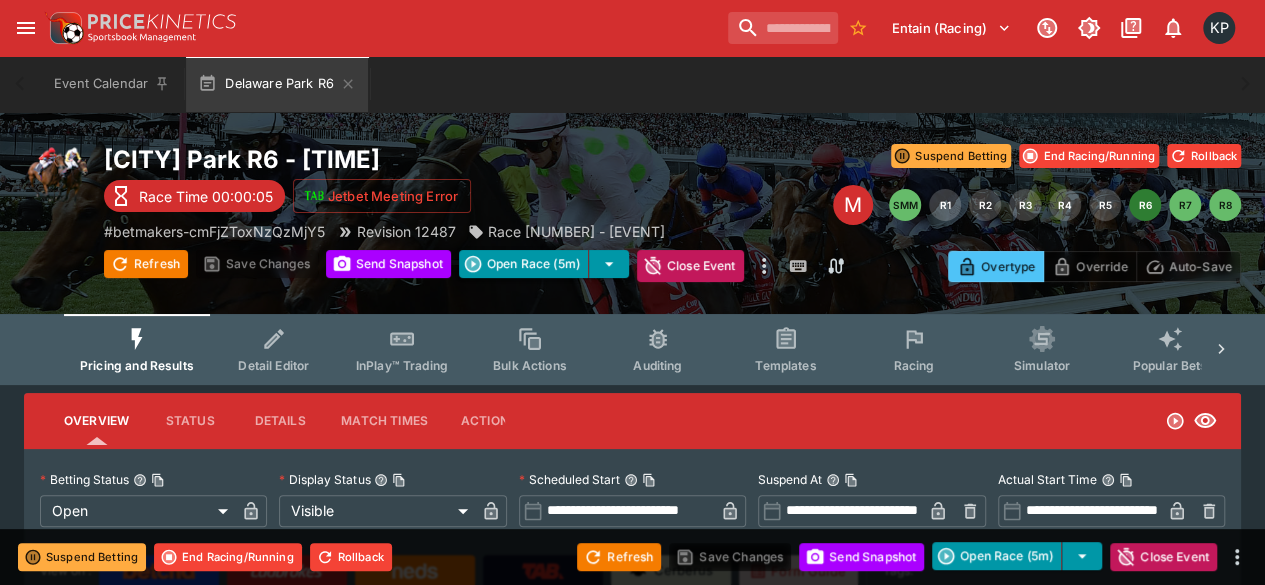 type on "*****" 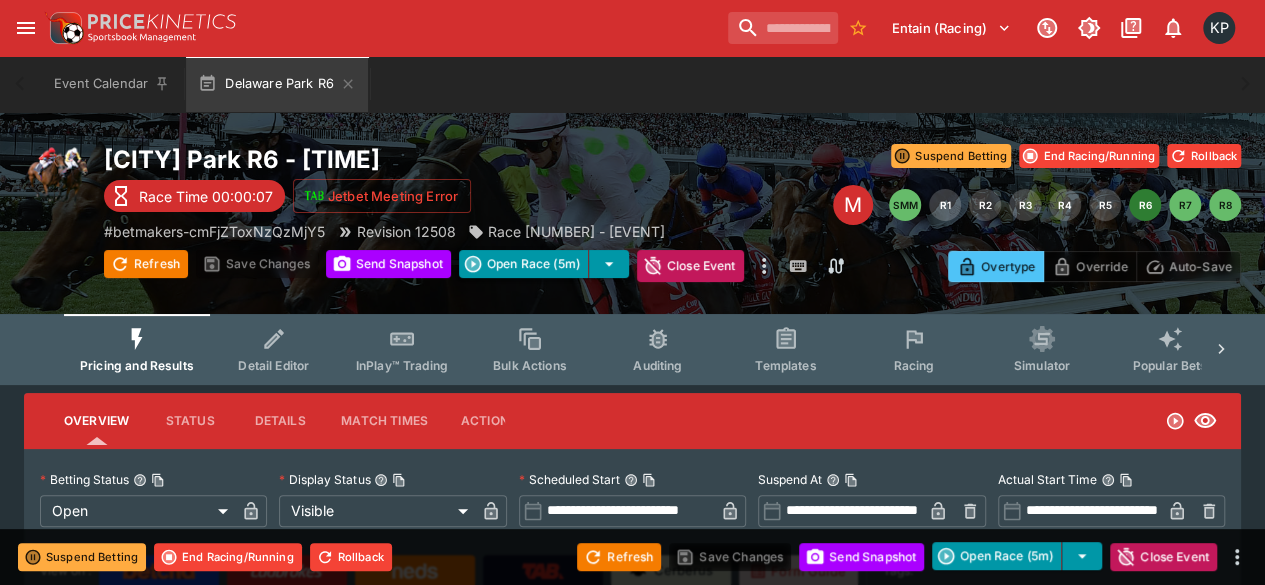 type on "****" 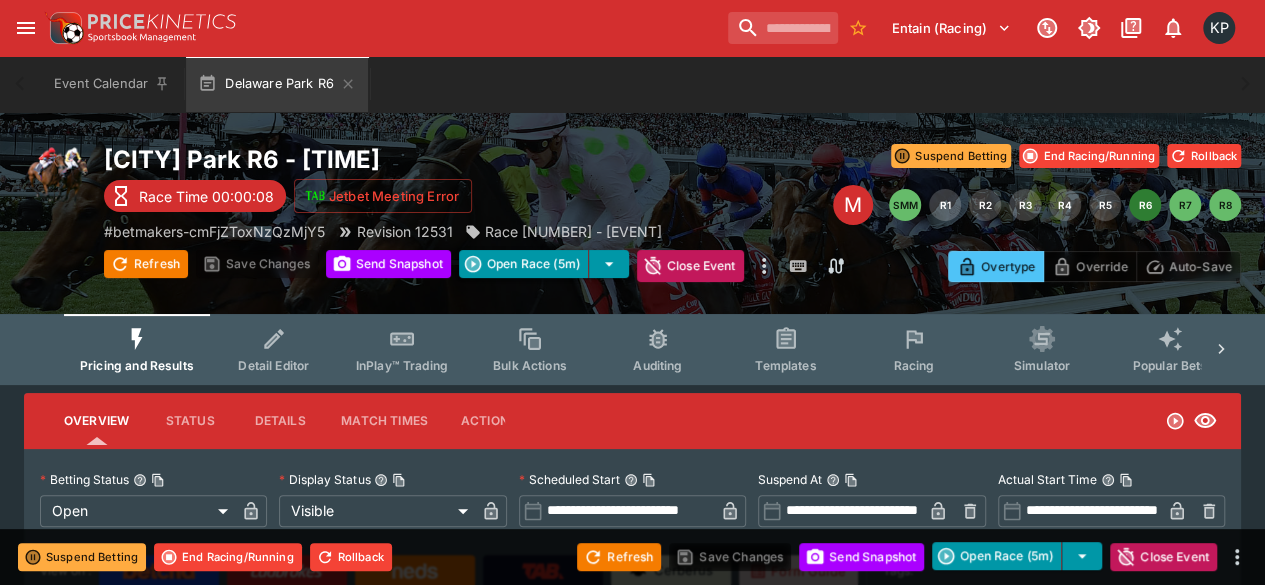 type on "*****" 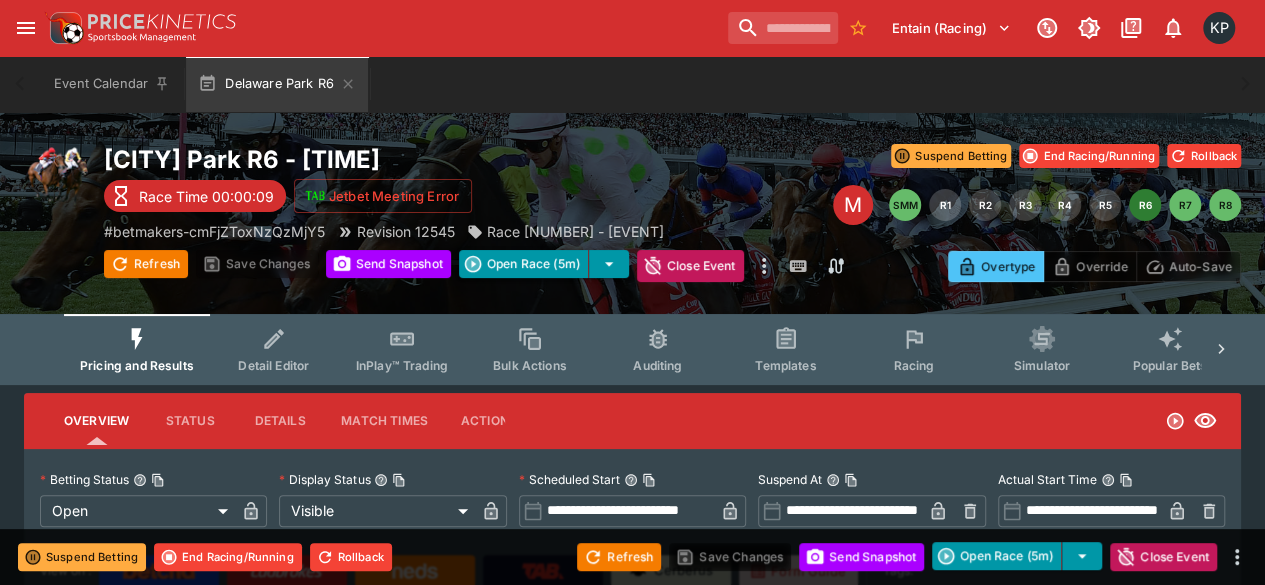 type on "**********" 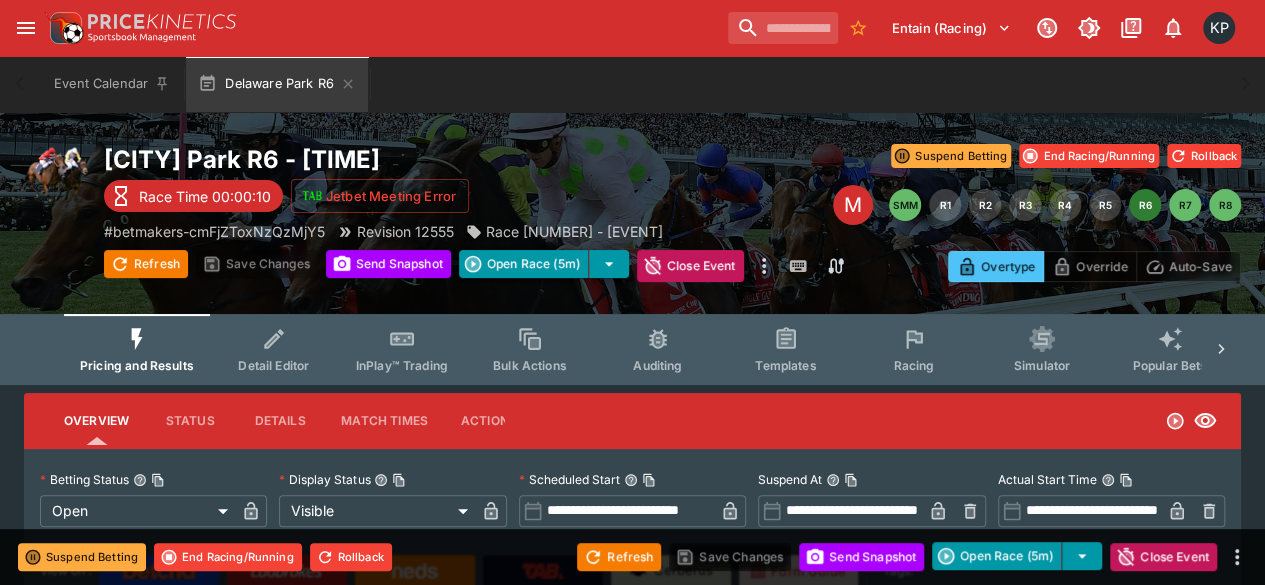 type on "*****" 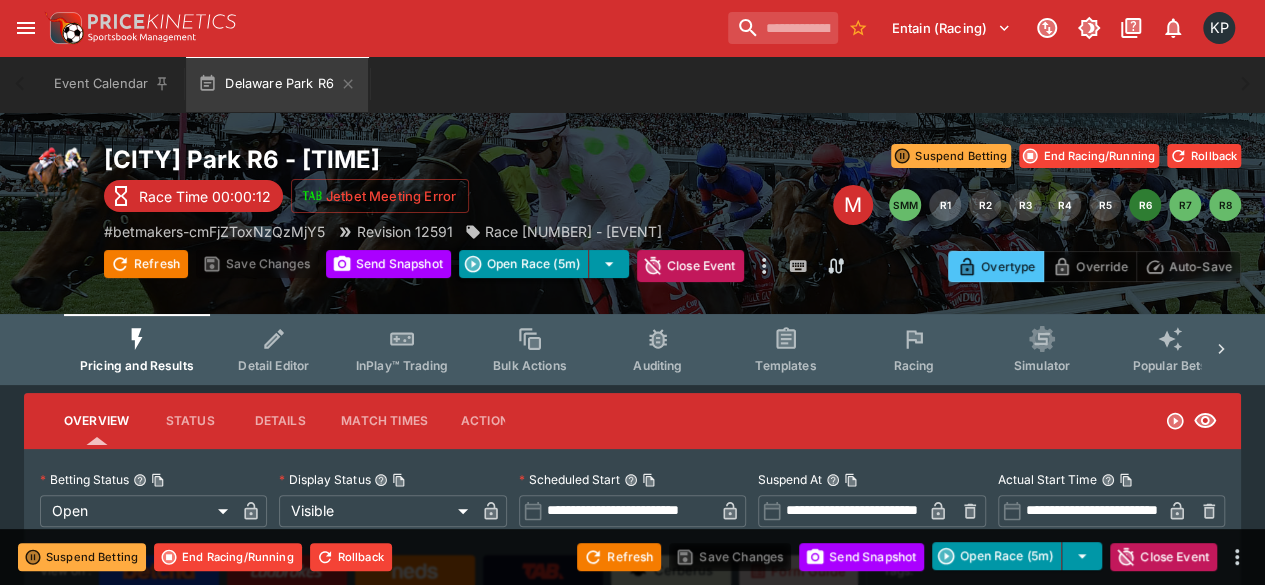 type on "****" 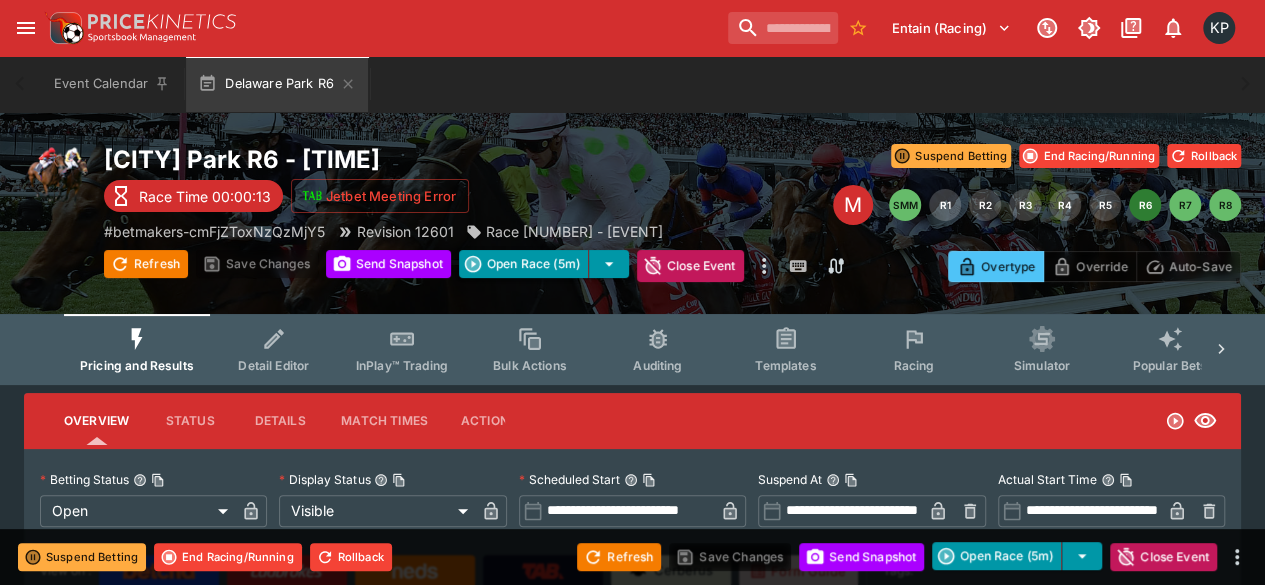 type on "****" 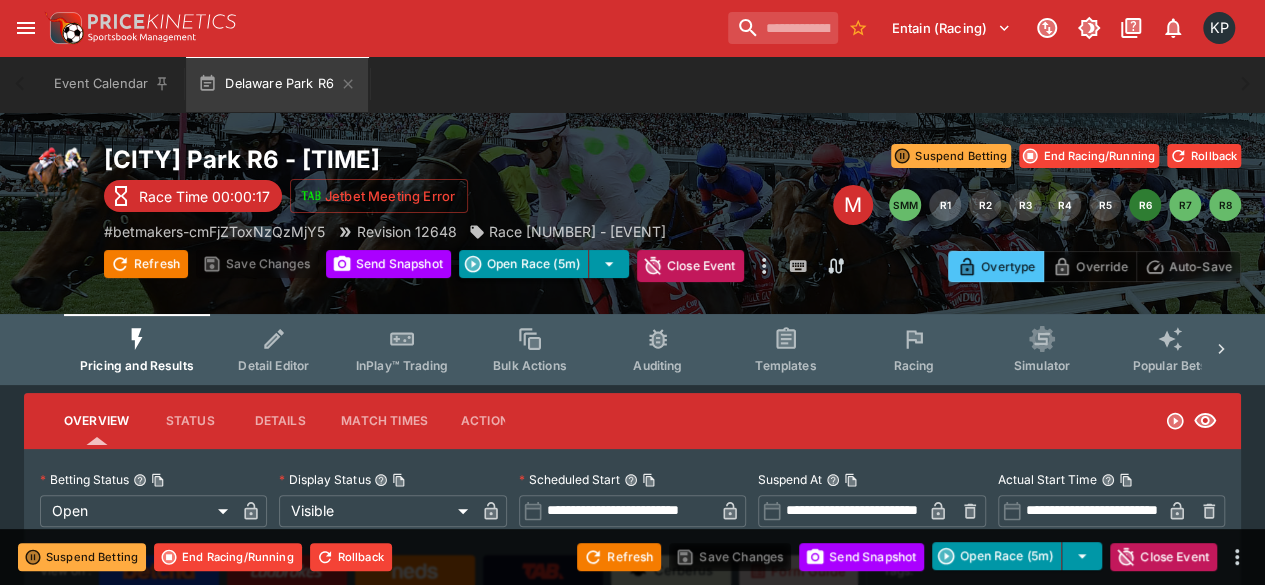 type on "****" 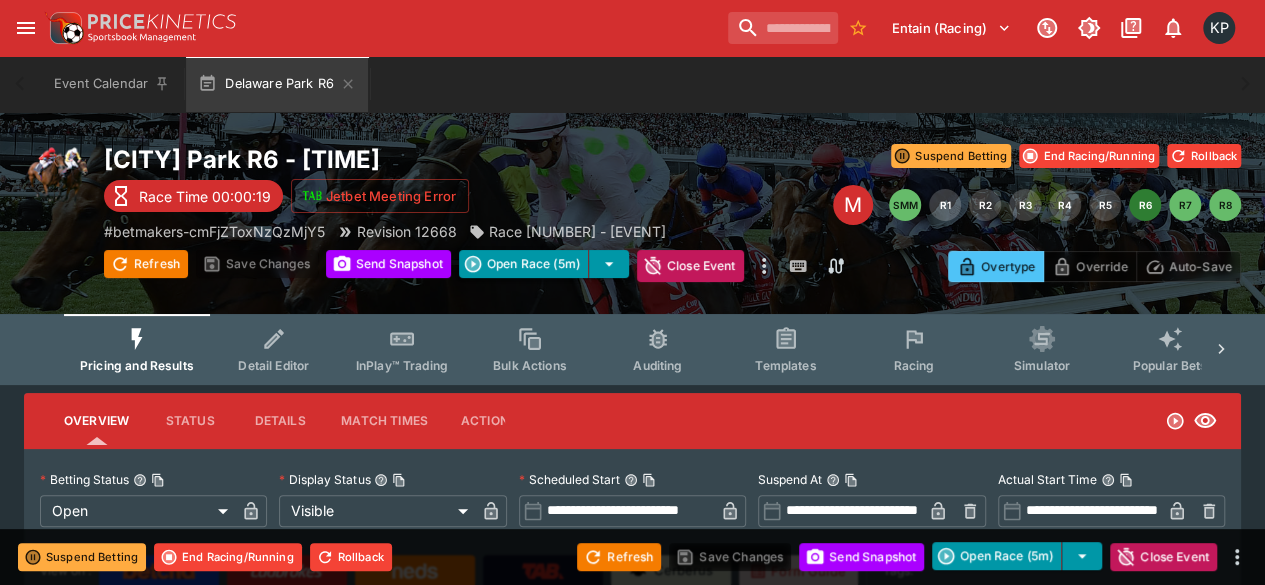 type on "**********" 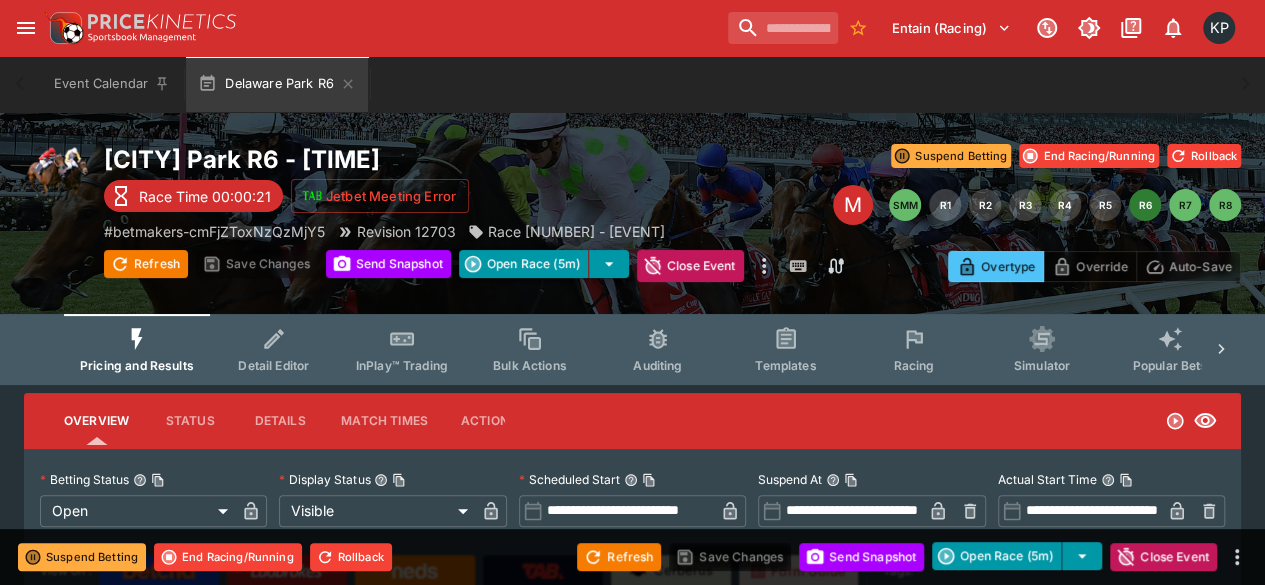 type on "*****" 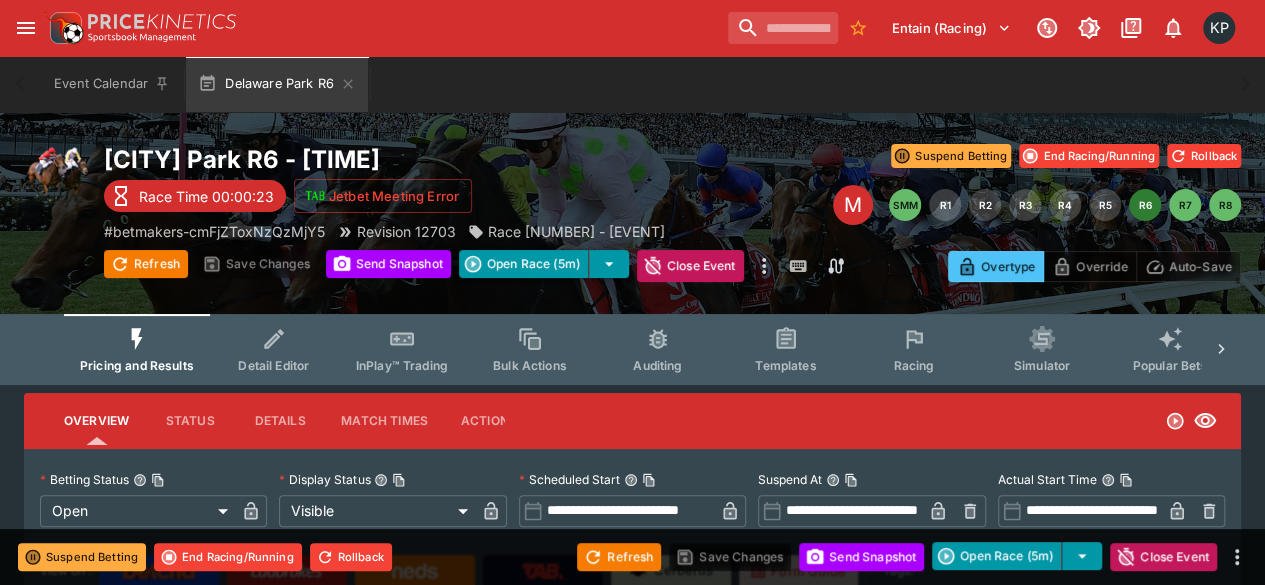 type on "****" 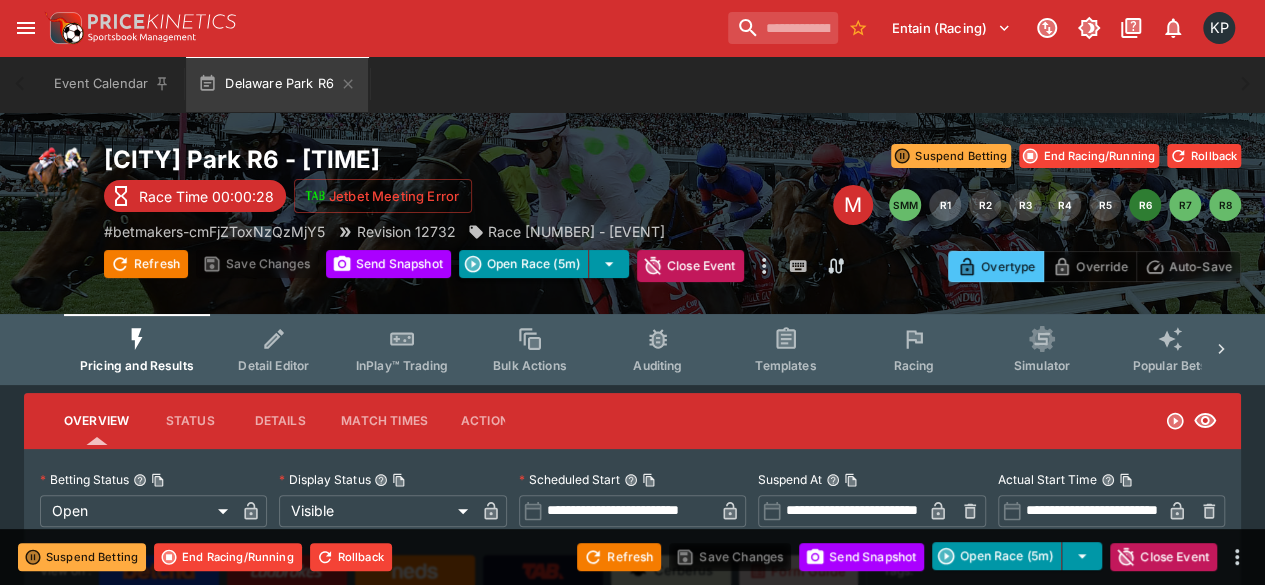 type on "****" 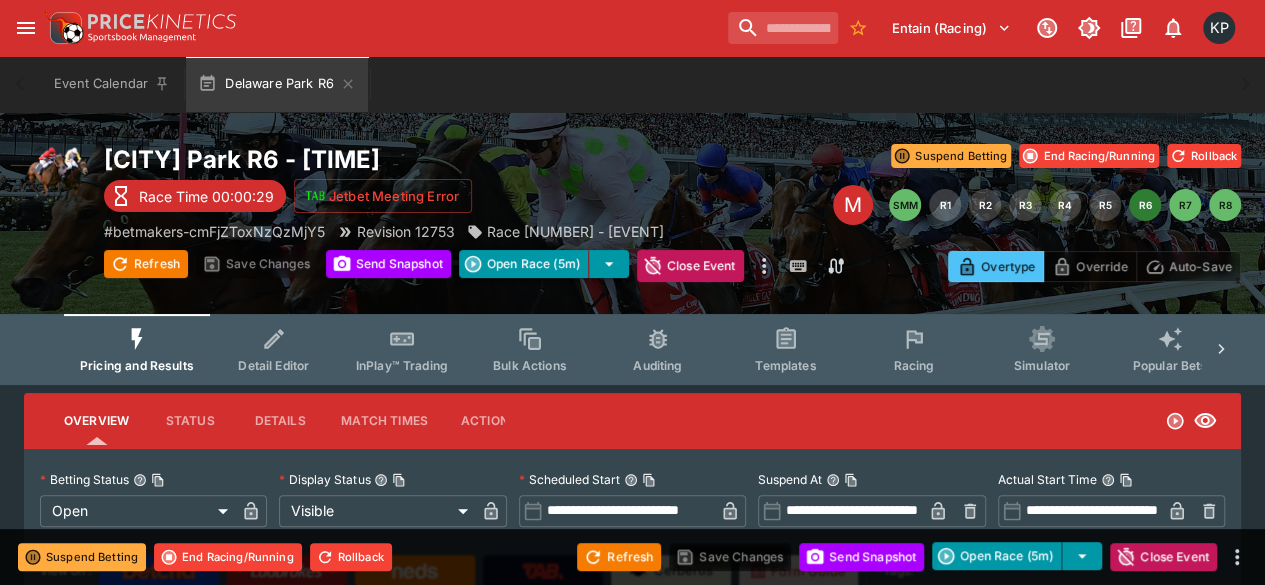 type on "**********" 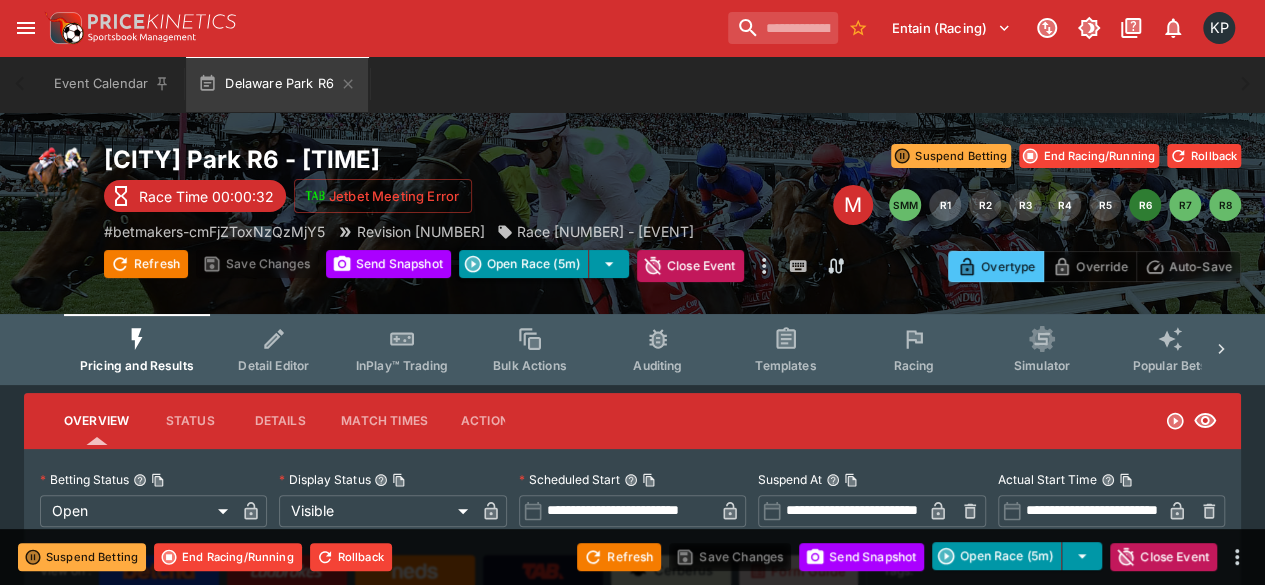 type on "****" 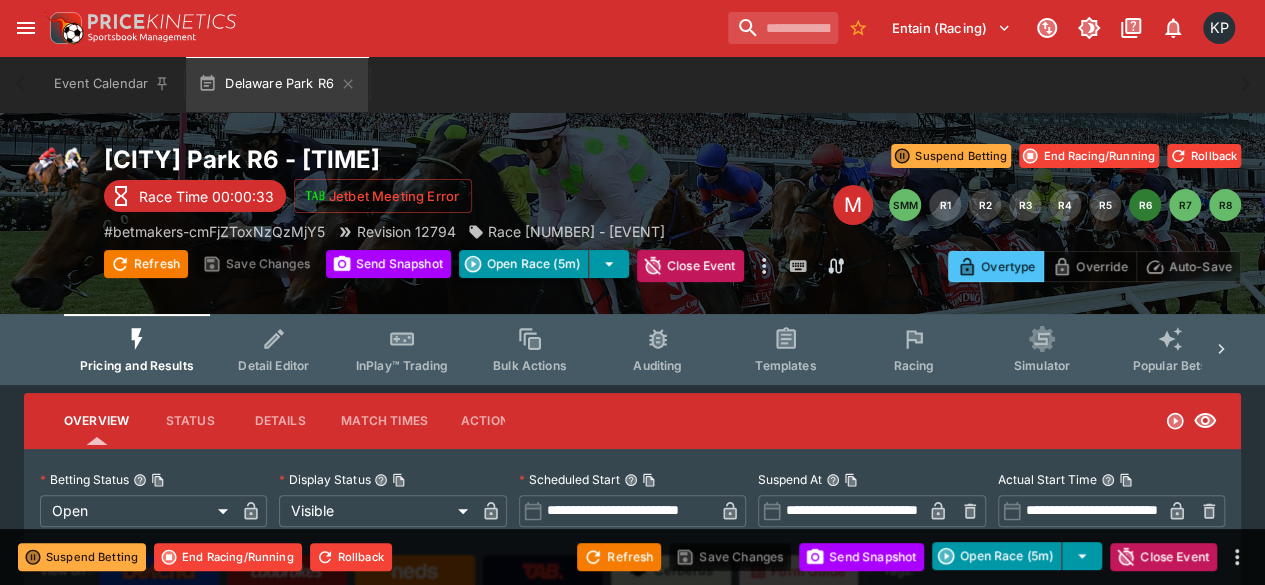 type on "*****" 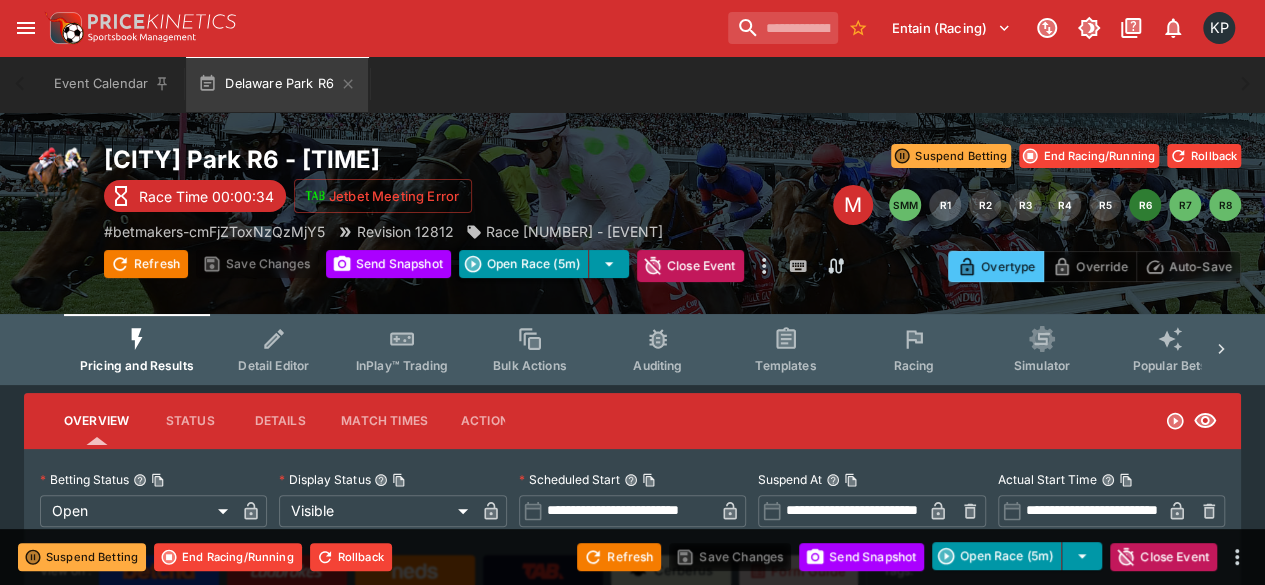 type on "*****" 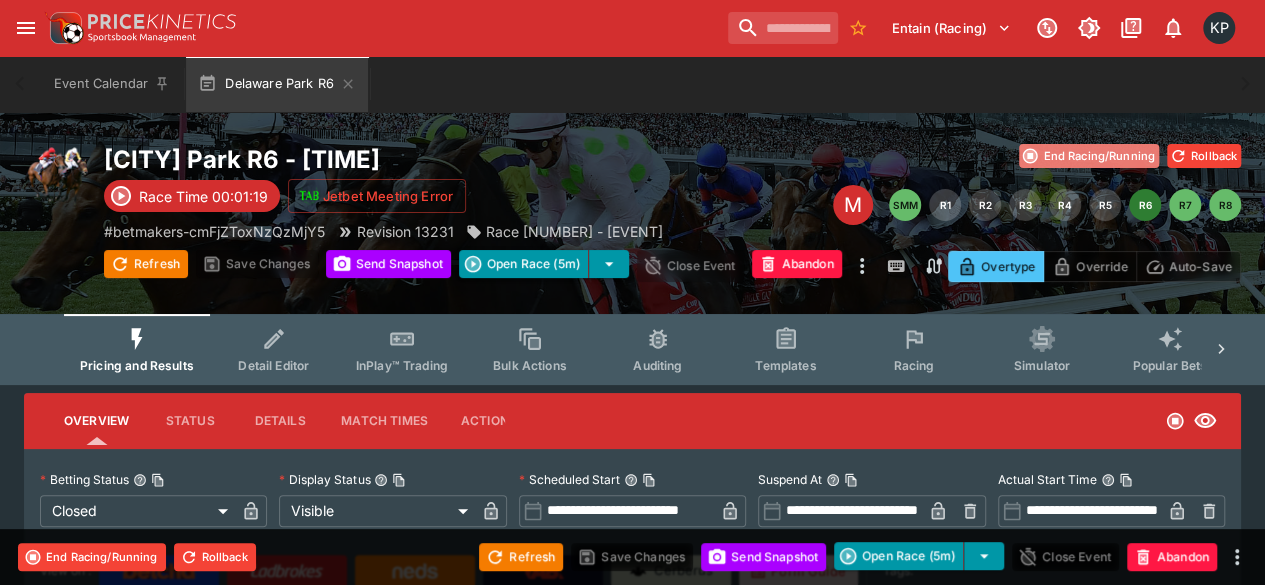 click on "End Racing/Running" at bounding box center (1089, 156) 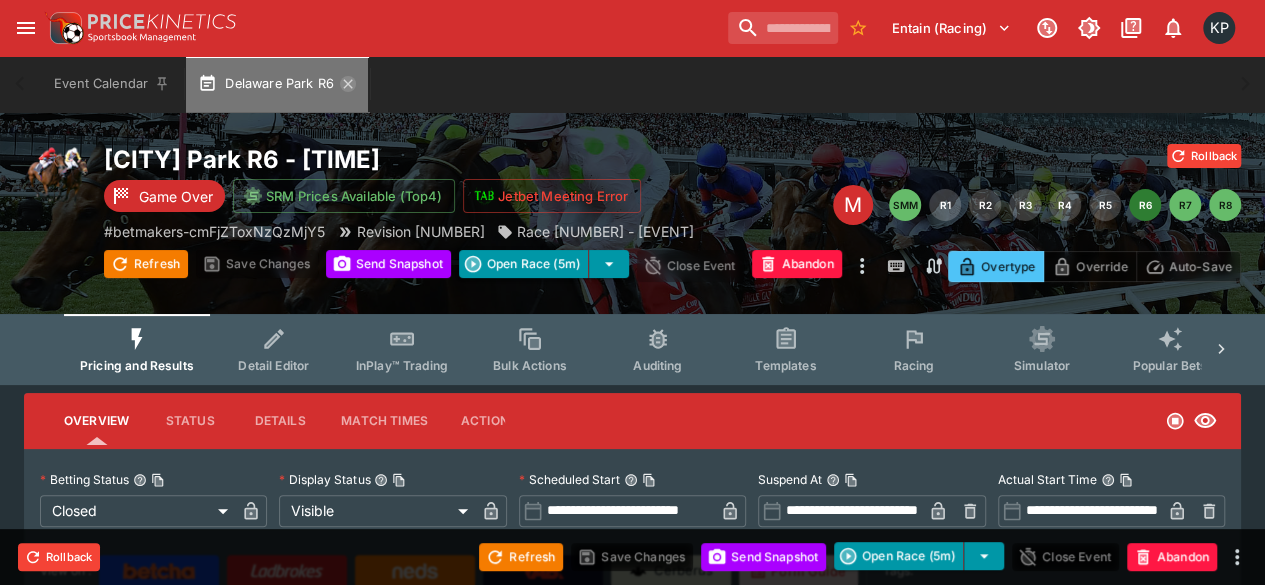 click 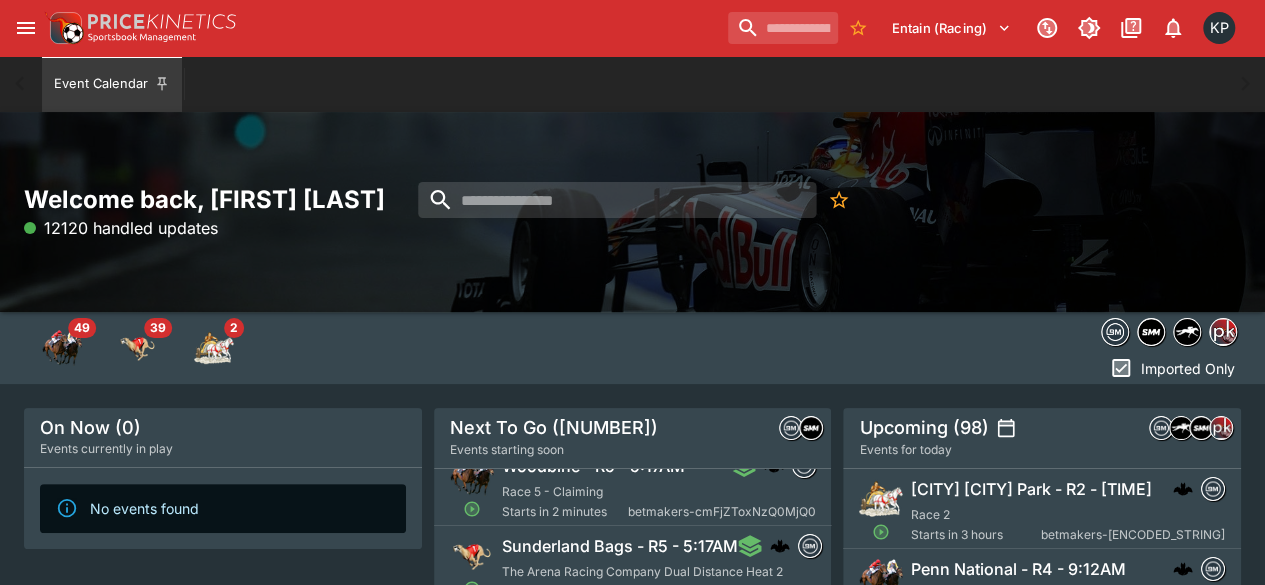 scroll, scrollTop: 264, scrollLeft: 0, axis: vertical 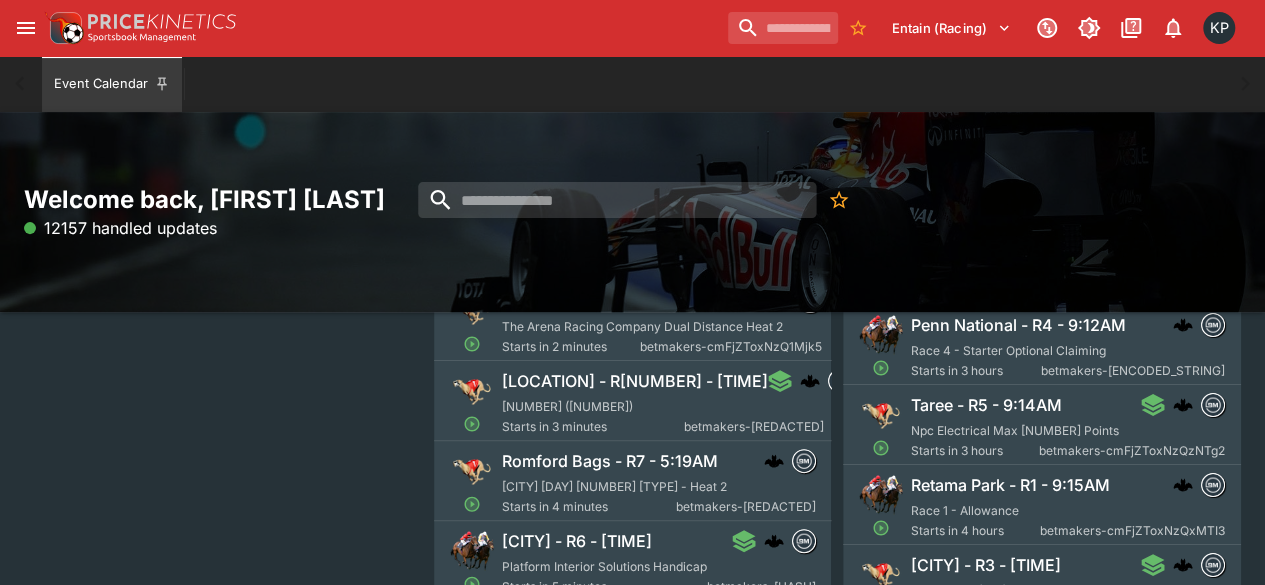 click on "Romford Bags - R7 - 5:19AM Romford Friday Night 500 Stayers - Heat 2 Starts in 4 minutes betmakers-cmFjZToxNzQ1Mzkx" at bounding box center [659, 483] 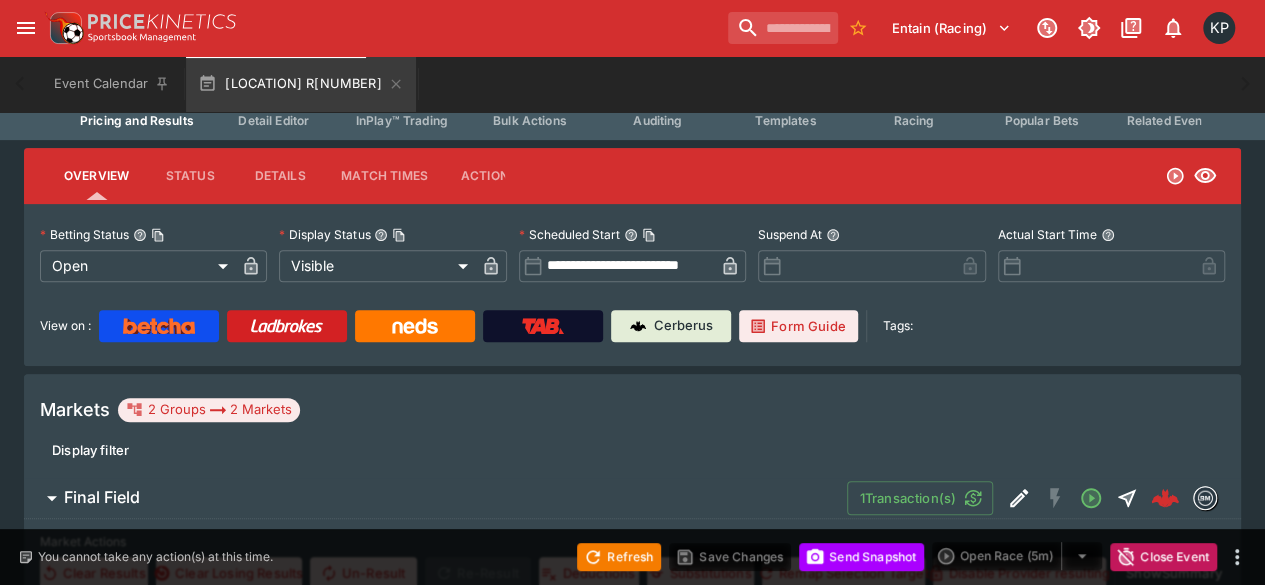 scroll, scrollTop: 0, scrollLeft: 0, axis: both 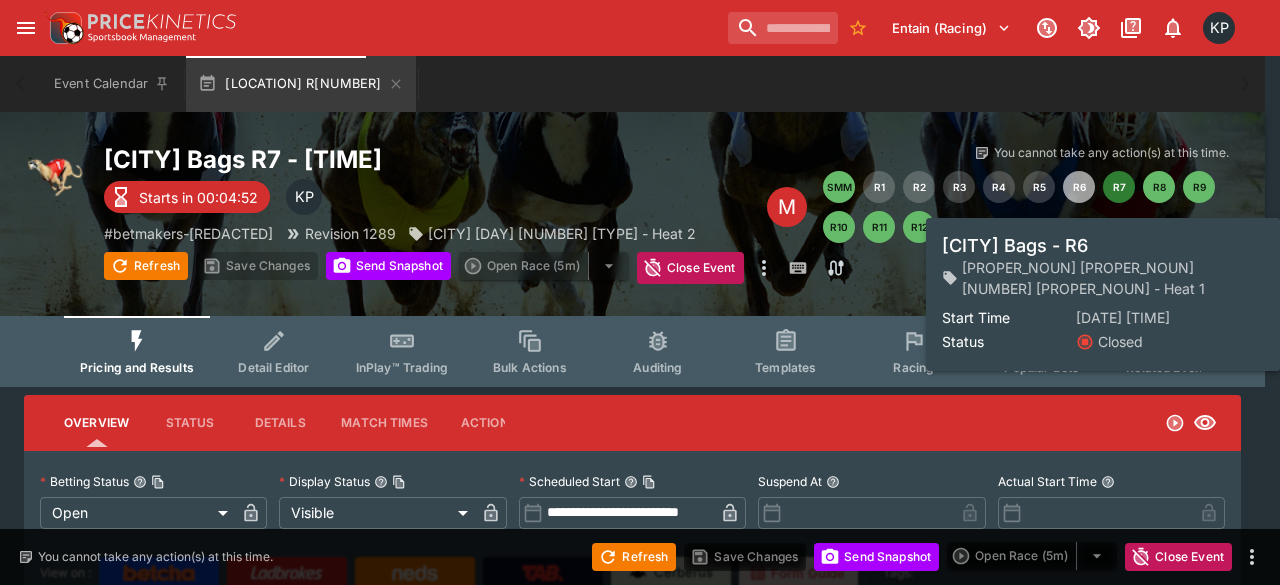 click on "R6" at bounding box center [1079, 187] 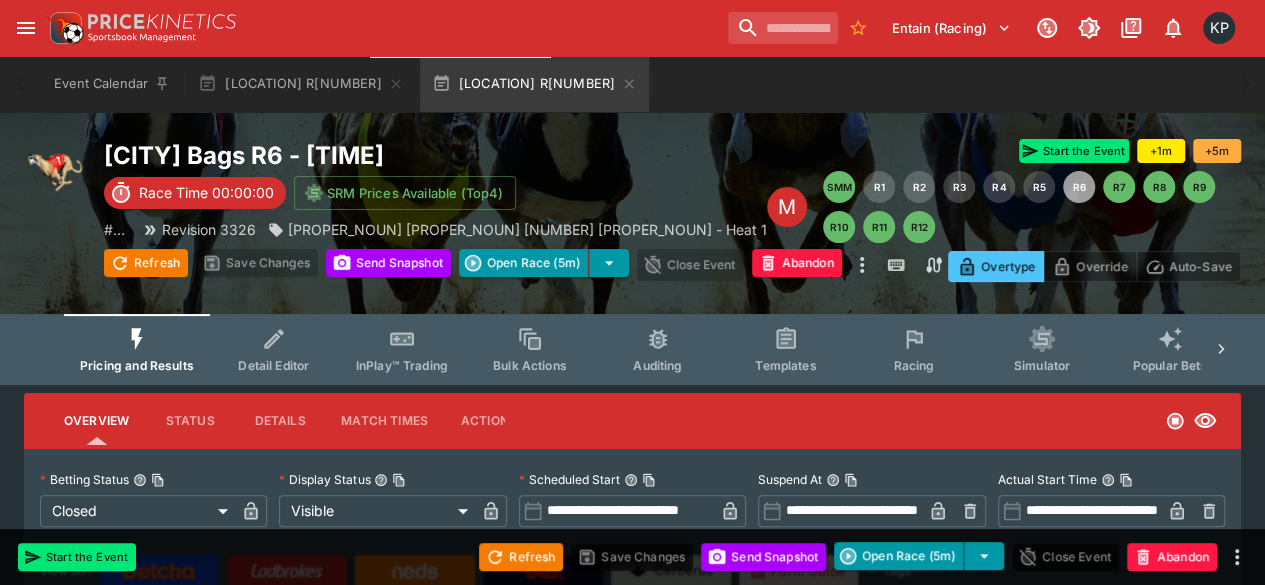 scroll, scrollTop: 4, scrollLeft: 0, axis: vertical 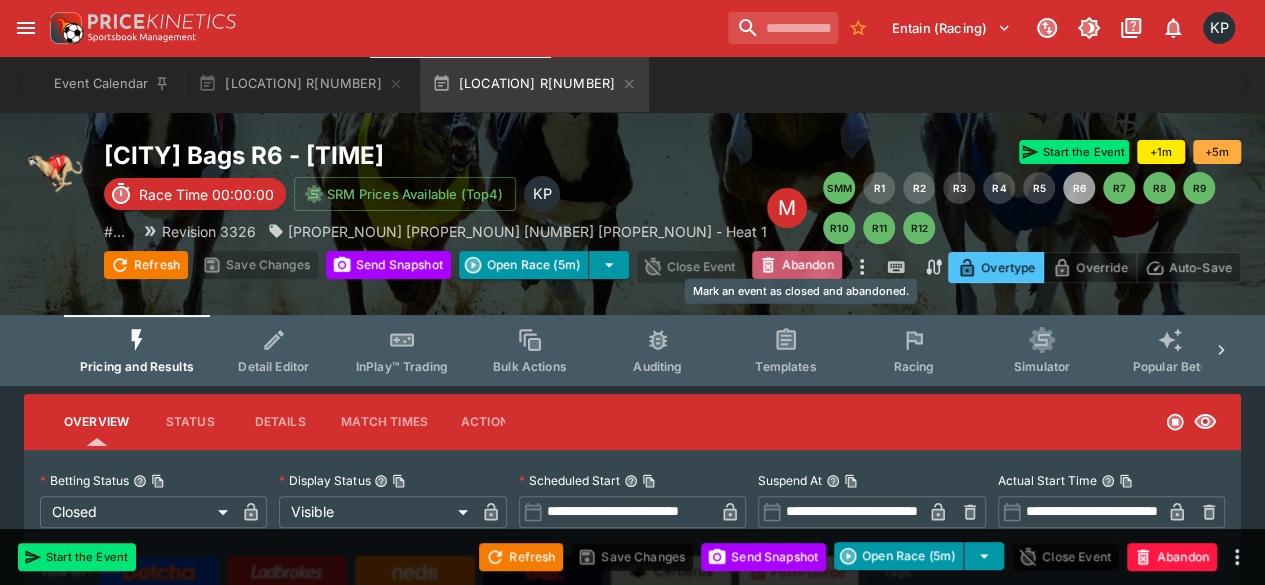 click on "Abandon" at bounding box center [797, 265] 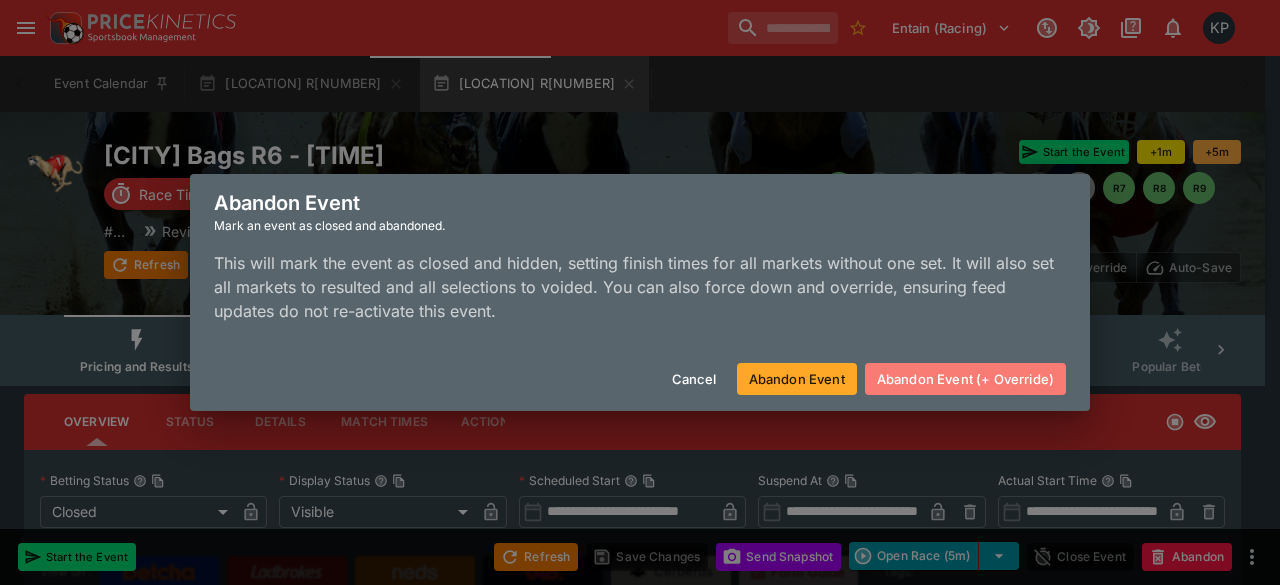 click on "Abandon Event (+ Override)" at bounding box center [965, 379] 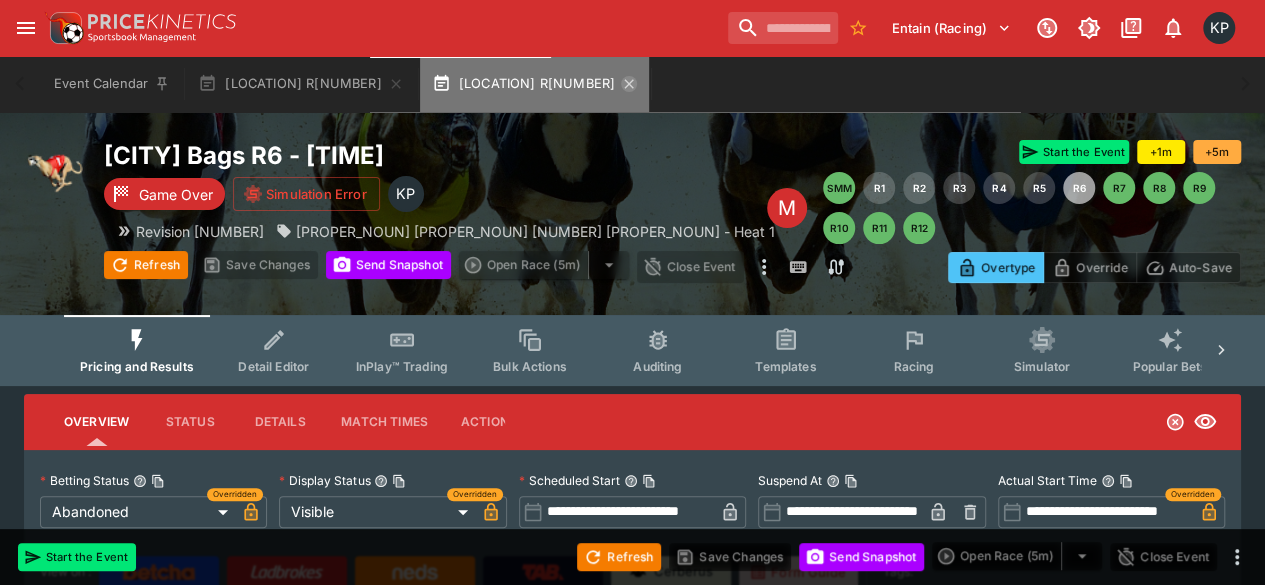 click 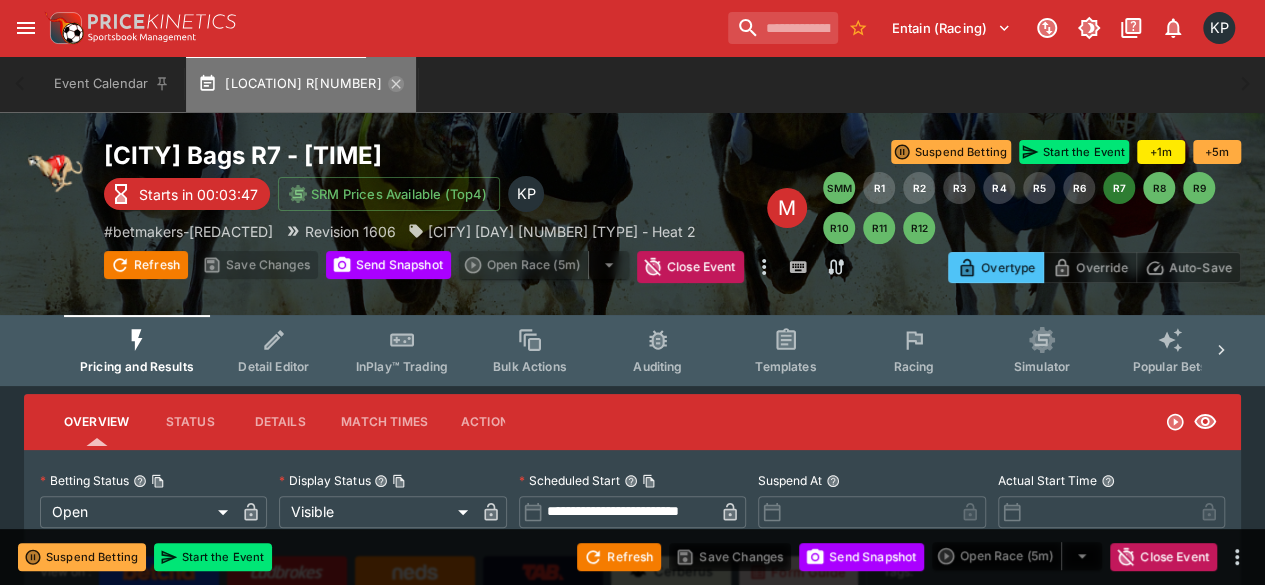 click 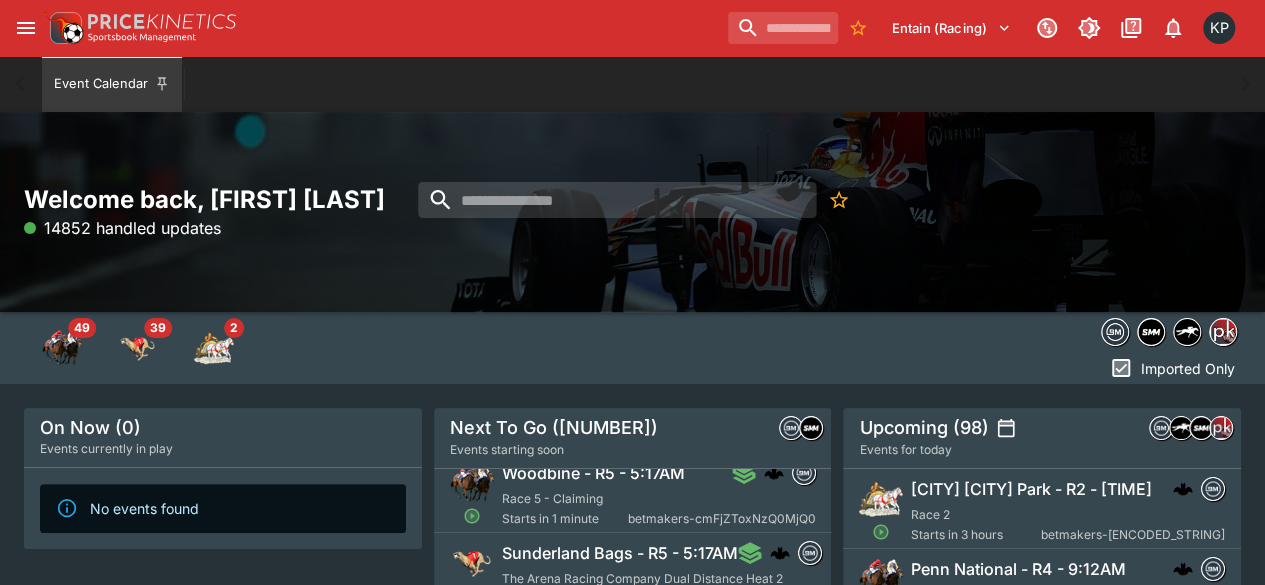 scroll, scrollTop: 257, scrollLeft: 0, axis: vertical 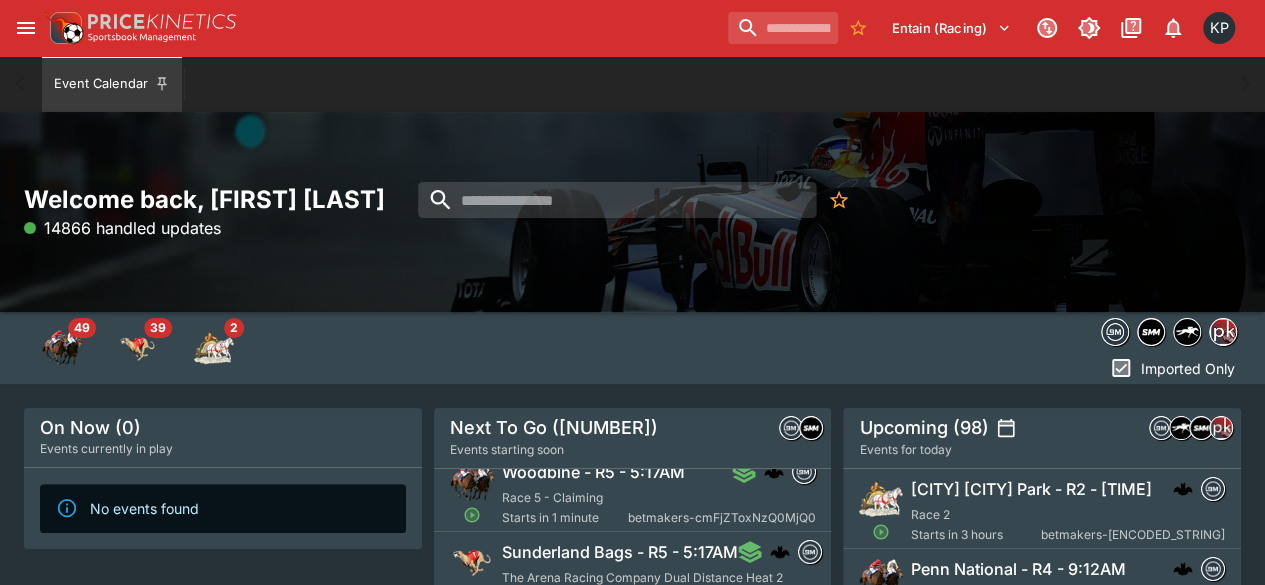 click on "Race 5 - Claiming" at bounding box center (552, 497) 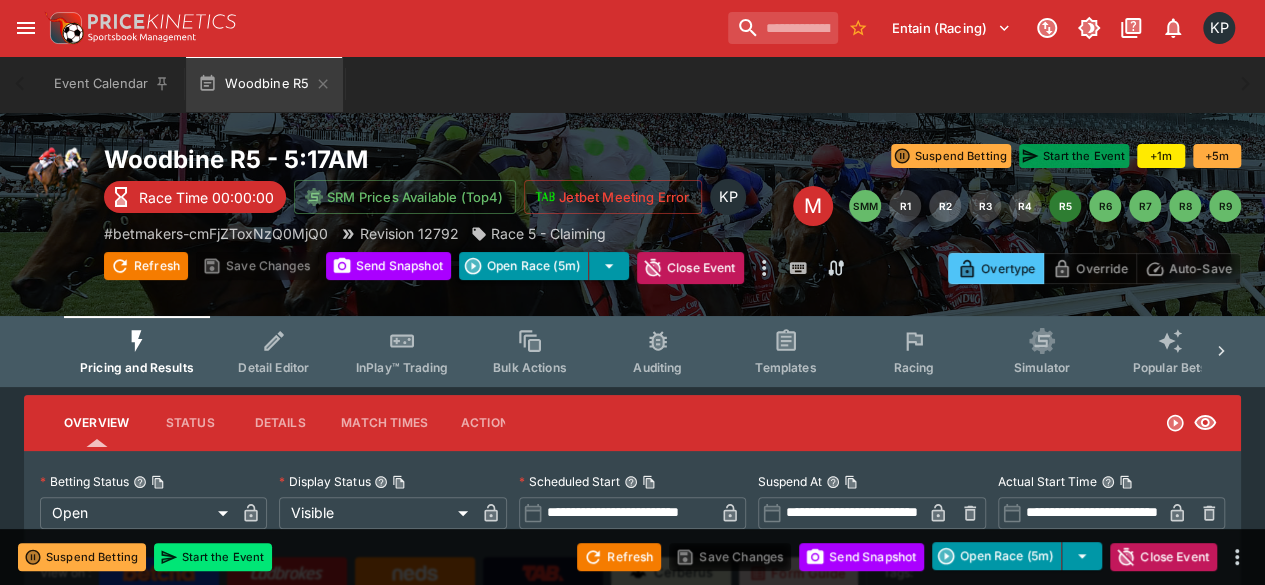 click on "Start the Event" at bounding box center (1074, 156) 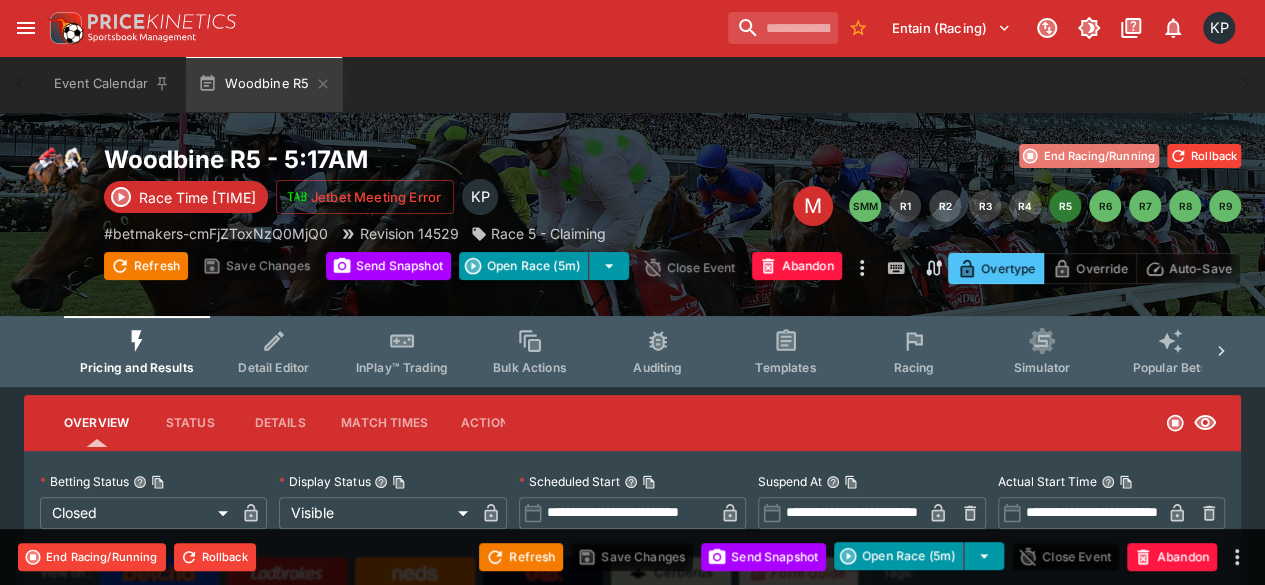 click on "End Racing/Running" at bounding box center (1089, 156) 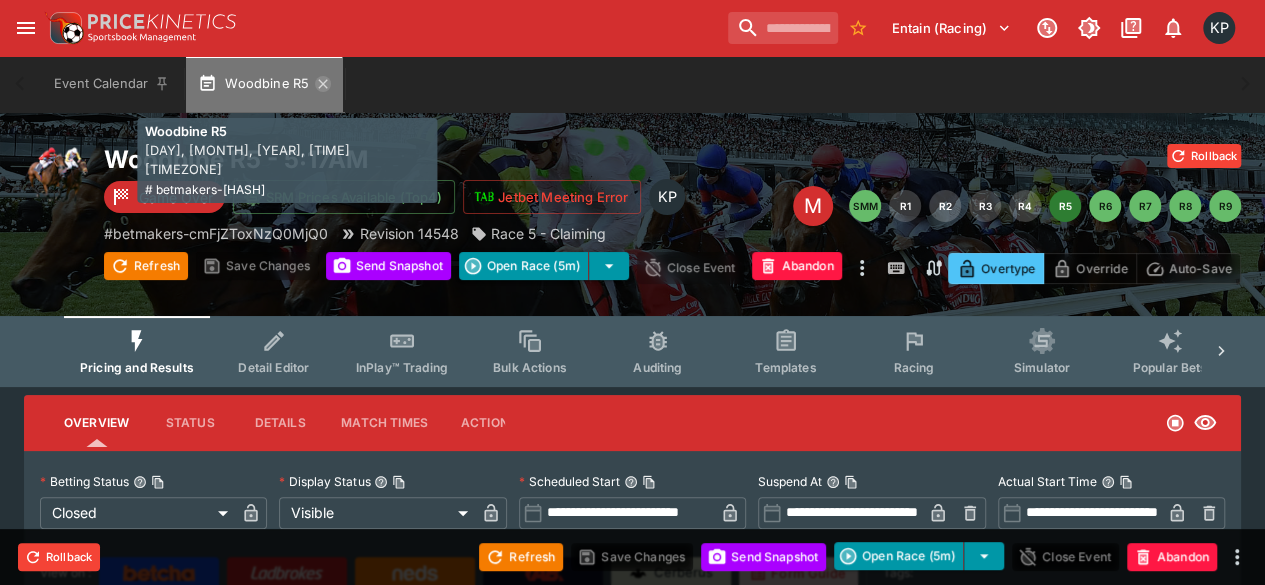 click 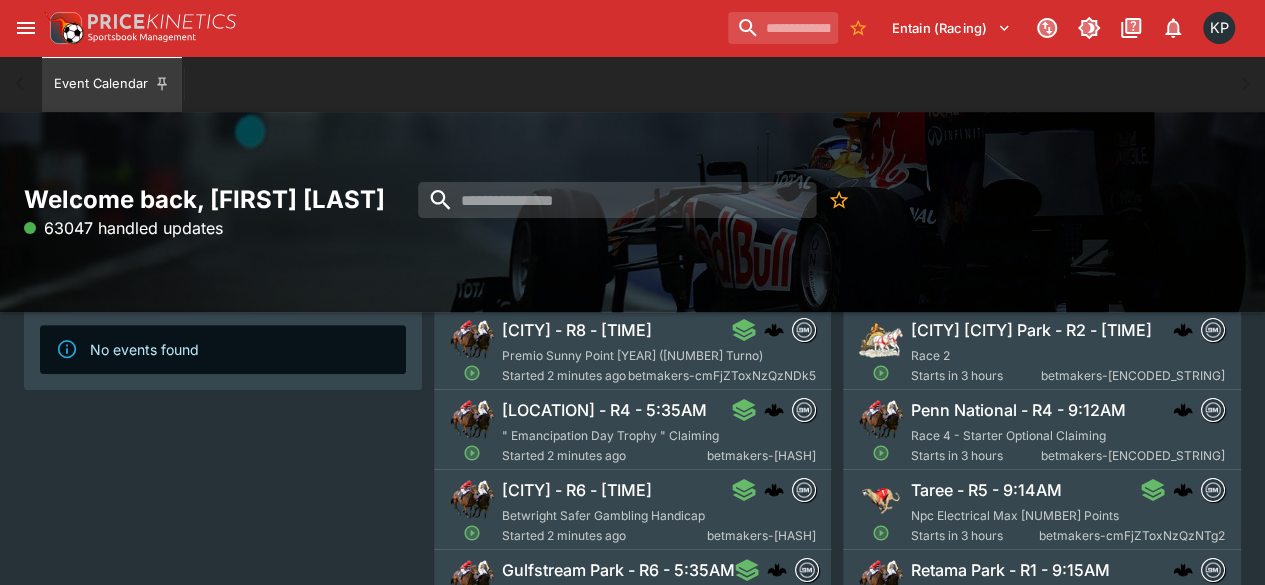 scroll, scrollTop: 160, scrollLeft: 0, axis: vertical 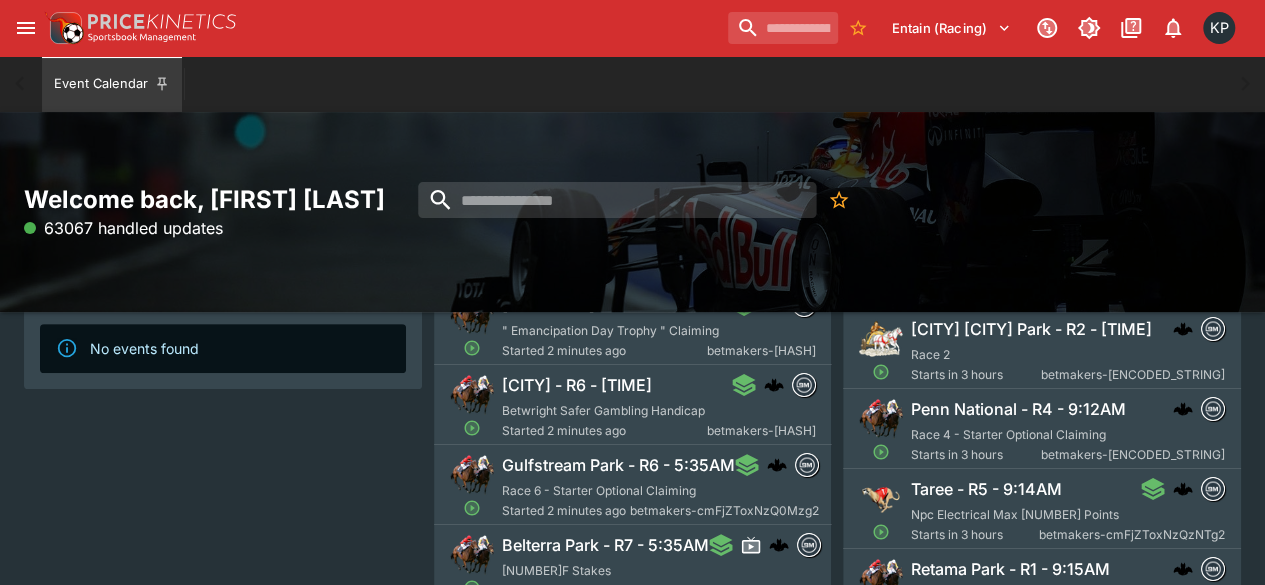 click on "Race 6 - Starter Optional Claiming" at bounding box center [599, 490] 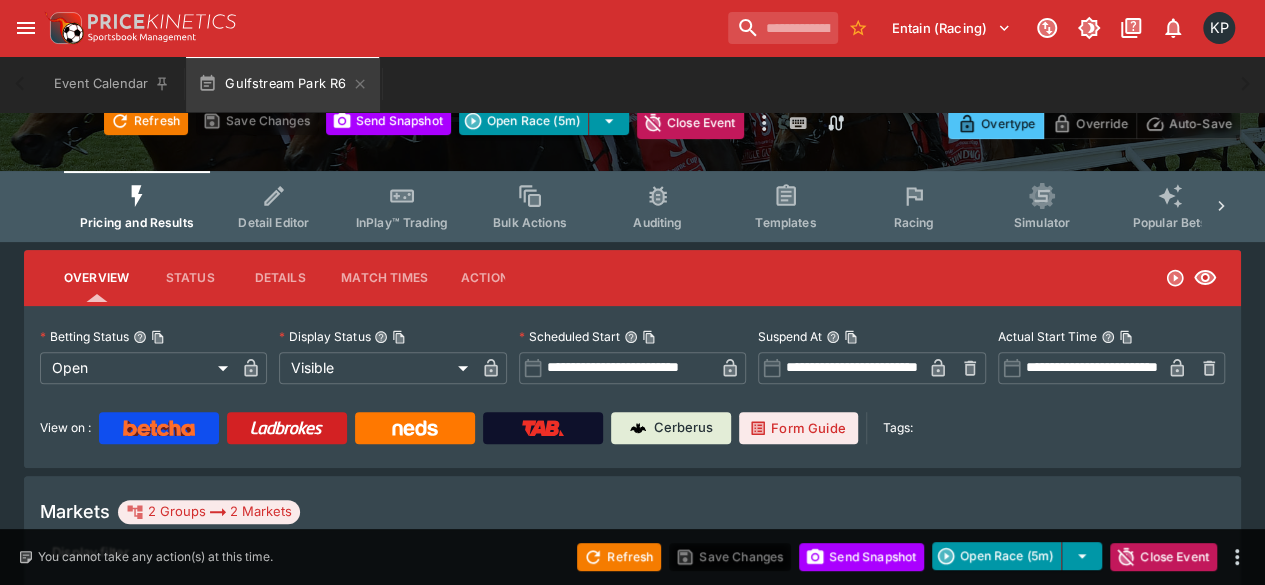 scroll, scrollTop: 160, scrollLeft: 0, axis: vertical 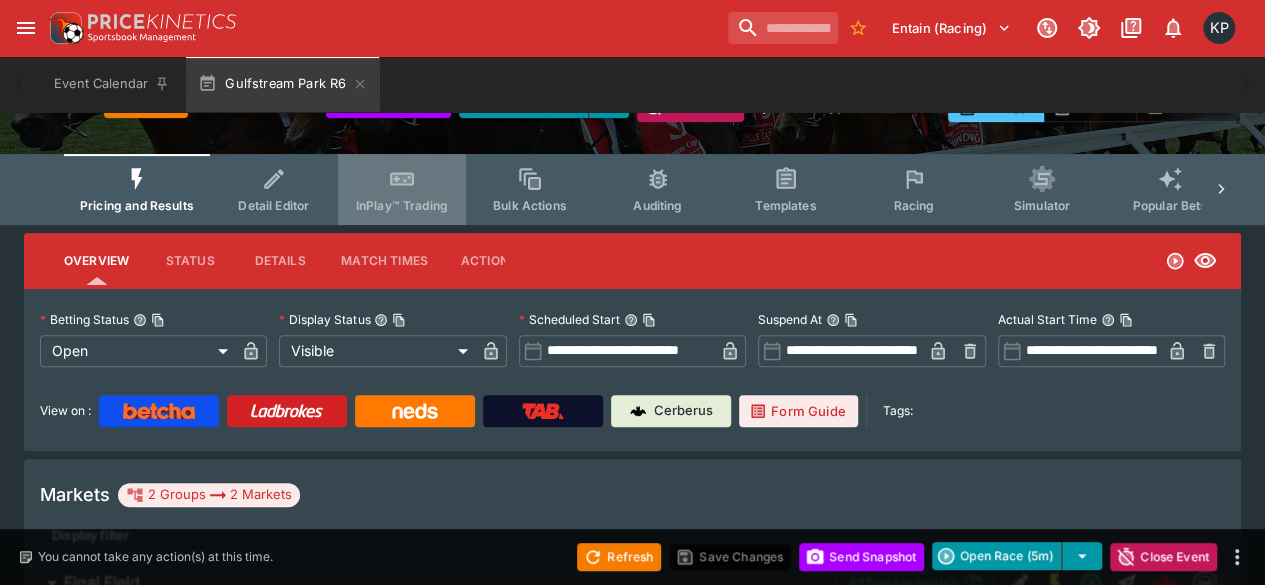 click on "InPlay™ Trading" at bounding box center (402, 205) 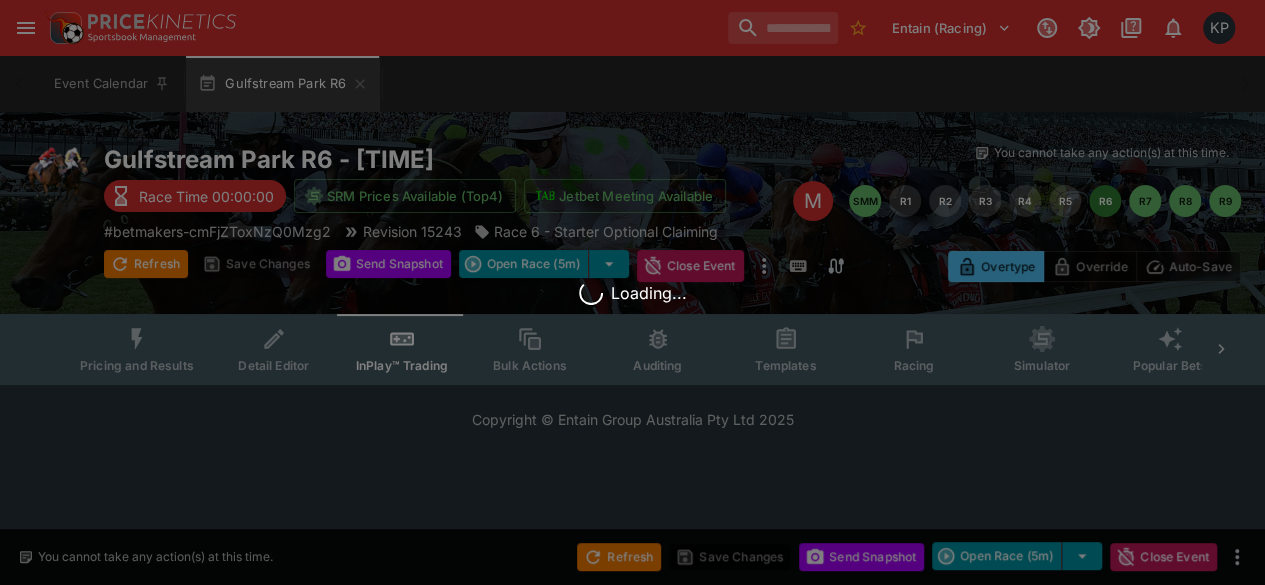 scroll, scrollTop: 0, scrollLeft: 0, axis: both 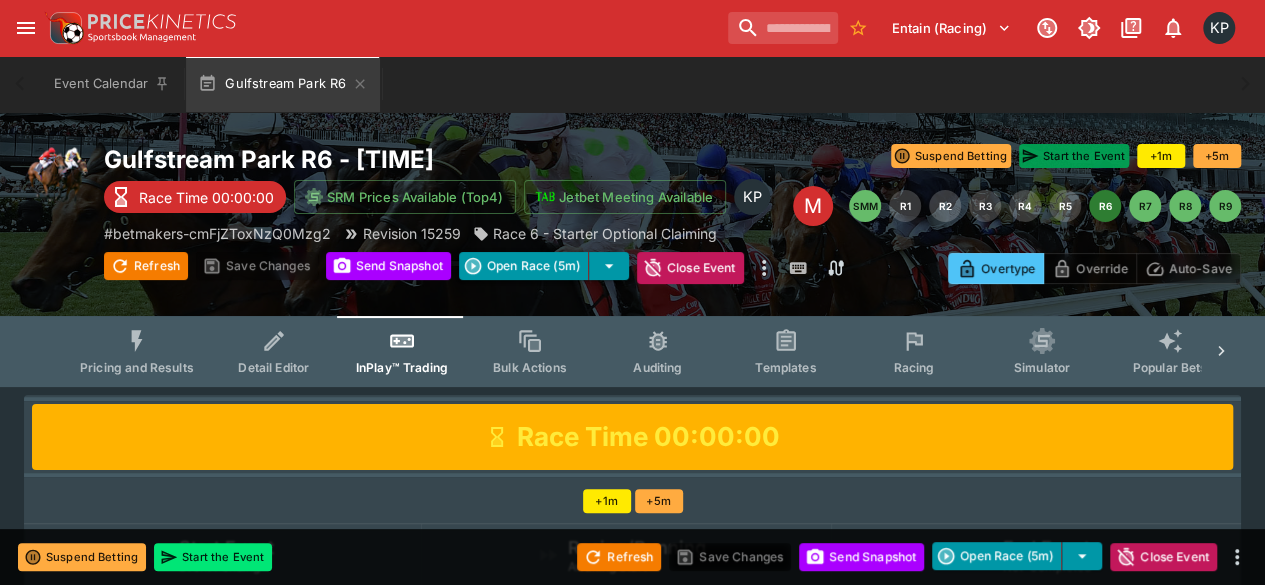 click on "Start the Event" at bounding box center [1074, 156] 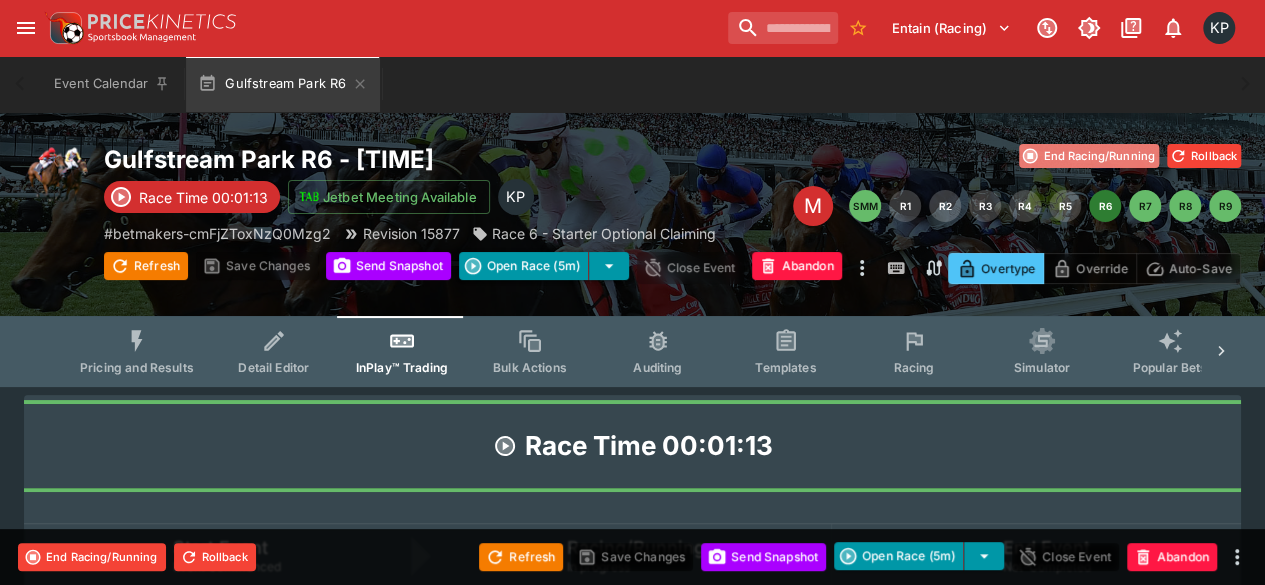 click on "End Racing/Running" at bounding box center (1089, 156) 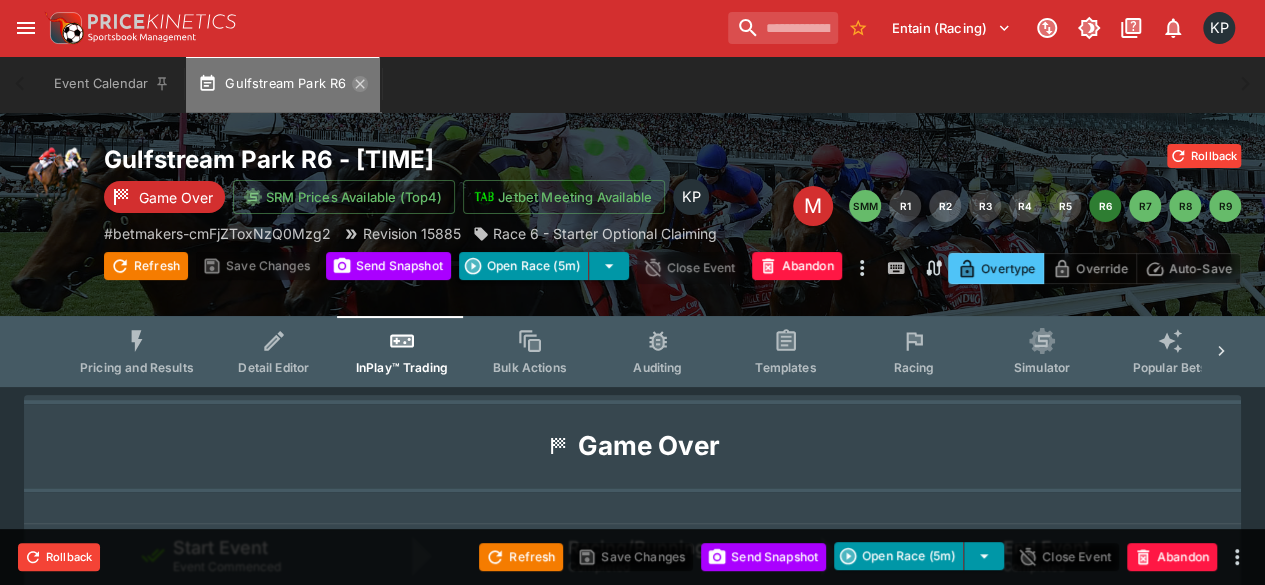 click 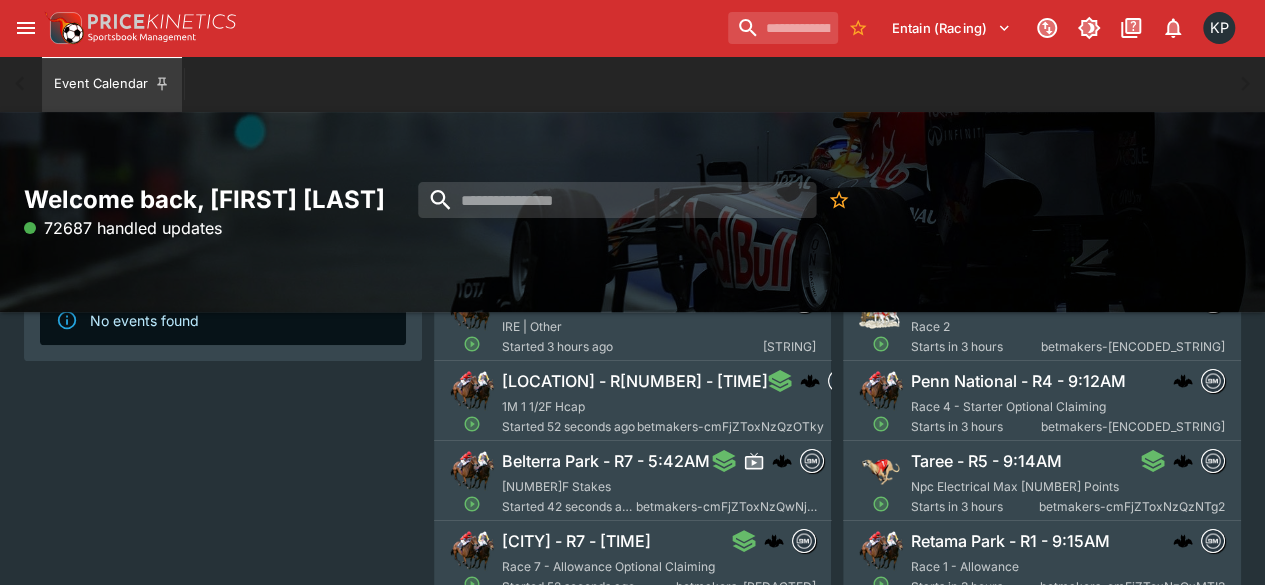 scroll, scrollTop: 240, scrollLeft: 0, axis: vertical 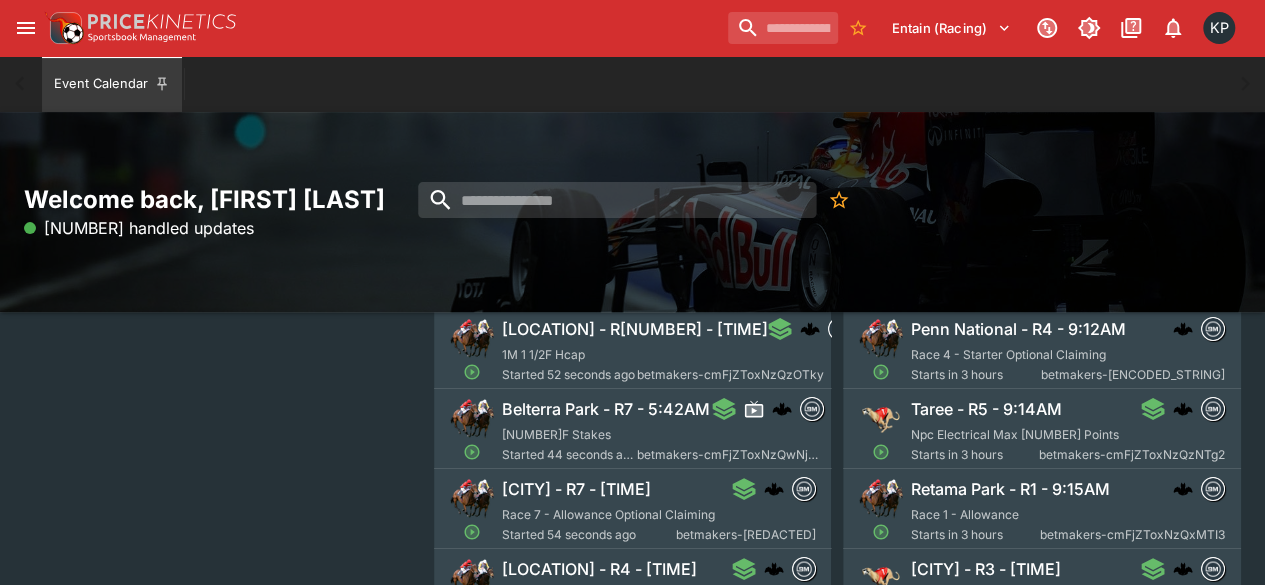 click on "Delaware Park - R7 - 5:41AM" at bounding box center [659, 489] 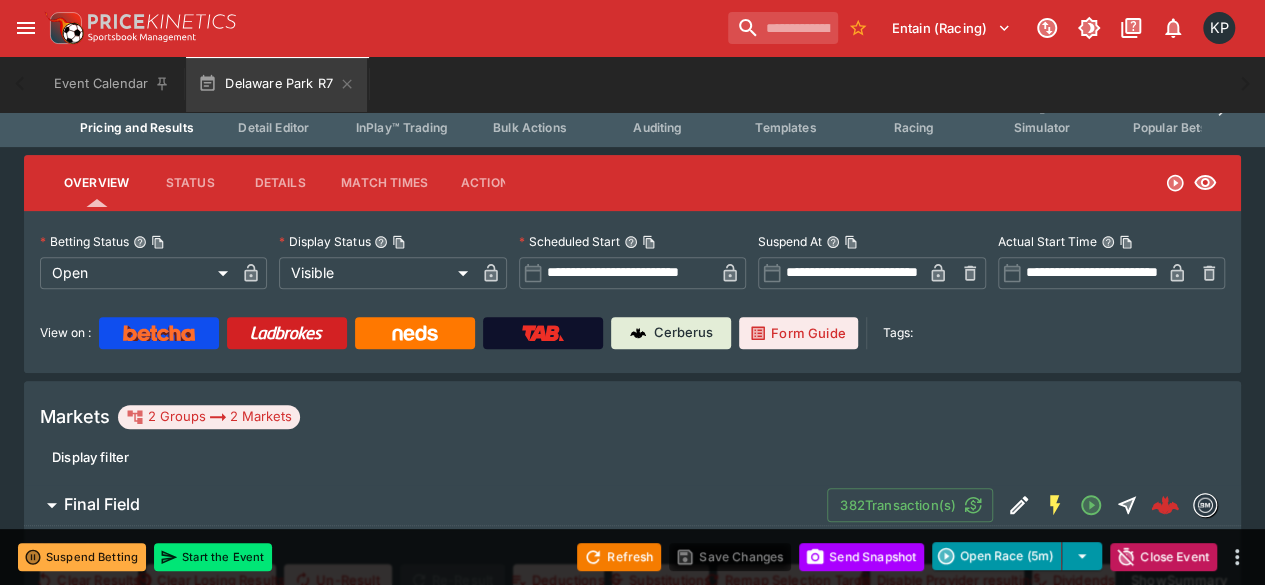 scroll, scrollTop: 0, scrollLeft: 0, axis: both 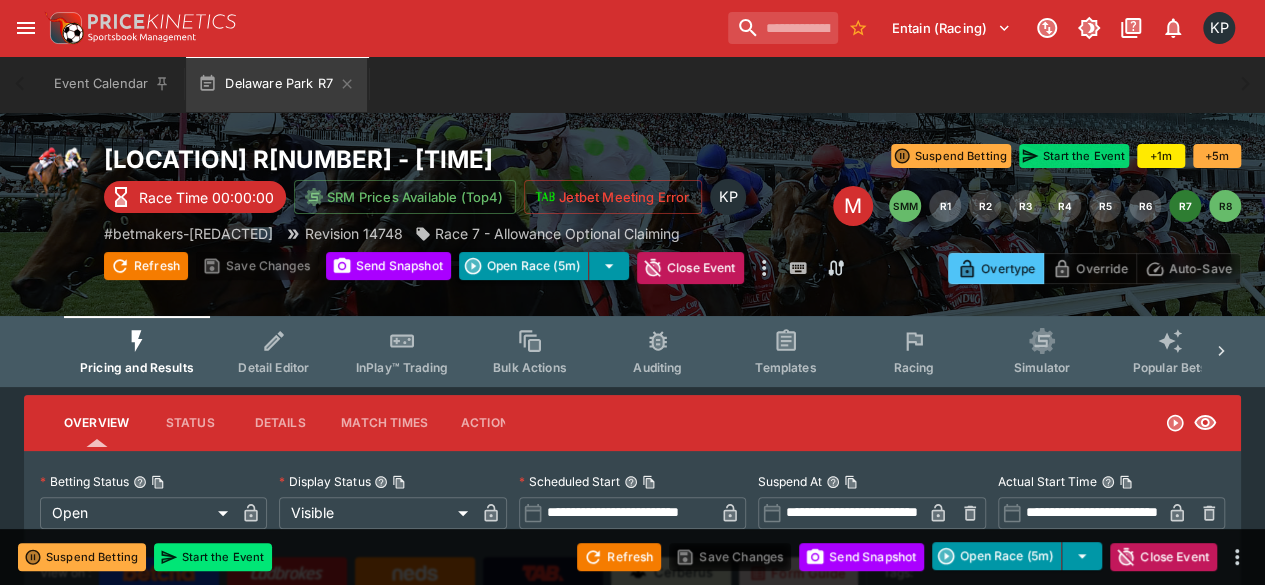 click on "Start the Event" at bounding box center [1074, 156] 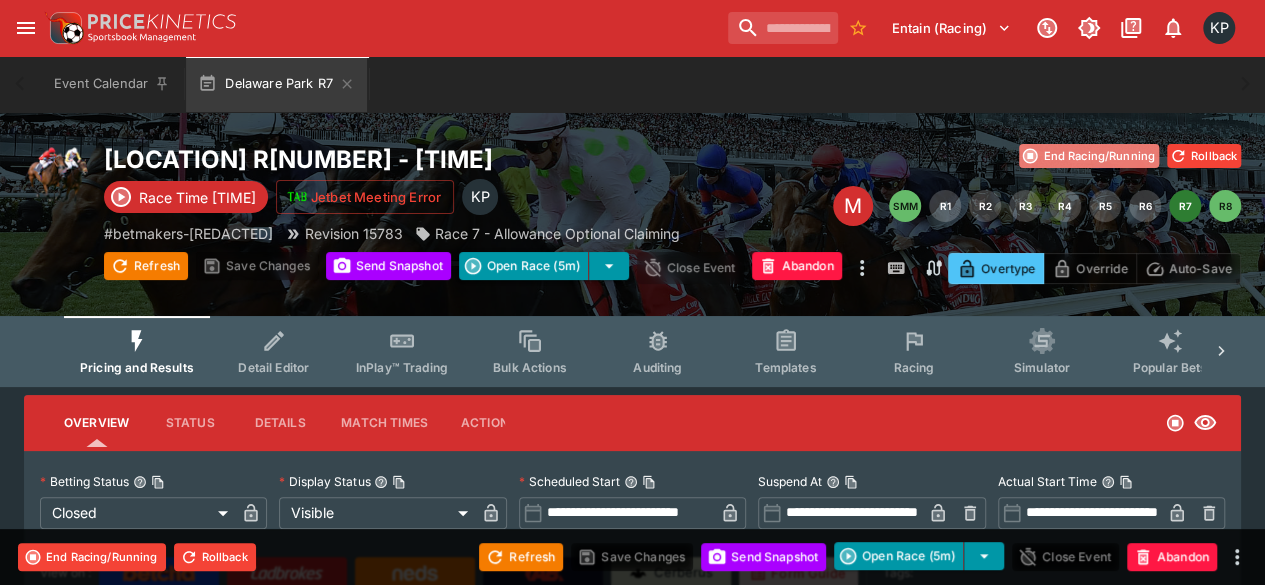 click on "End Racing/Running" at bounding box center (1089, 156) 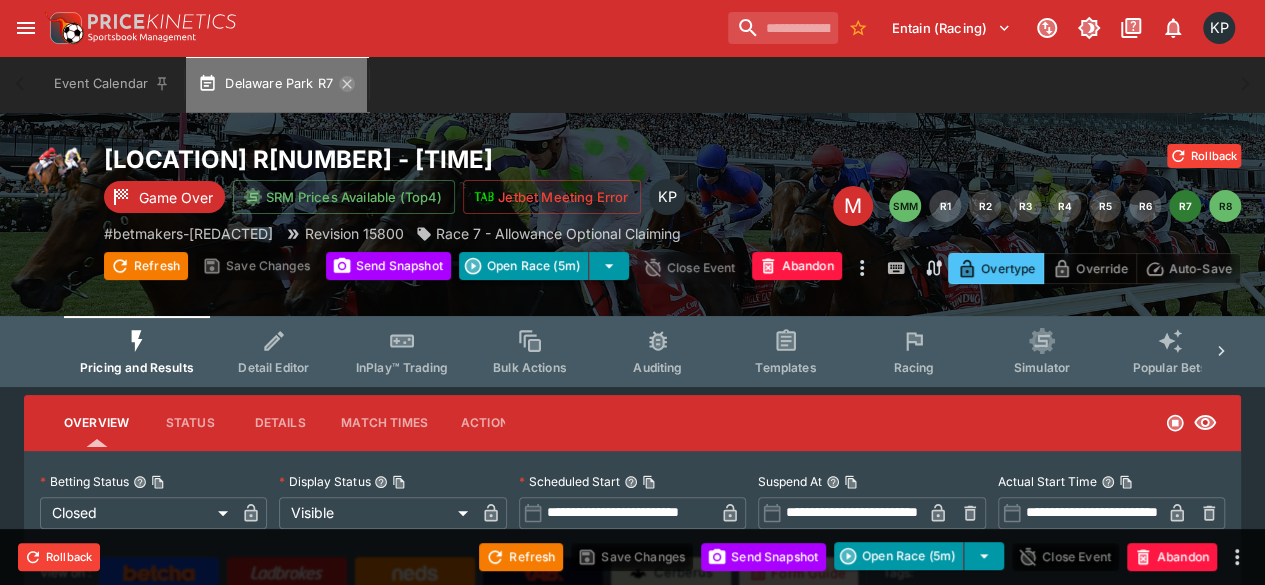click 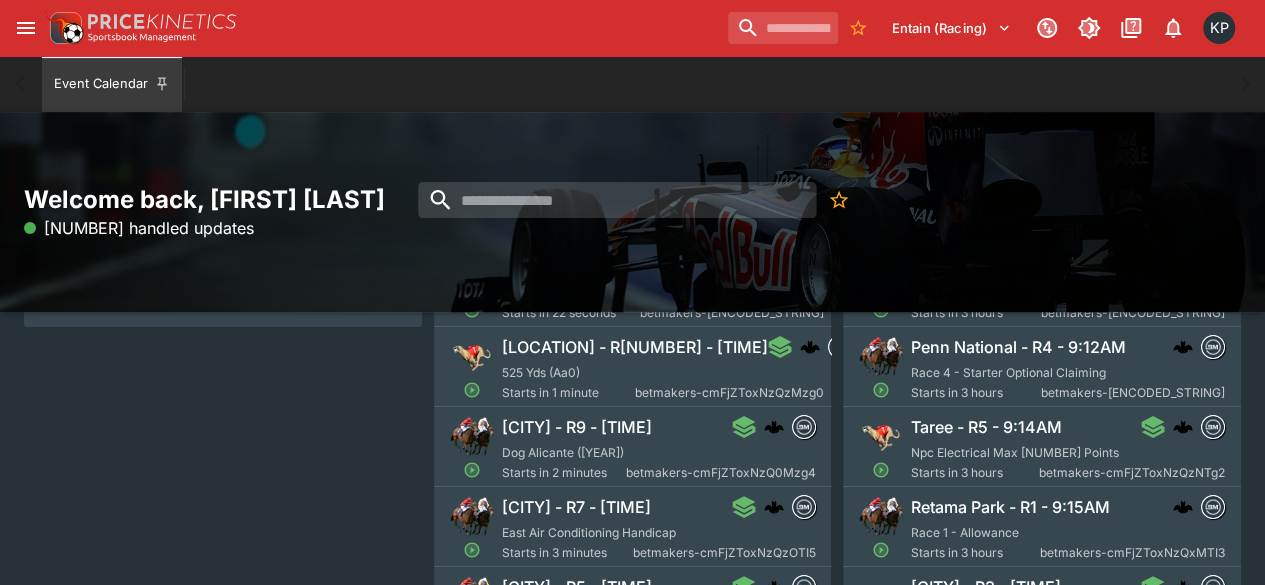 scroll, scrollTop: 224, scrollLeft: 0, axis: vertical 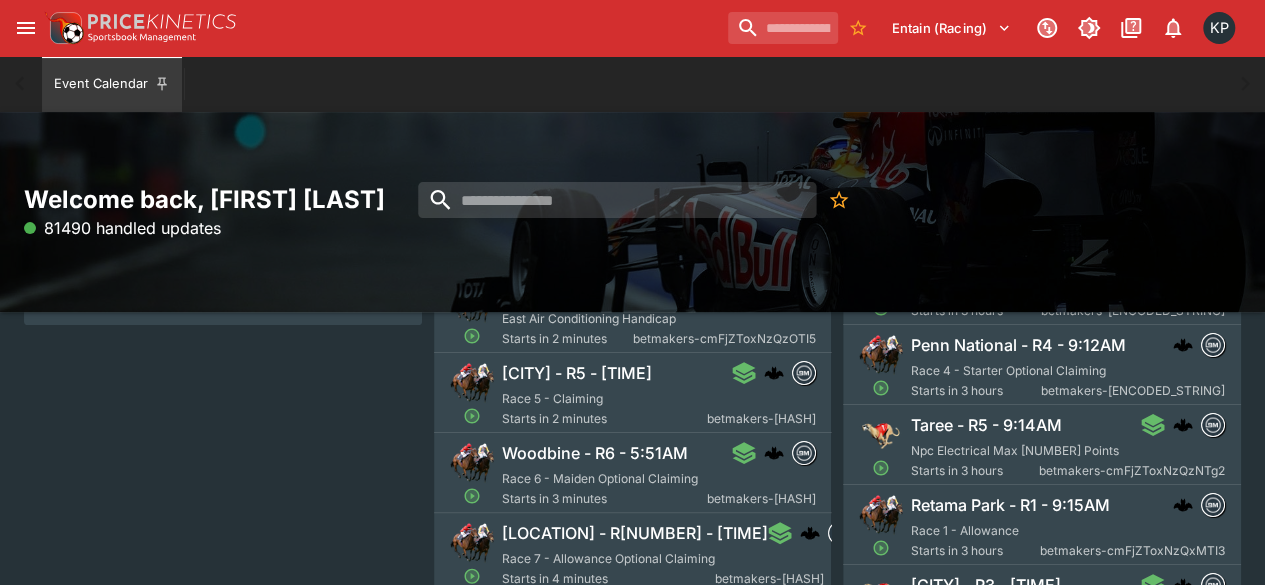 click on "Race 6 - Maiden Optional Claiming" at bounding box center (600, 478) 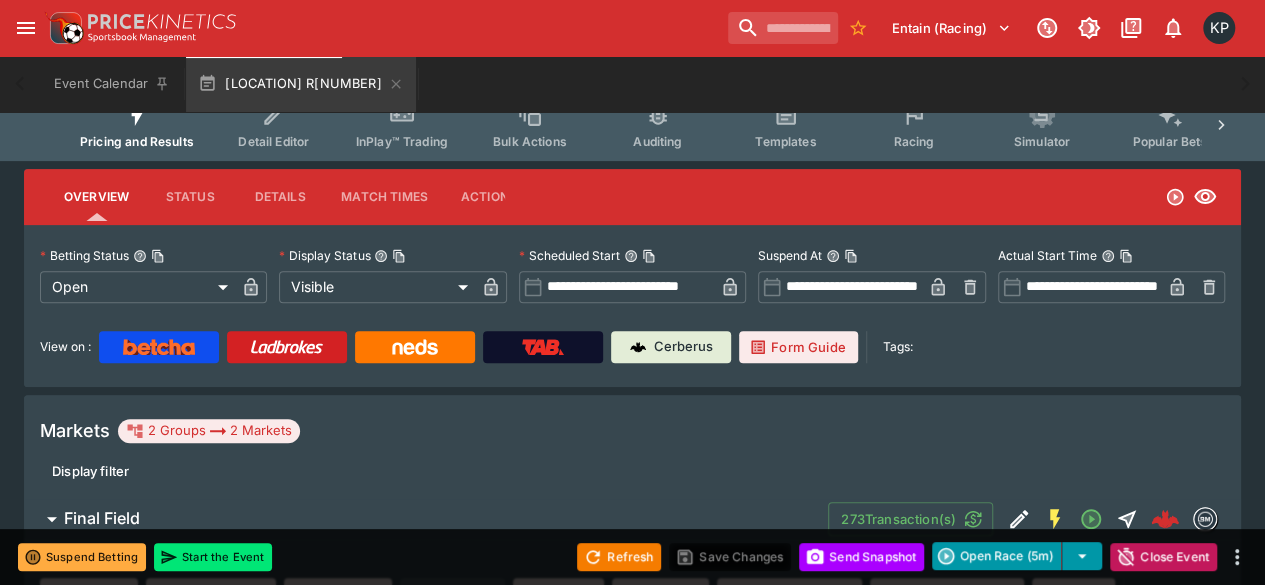 scroll, scrollTop: 0, scrollLeft: 0, axis: both 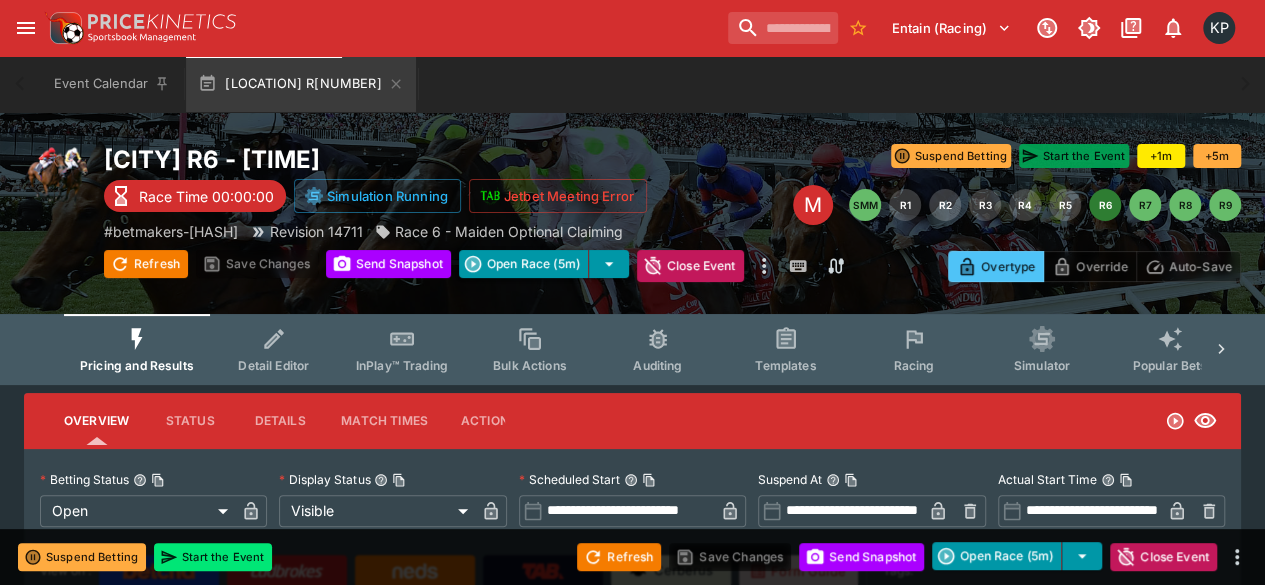 click on "Start the Event" at bounding box center [1074, 156] 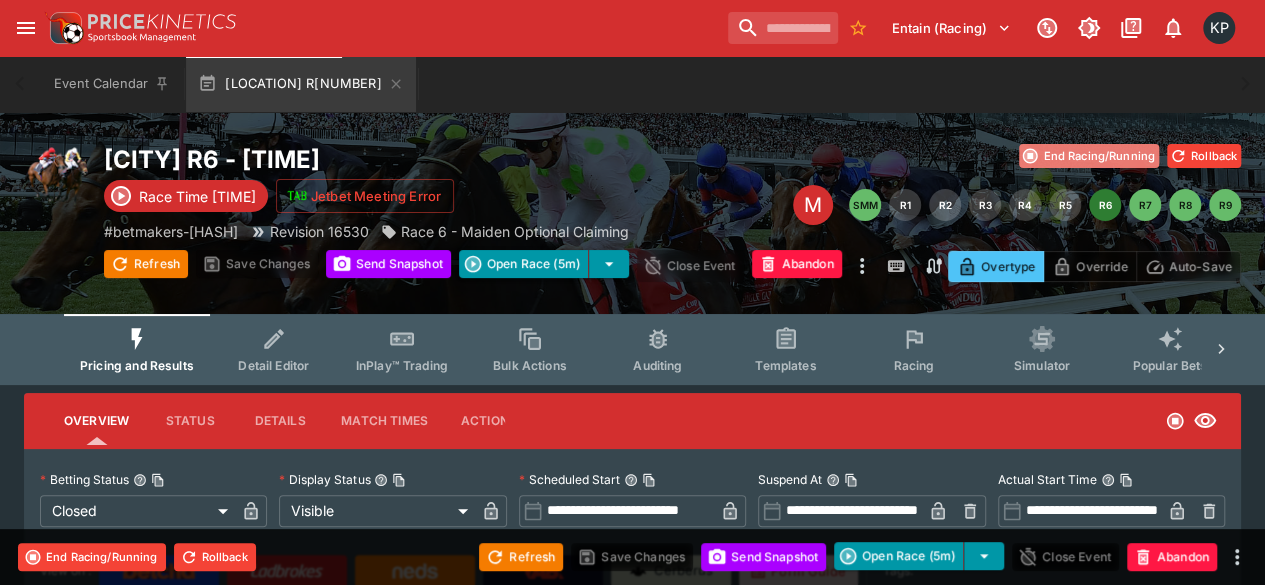 click on "End Racing/Running" at bounding box center (1089, 156) 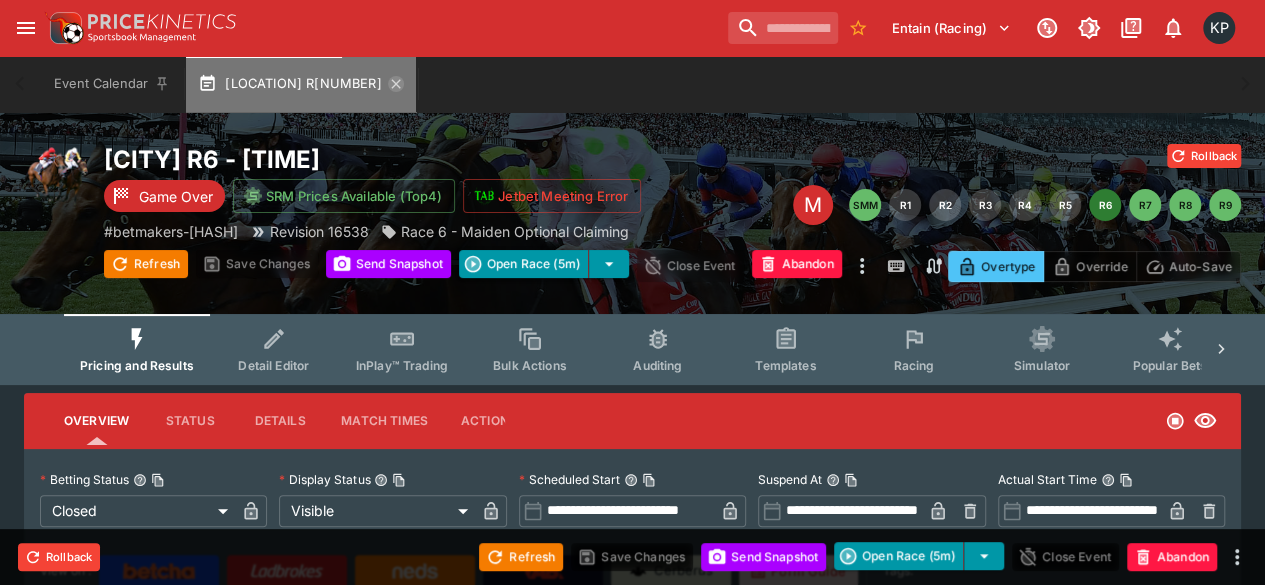 click 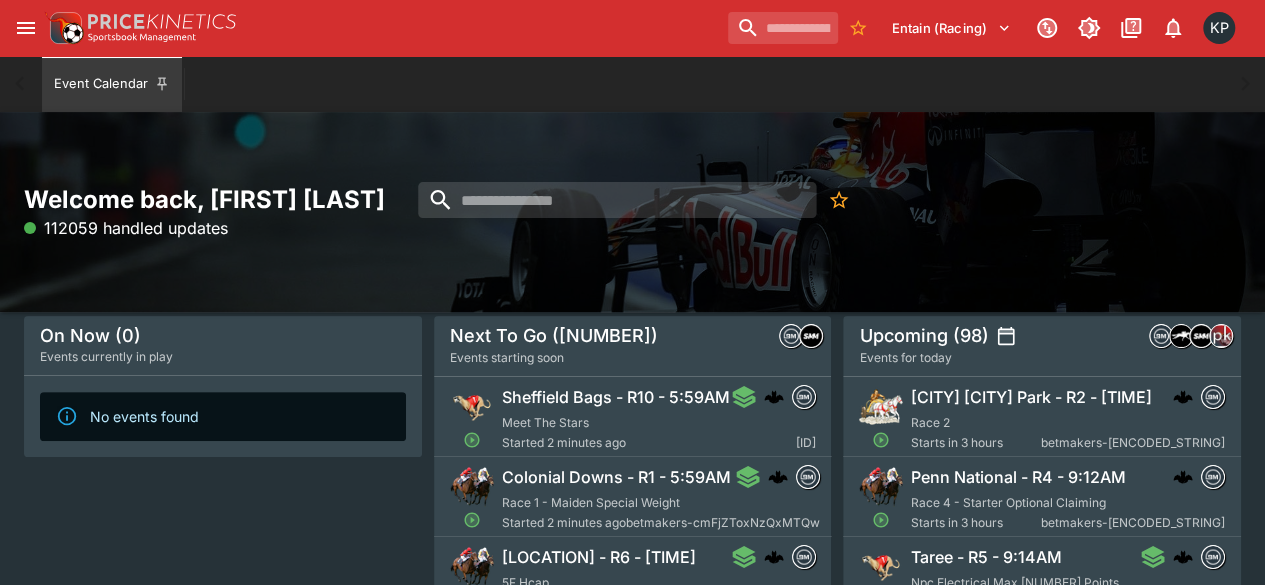 scroll, scrollTop: 114, scrollLeft: 0, axis: vertical 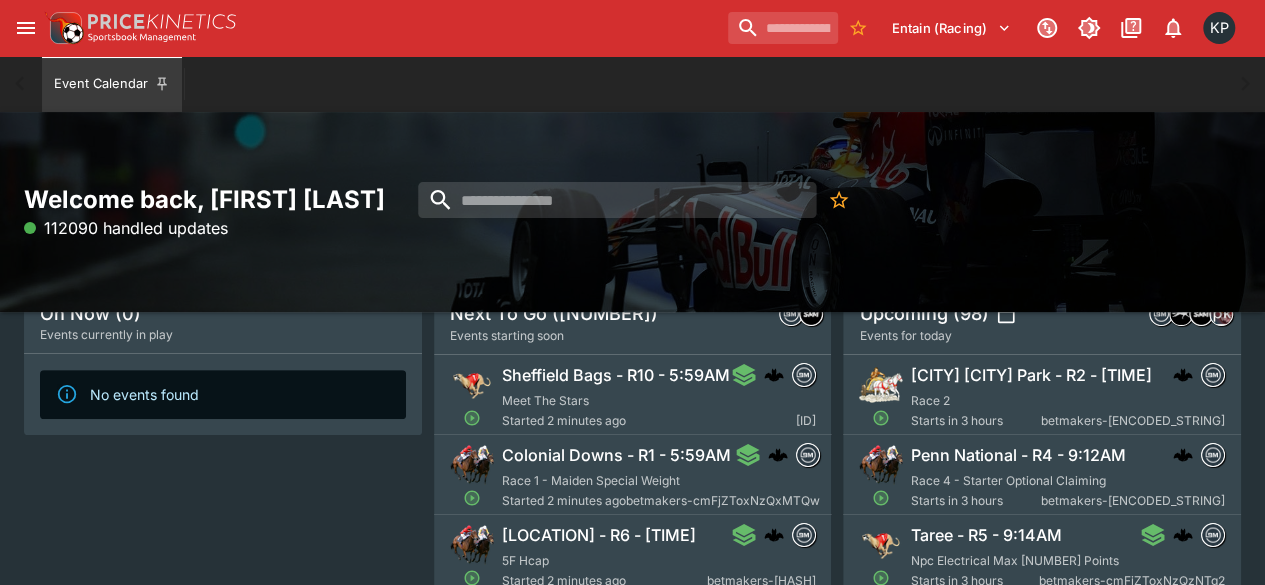 click on "Colonial Downs - R1 - 5:59AM Race 1 - Maiden Special Weight Started 2 minutes ago betmakers-cmFjZToxNzQxMTQw" at bounding box center (661, 477) 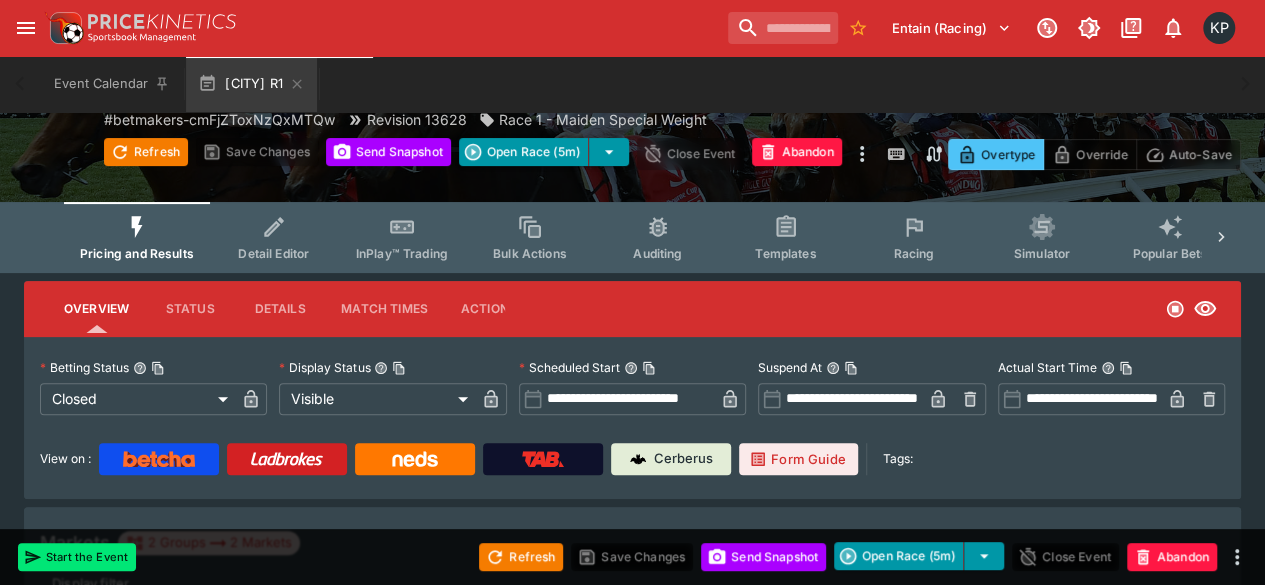 scroll, scrollTop: 0, scrollLeft: 0, axis: both 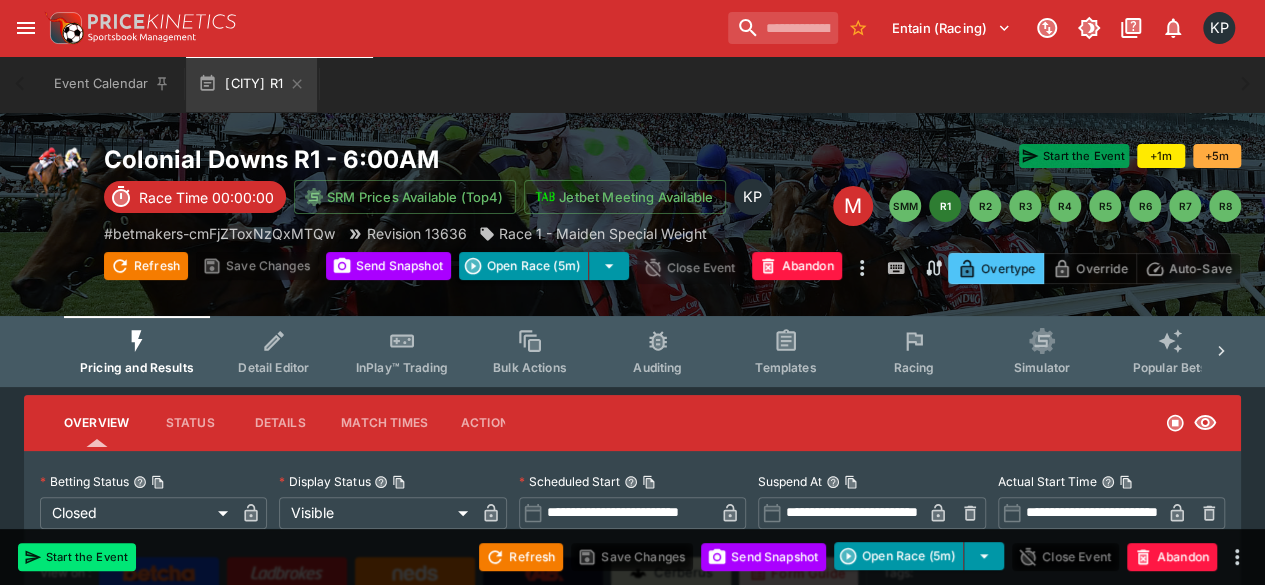 click 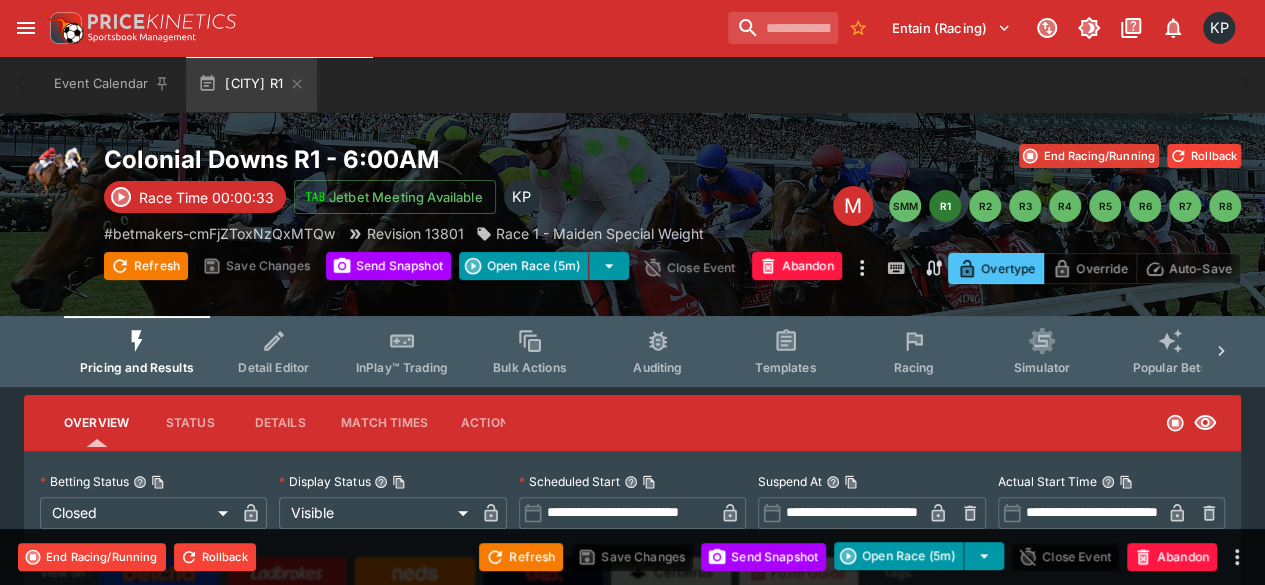 click on "End Racing/Running" at bounding box center [1089, 156] 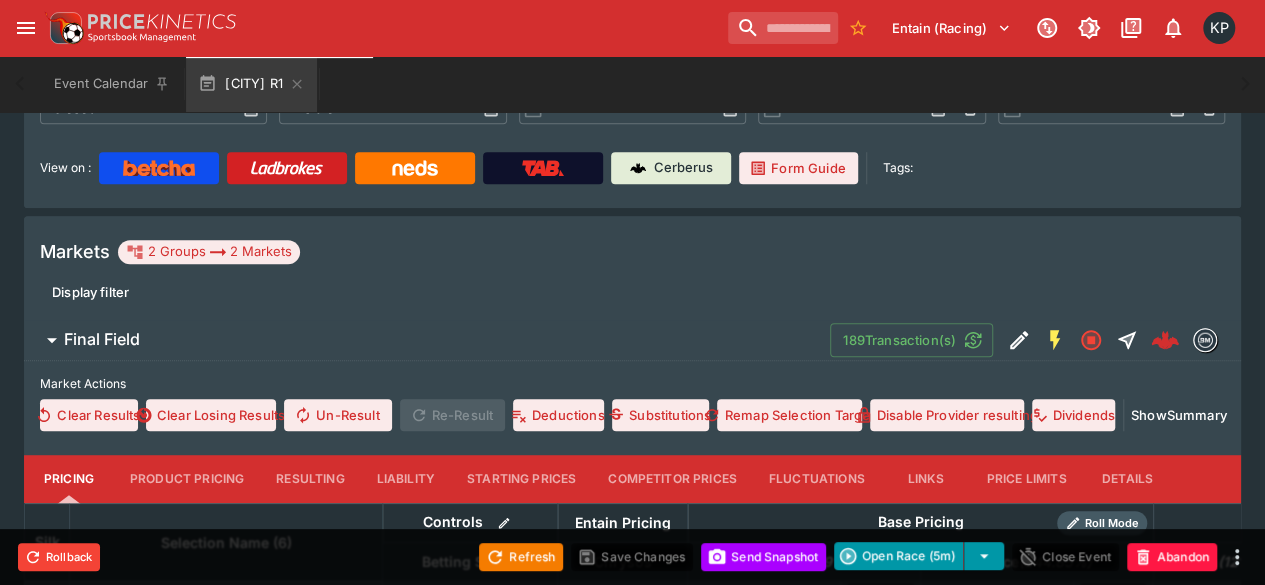 scroll, scrollTop: 0, scrollLeft: 0, axis: both 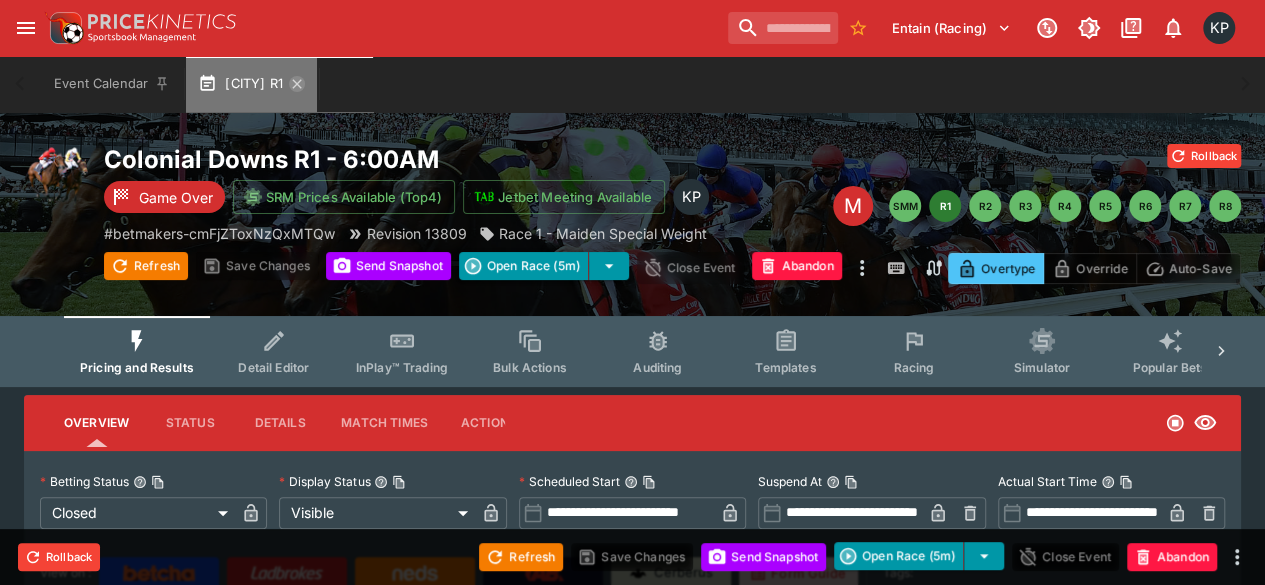 click 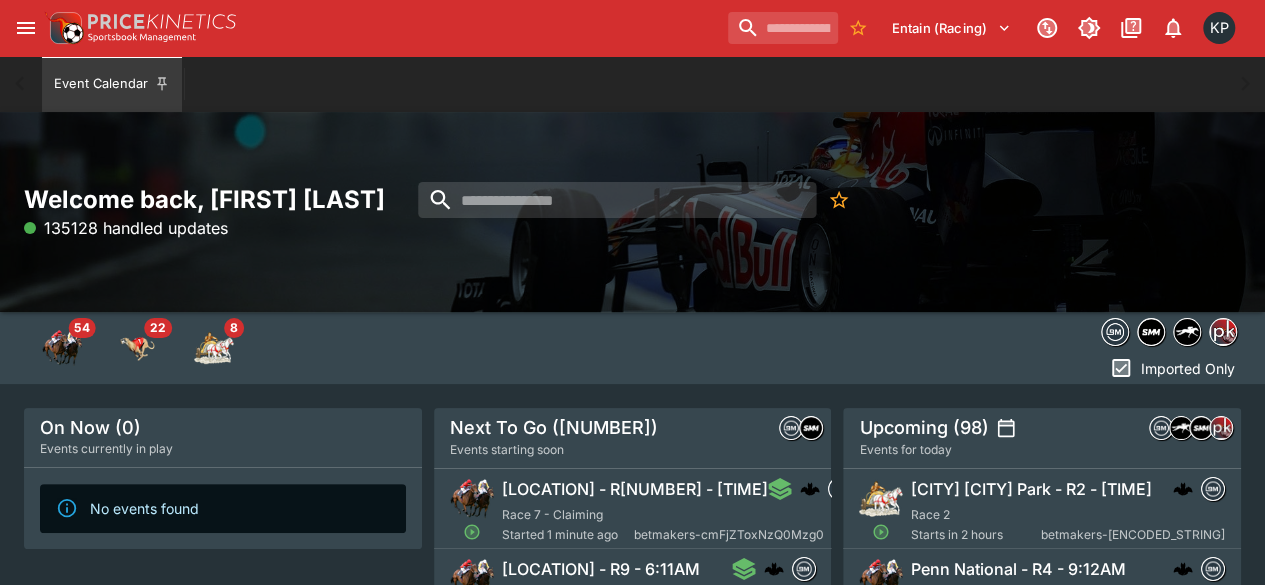 click on "Gulfstream Park - R7 - 6:12AM" at bounding box center [635, 489] 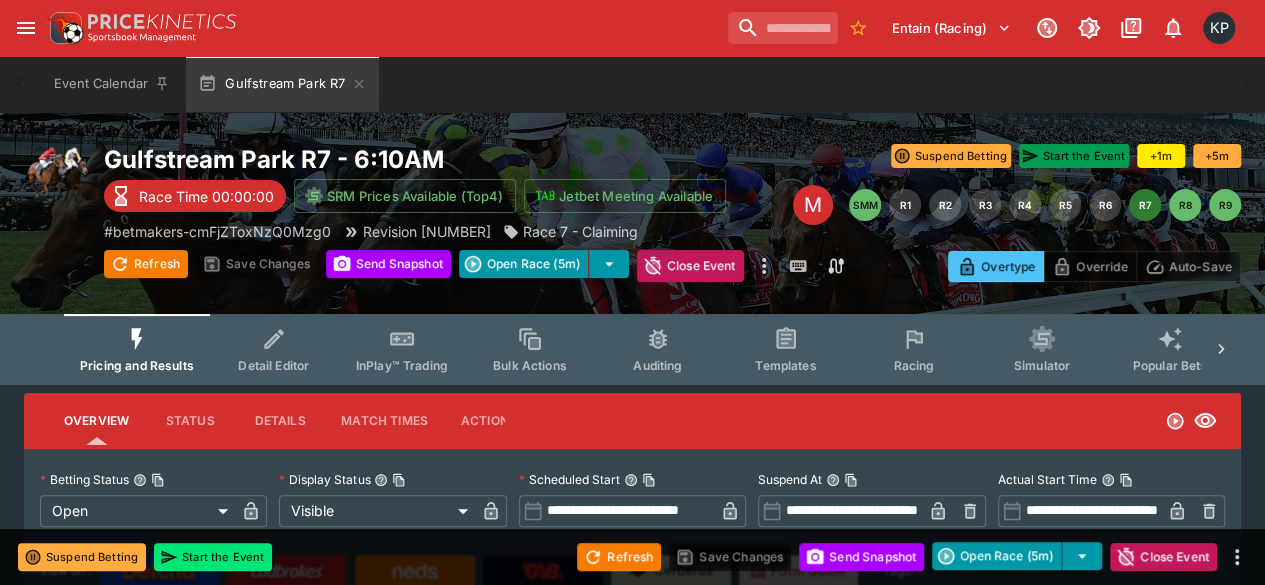 click on "Start the Event" at bounding box center [1074, 156] 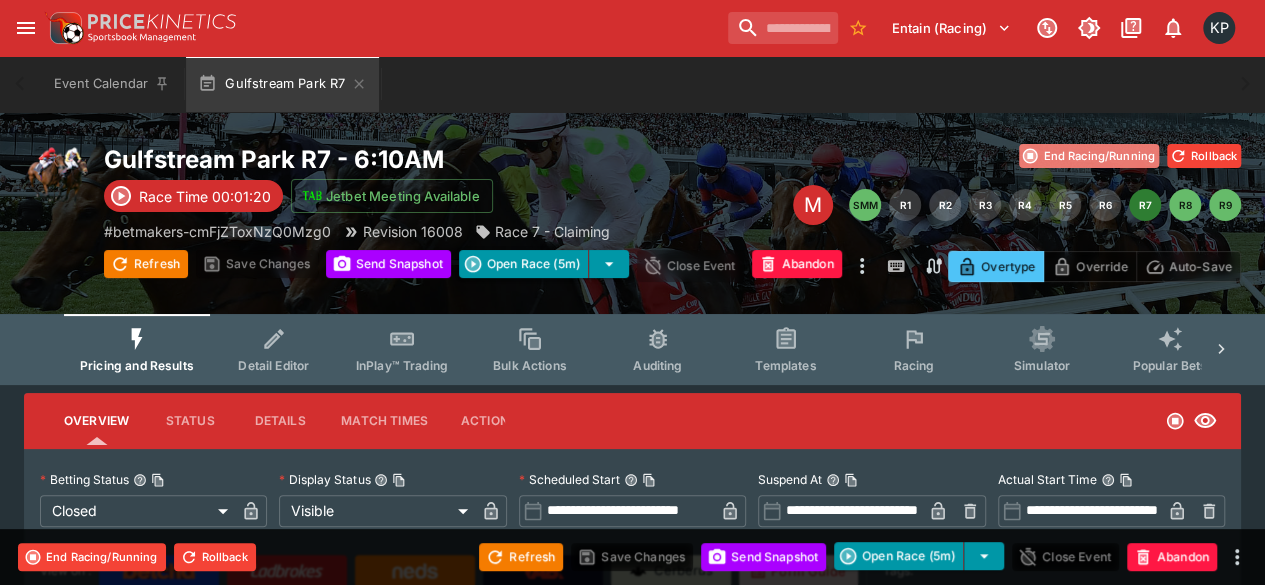 click on "End Racing/Running" at bounding box center (1089, 156) 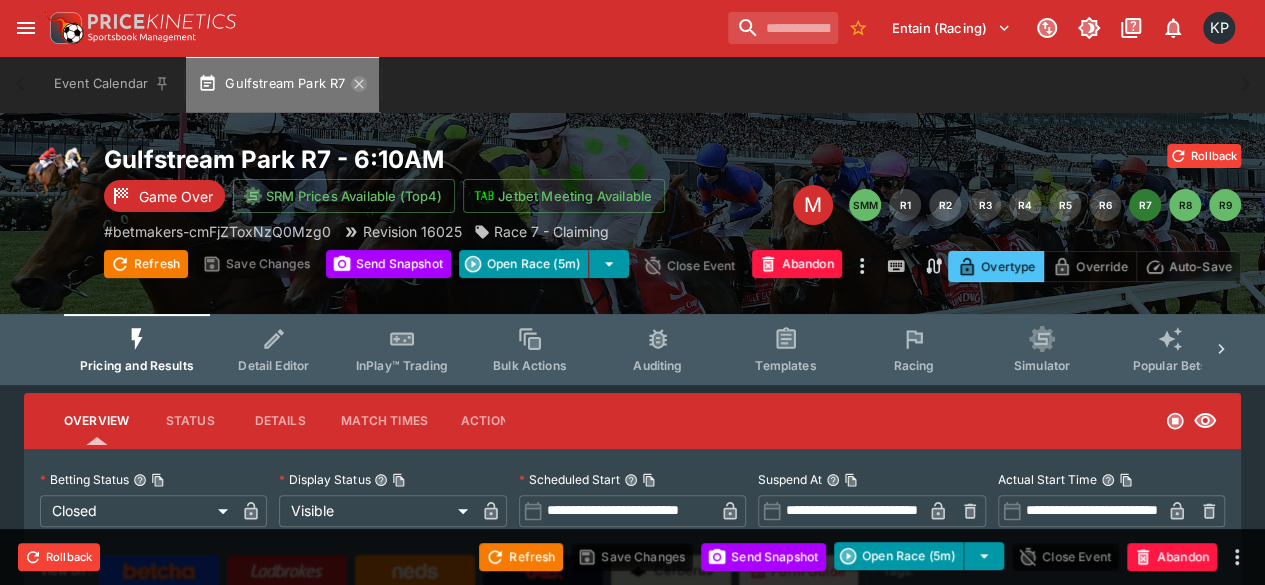 click 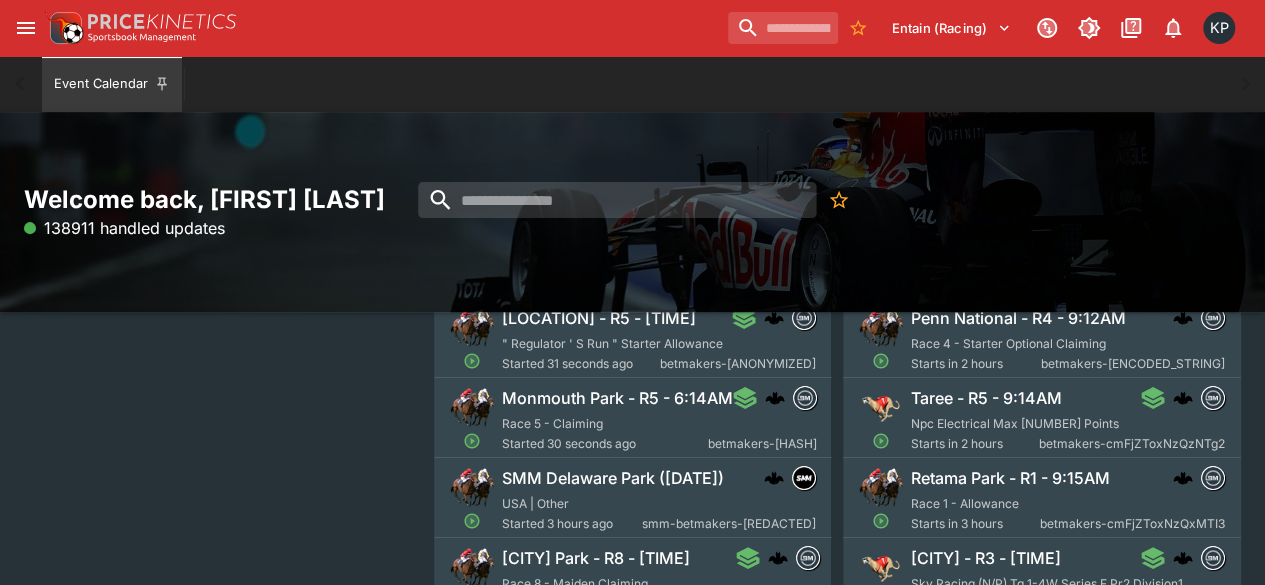 scroll, scrollTop: 252, scrollLeft: 0, axis: vertical 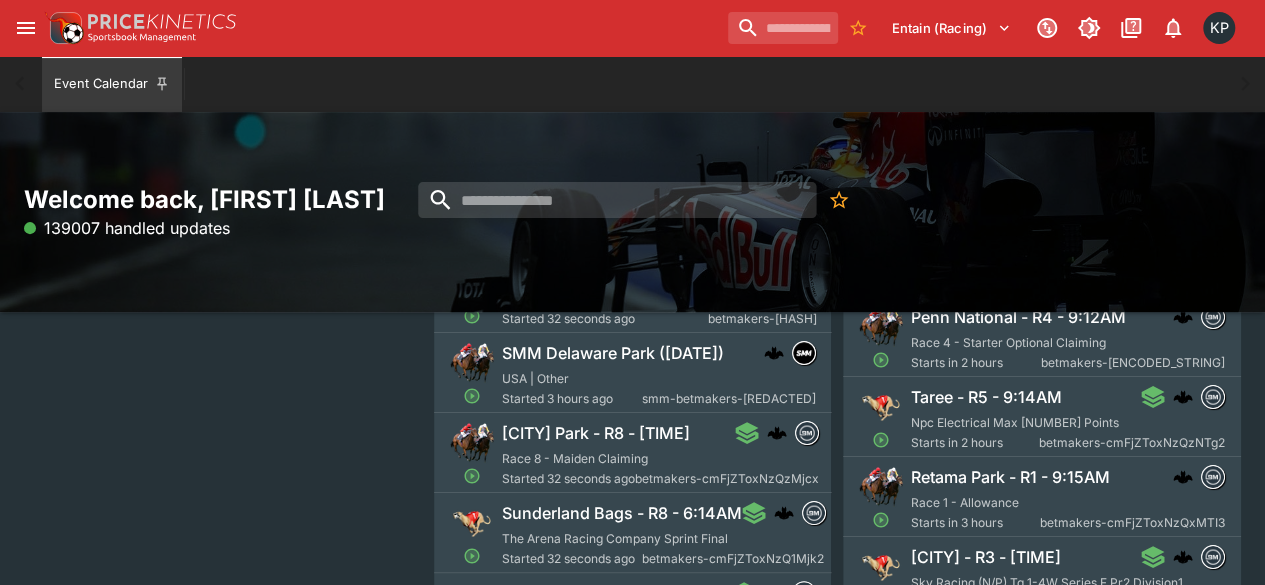 click on "Race 8 - Maiden Claiming" at bounding box center (575, 458) 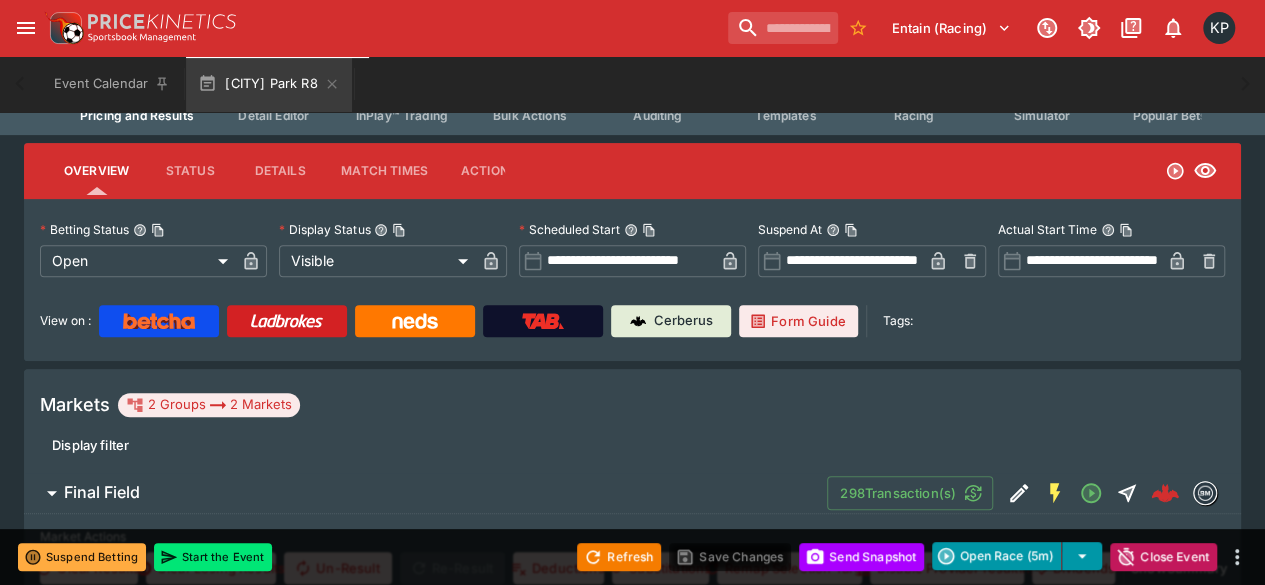scroll, scrollTop: 0, scrollLeft: 0, axis: both 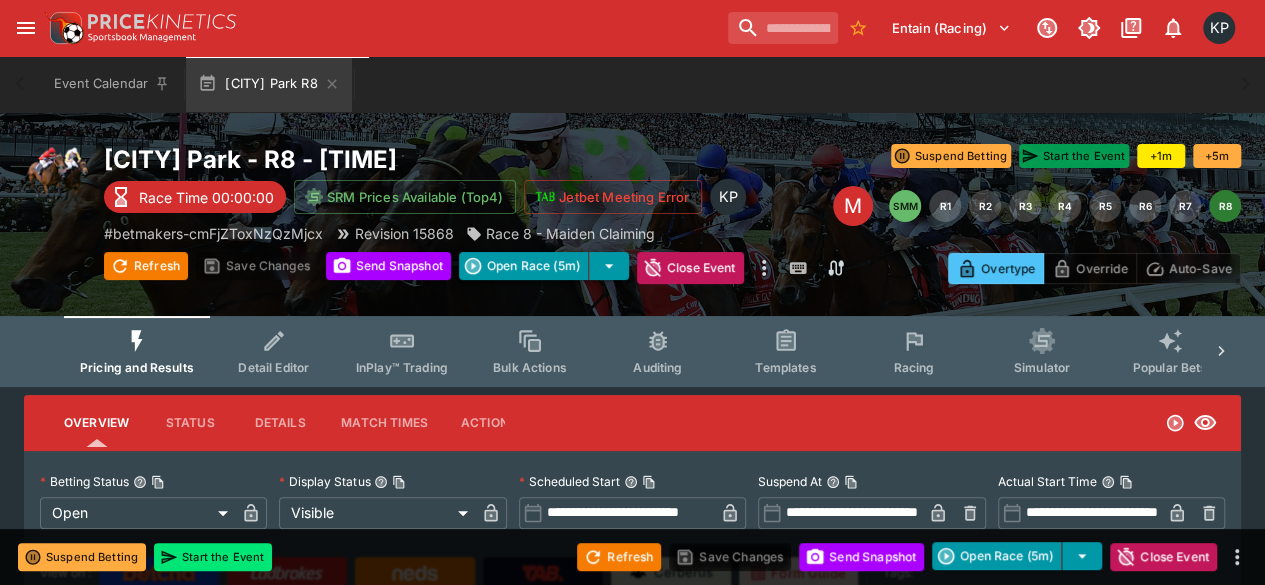click on "Start the Event" at bounding box center [1074, 156] 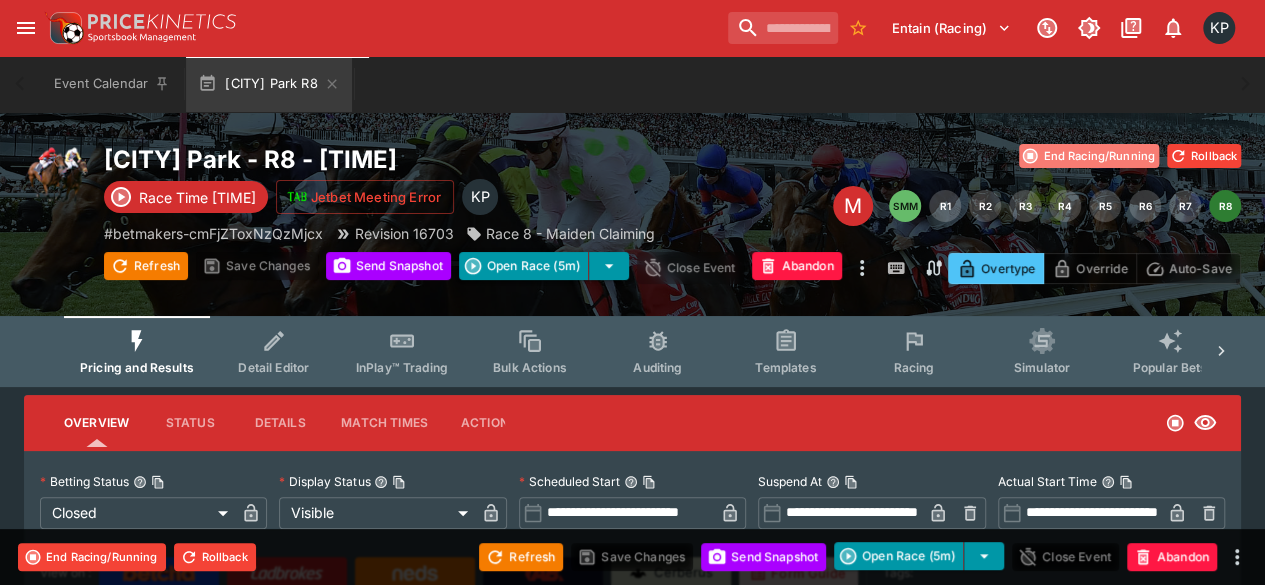 click on "End Racing/Running" at bounding box center [1089, 156] 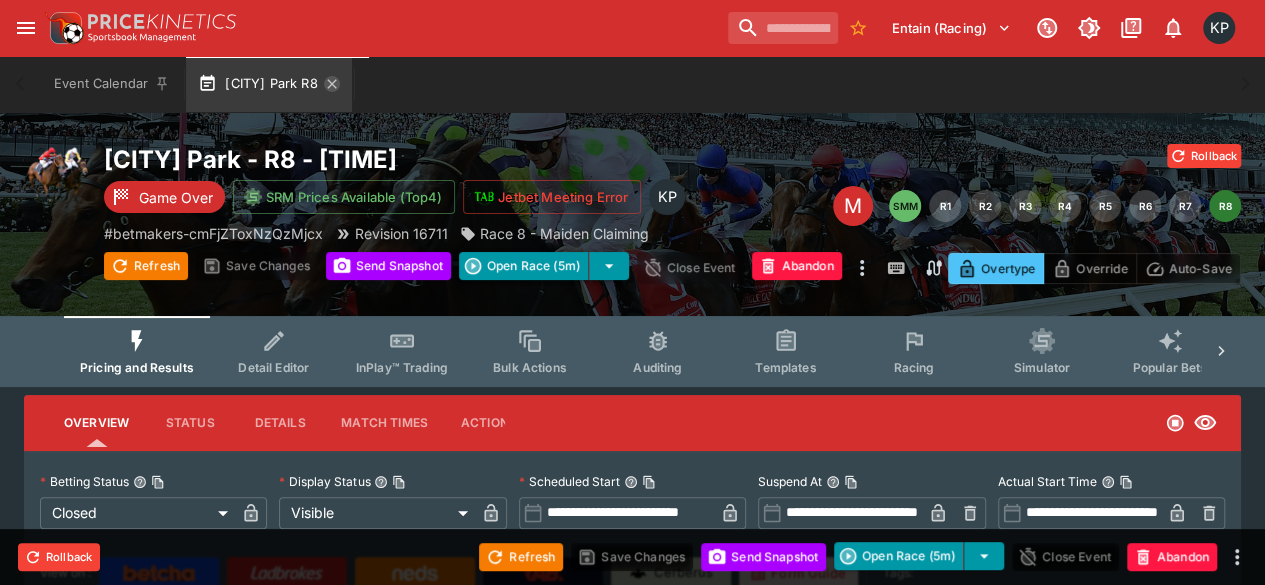 click 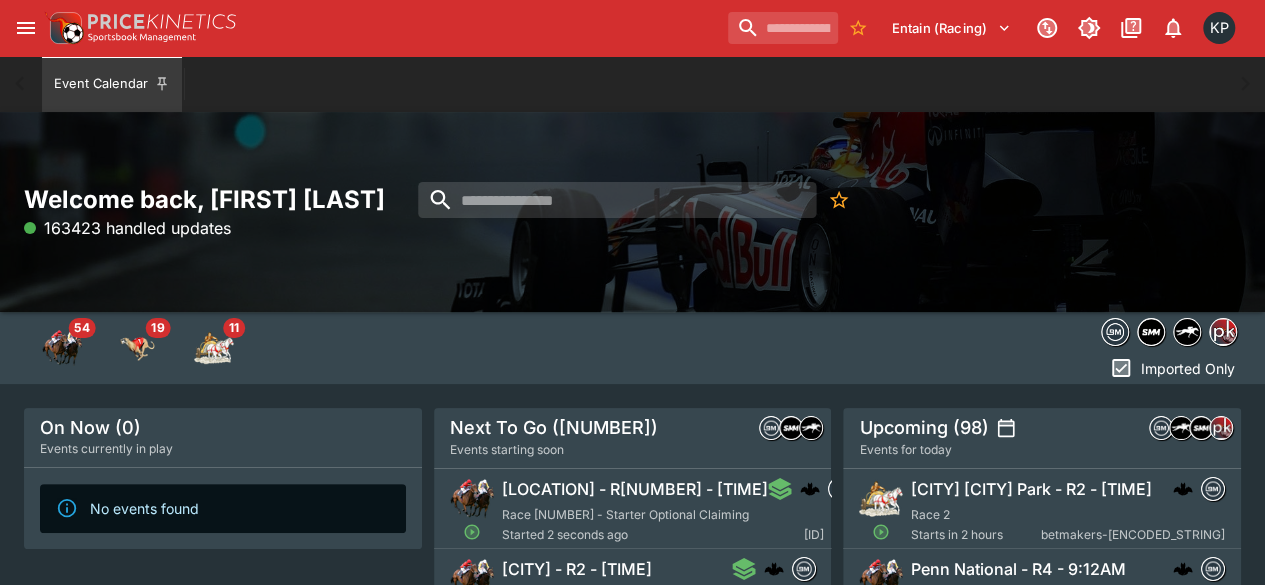 click on "Woodbine - R7 - 6:27AM" at bounding box center (635, 489) 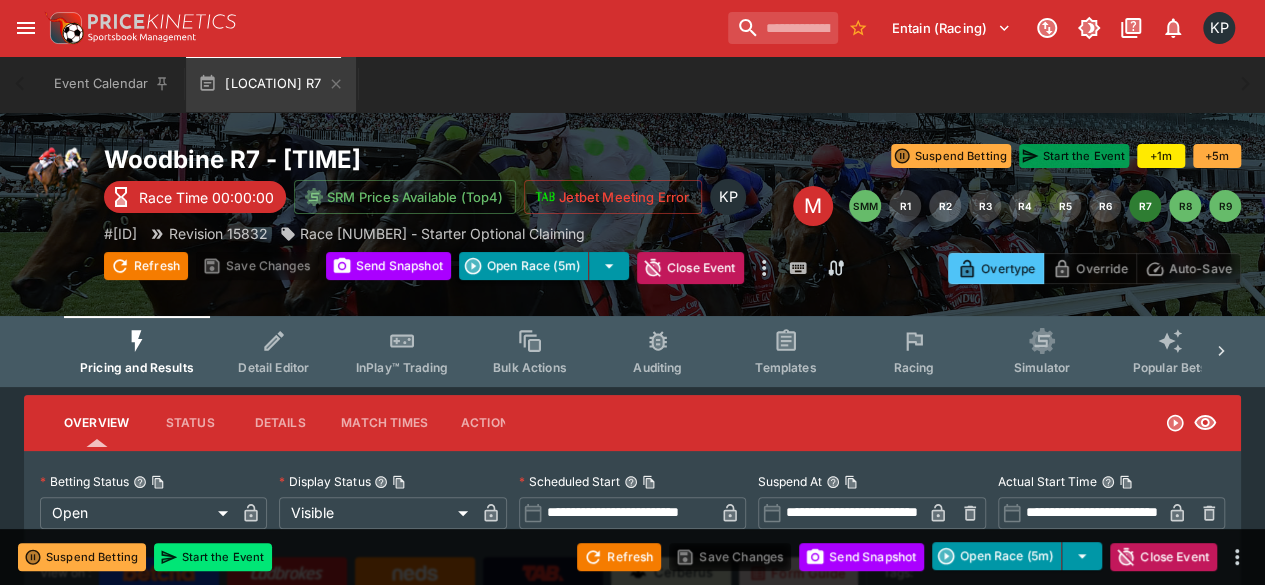 click on "Start the Event" at bounding box center (1074, 156) 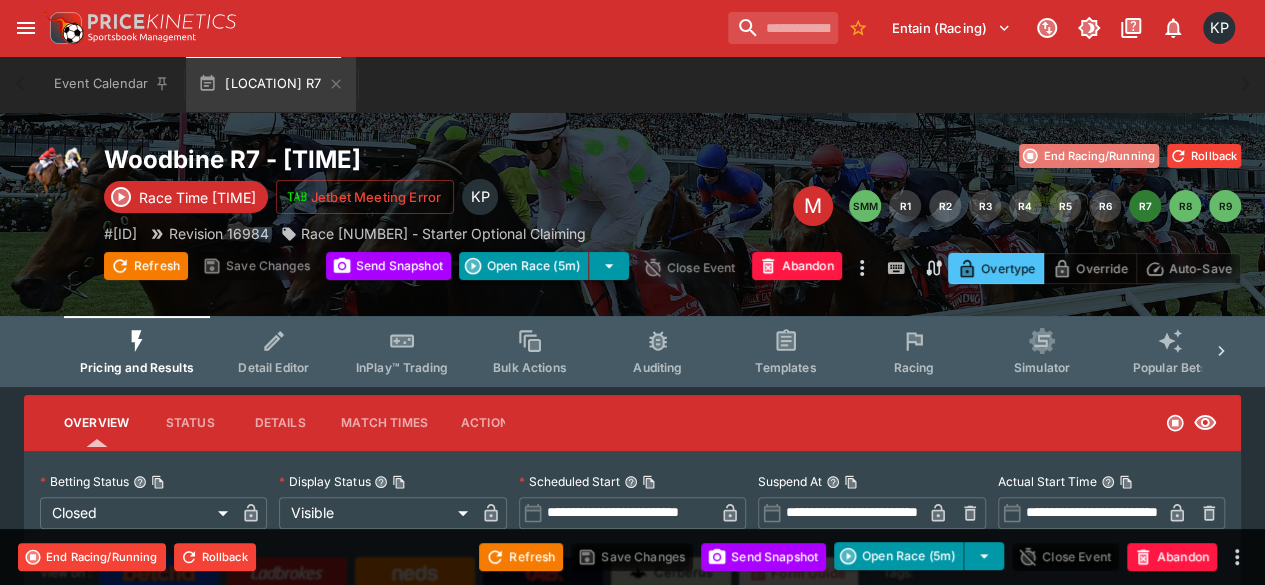 click on "End Racing/Running" at bounding box center [1089, 156] 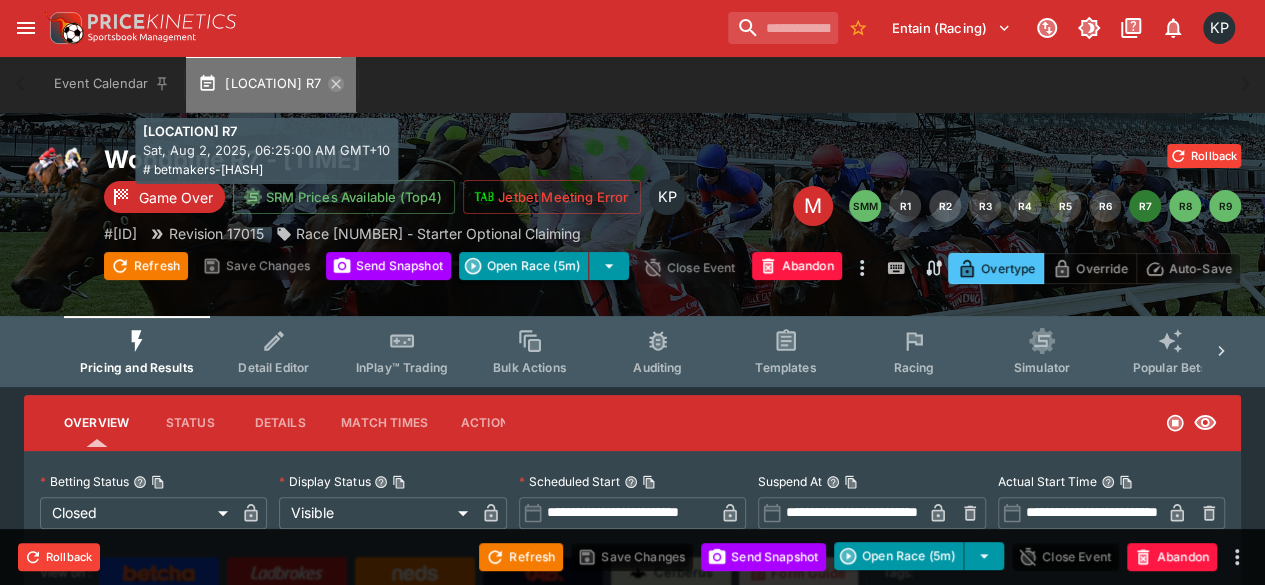 click 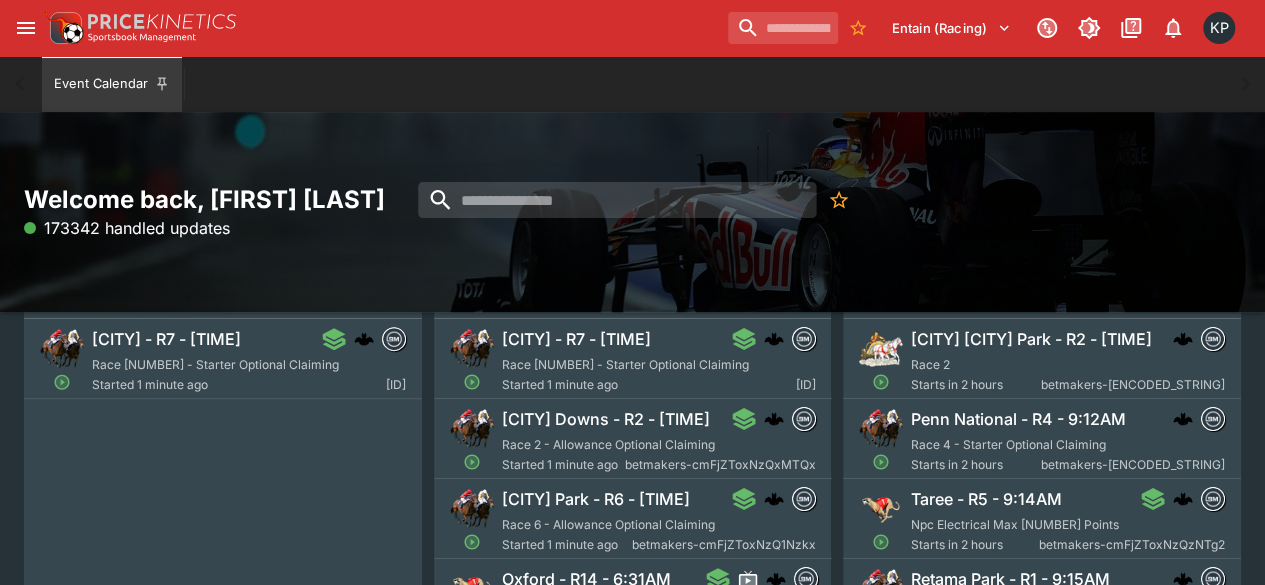 scroll, scrollTop: 160, scrollLeft: 0, axis: vertical 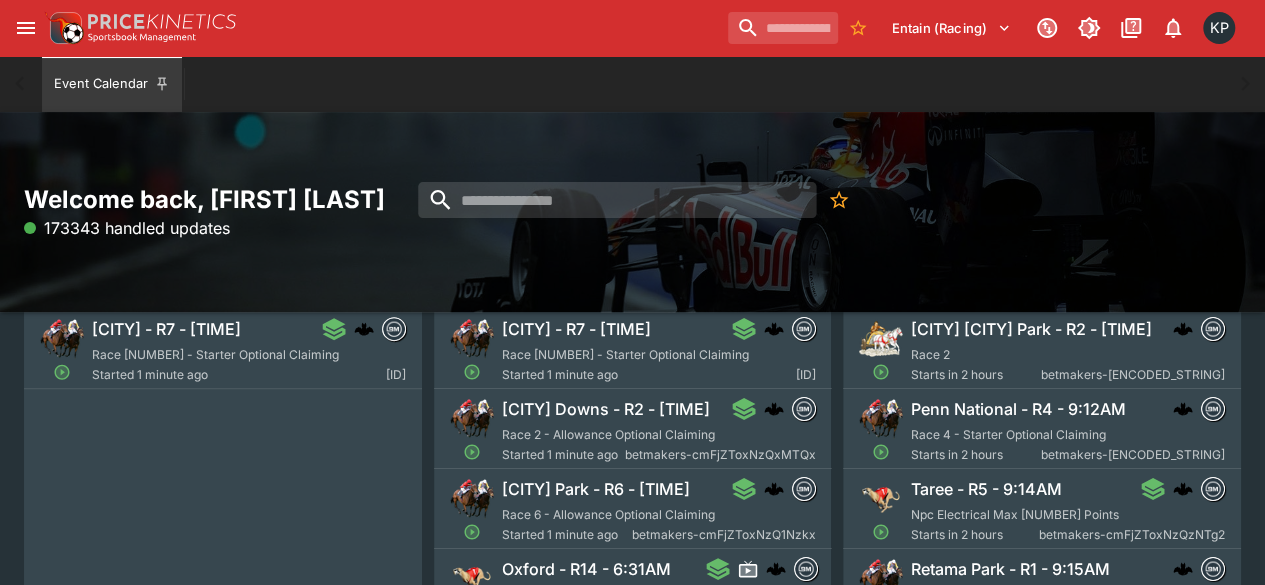 click on "Colonial Downs - R2 - 6:29AM" at bounding box center [606, 409] 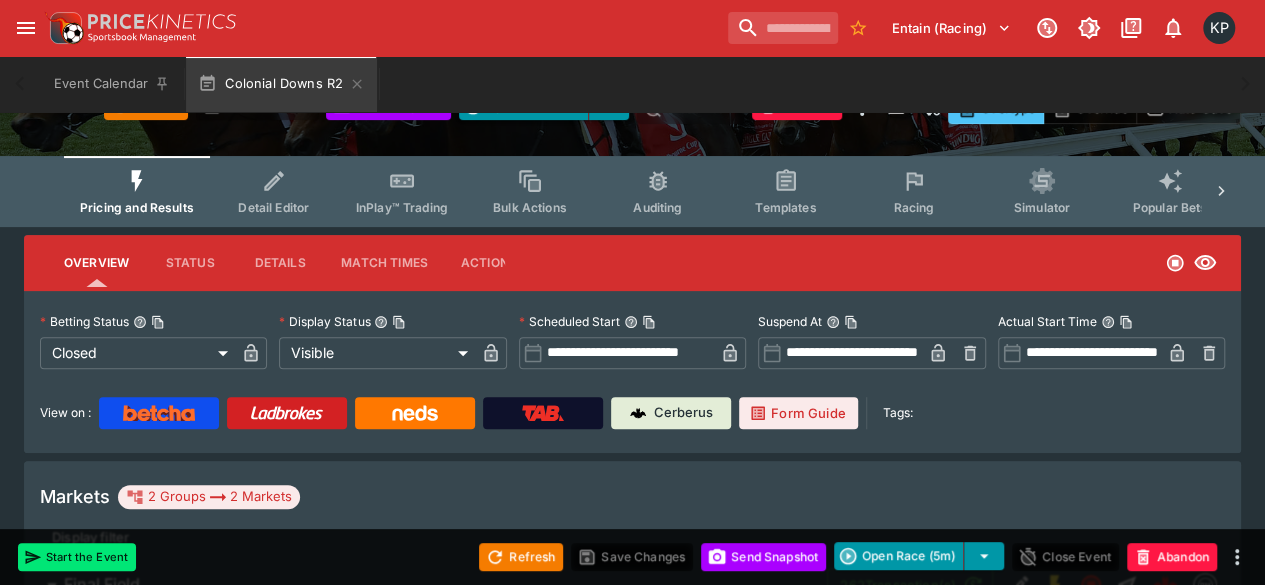 scroll, scrollTop: 0, scrollLeft: 0, axis: both 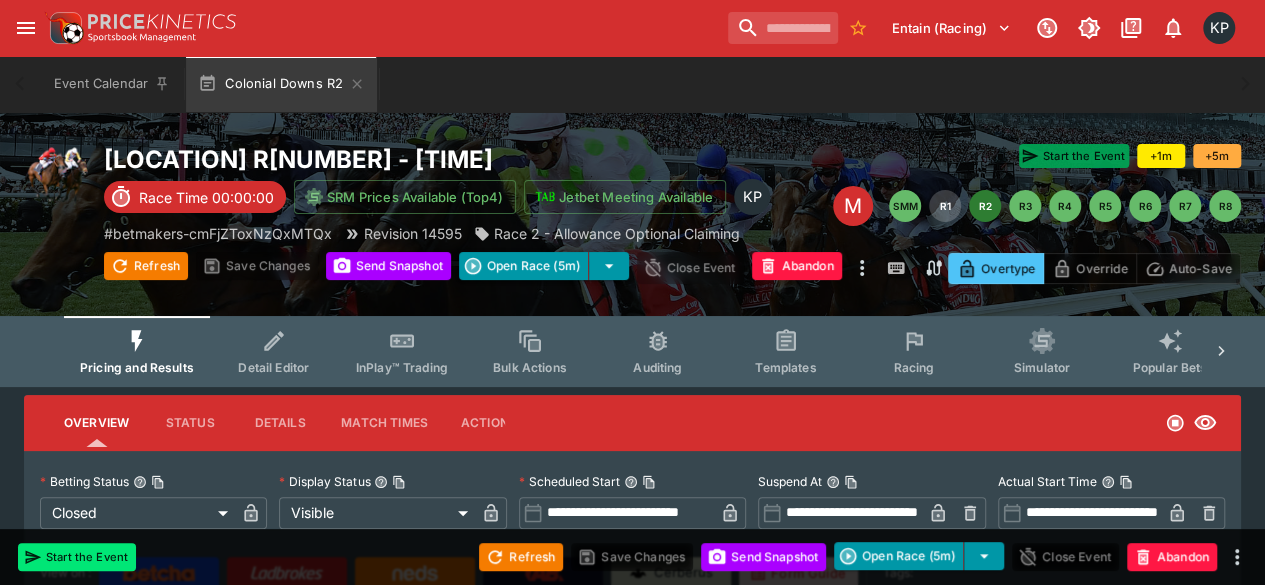 click on "Start the Event" at bounding box center [1074, 156] 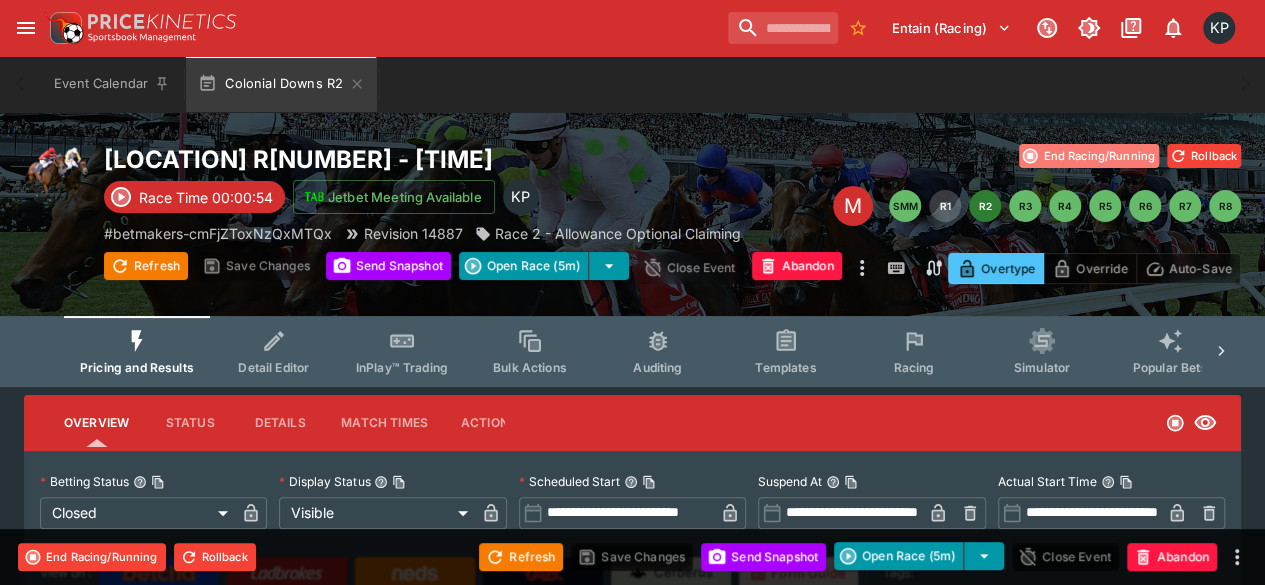 click on "End Racing/Running" at bounding box center [1089, 156] 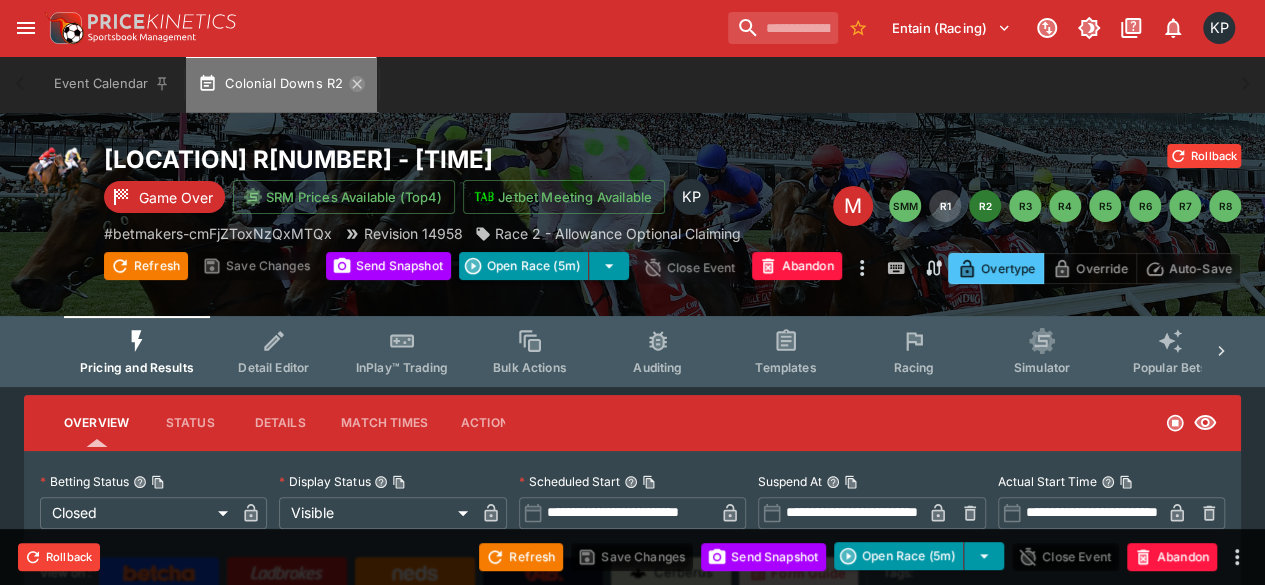 click 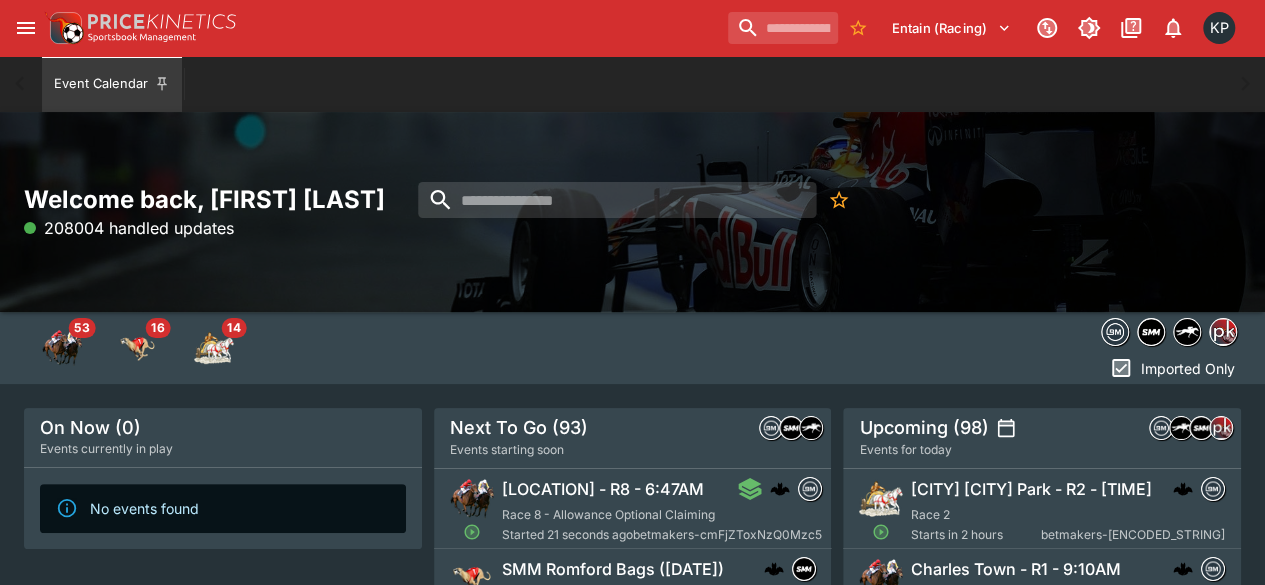click on "Race 8 - Allowance Optional Claiming" at bounding box center (608, 514) 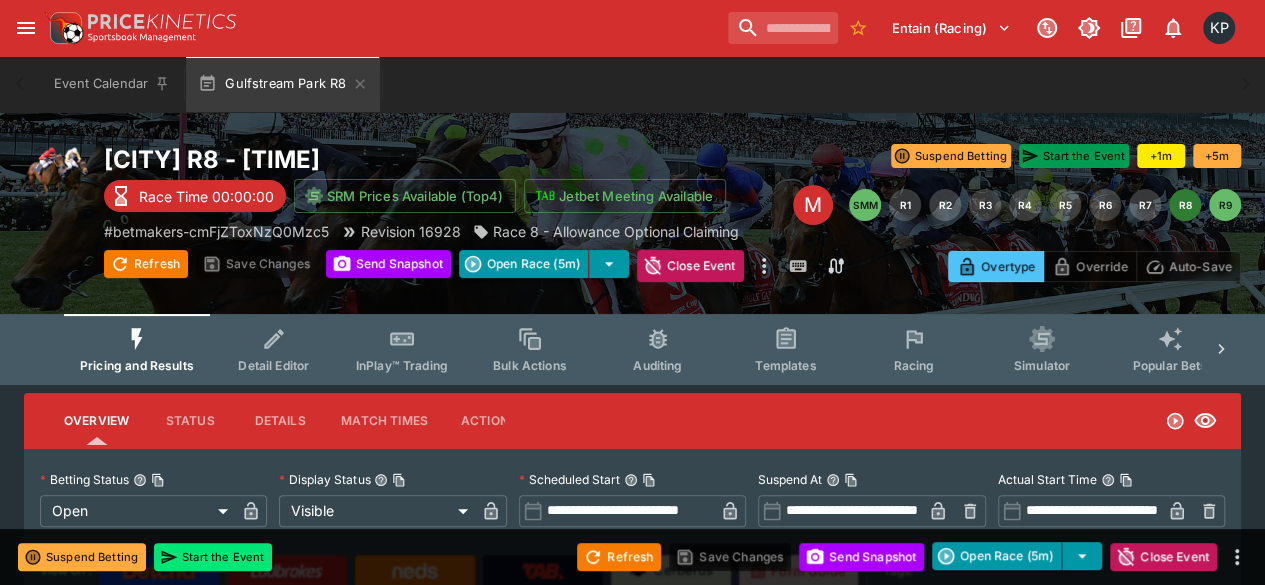 click on "Start the Event" at bounding box center [1074, 156] 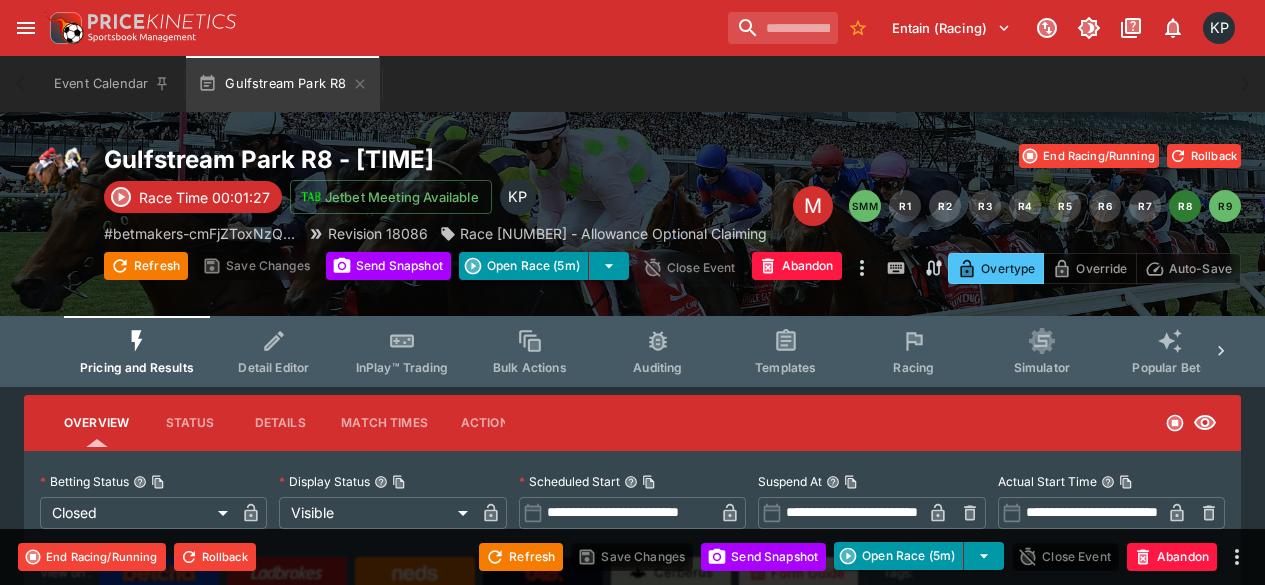 scroll, scrollTop: 0, scrollLeft: 0, axis: both 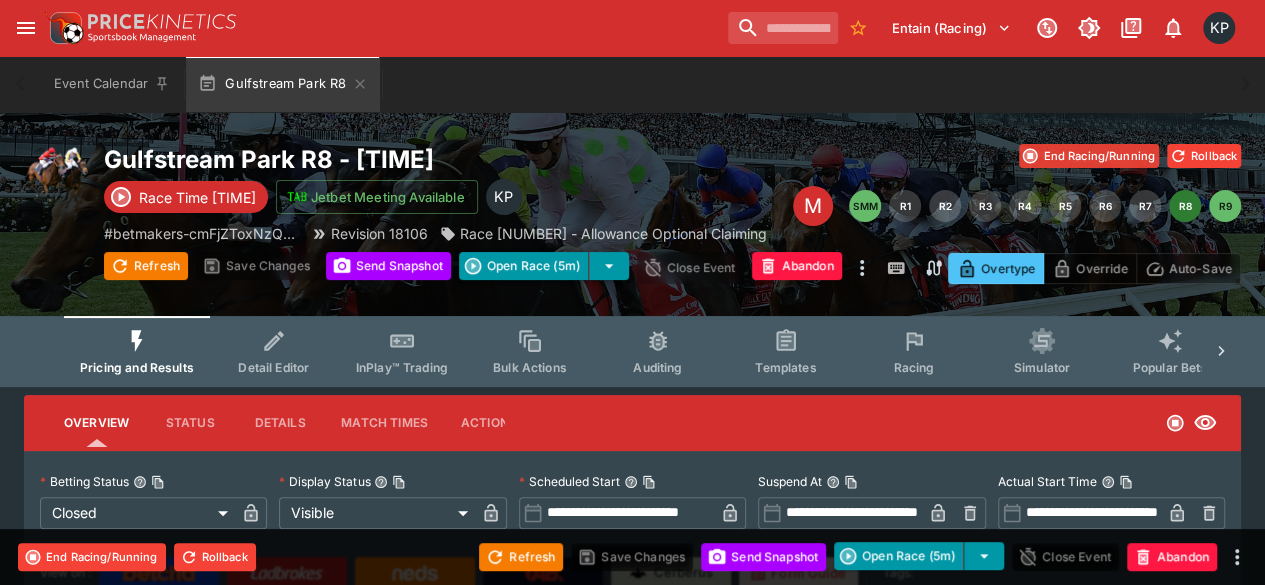 click on "End Racing/Running" at bounding box center [1089, 156] 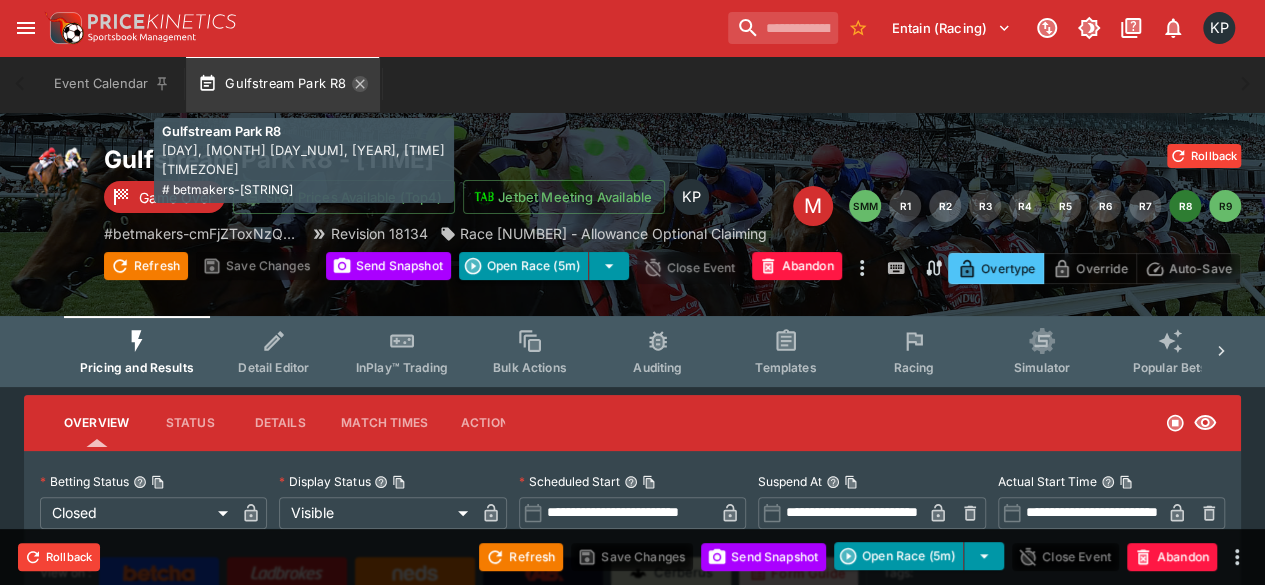 click 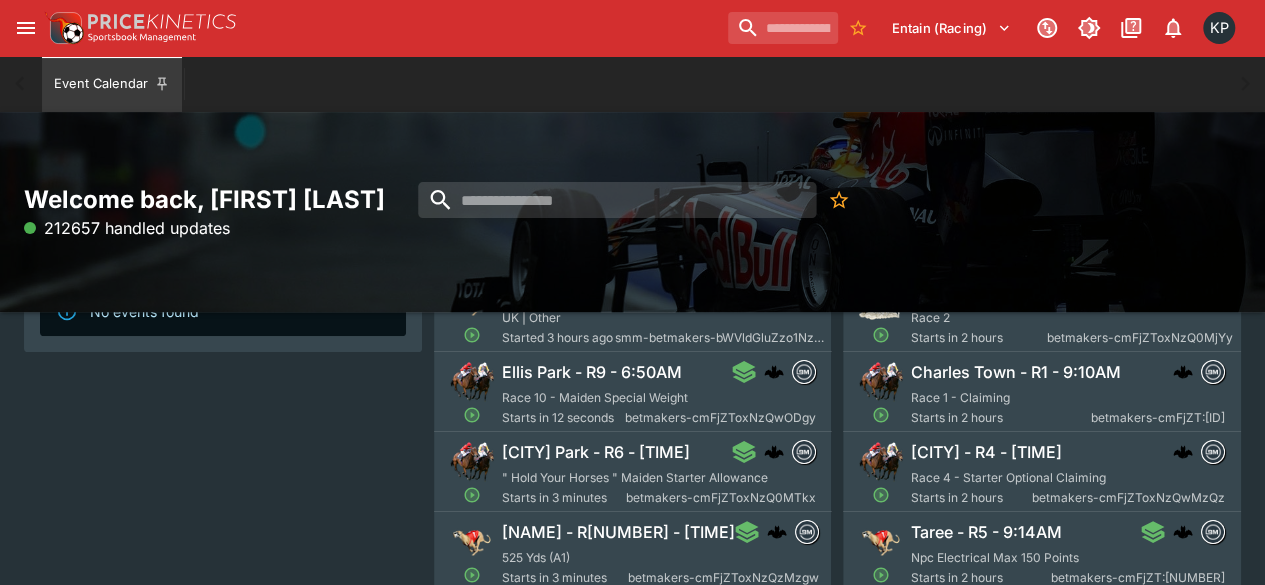 scroll, scrollTop: 210, scrollLeft: 0, axis: vertical 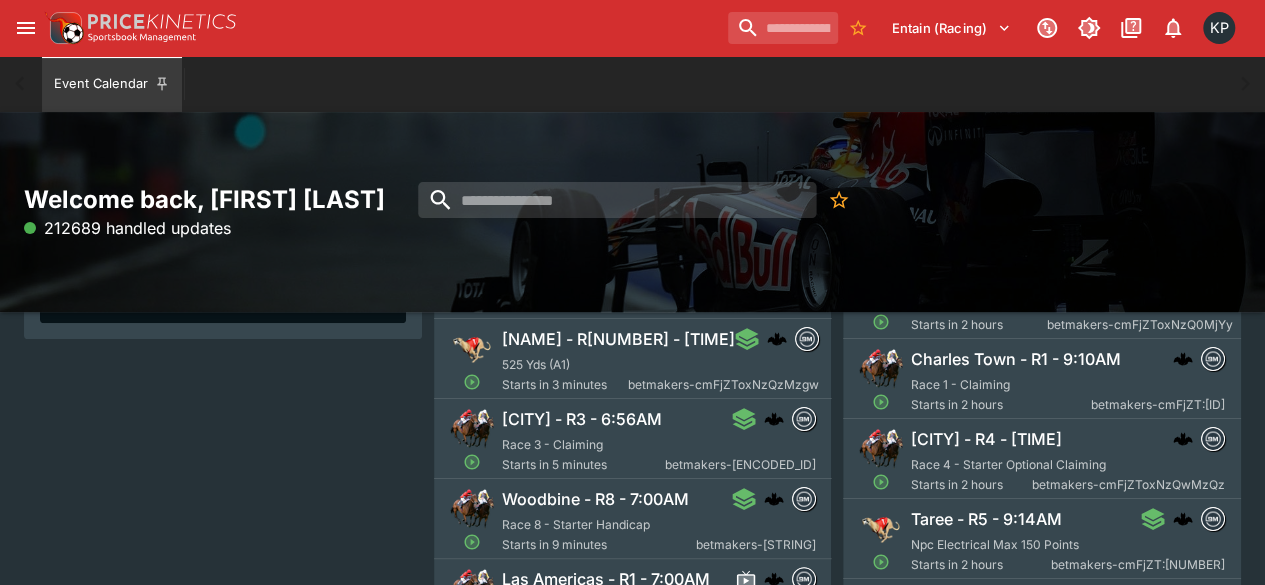 click on "[CITY] - R3 - 6:56AM" at bounding box center (582, 419) 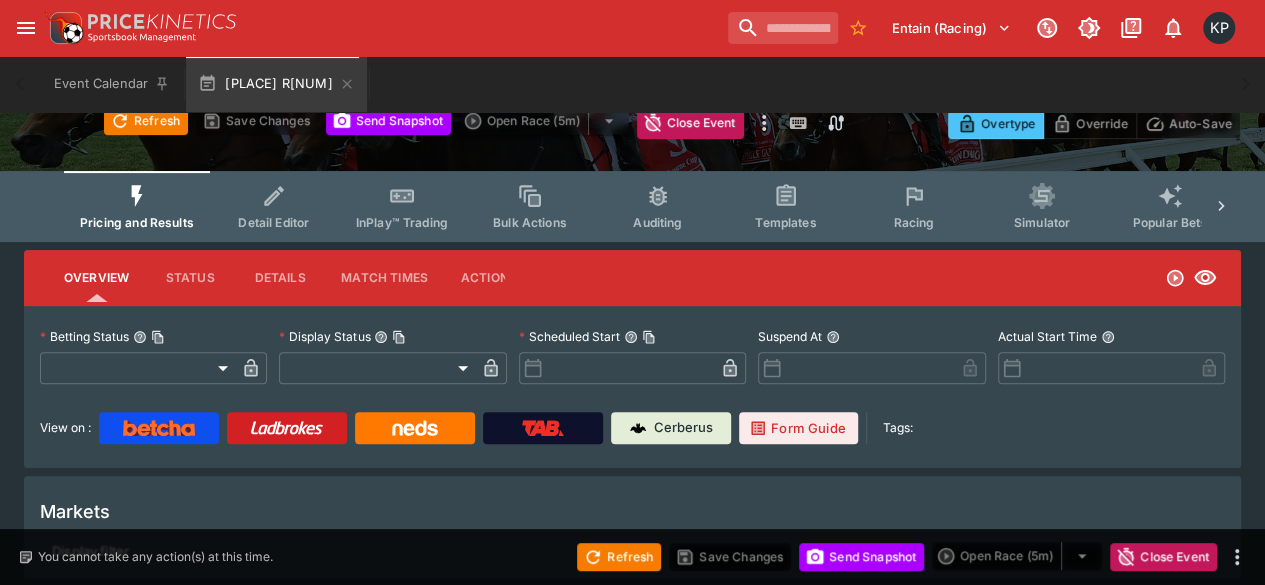 type on "**********" 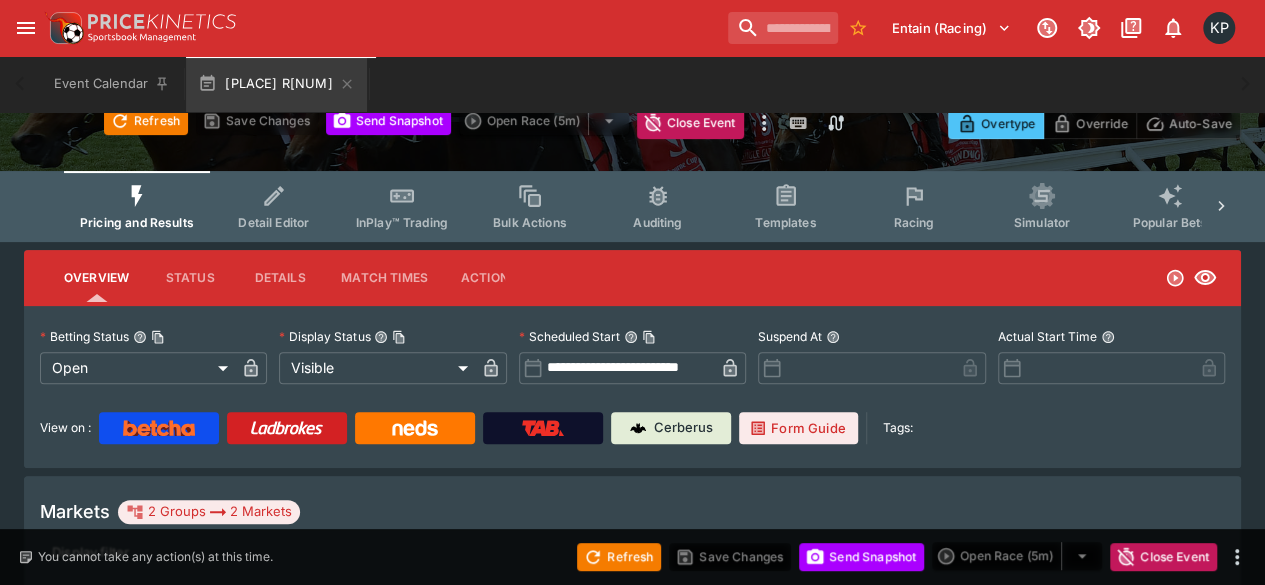 scroll, scrollTop: 210, scrollLeft: 0, axis: vertical 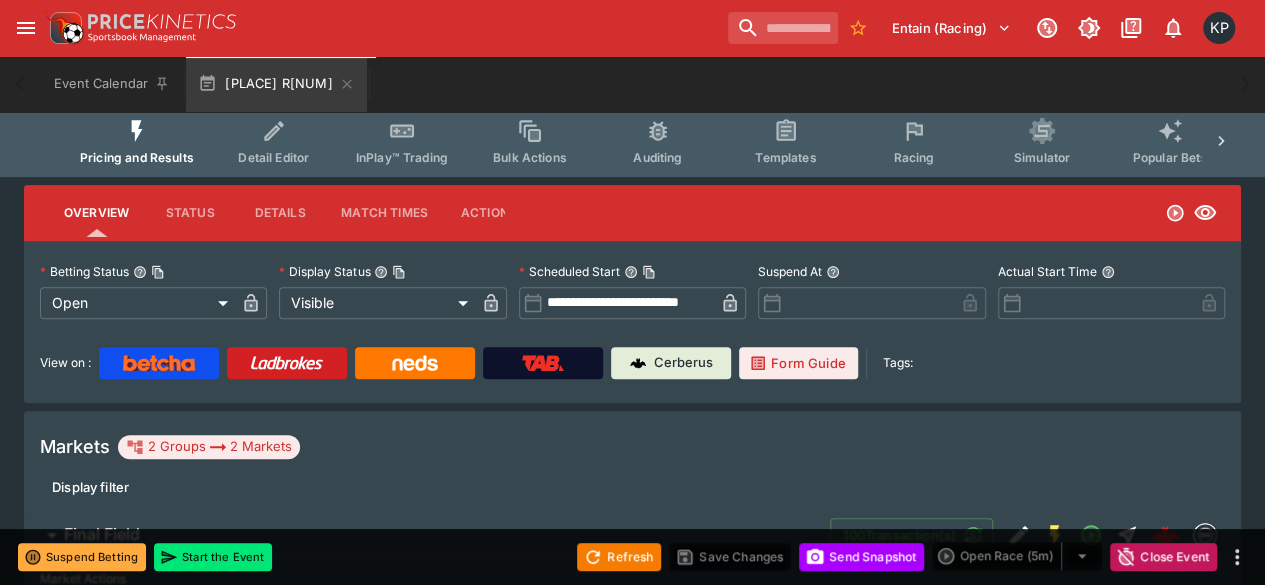 type on "*****" 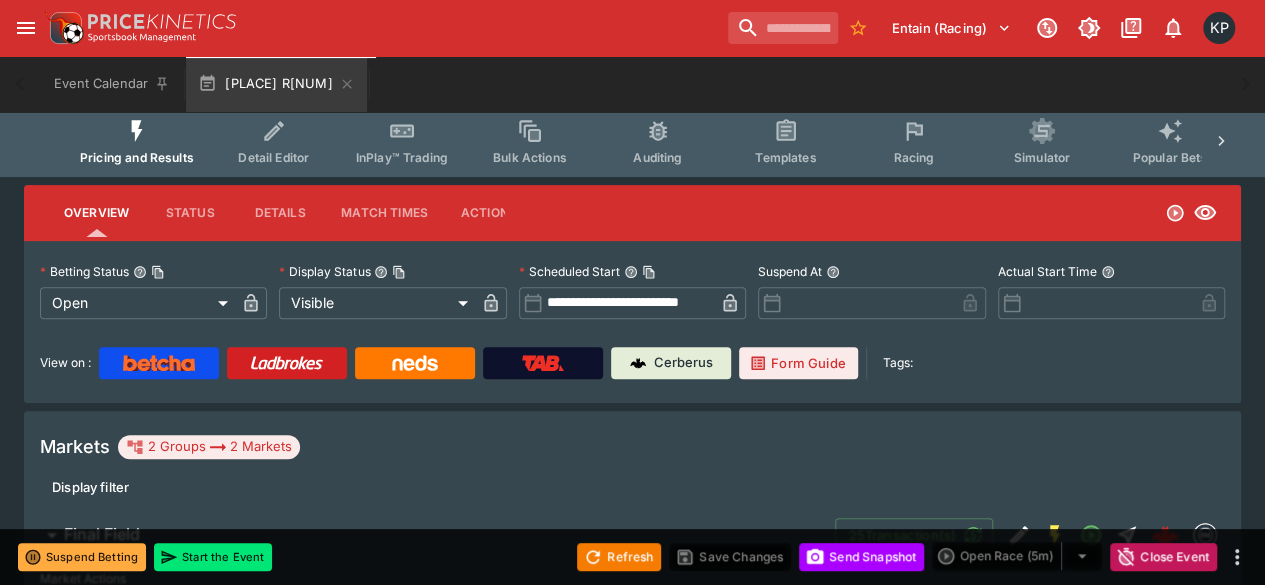 type on "*****" 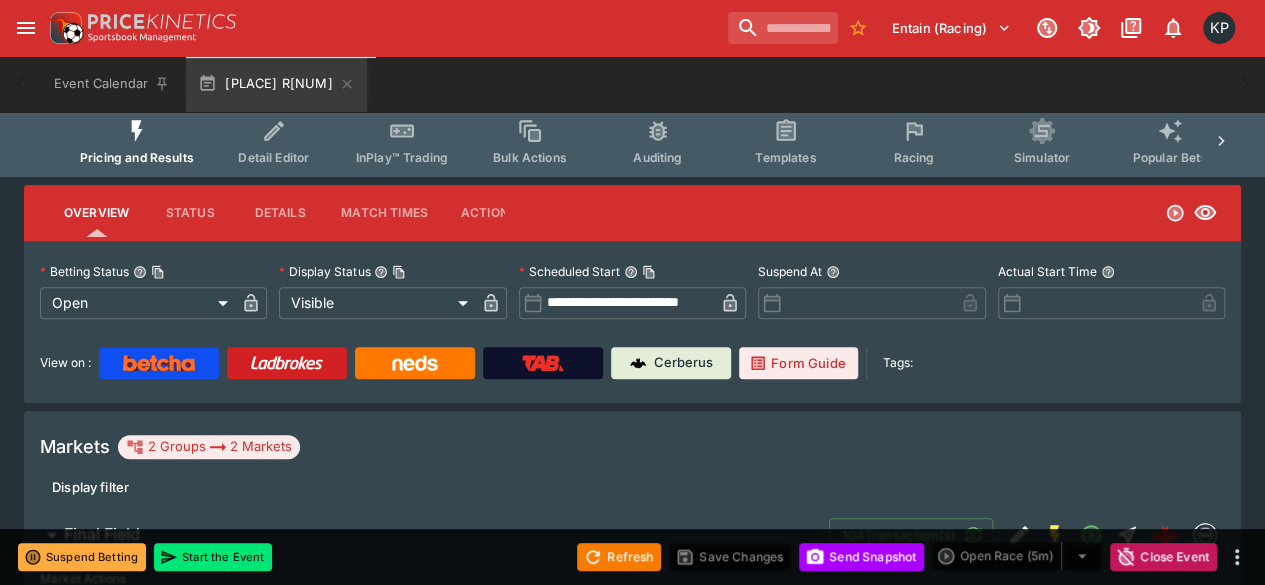 type on "*****" 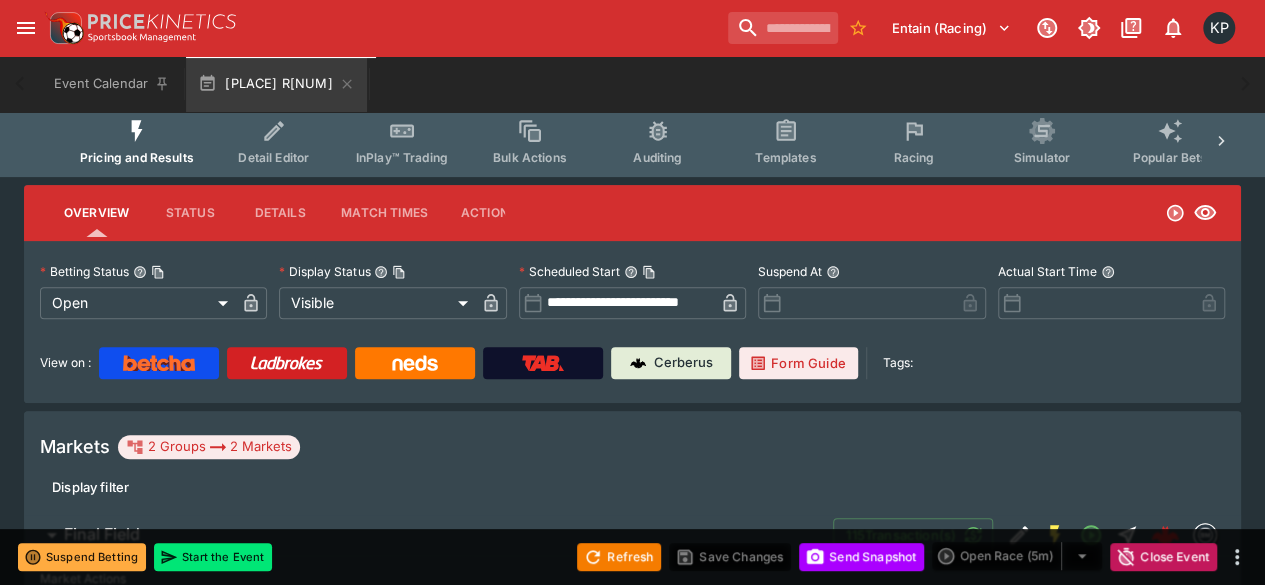 type on "*****" 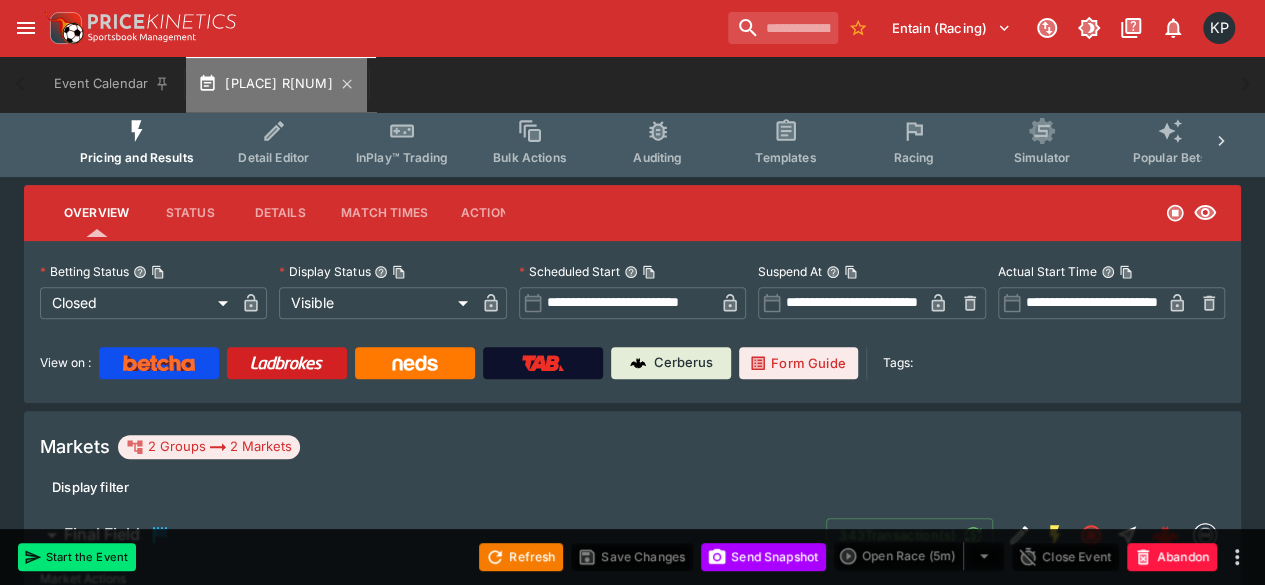click on "Colonial Downs R3" at bounding box center [276, 84] 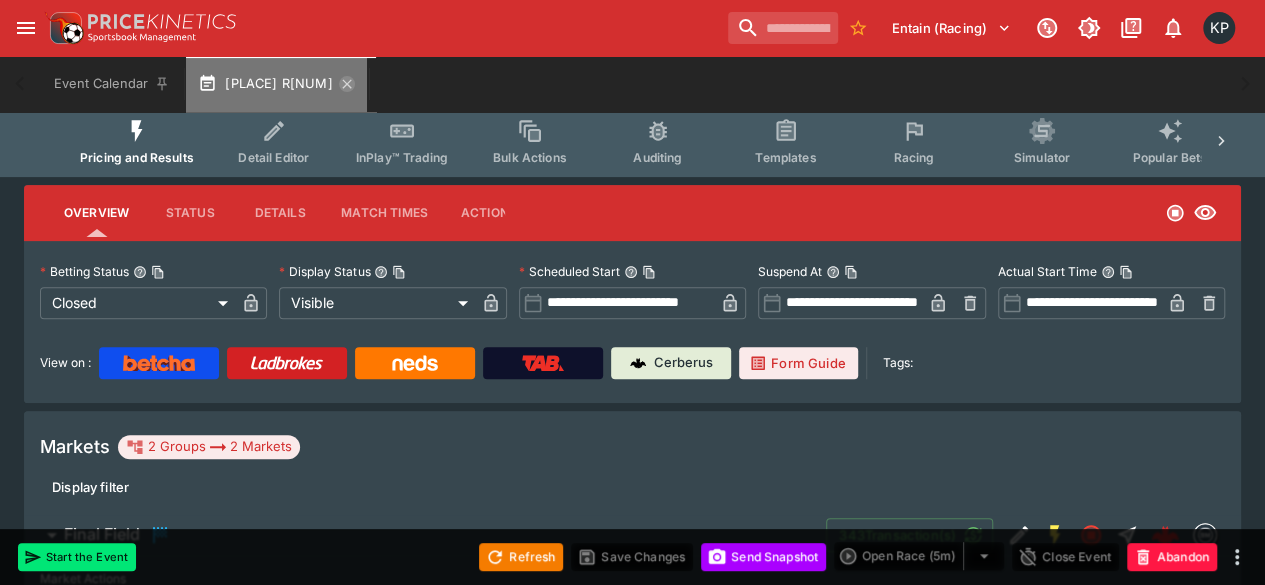 click 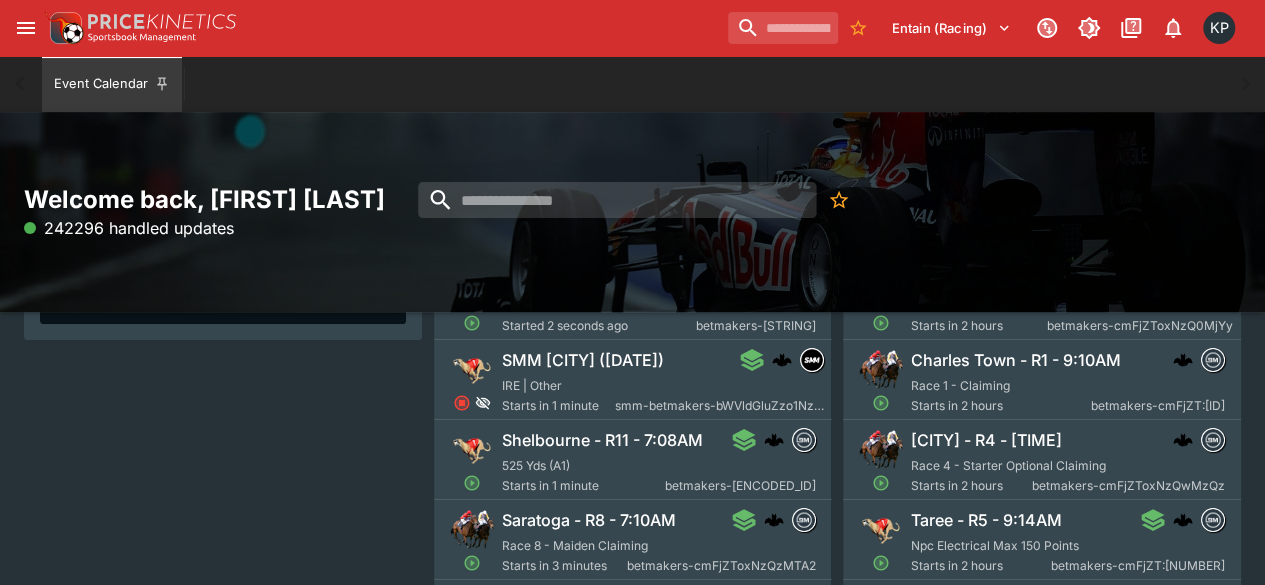 scroll, scrollTop: 210, scrollLeft: 0, axis: vertical 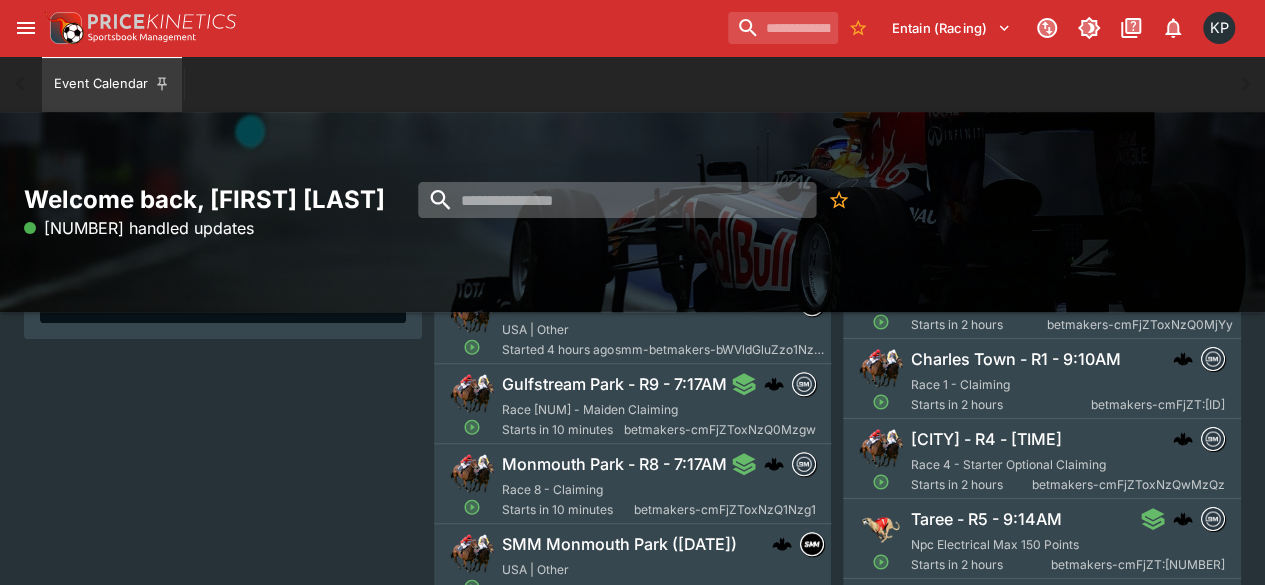 click at bounding box center (617, 200) 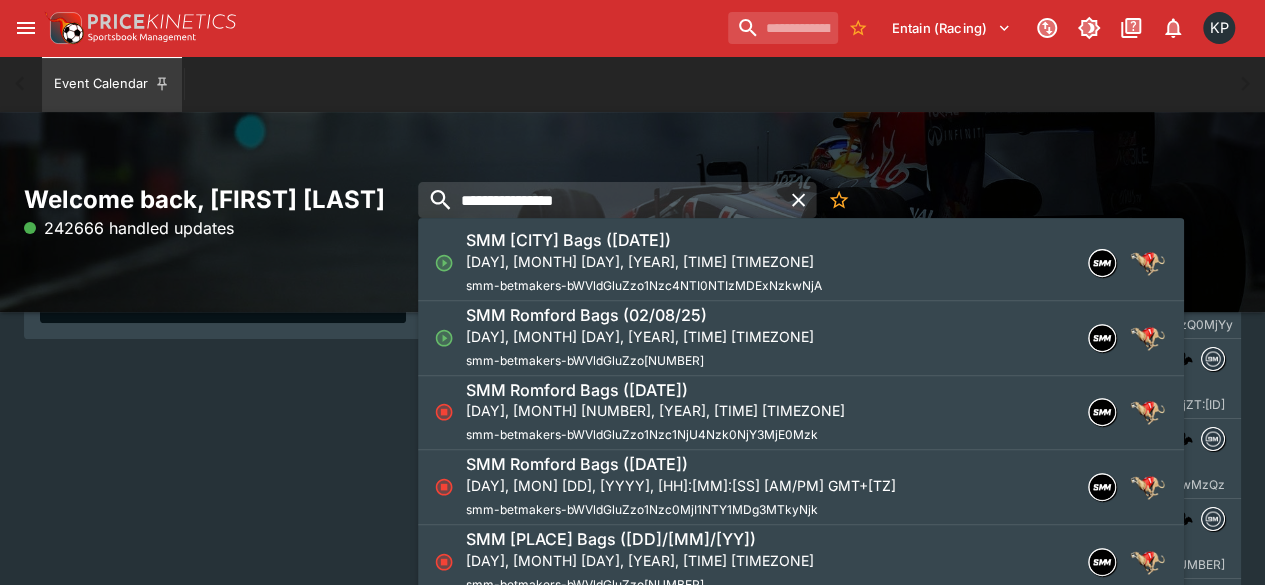 click on "Sat, Aug 2, 2025, 06:46:00 AM GMT+10" at bounding box center [644, 261] 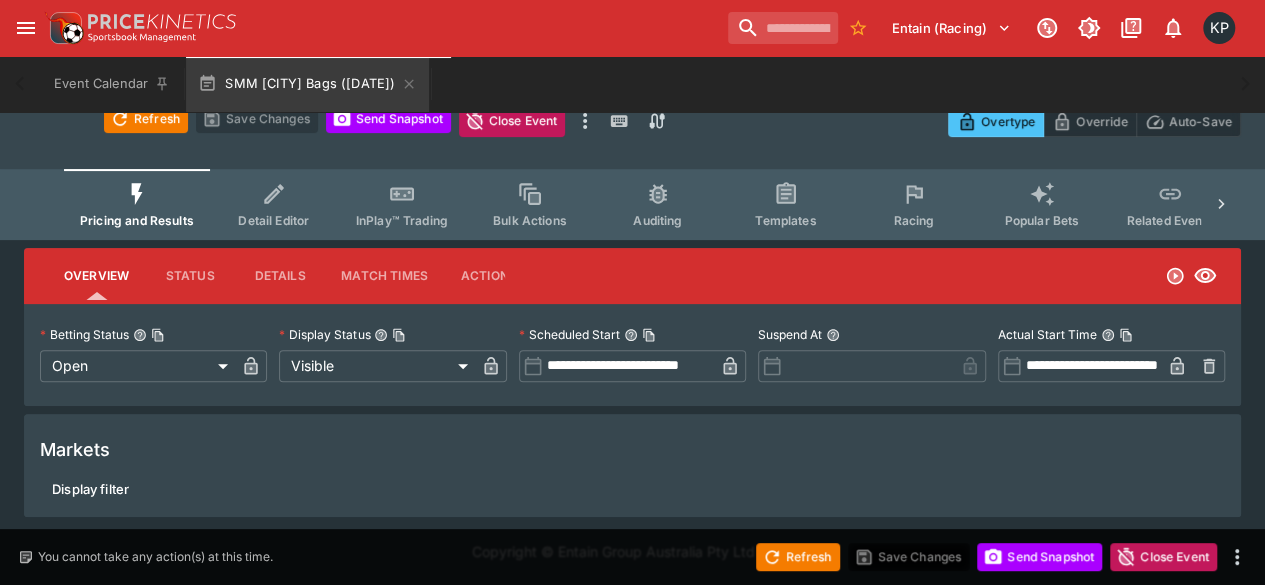 scroll, scrollTop: 0, scrollLeft: 0, axis: both 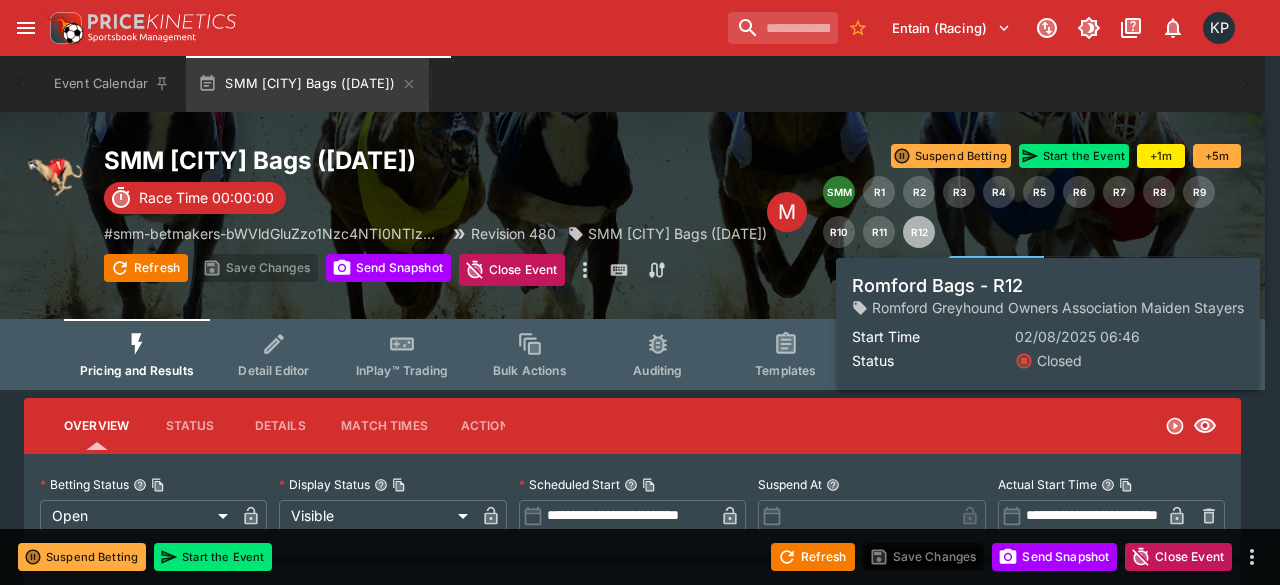 click on "R12" at bounding box center (919, 232) 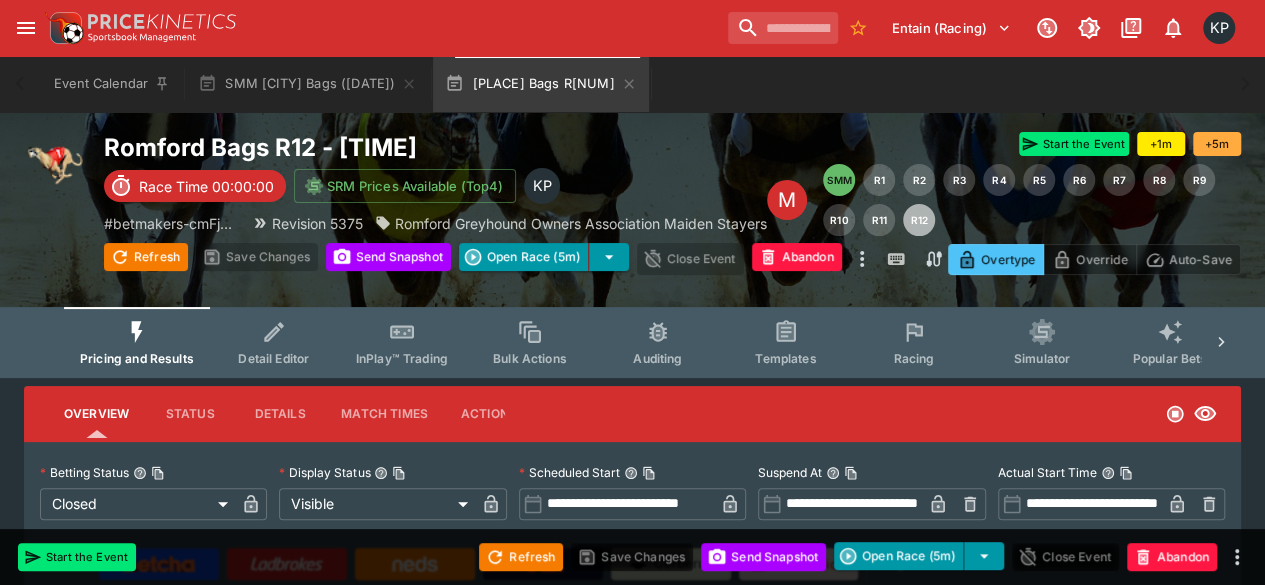scroll, scrollTop: 0, scrollLeft: 0, axis: both 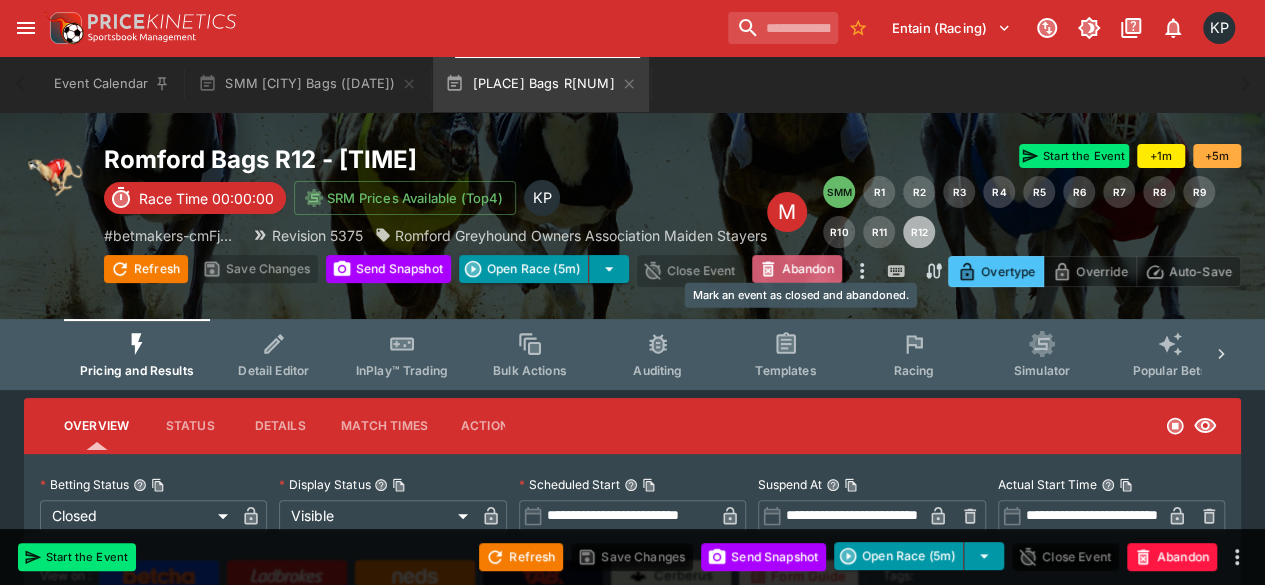 click on "Abandon" at bounding box center [797, 269] 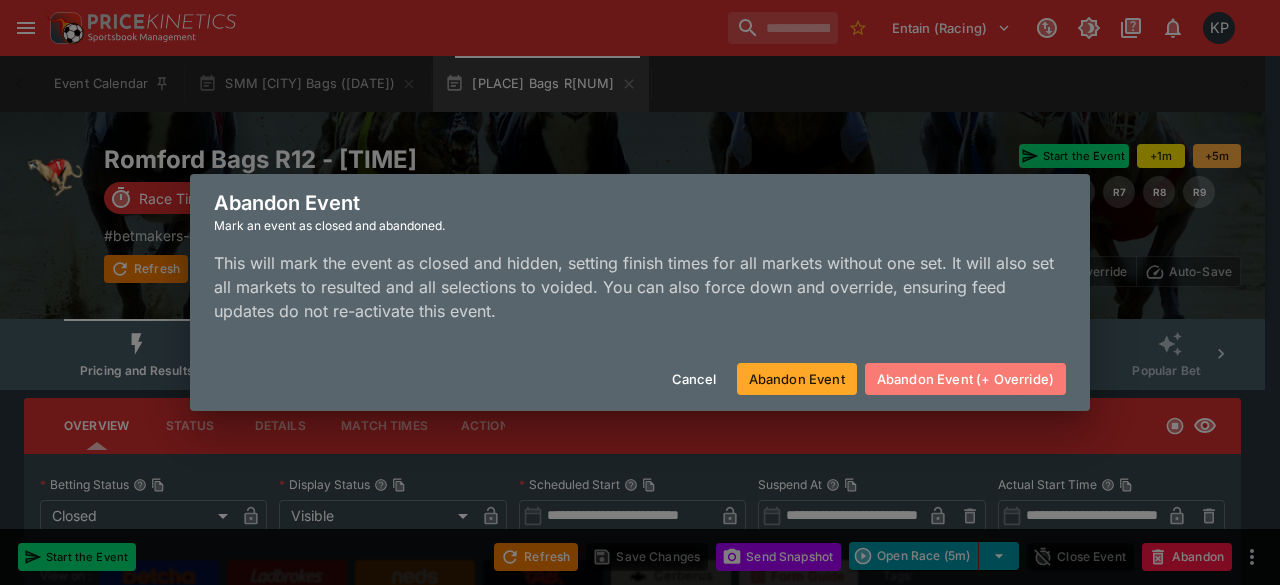 click on "Abandon Event (+ Override)" at bounding box center [965, 379] 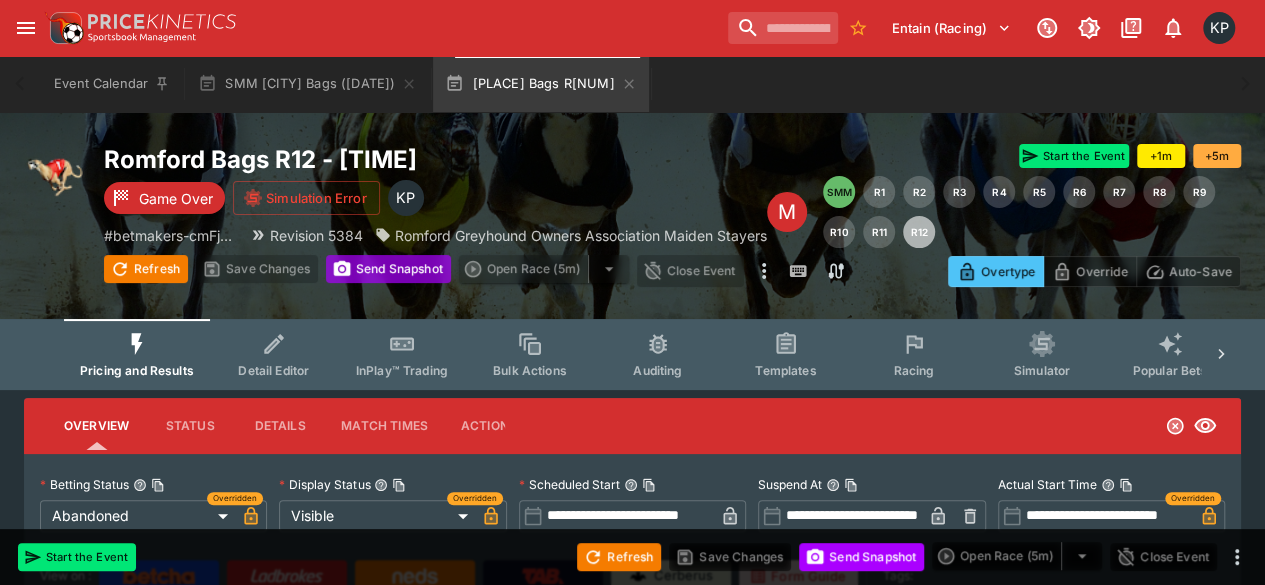 click on "Send Snapshot" at bounding box center [388, 269] 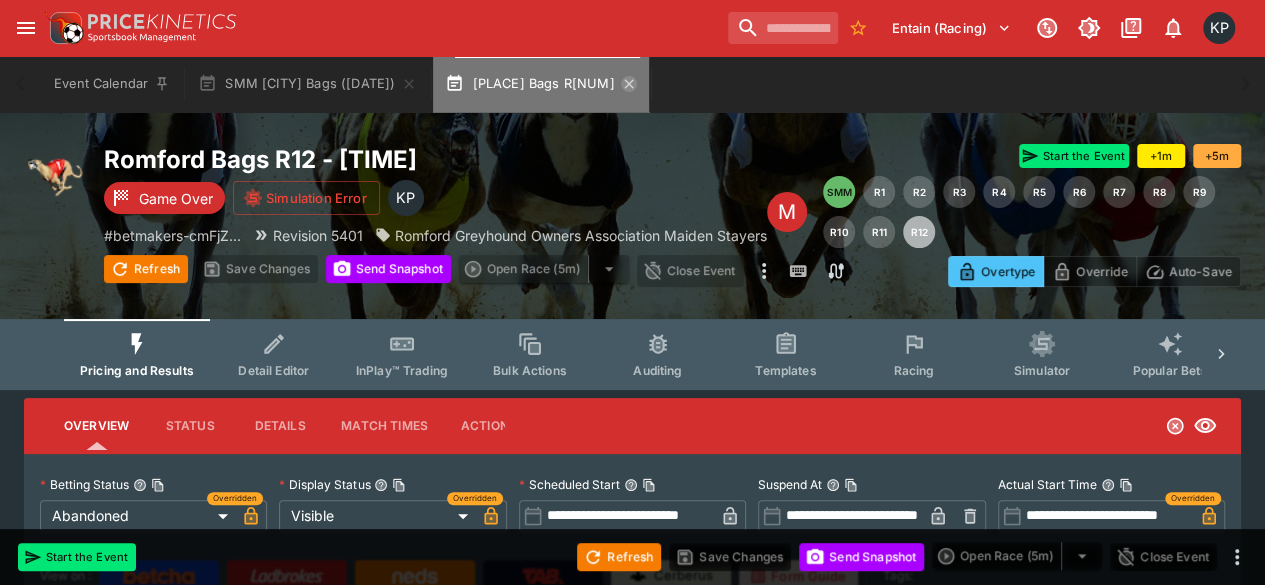 click 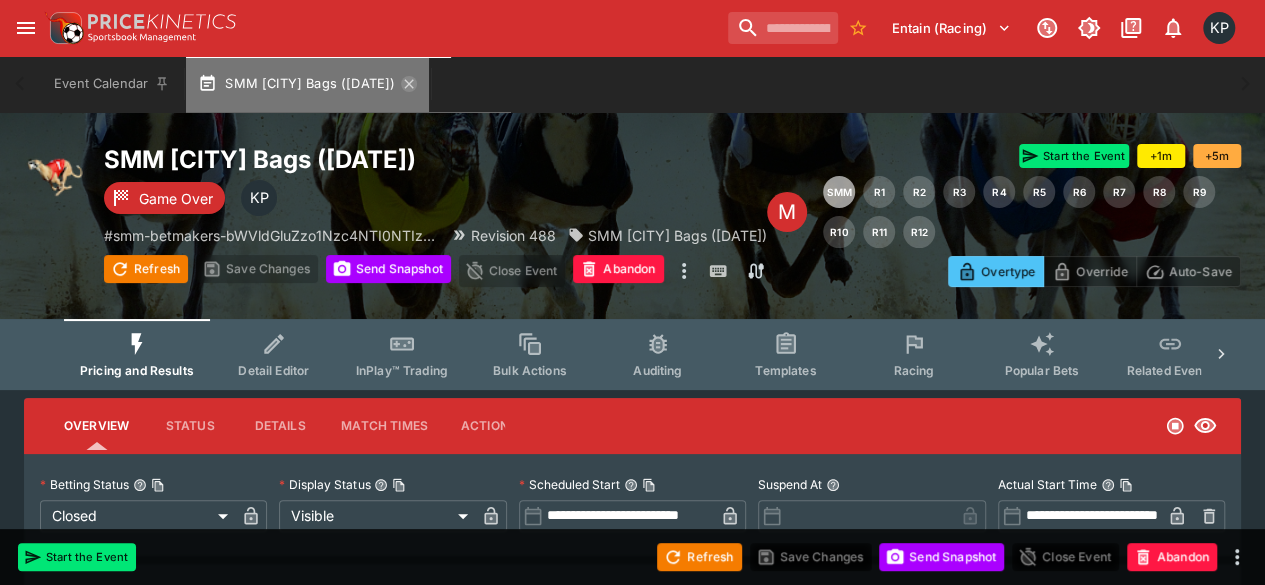 click 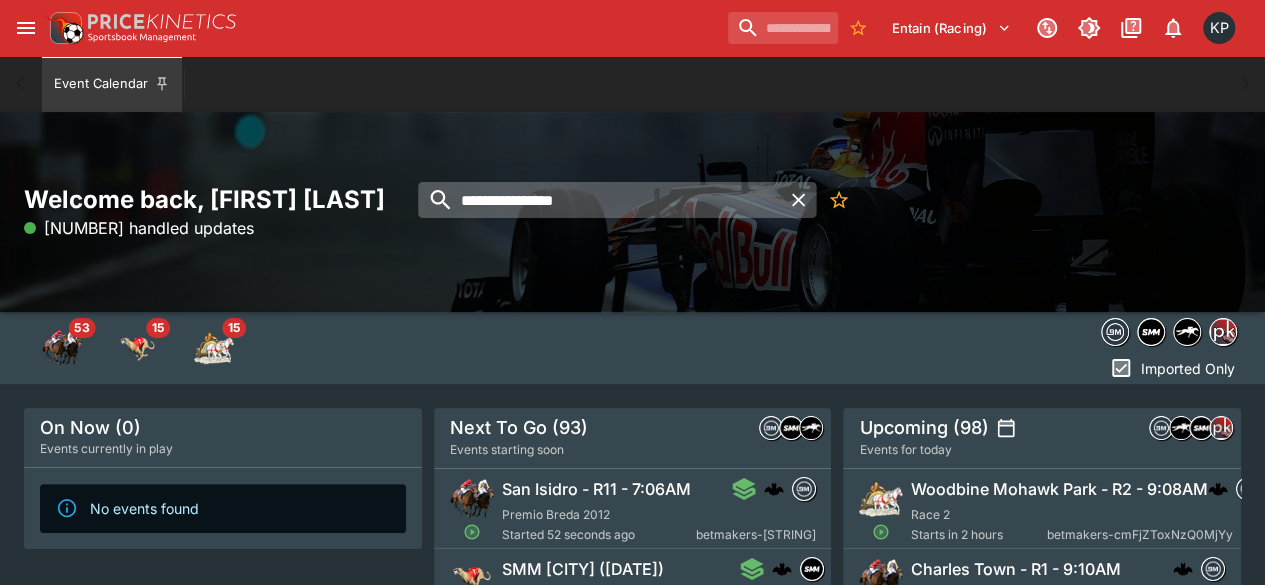 click on "**********" at bounding box center (599, 200) 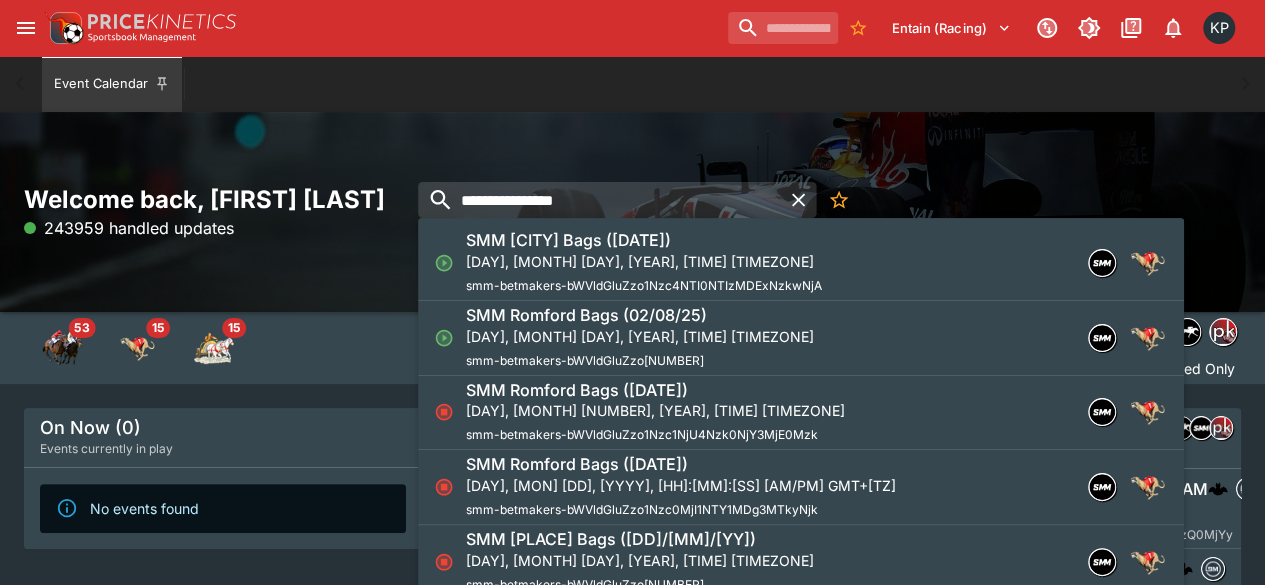 click on "**********" at bounding box center (632, 212) 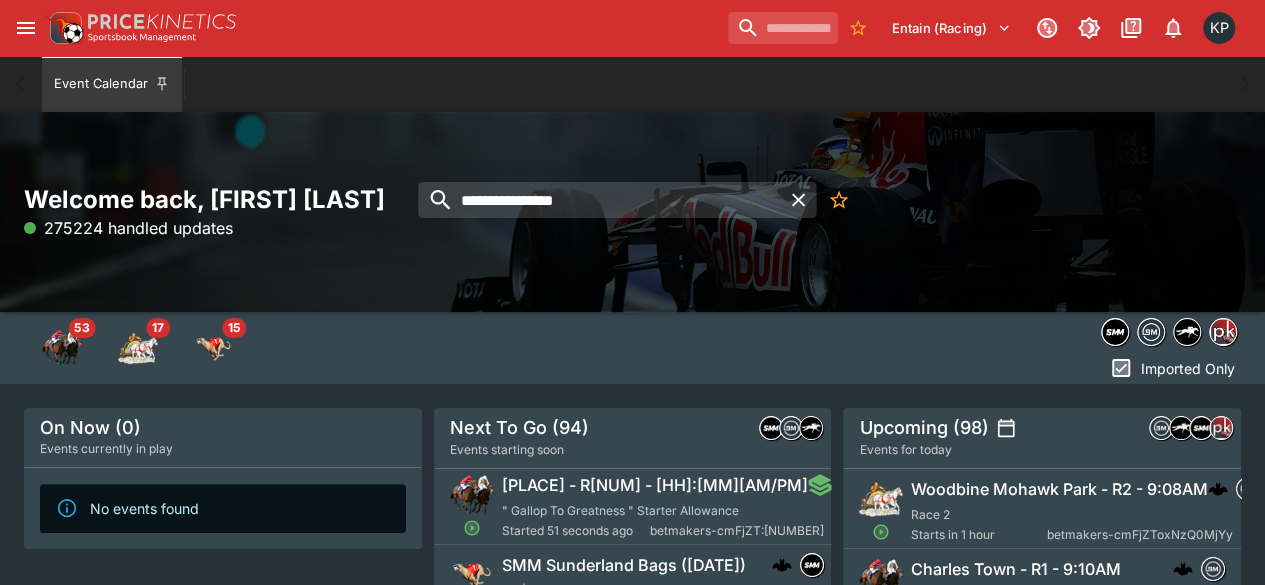 scroll, scrollTop: 357, scrollLeft: 0, axis: vertical 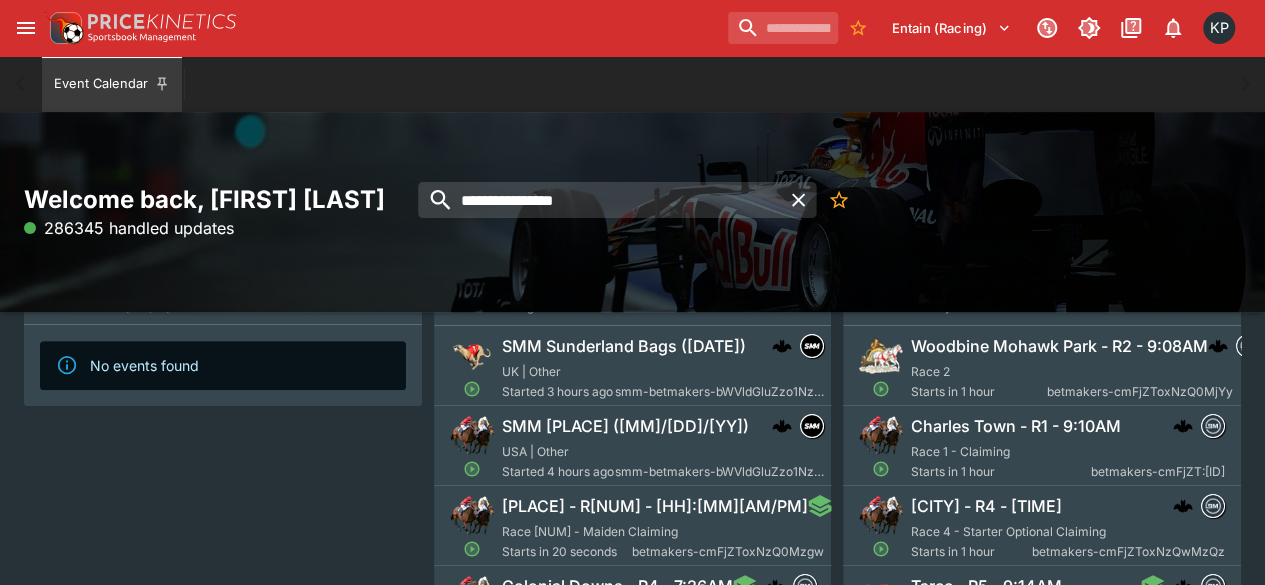 click on "Race 9 - Maiden Claiming" at bounding box center [590, 531] 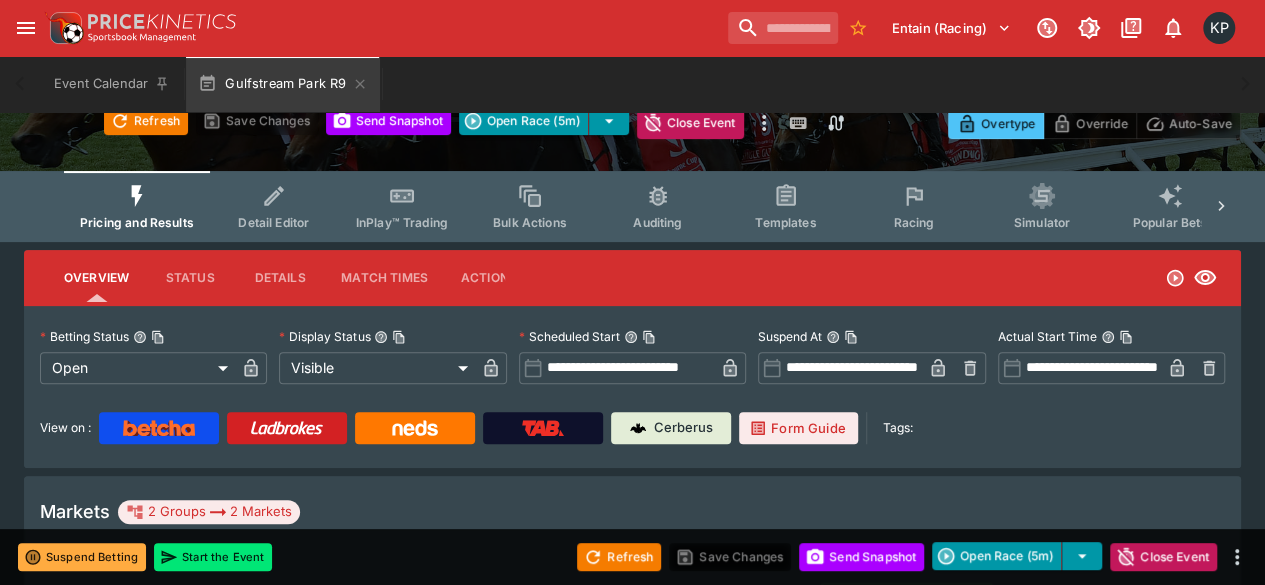 scroll, scrollTop: 0, scrollLeft: 0, axis: both 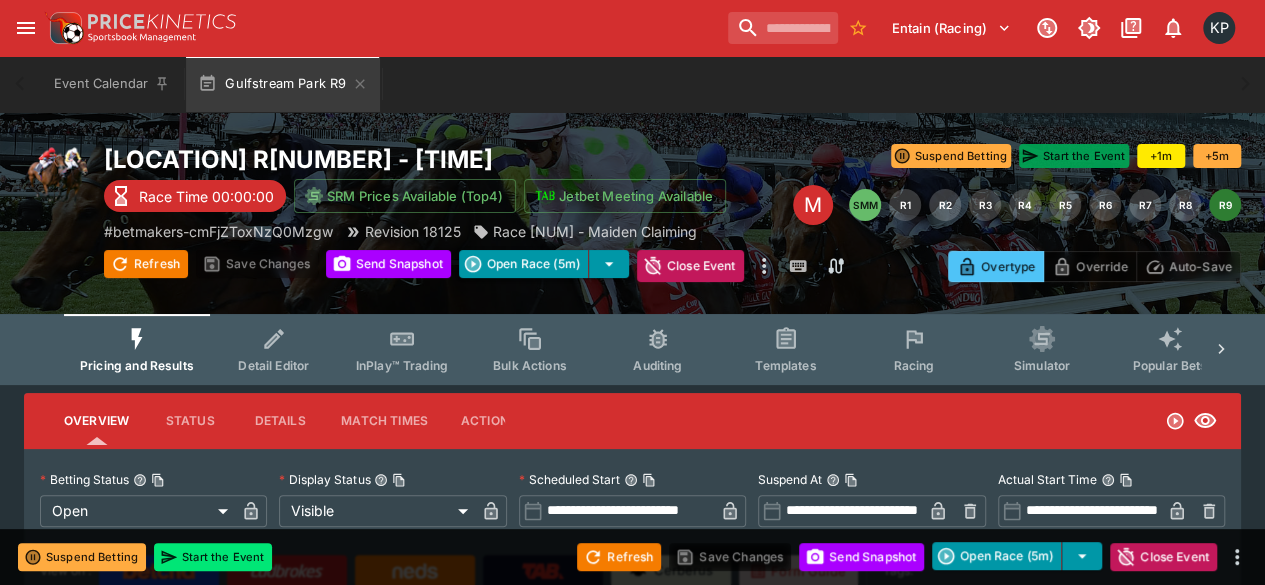 click 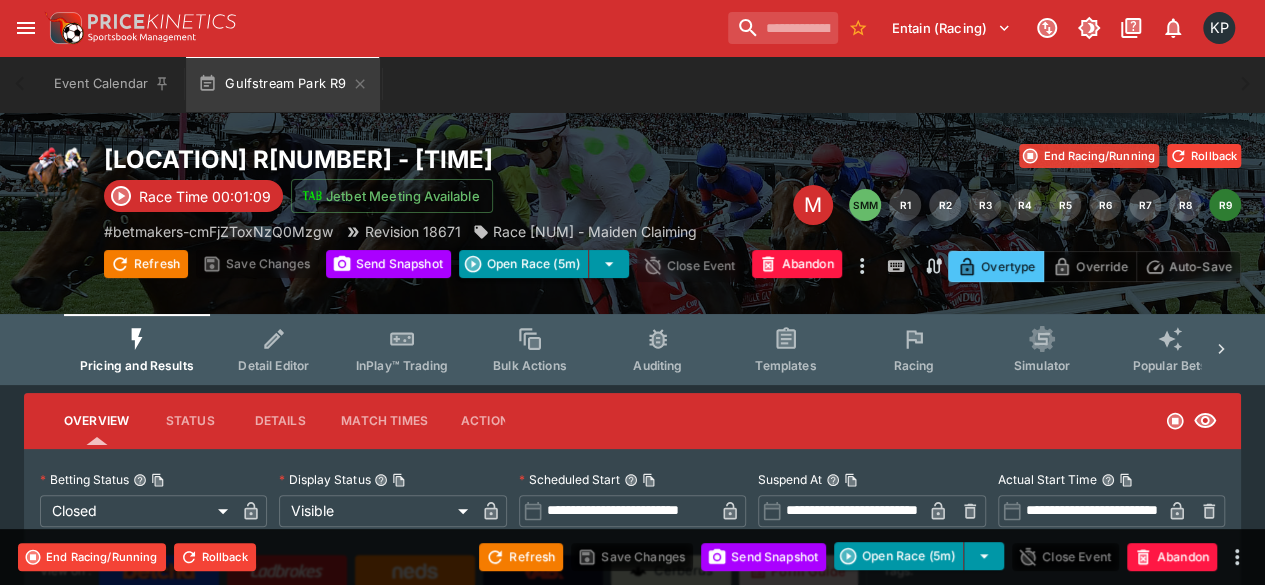 click on "End Racing/Running" at bounding box center [1089, 156] 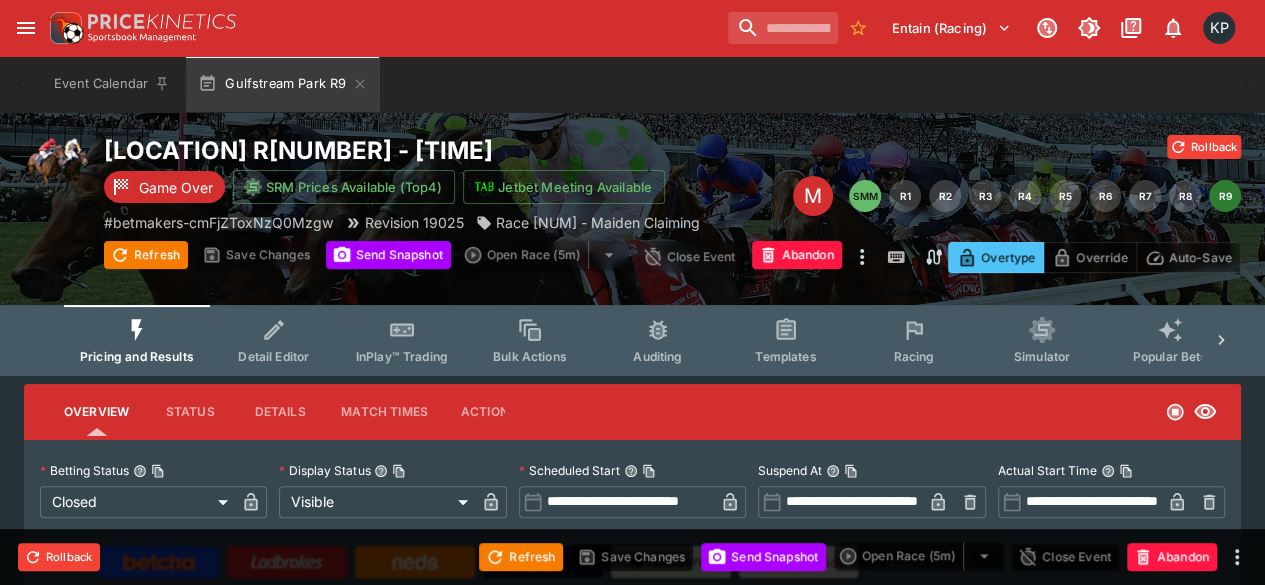 scroll, scrollTop: 0, scrollLeft: 0, axis: both 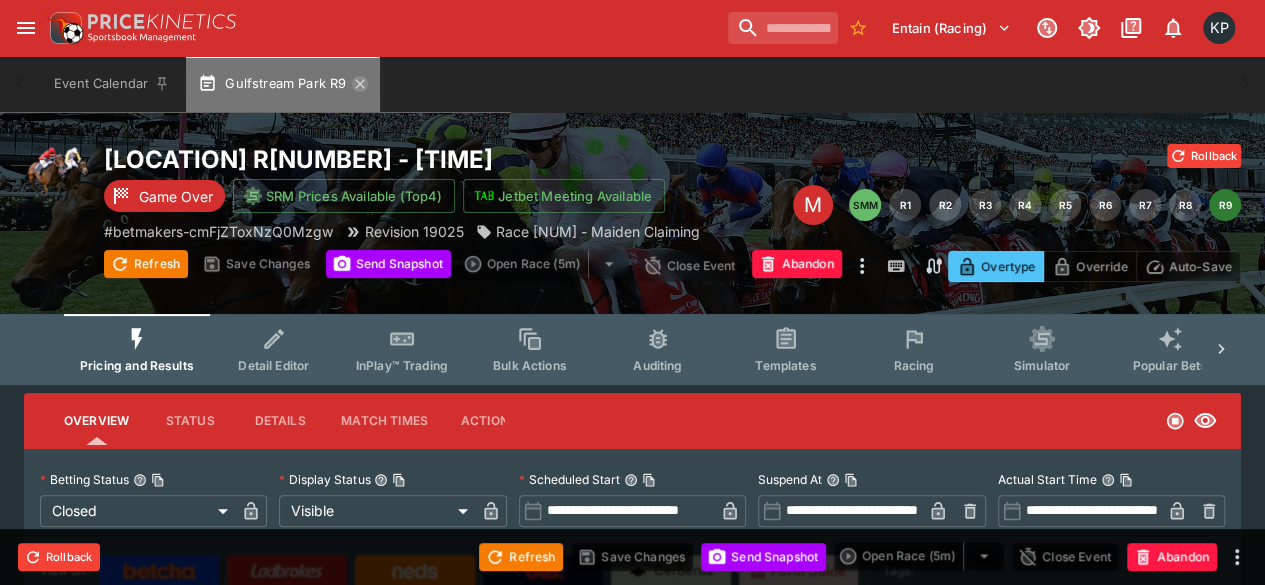 click 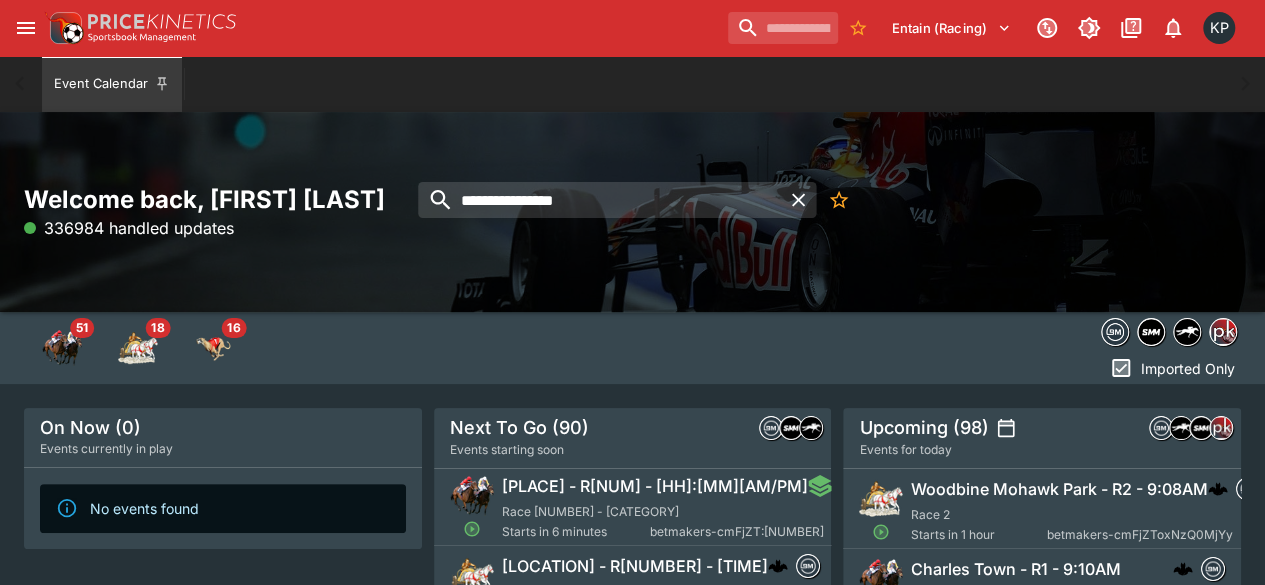 scroll, scrollTop: 182, scrollLeft: 0, axis: vertical 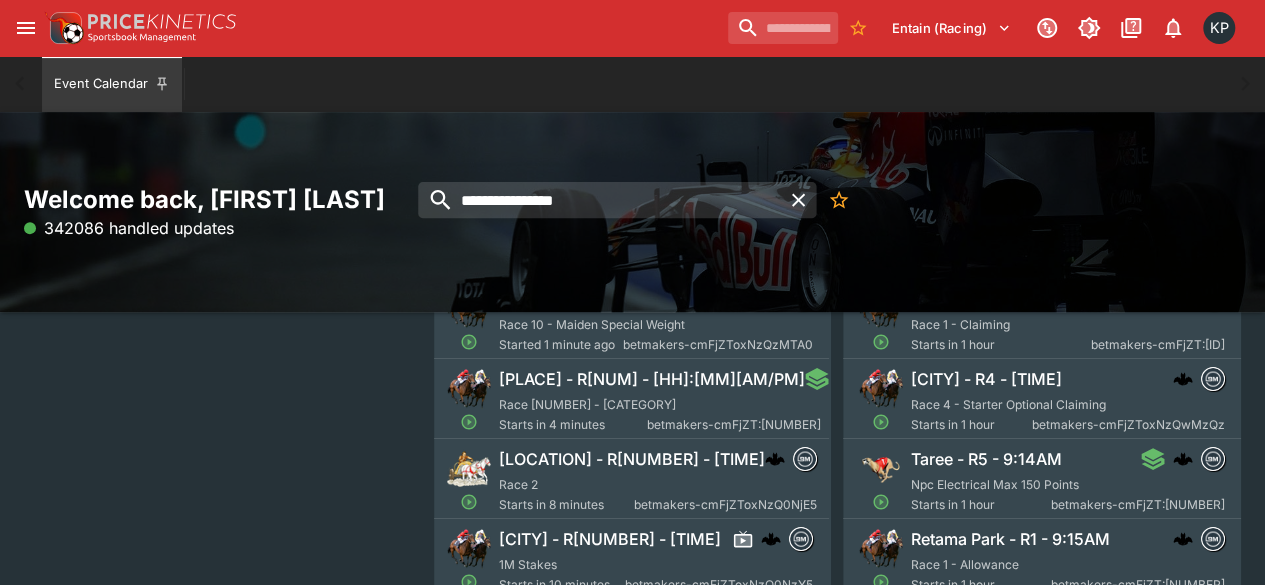 click on "Colonial Downs - R5 - 7:54AM Race 5 - Claiming Starts in 4 minutes betmakers-cmFjZToxNzQxMTM2" at bounding box center [660, 401] 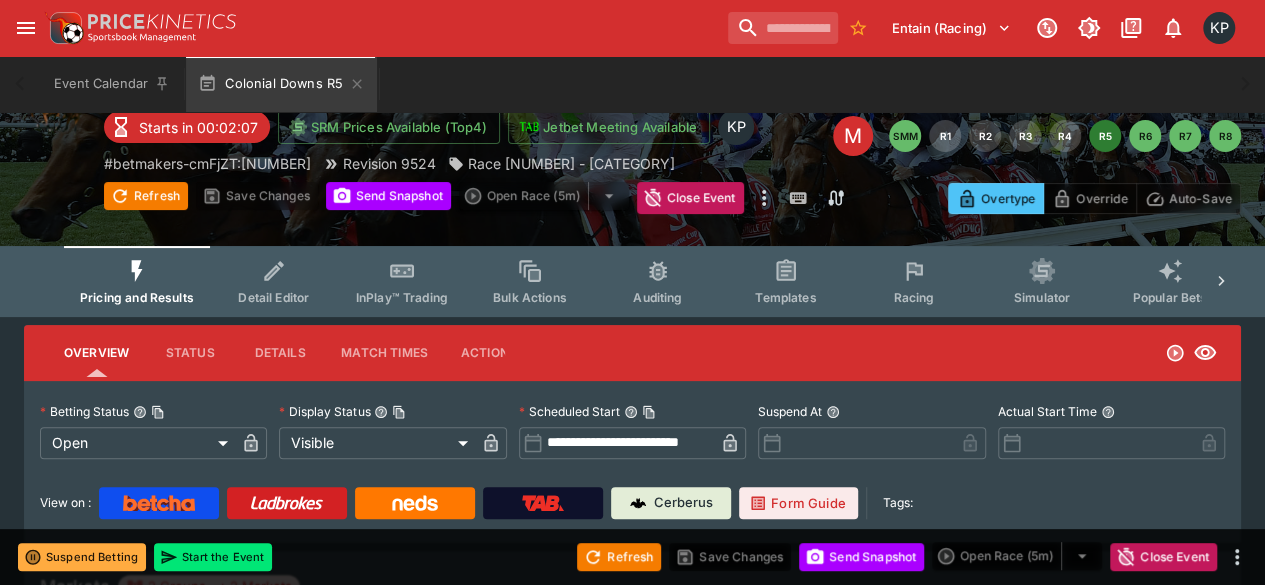scroll, scrollTop: 0, scrollLeft: 0, axis: both 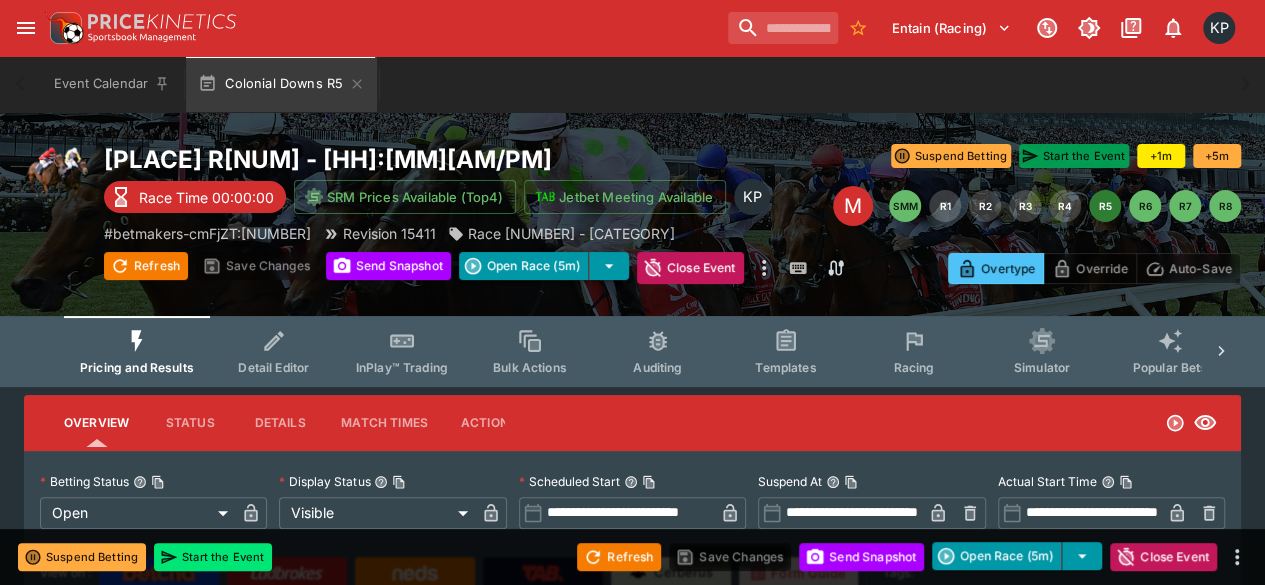 click on "Start the Event" at bounding box center (1074, 156) 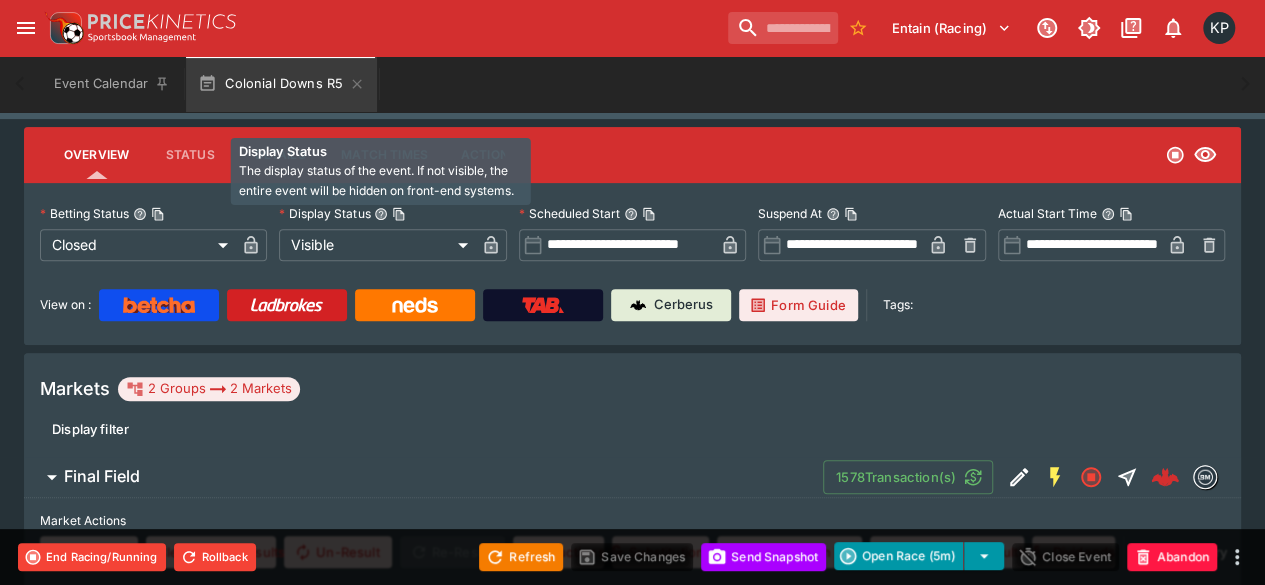 scroll, scrollTop: 0, scrollLeft: 0, axis: both 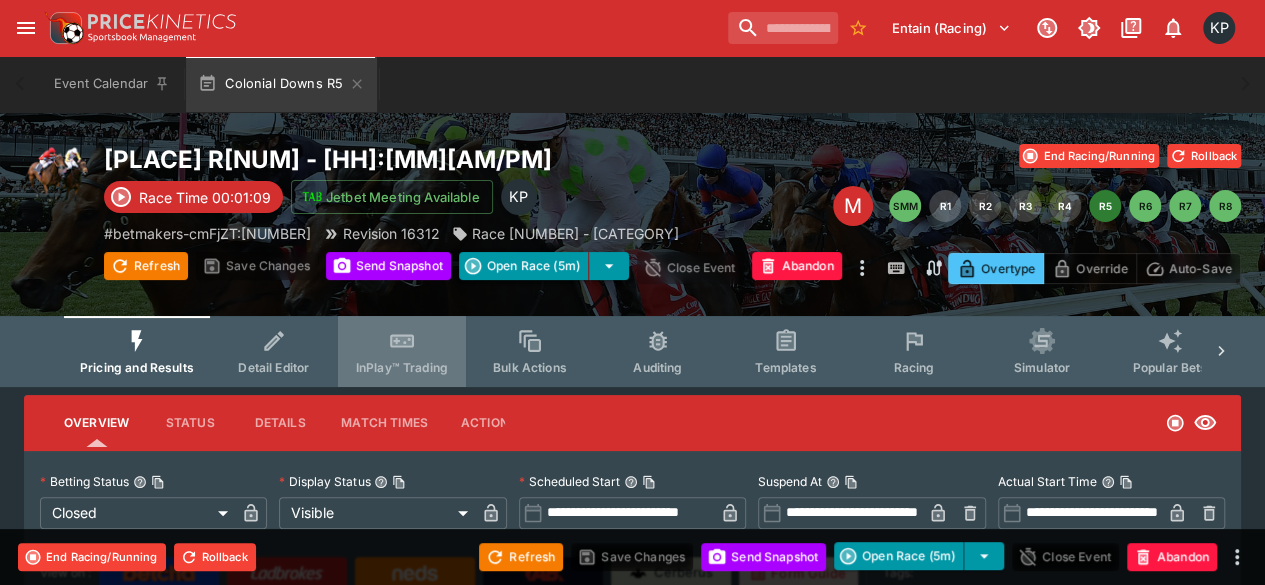 click 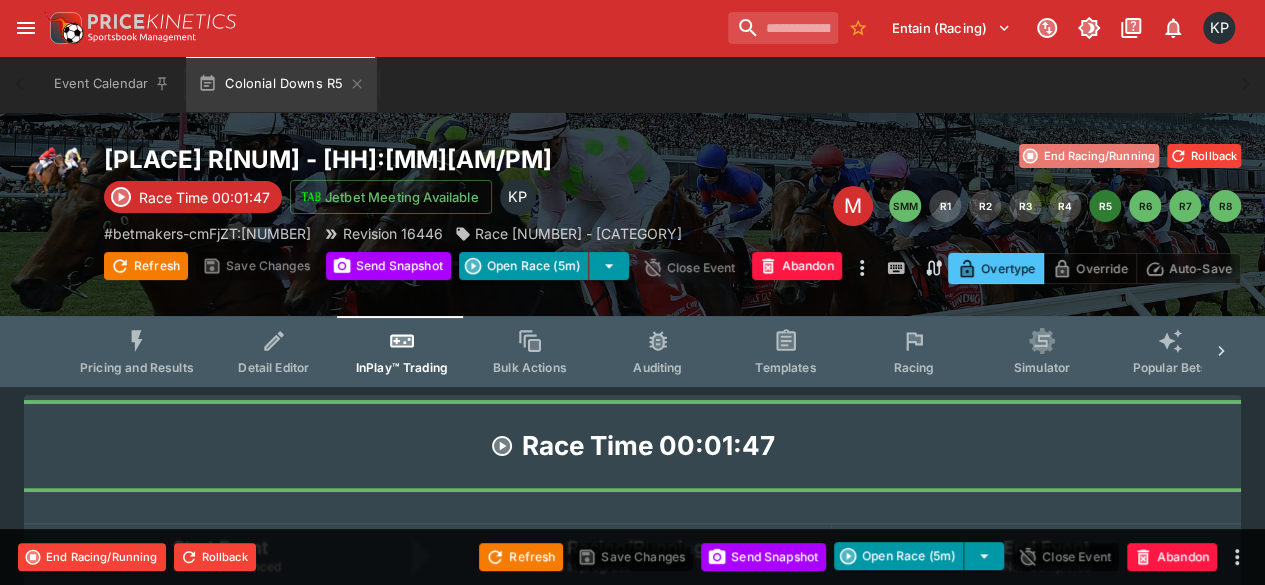 click on "End Racing/Running" at bounding box center (1089, 156) 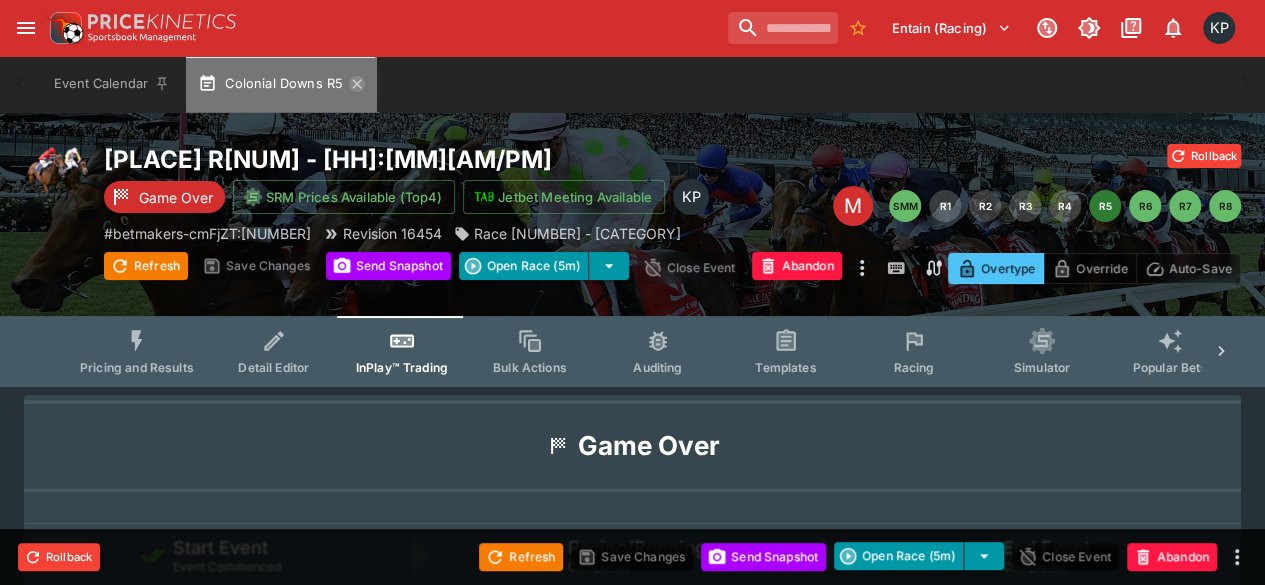 click 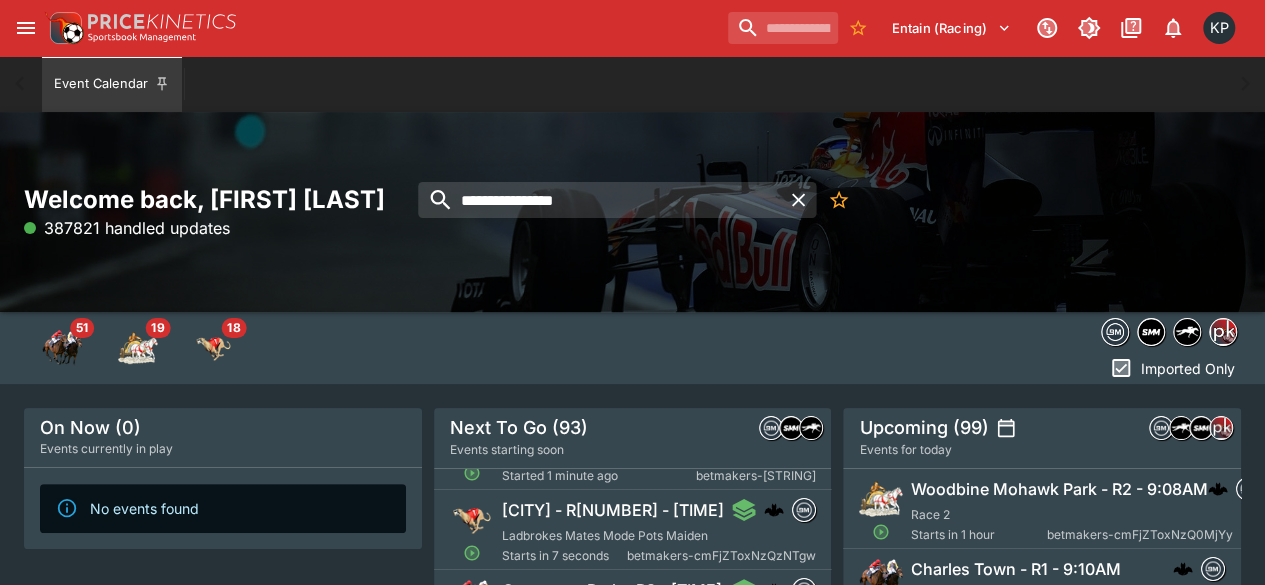 scroll, scrollTop: 0, scrollLeft: 0, axis: both 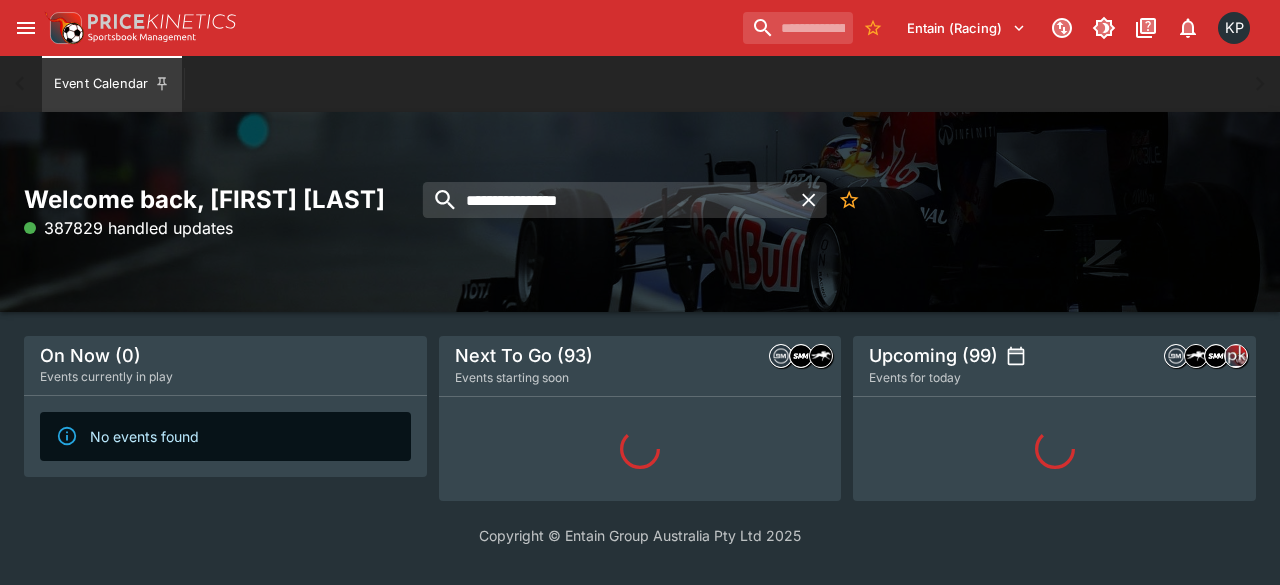 click on "Copyright © Entain Group Australia Pty Ltd 2025" at bounding box center [640, 535] 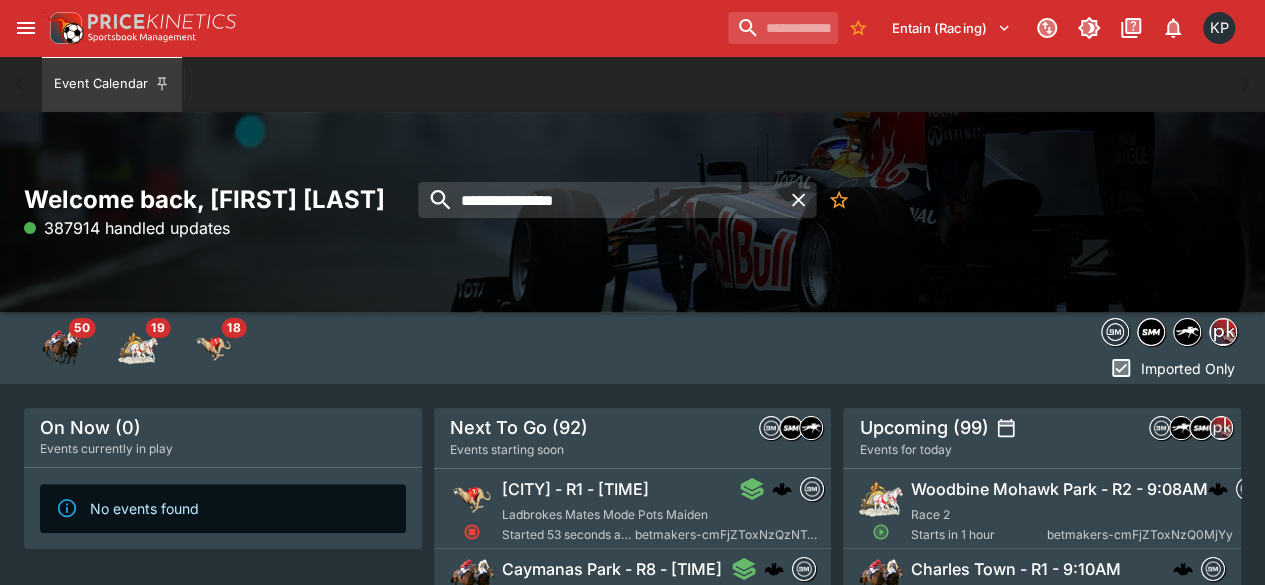 click on "Taree - R1 - 8:07AM" at bounding box center [575, 489] 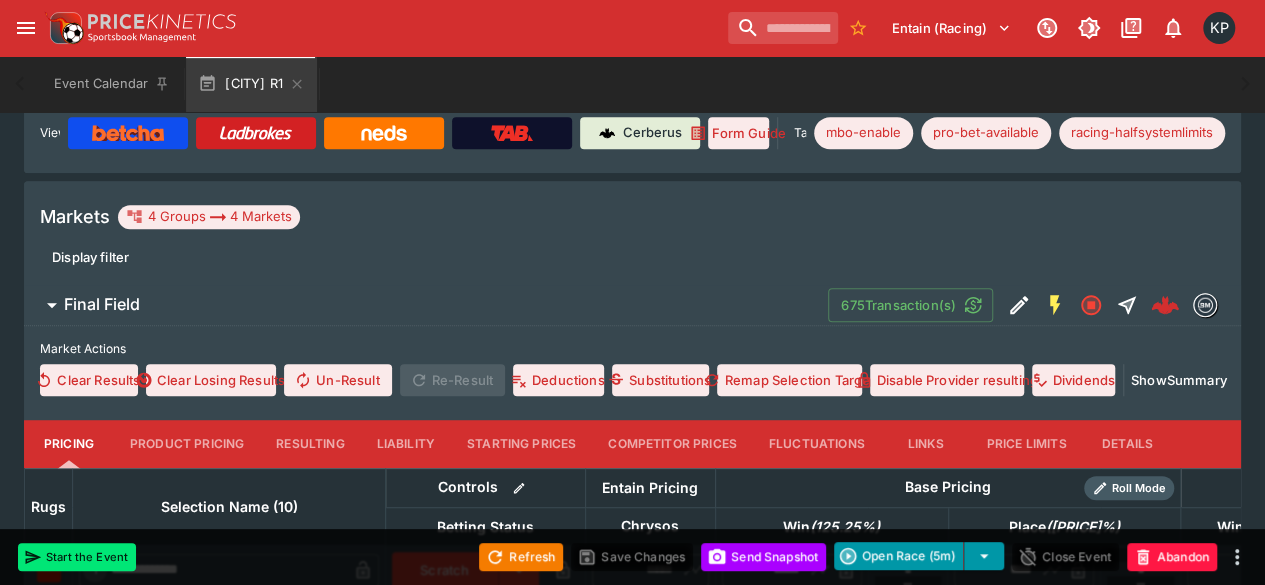 scroll, scrollTop: 449, scrollLeft: 0, axis: vertical 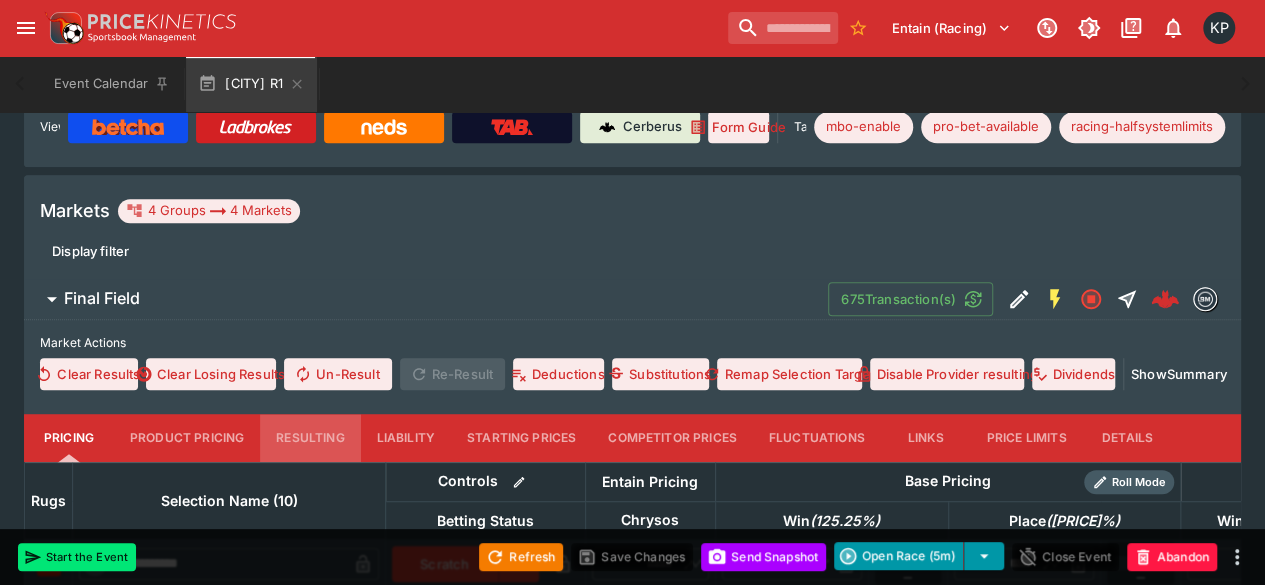 click on "Resulting" at bounding box center (310, 438) 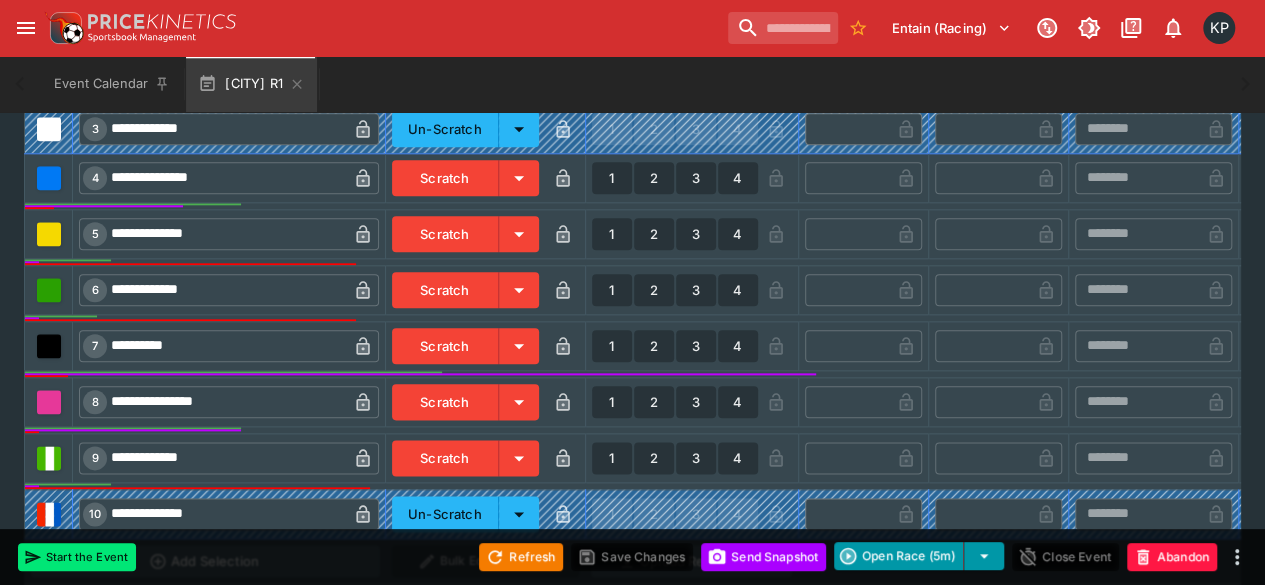 scroll, scrollTop: 1007, scrollLeft: 0, axis: vertical 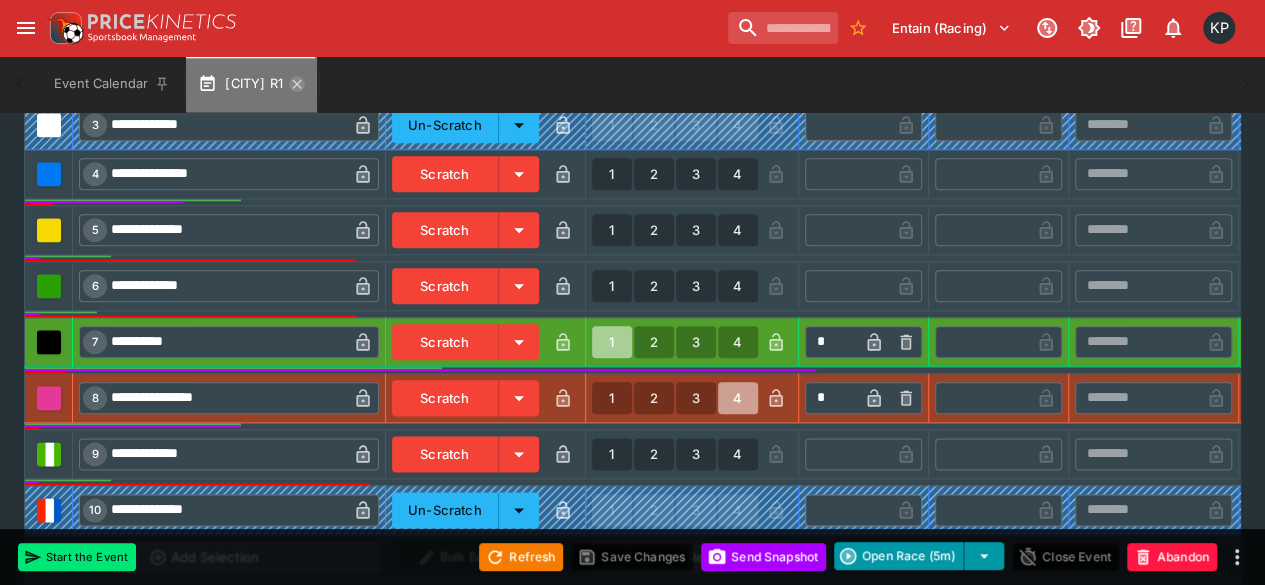 click 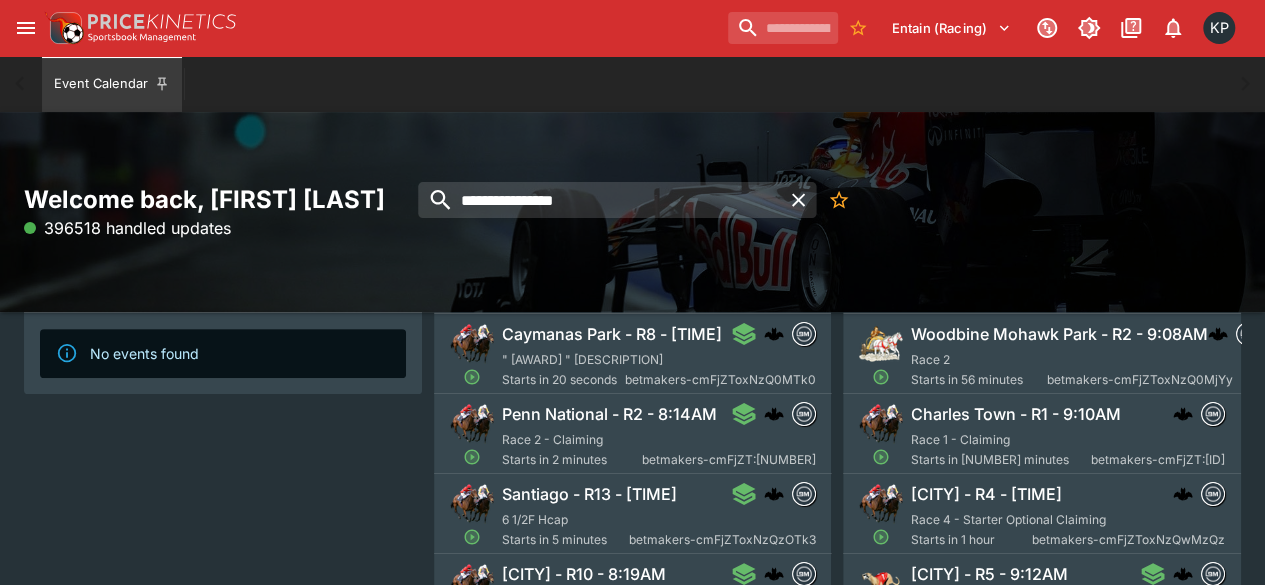 scroll, scrollTop: 177, scrollLeft: 0, axis: vertical 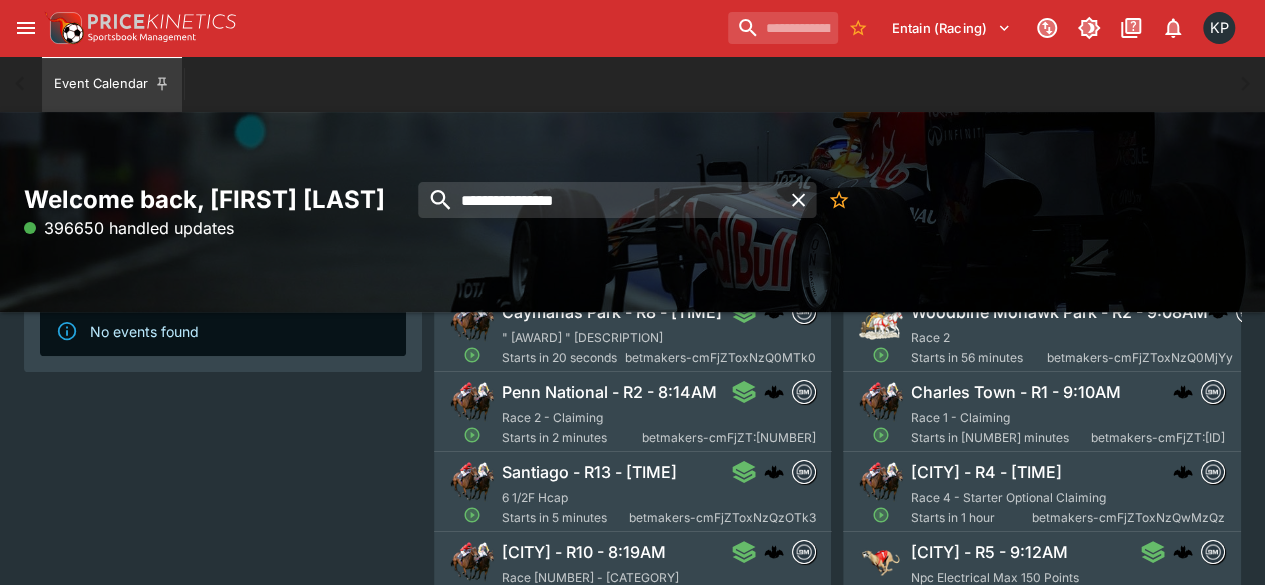 click on "Race 2 - Claiming" at bounding box center [552, 417] 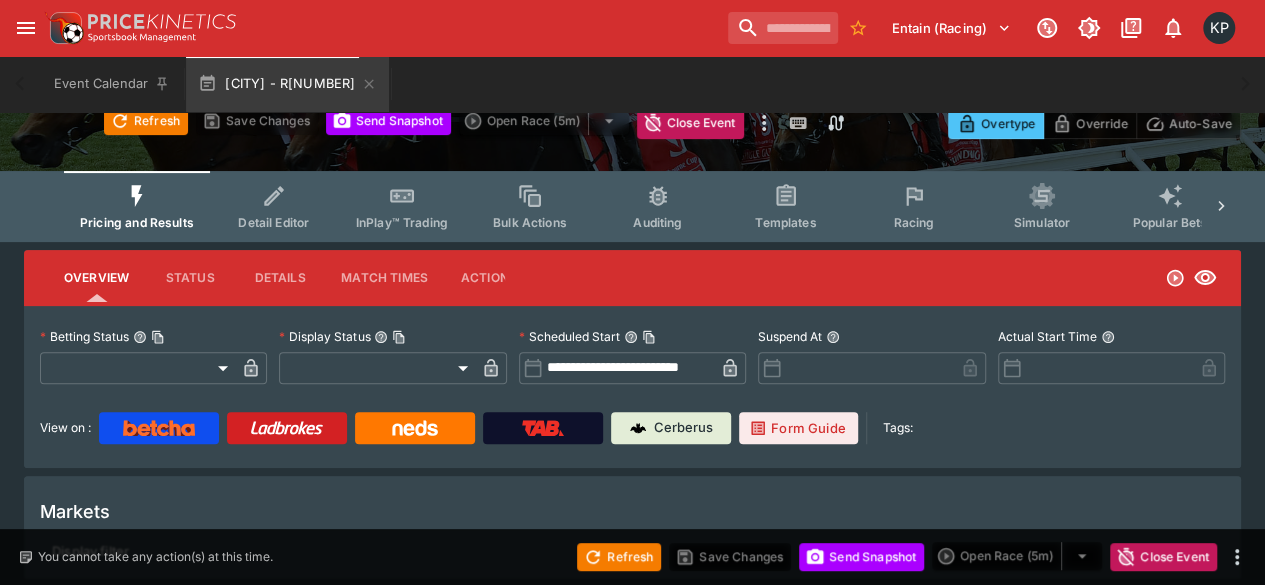 scroll, scrollTop: 177, scrollLeft: 0, axis: vertical 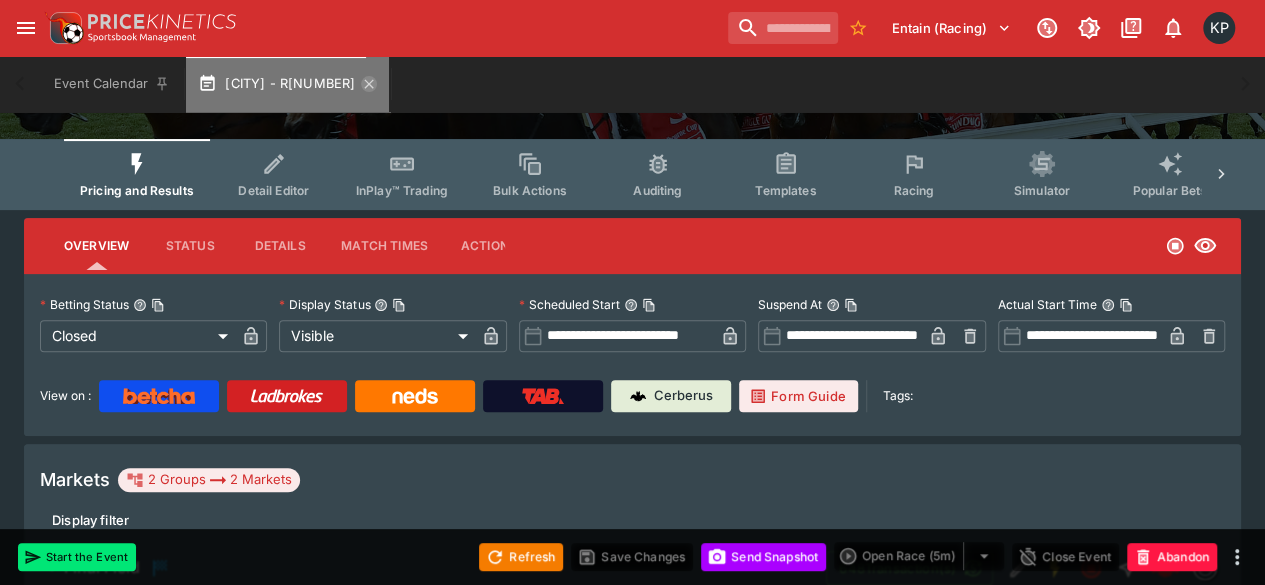 click 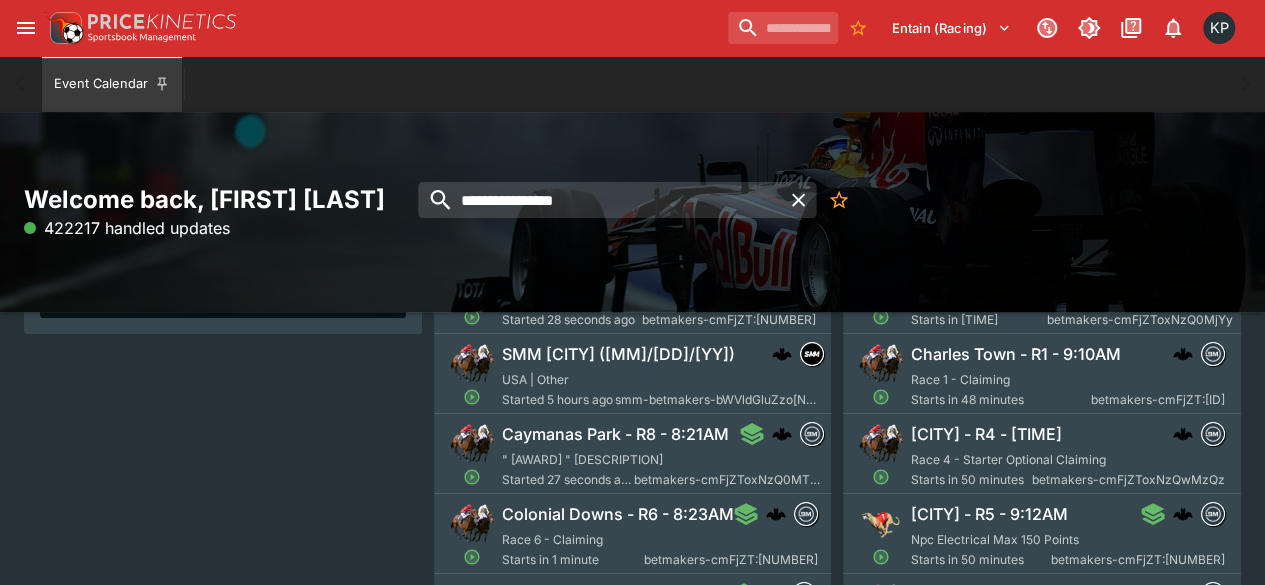 scroll, scrollTop: 216, scrollLeft: 0, axis: vertical 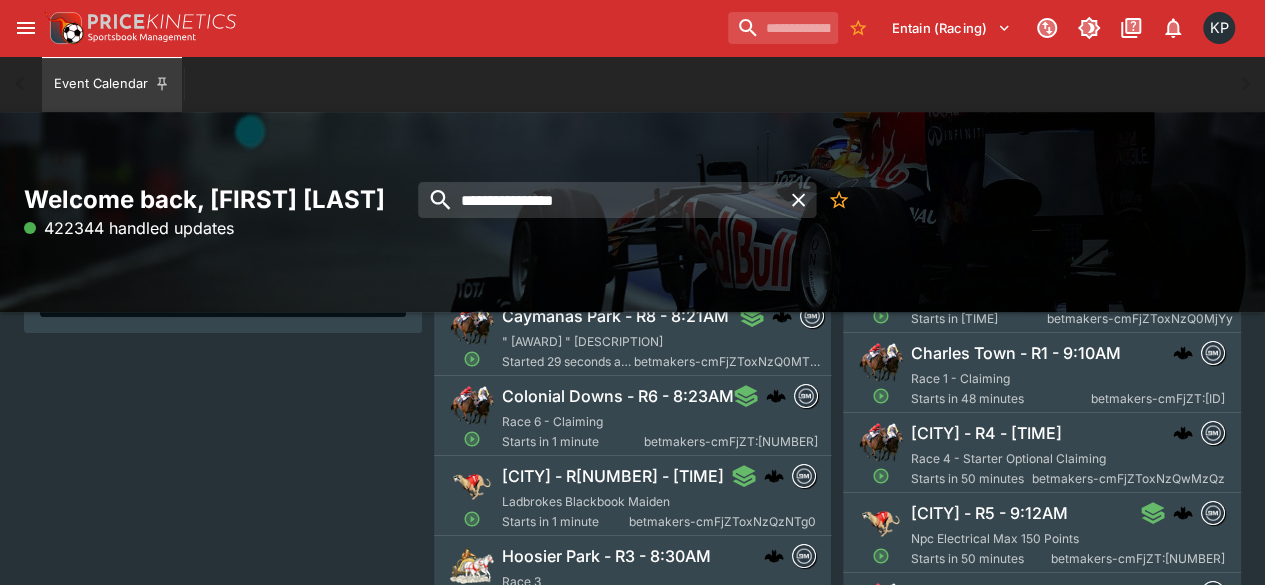 click on "Ladbrokes Blackbook Maiden" at bounding box center (586, 501) 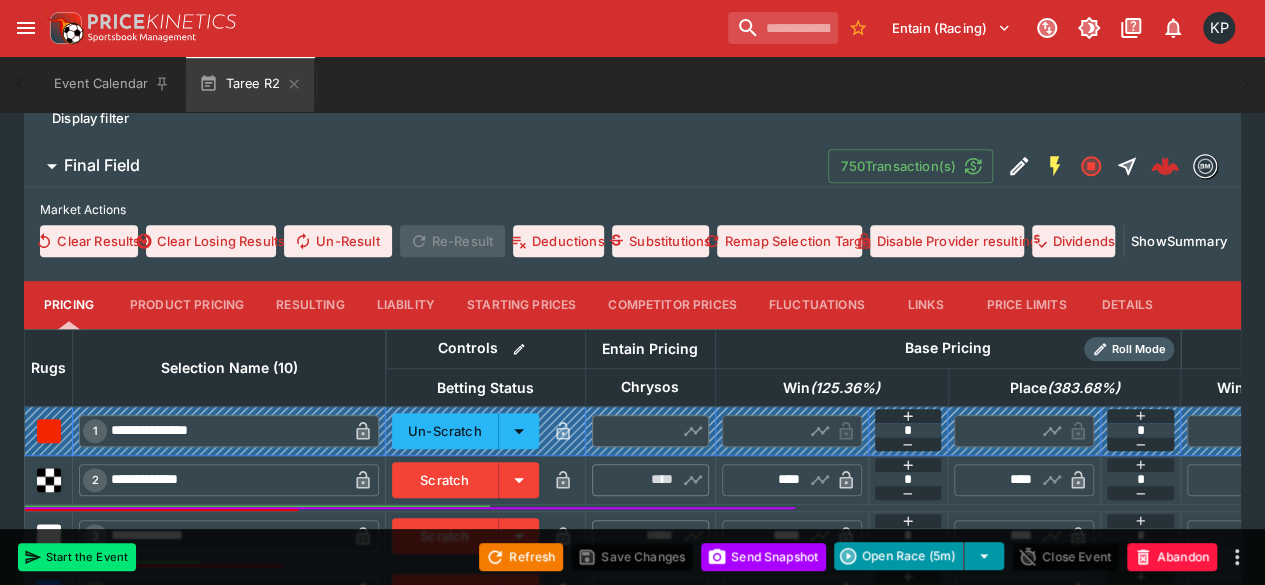 scroll, scrollTop: 583, scrollLeft: 0, axis: vertical 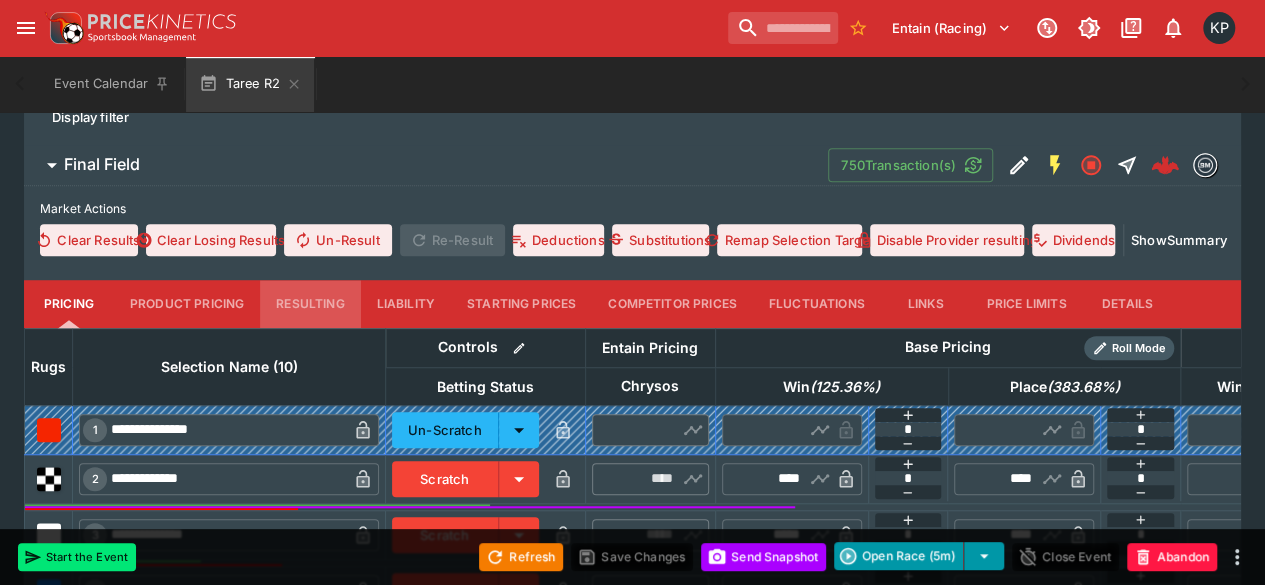 click on "Resulting" at bounding box center [310, 304] 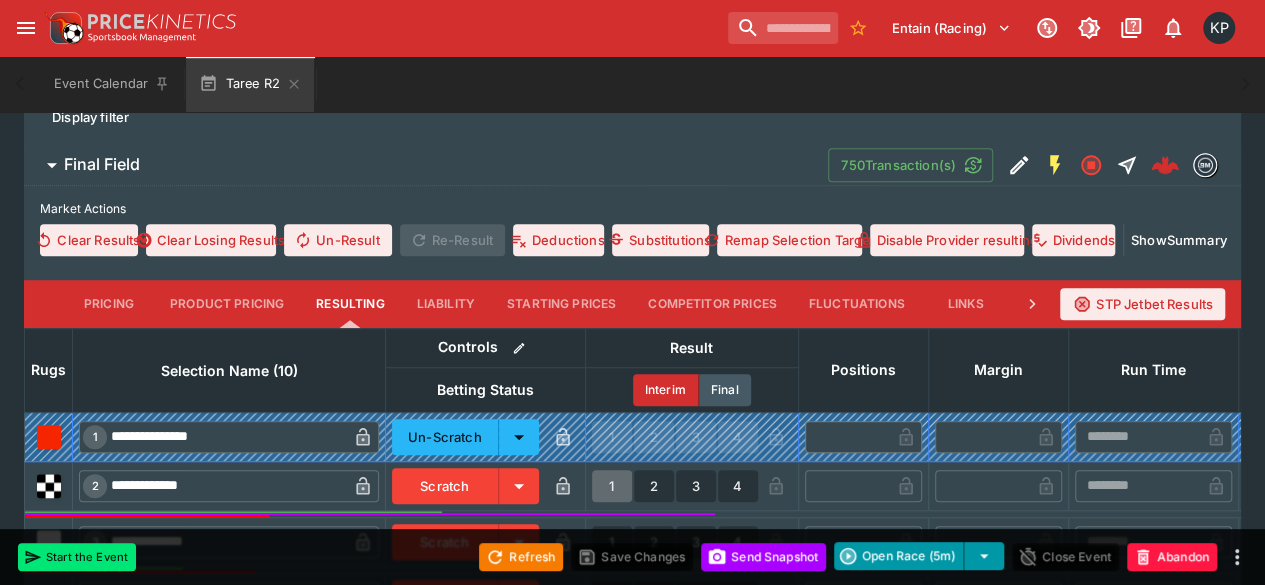 click on "1" at bounding box center [612, 486] 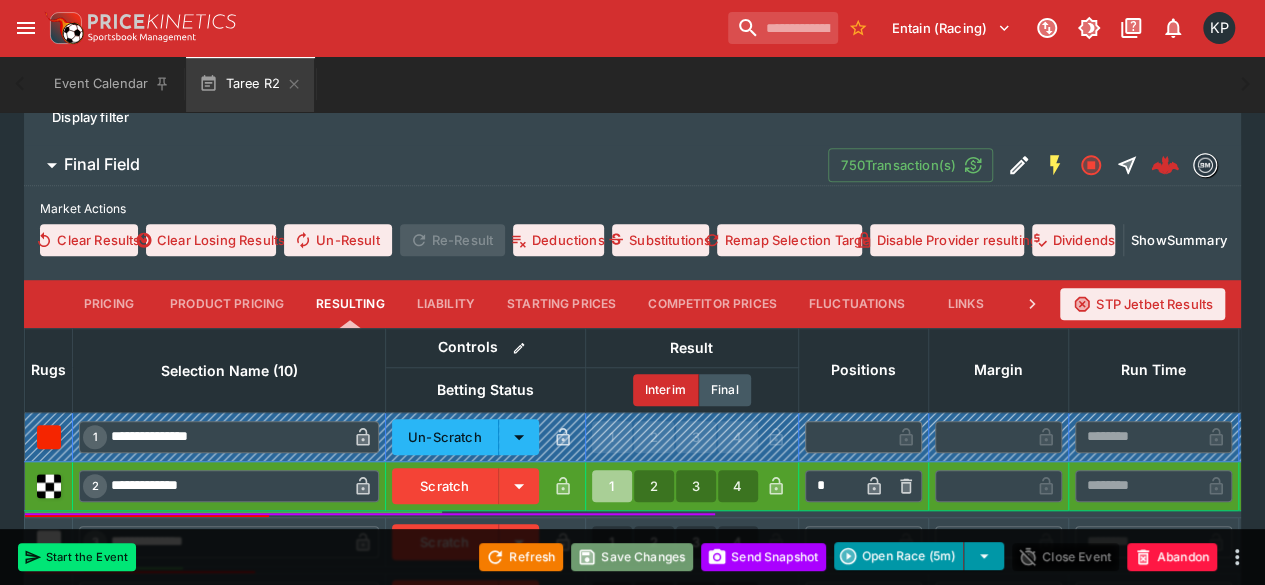 click on "Save Changes" at bounding box center (632, 557) 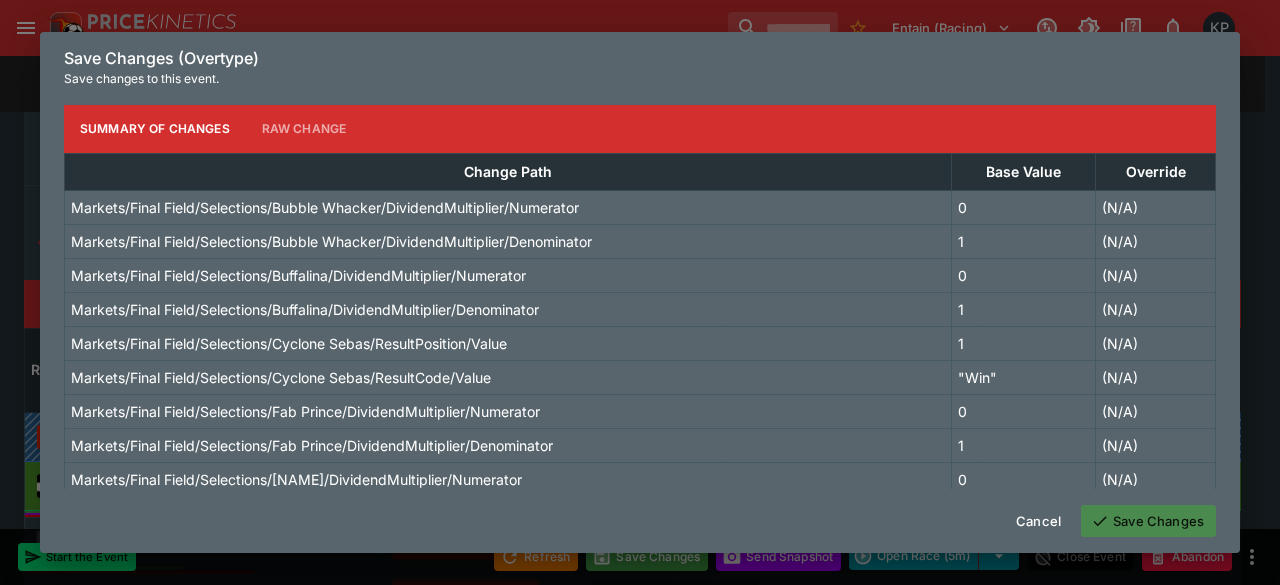 click 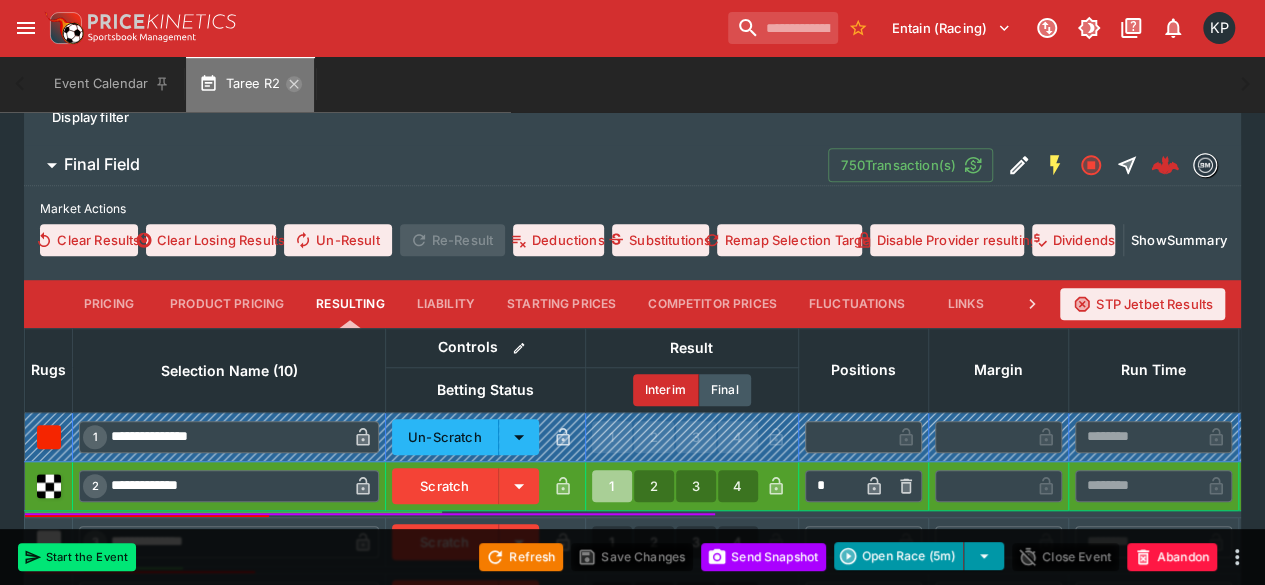 click 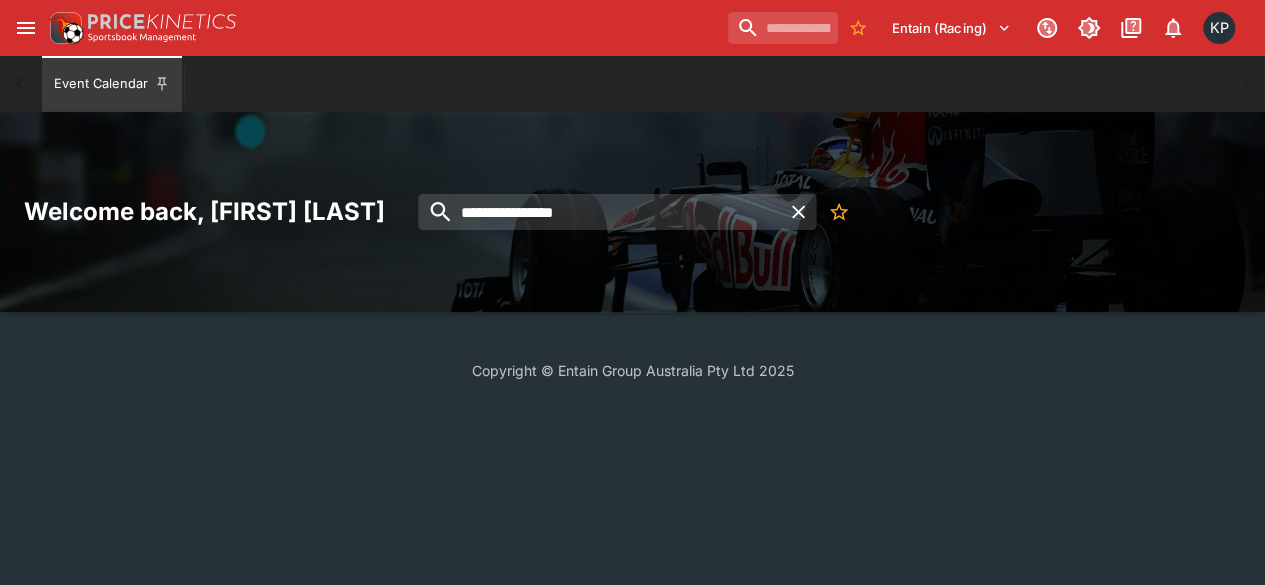 scroll, scrollTop: 0, scrollLeft: 0, axis: both 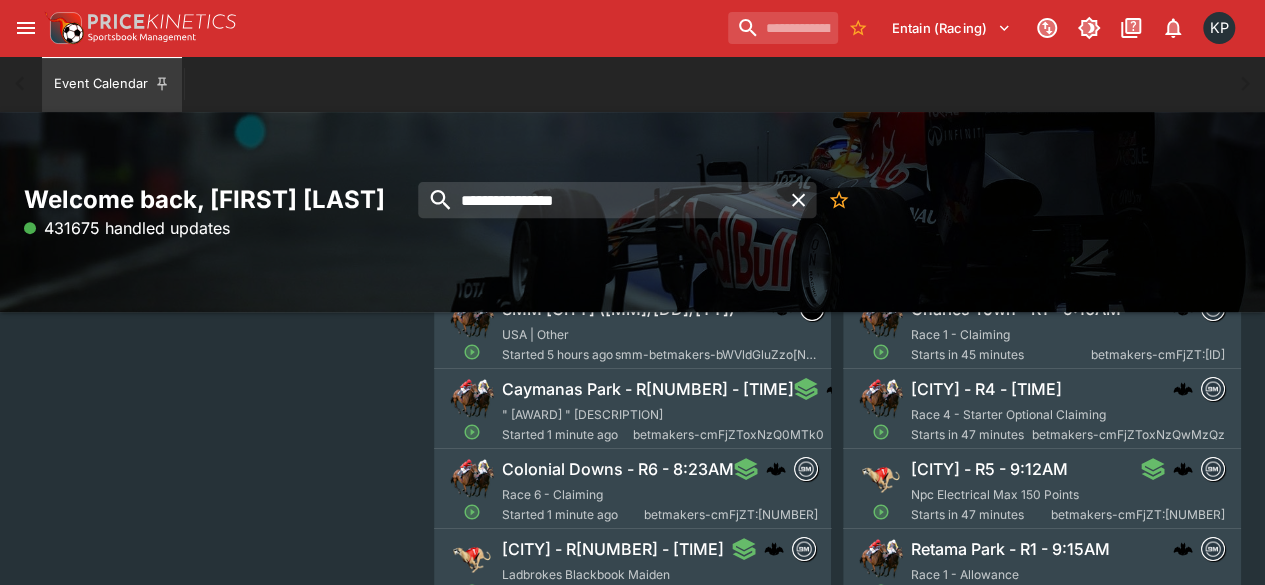 click on "Colonial Downs - R6 - 8:23AM" at bounding box center [618, 469] 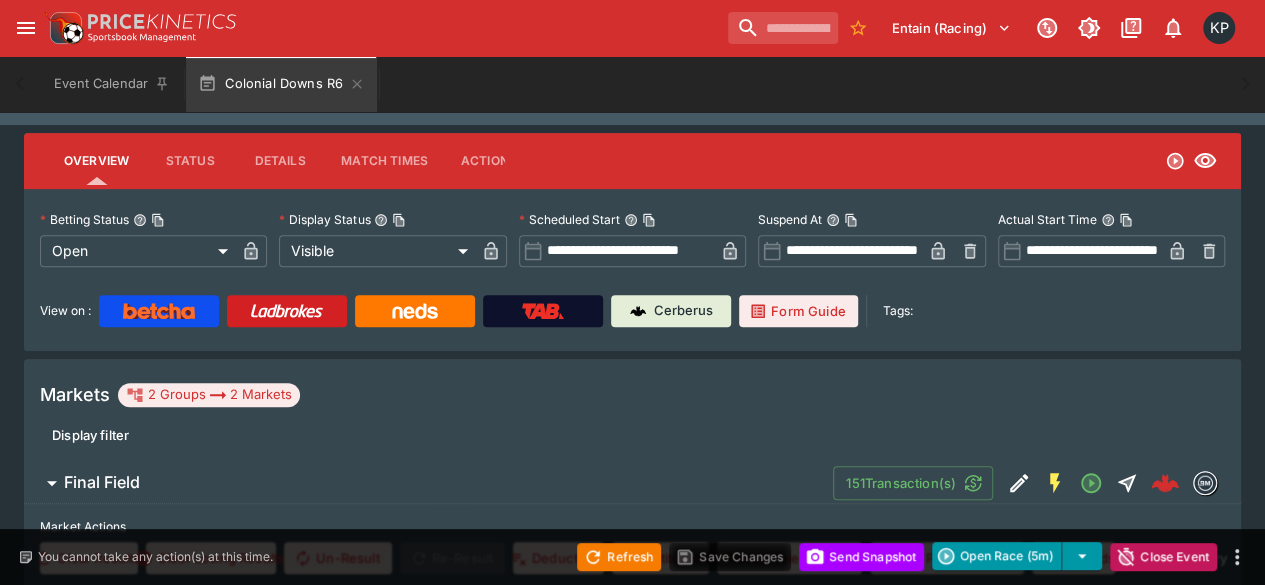 scroll, scrollTop: 0, scrollLeft: 0, axis: both 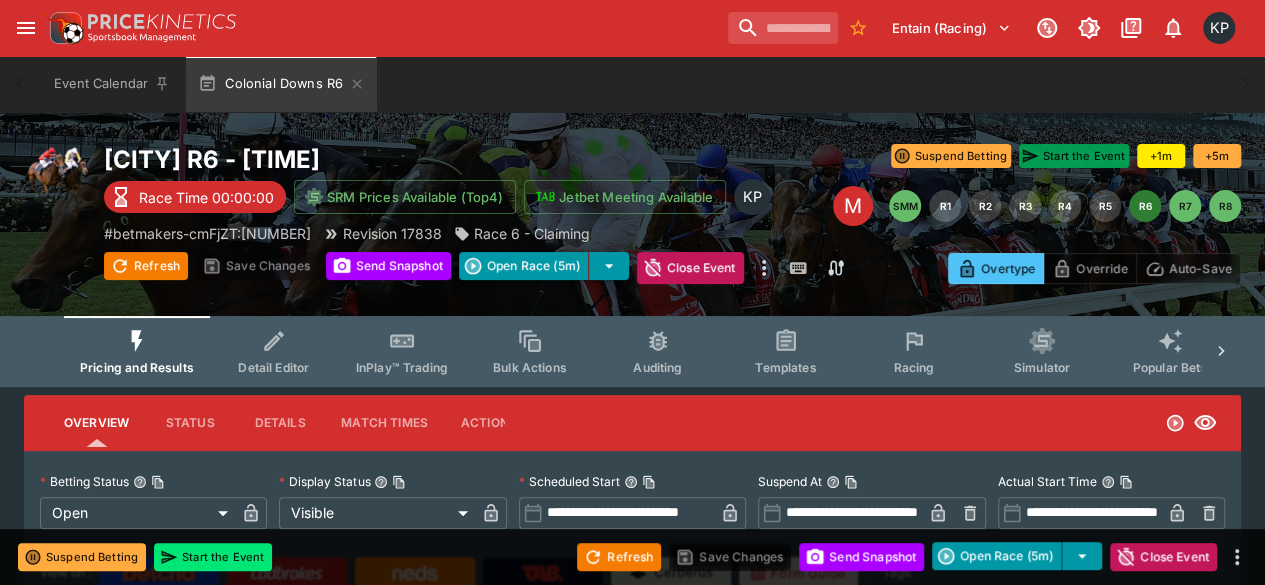 click on "Start the Event" at bounding box center (1074, 156) 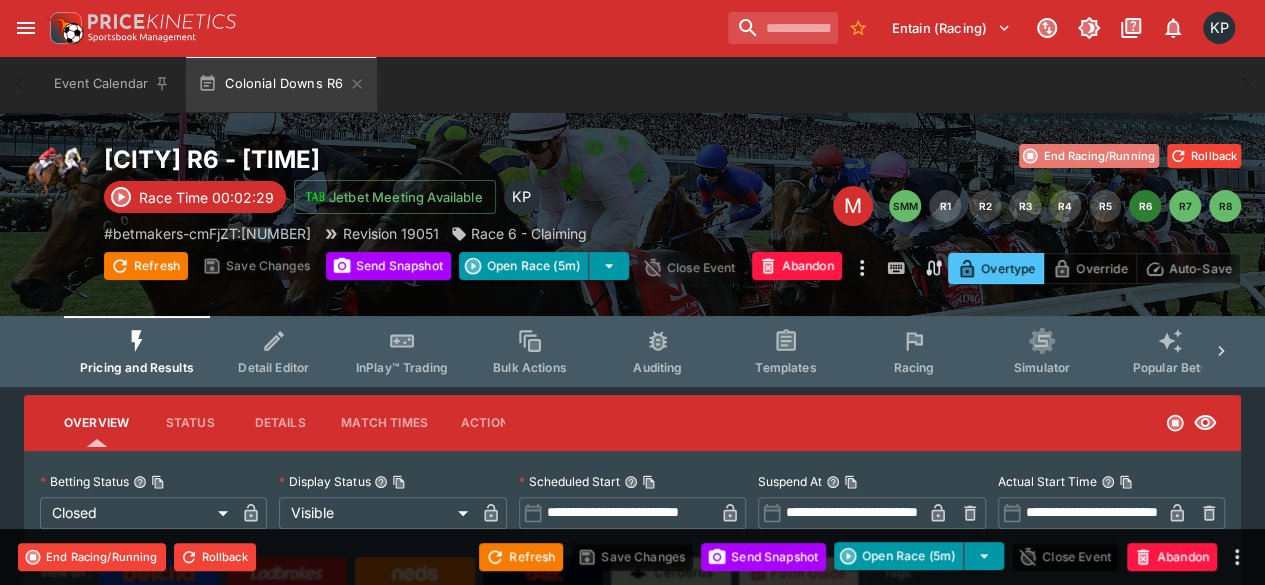 click on "End Racing/Running" at bounding box center [1089, 156] 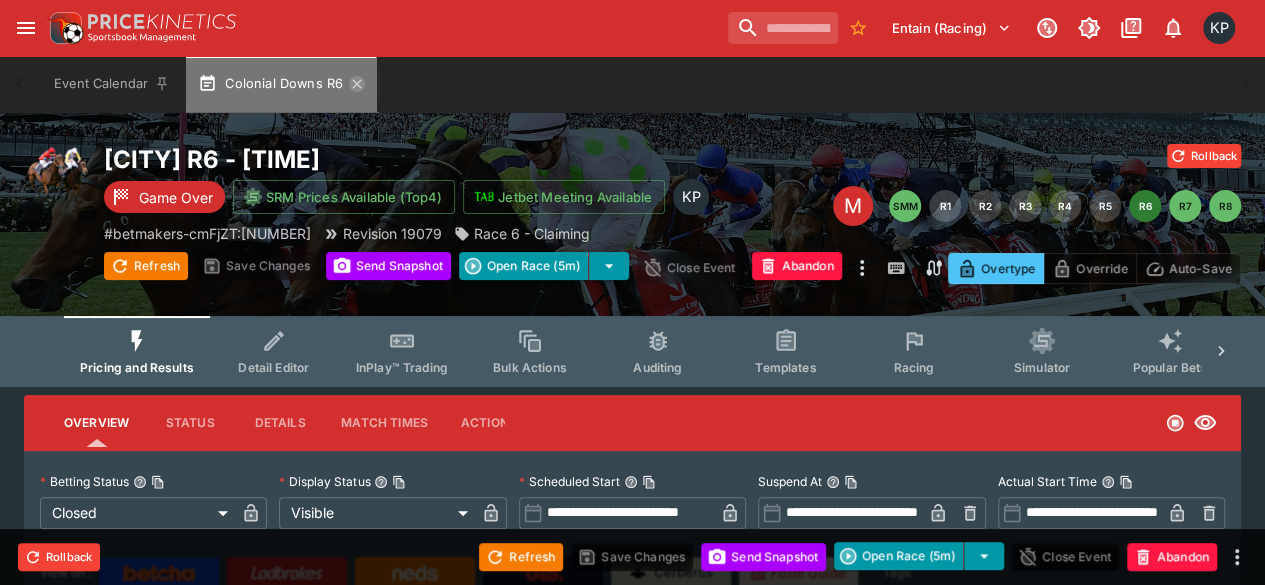 click 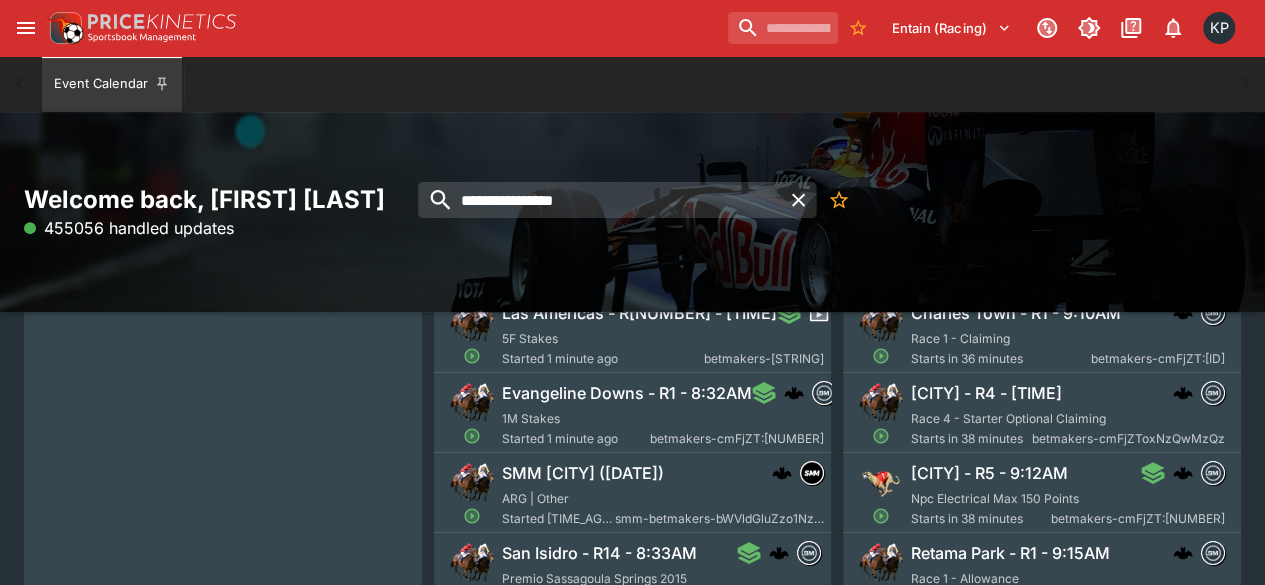 click on "Evangeline Downs - R1 - 8:32AM 1M Stakes Started 1 minute ago betmakers-cmFjZToxNzQwNzc4" at bounding box center (663, 415) 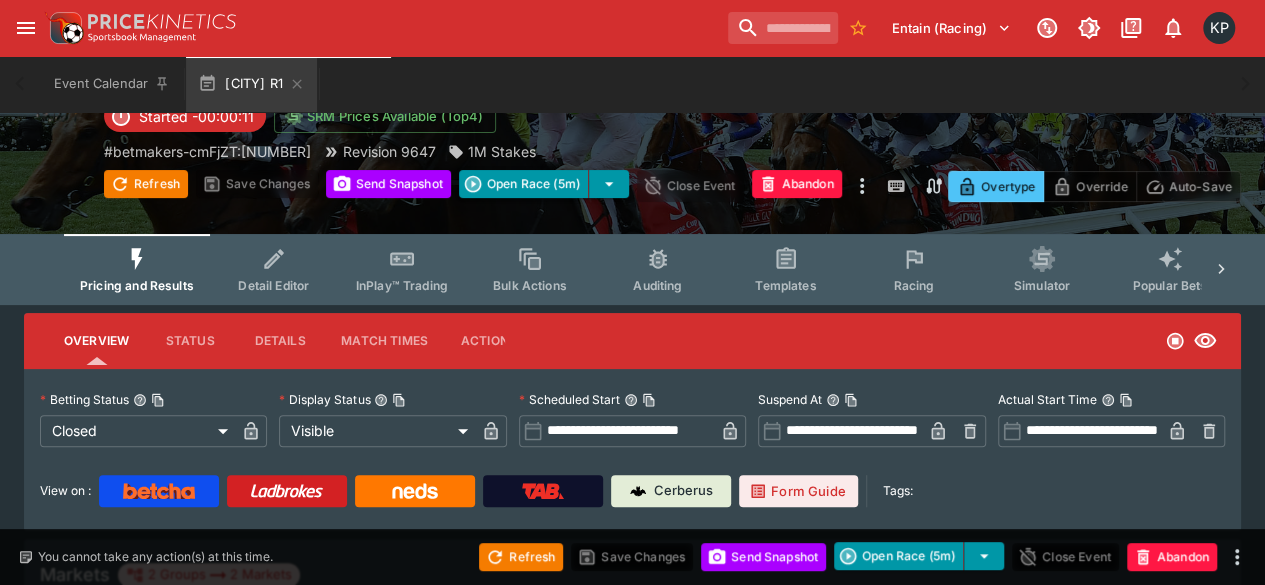 scroll, scrollTop: 0, scrollLeft: 0, axis: both 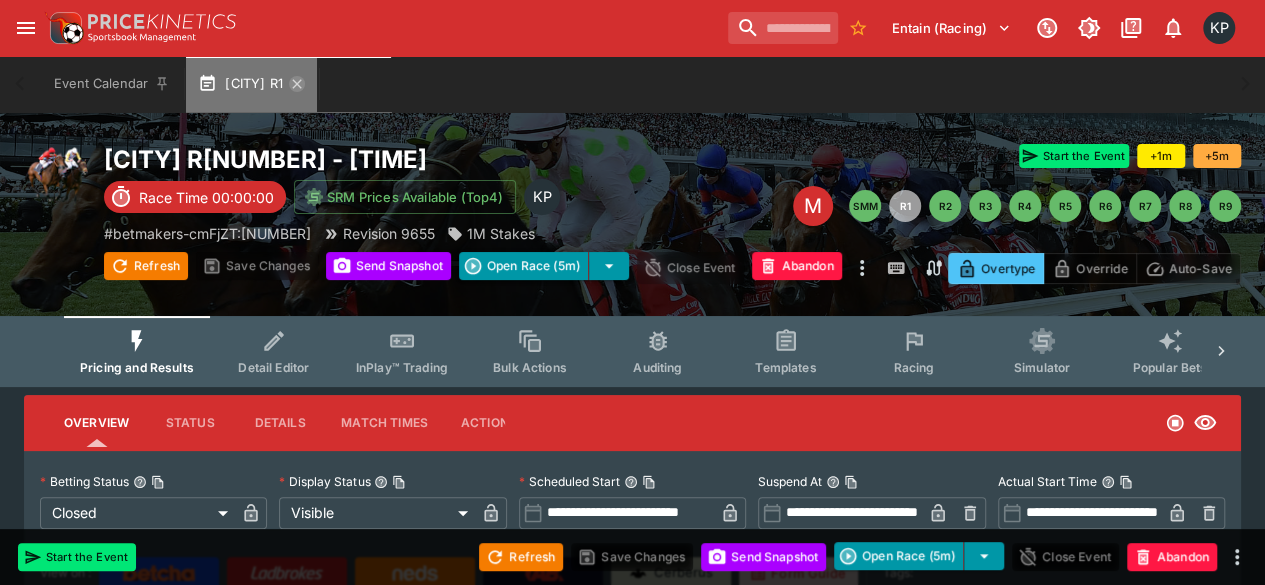 click on "Evangeline Downs R1" at bounding box center [251, 84] 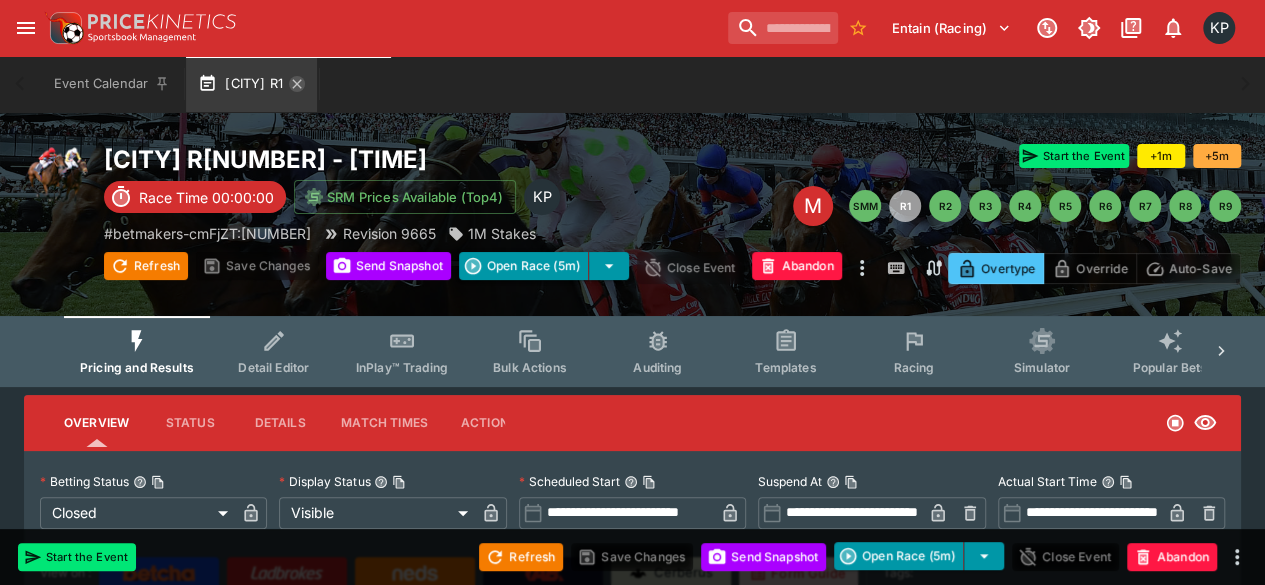 click 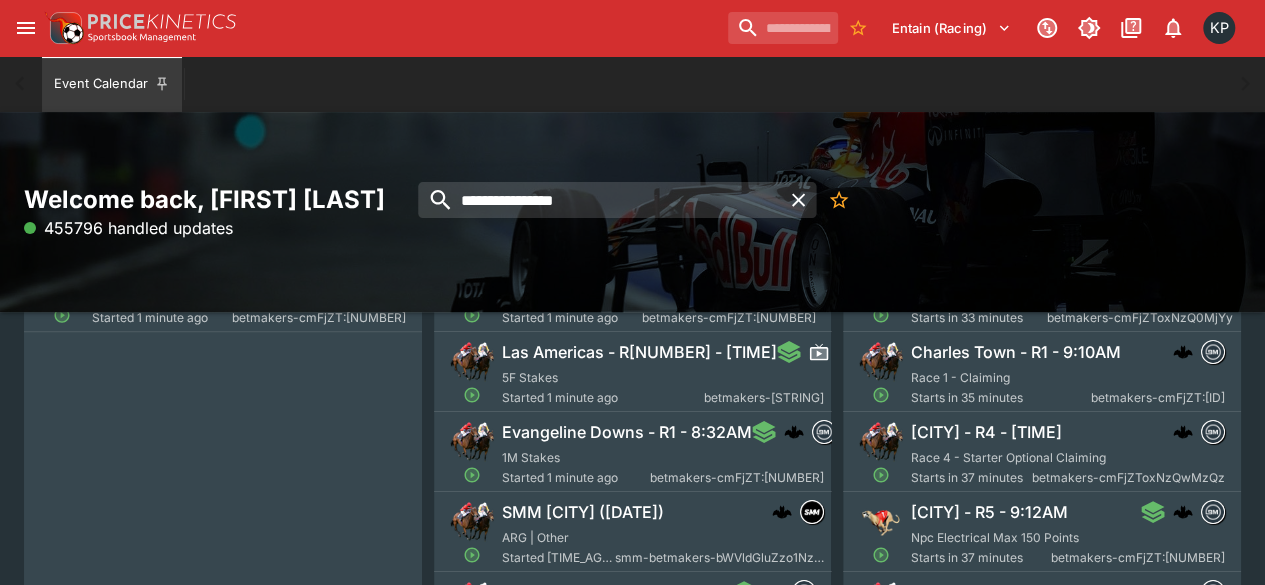 scroll, scrollTop: 220, scrollLeft: 0, axis: vertical 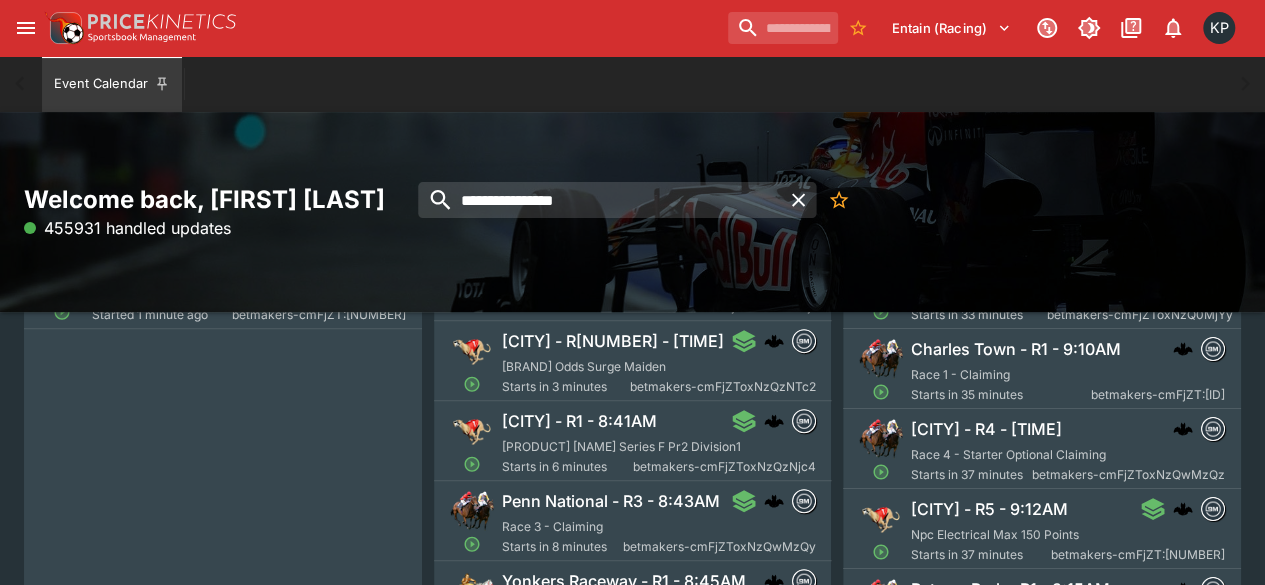click on "Starts in 3 minutes" at bounding box center (566, 387) 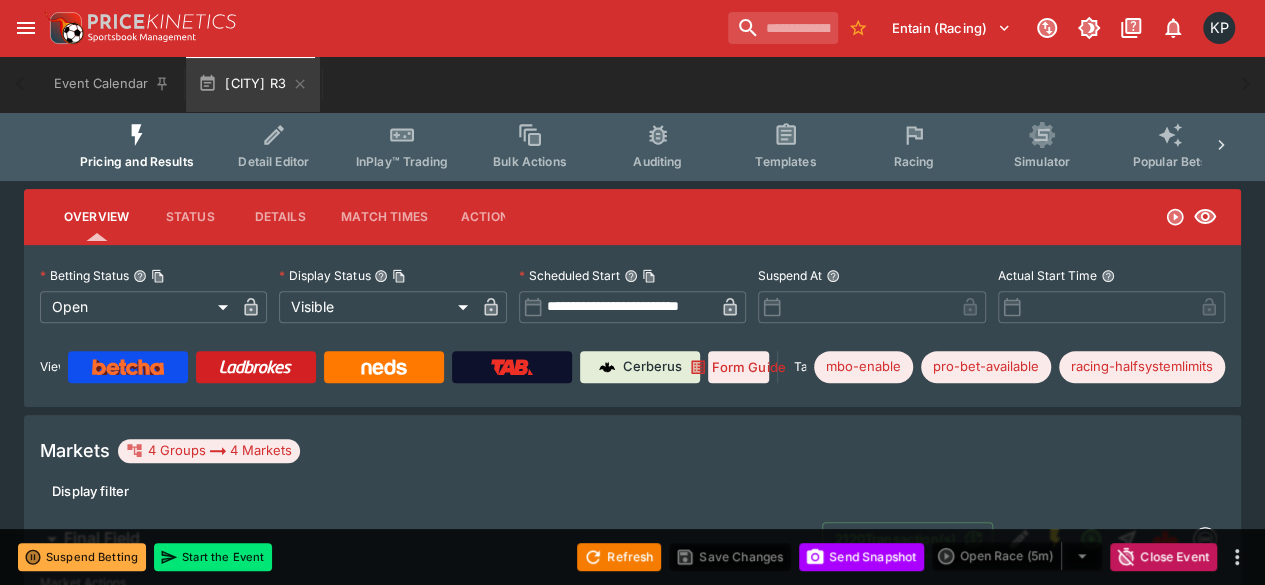 scroll, scrollTop: 0, scrollLeft: 0, axis: both 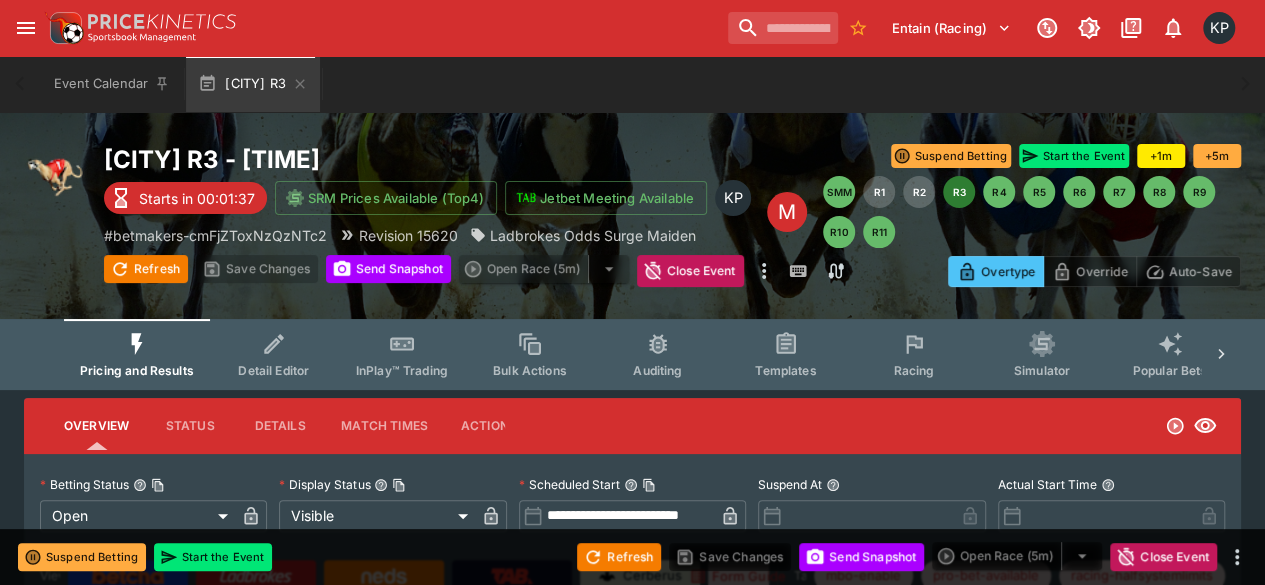 type on "*****" 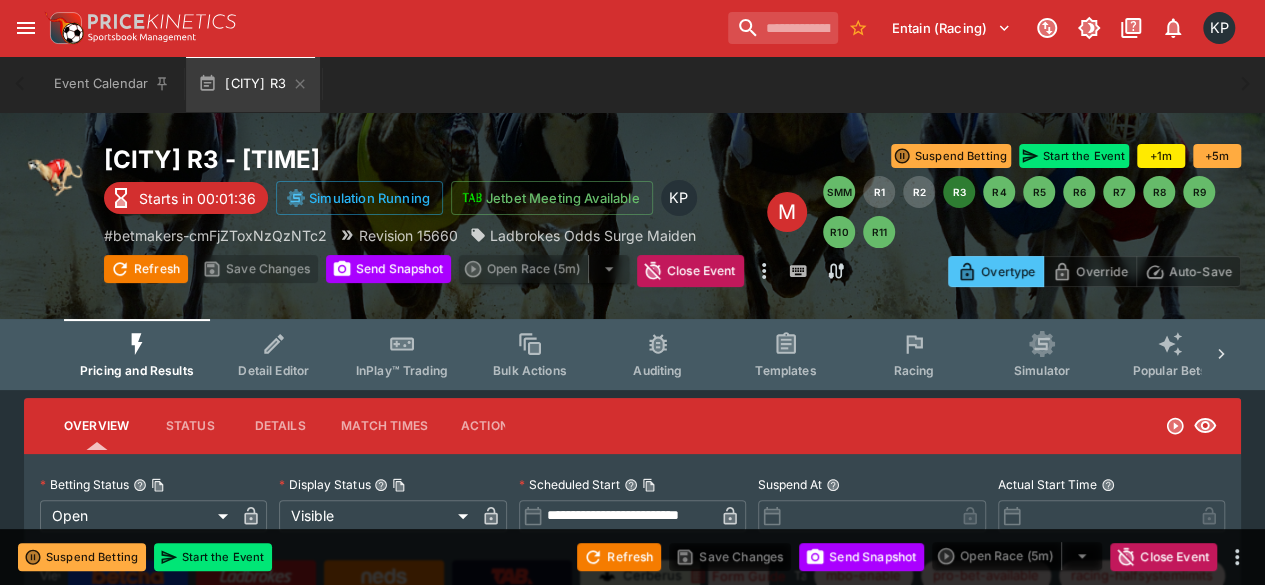 type on "*****" 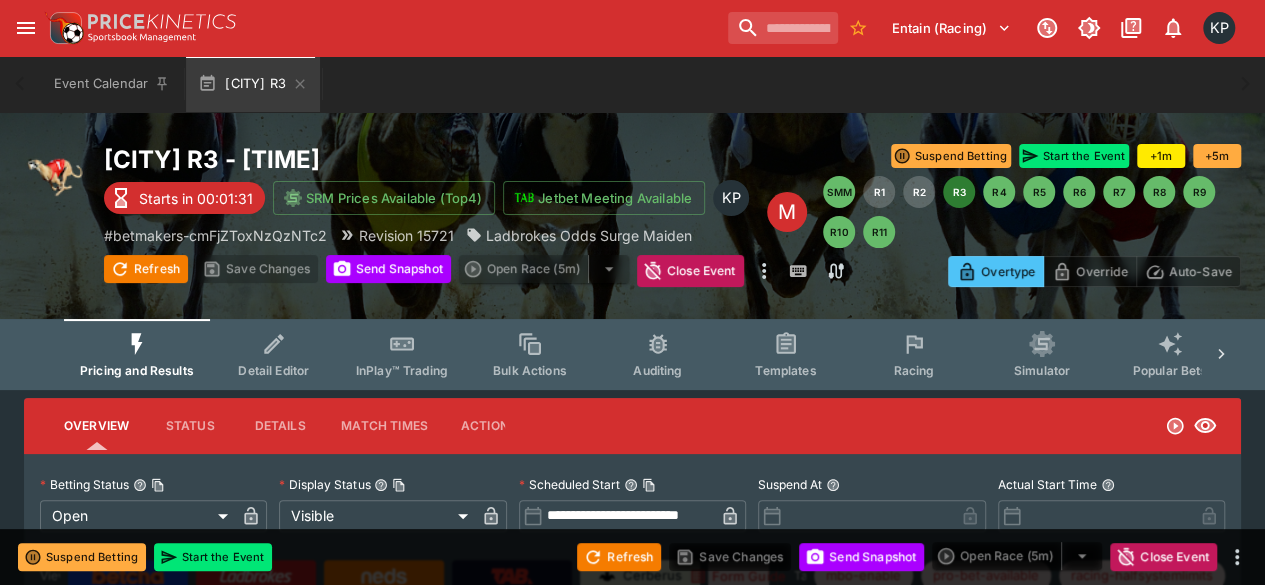 type on "*****" 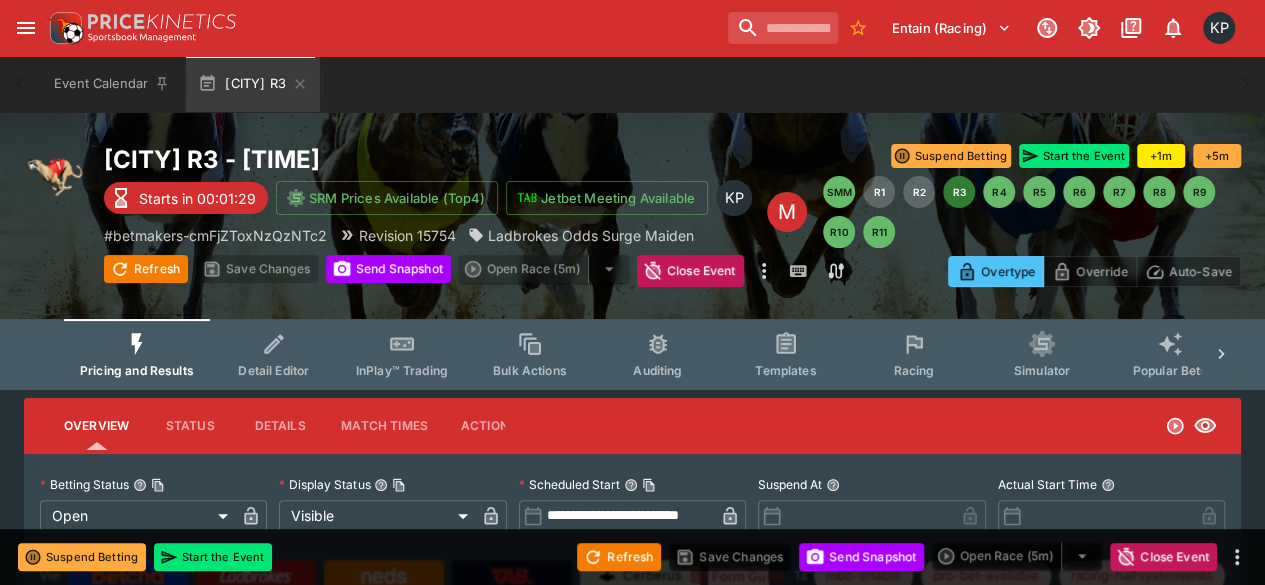 type on "*****" 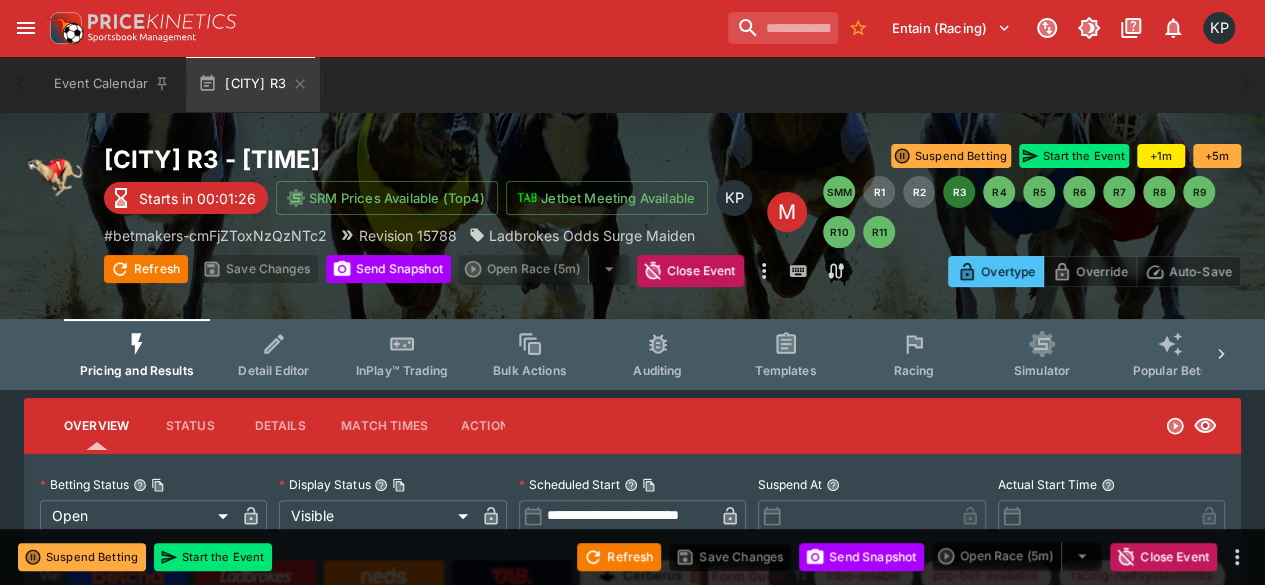 type on "****" 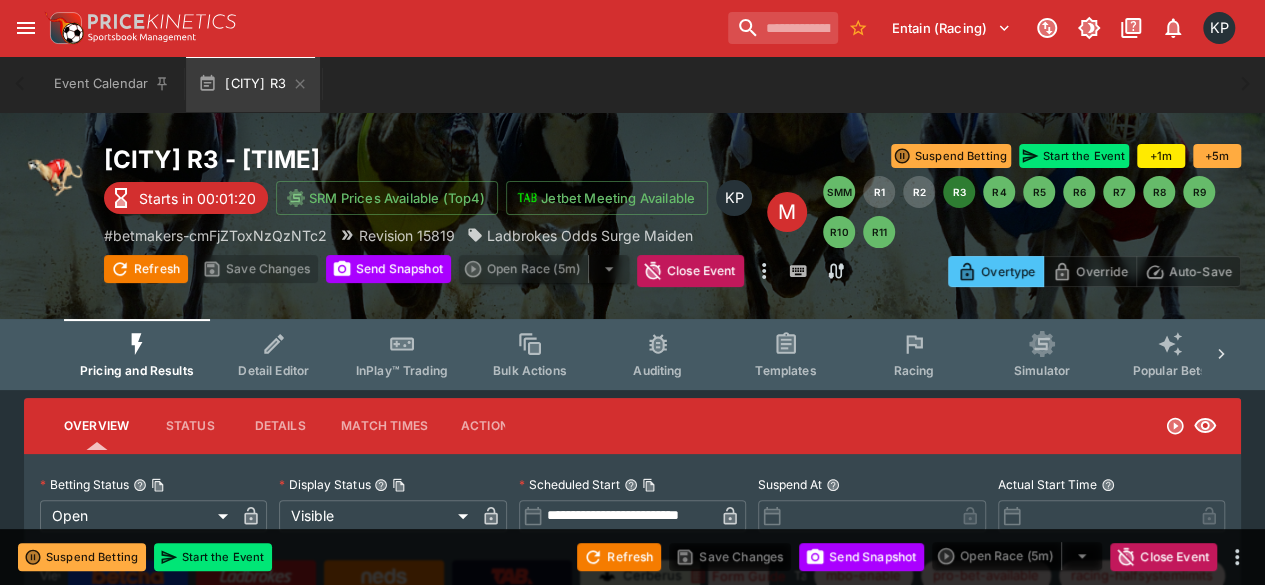 type on "*****" 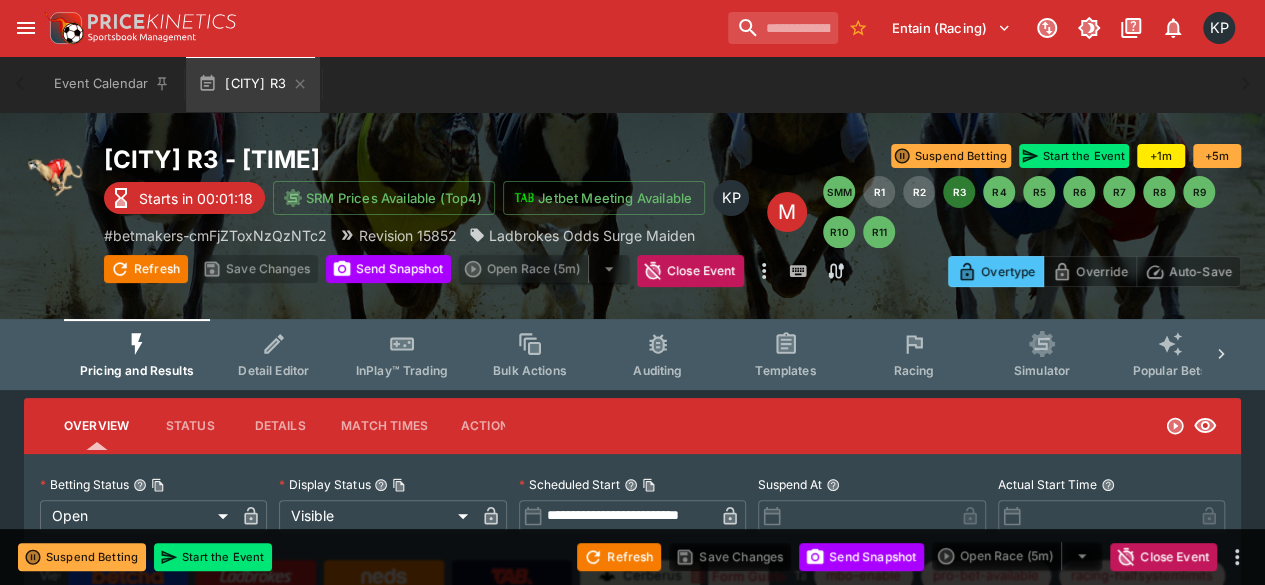 type on "*****" 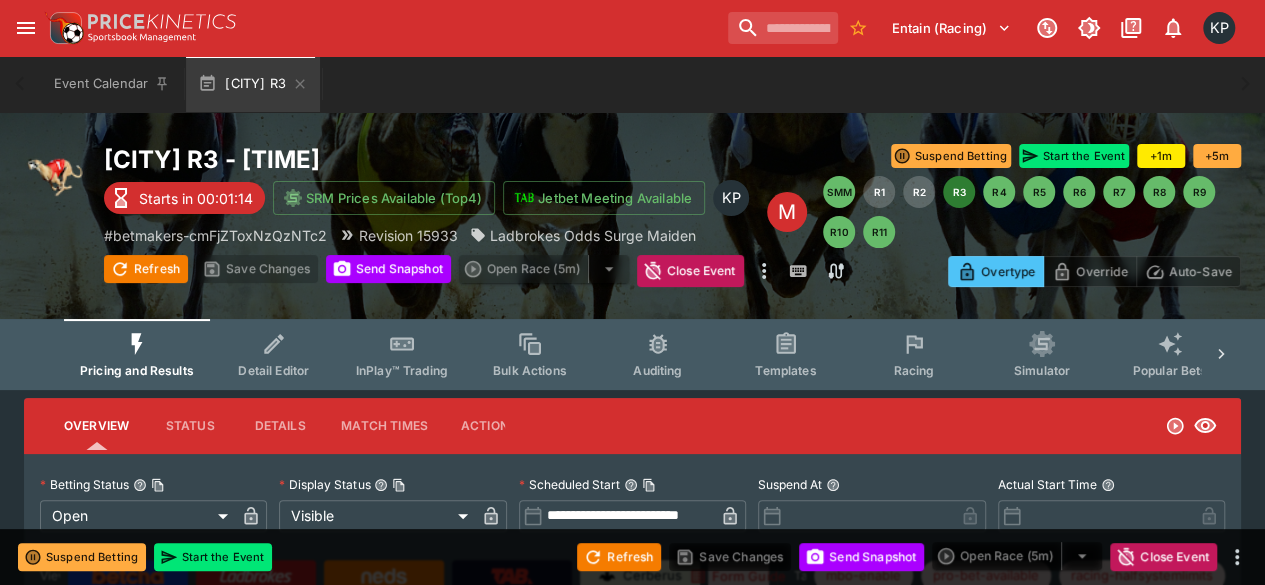 type on "****" 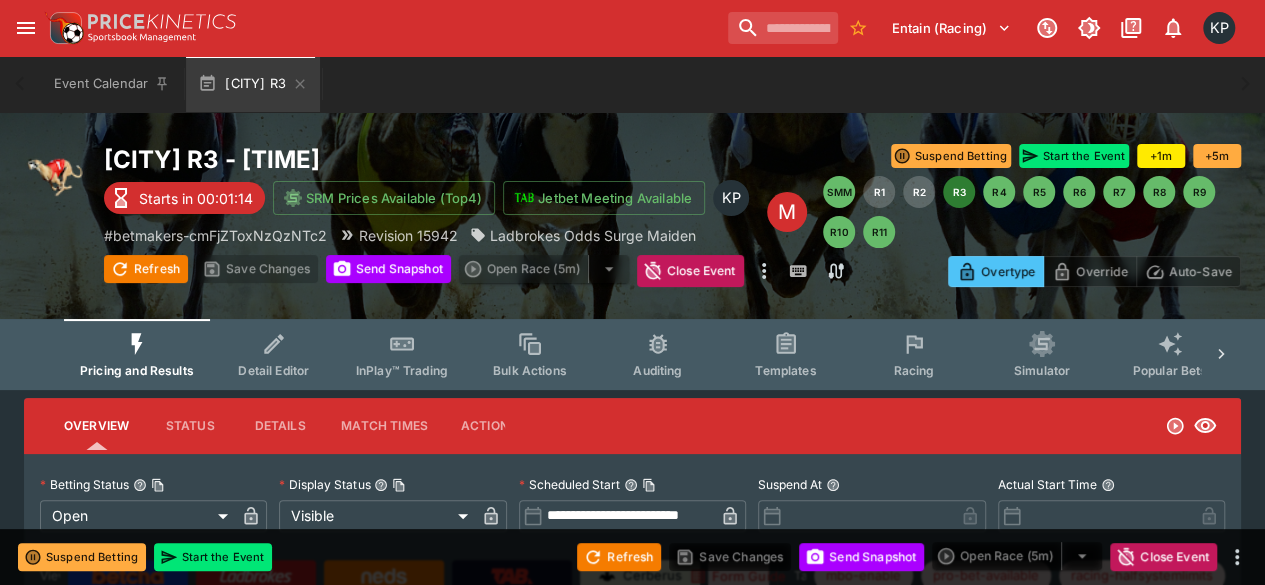 type on "*****" 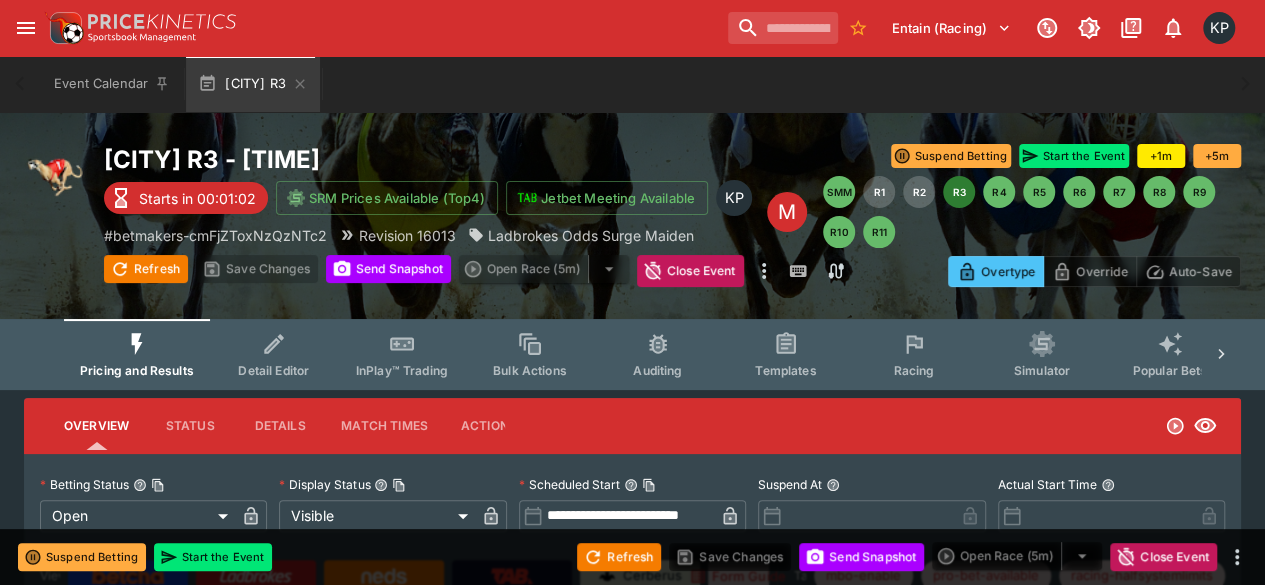 type on "**********" 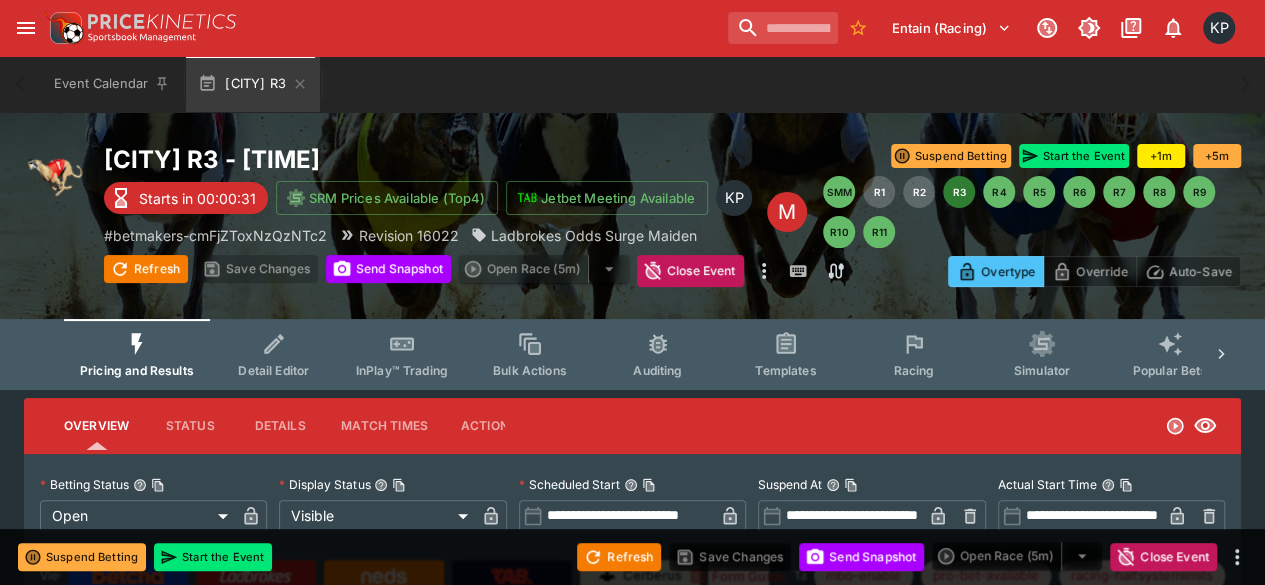 type on "*****" 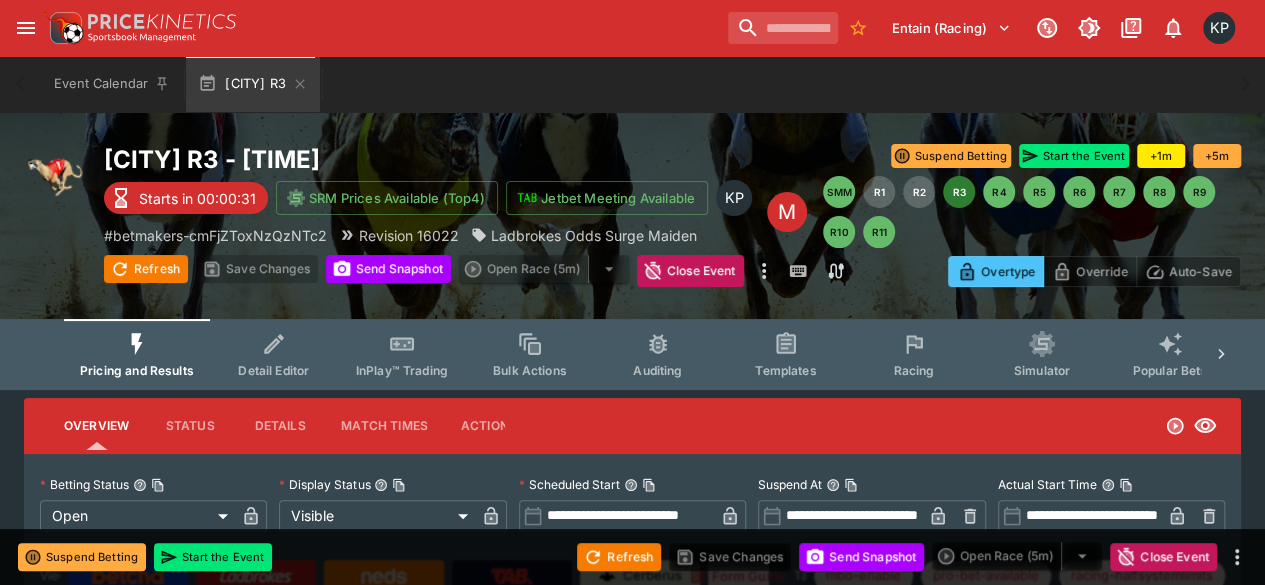 type on "****" 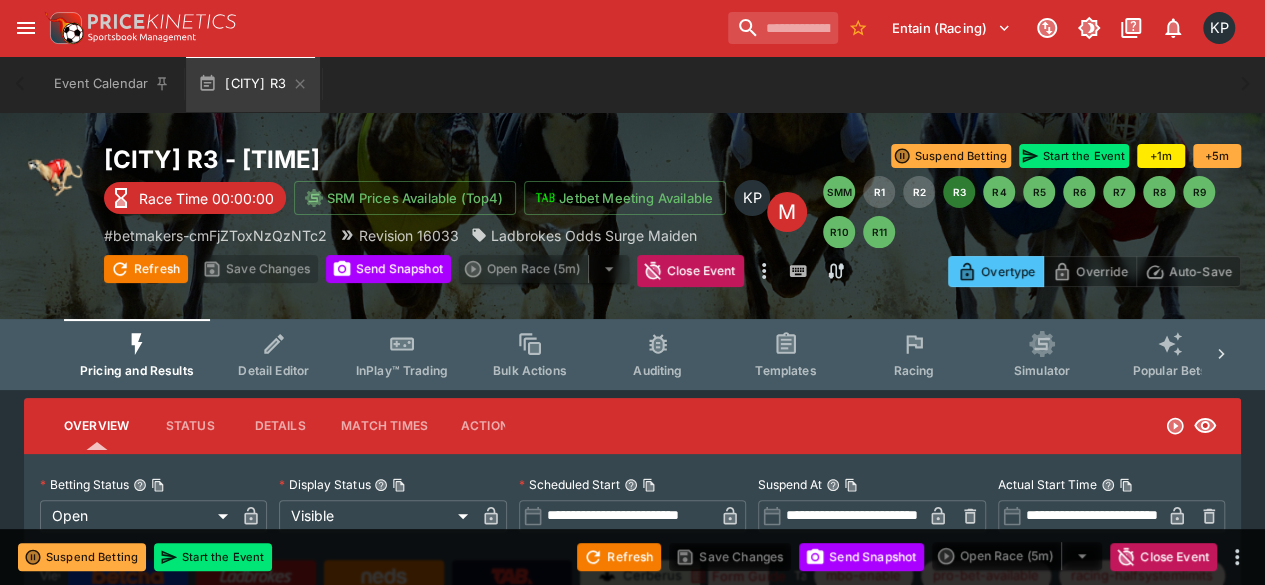 type on "*****" 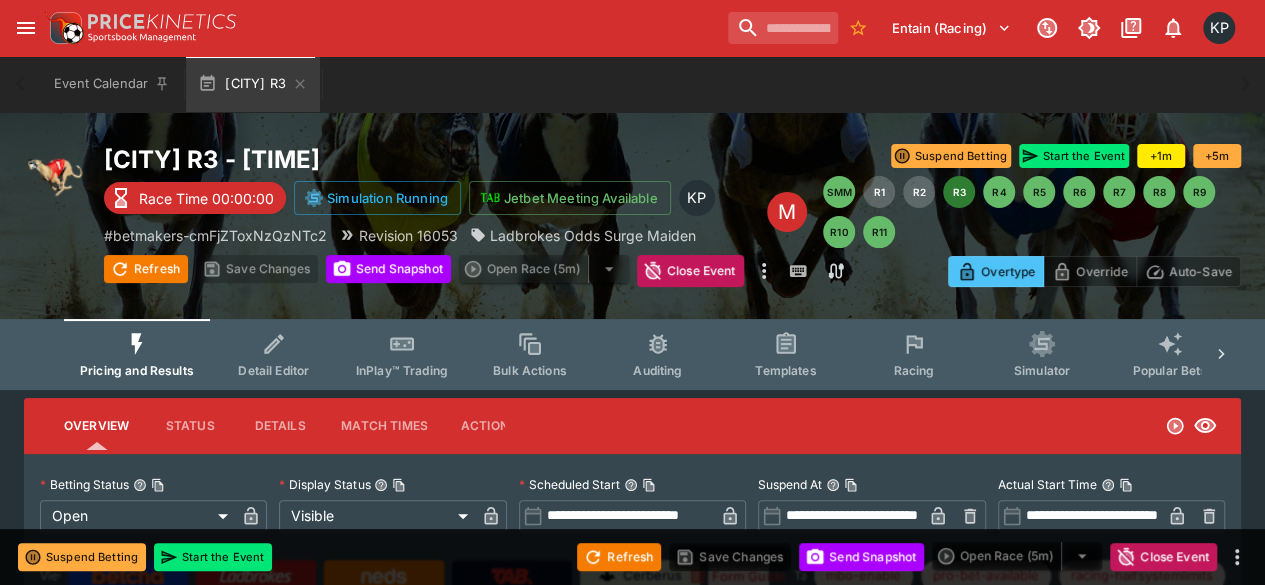 type on "****" 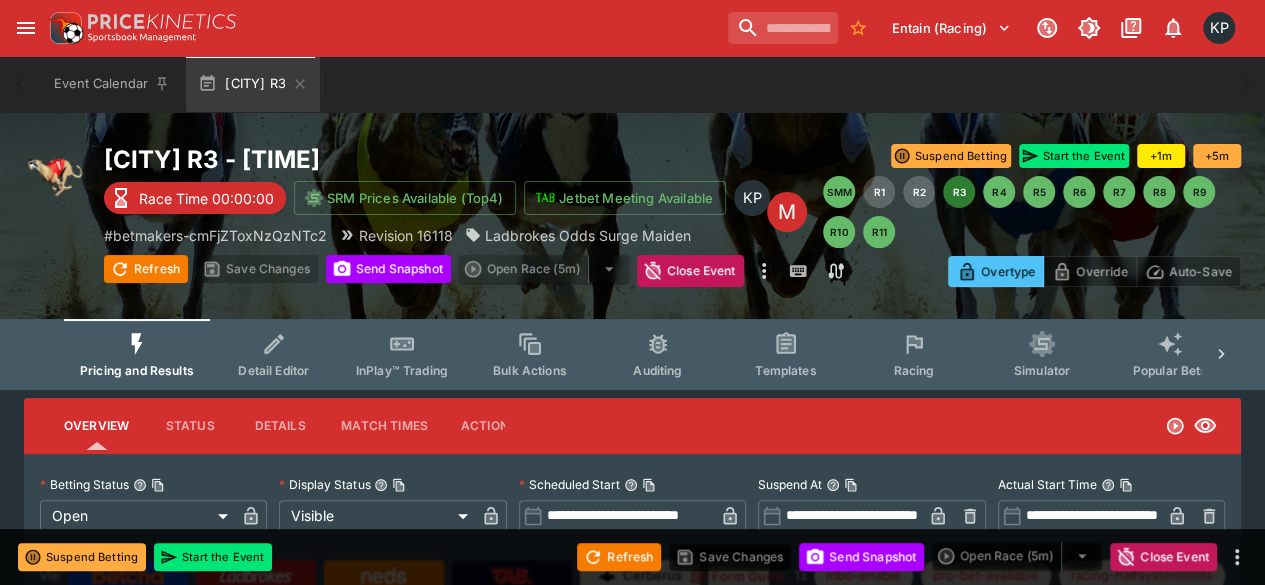 type on "*****" 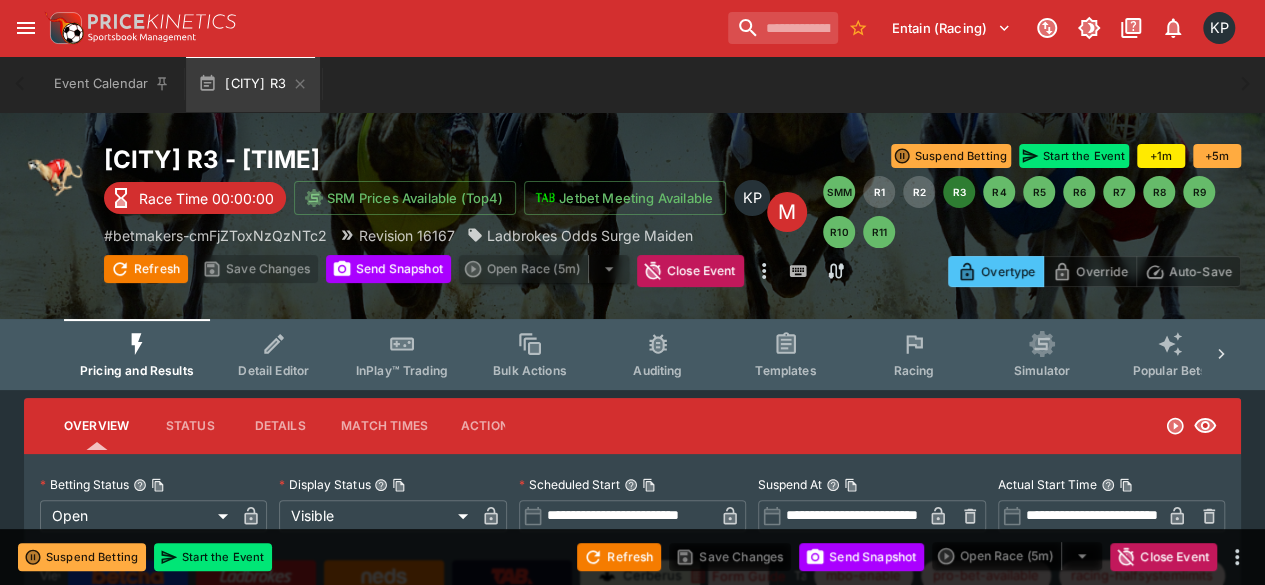 type on "**********" 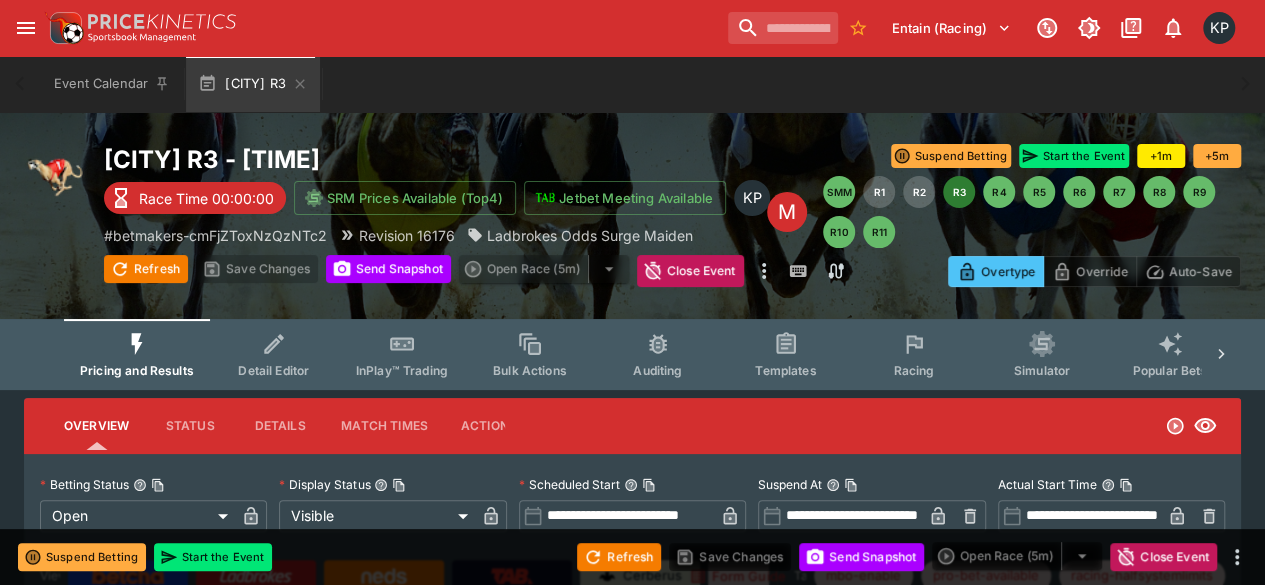 type on "*****" 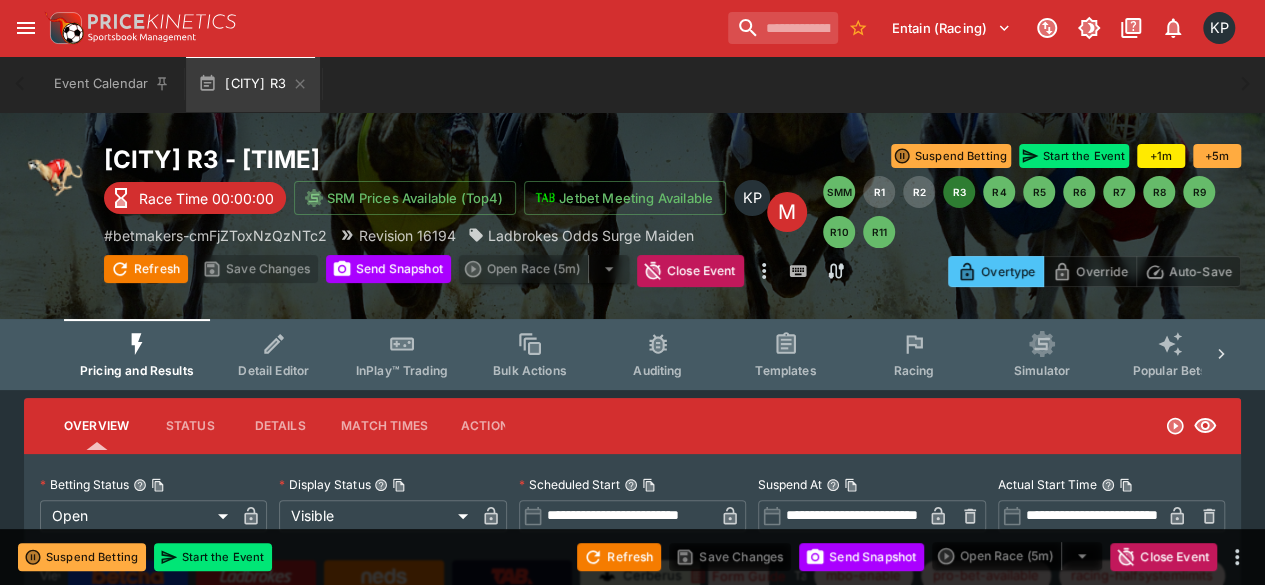 type on "****" 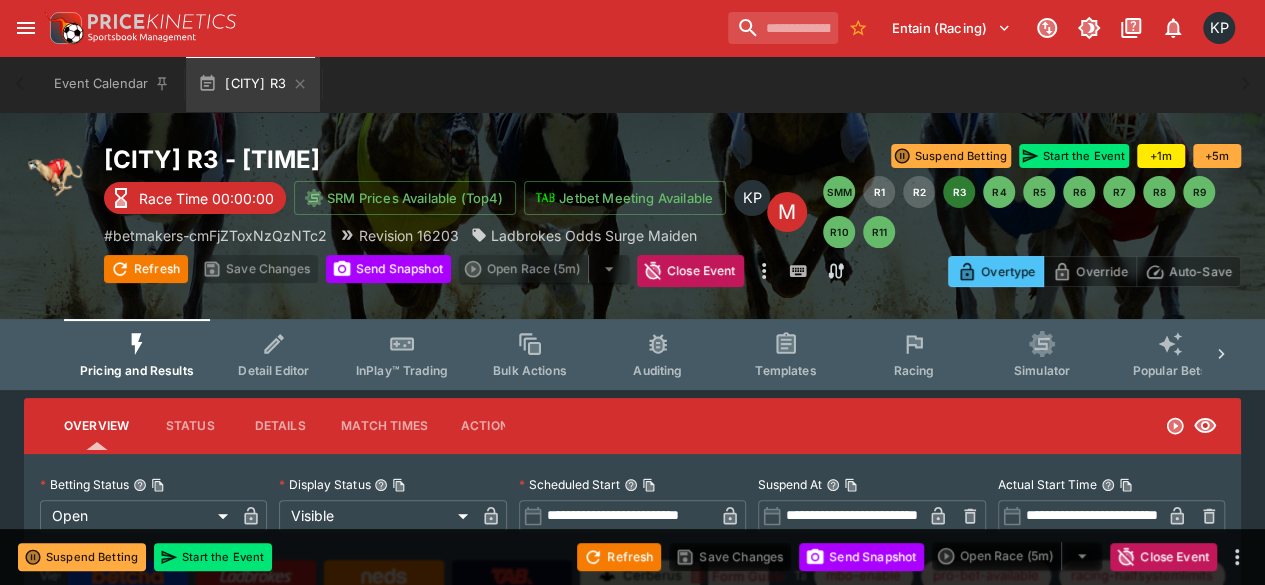 type on "**********" 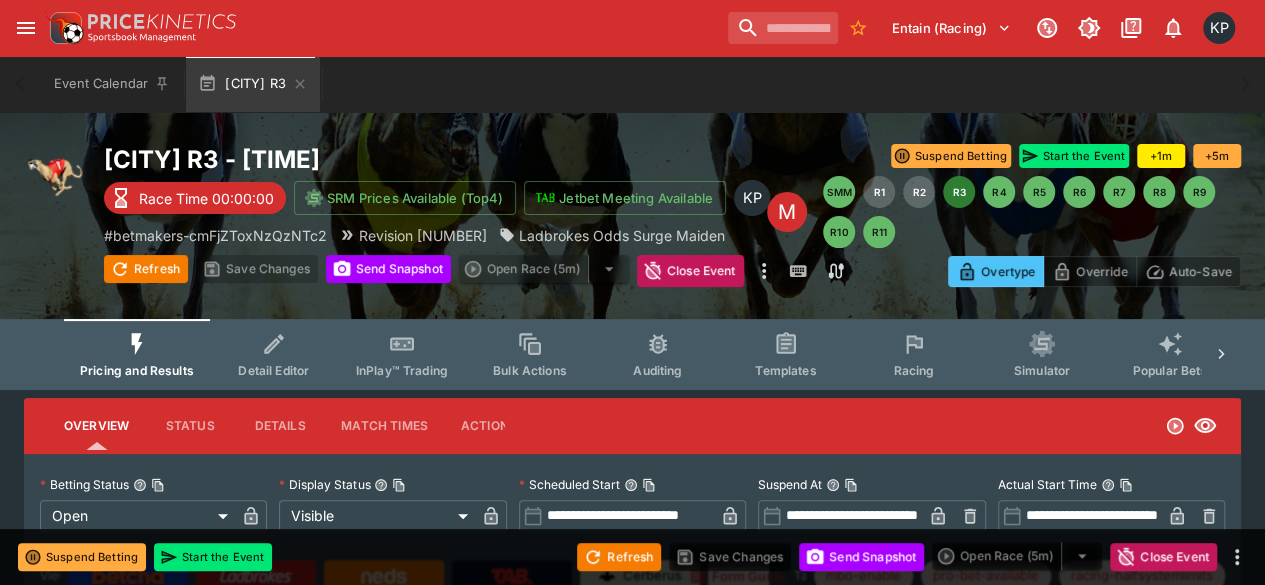 type on "******" 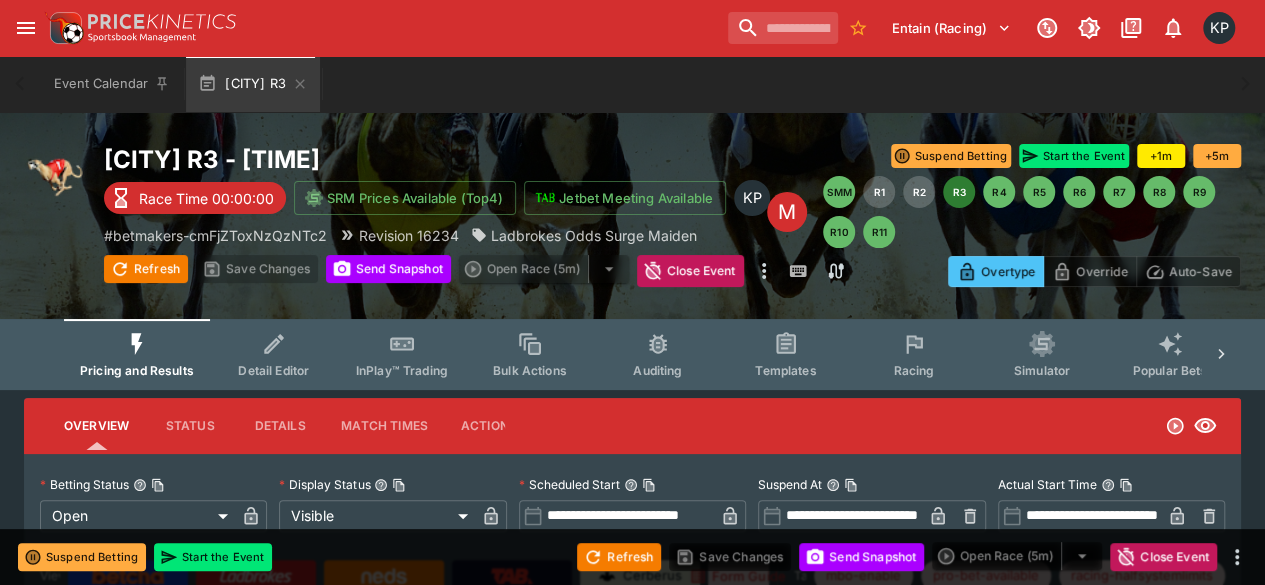 type on "*****" 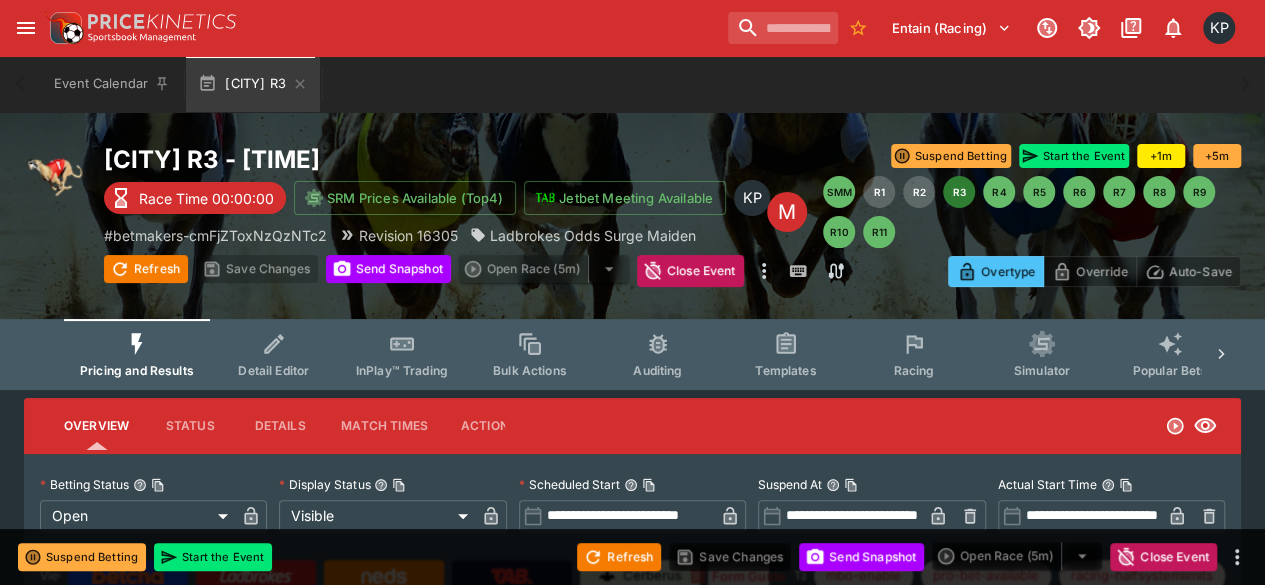 type on "**********" 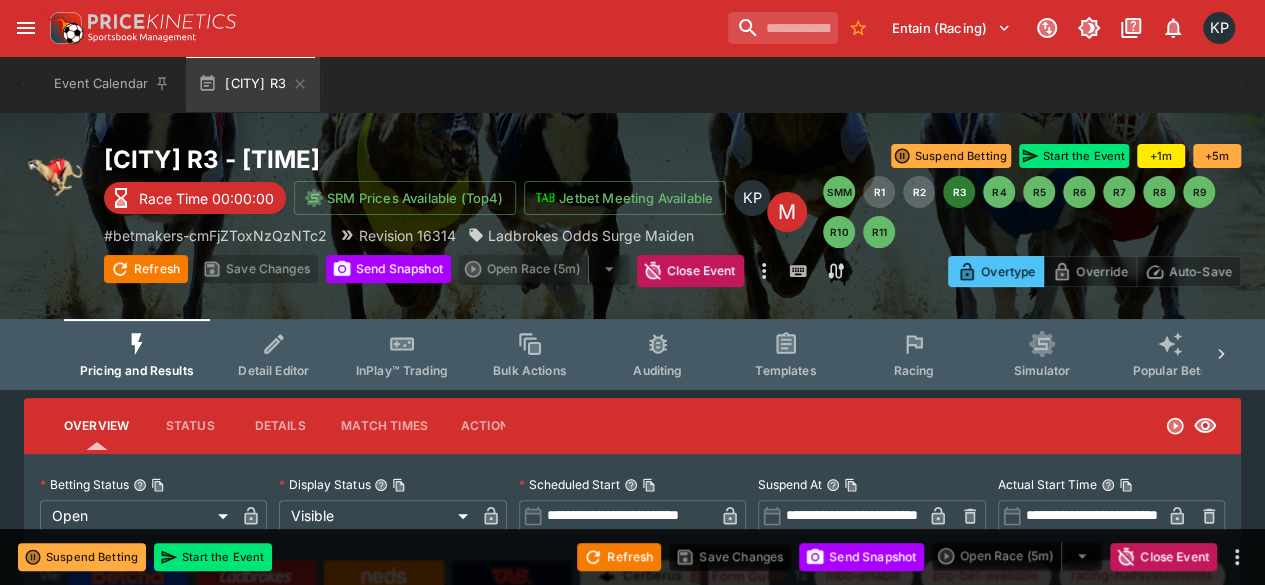 type on "******" 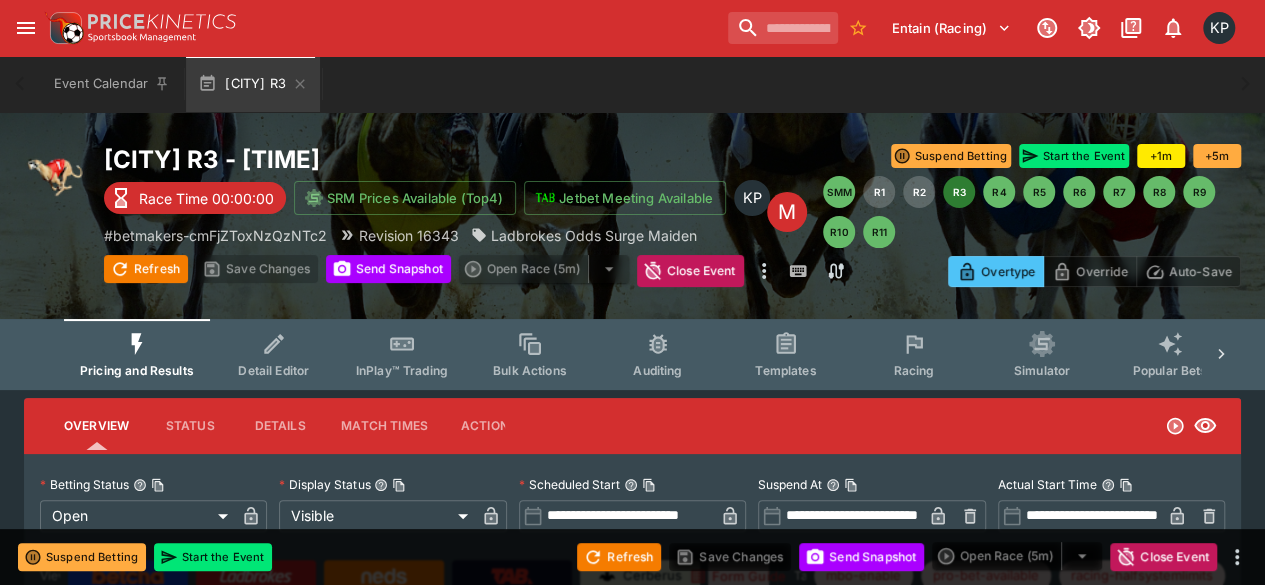 type on "****" 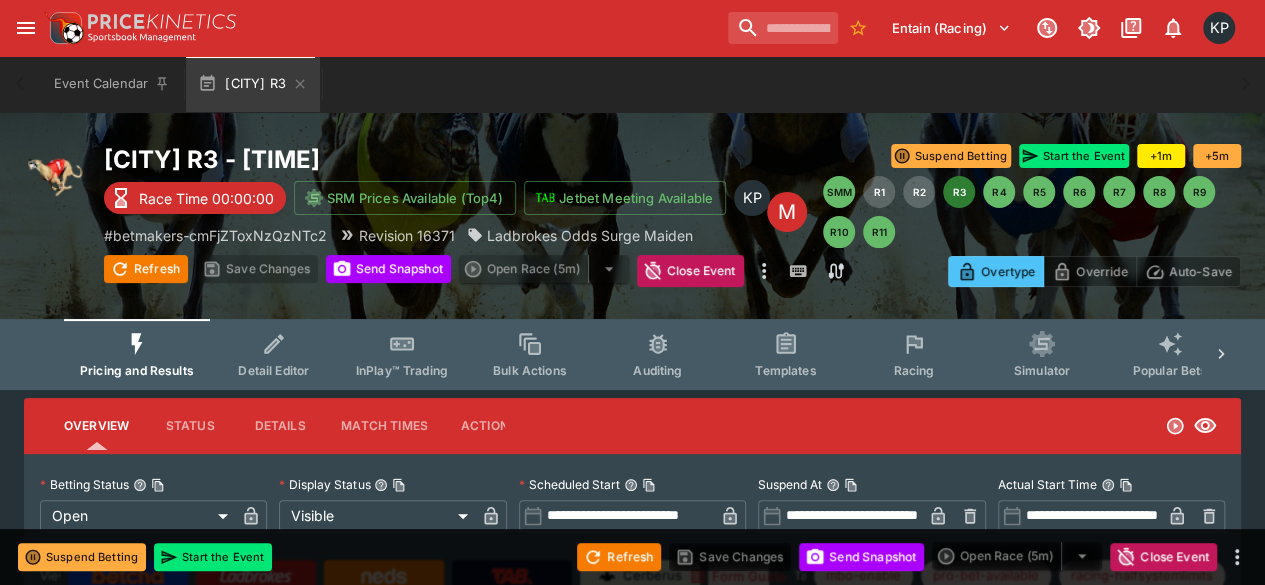 type on "**********" 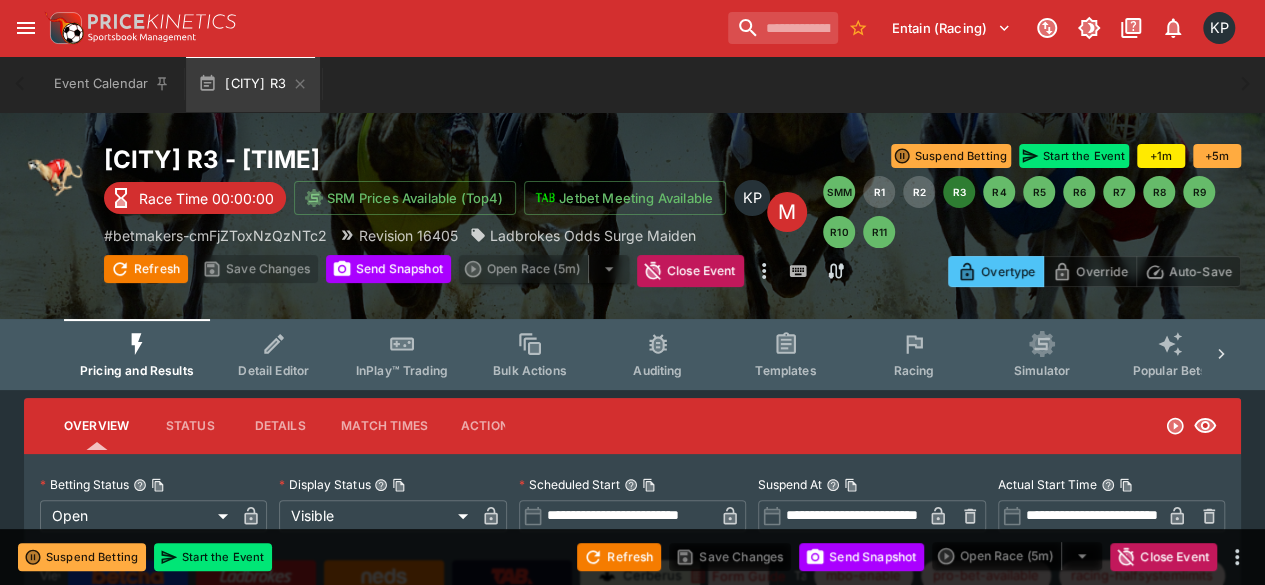type on "*****" 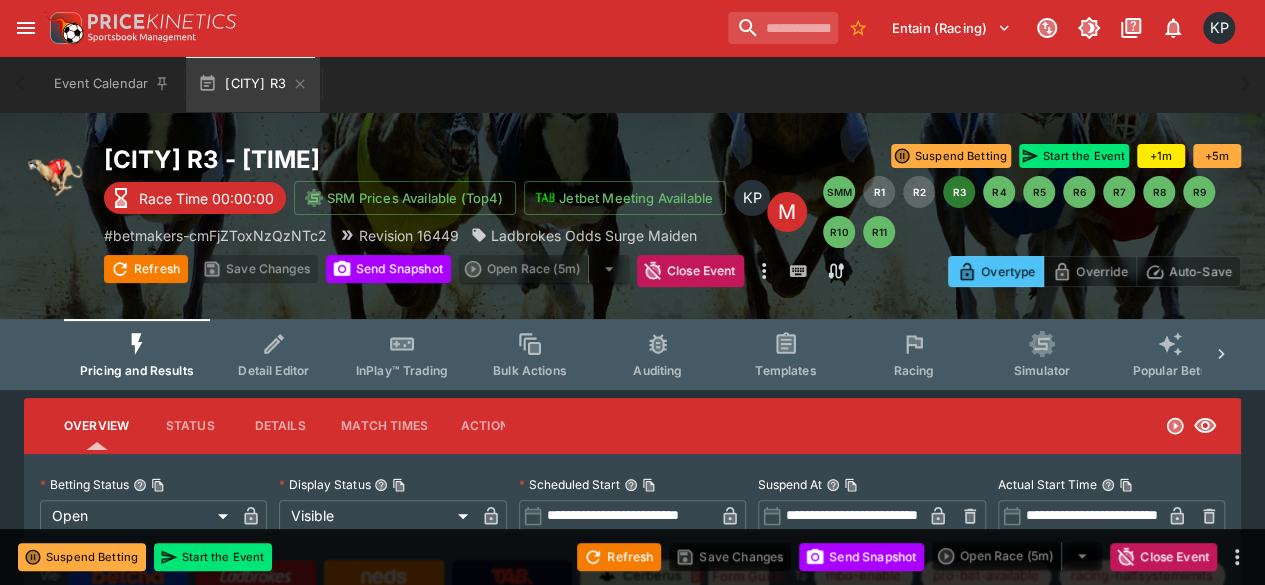 type on "*****" 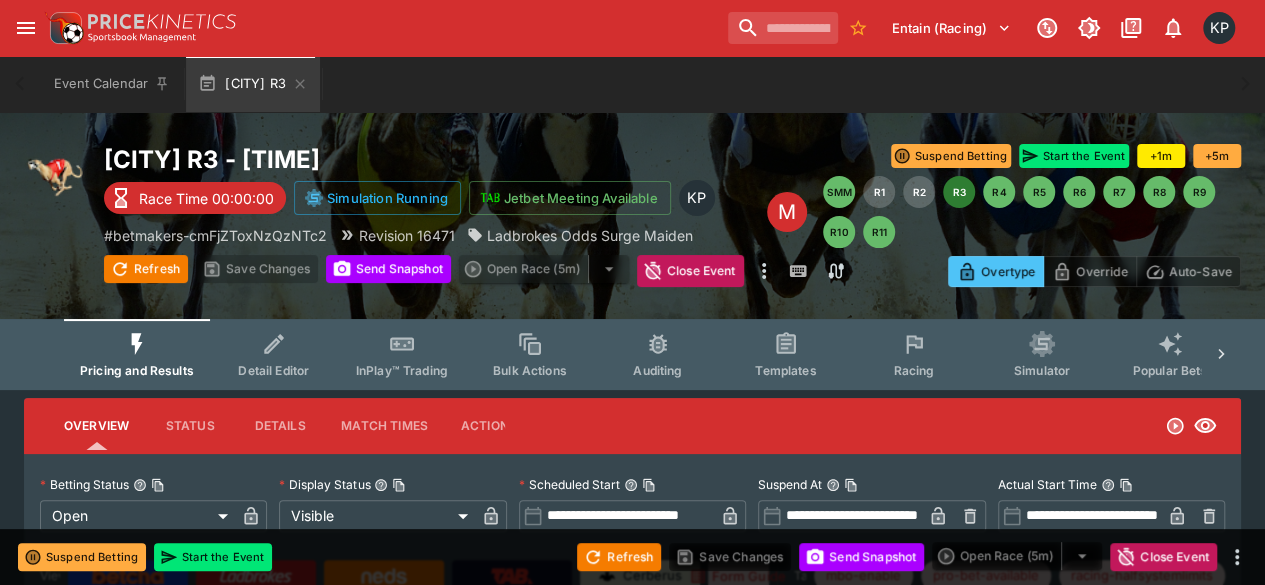 type on "*****" 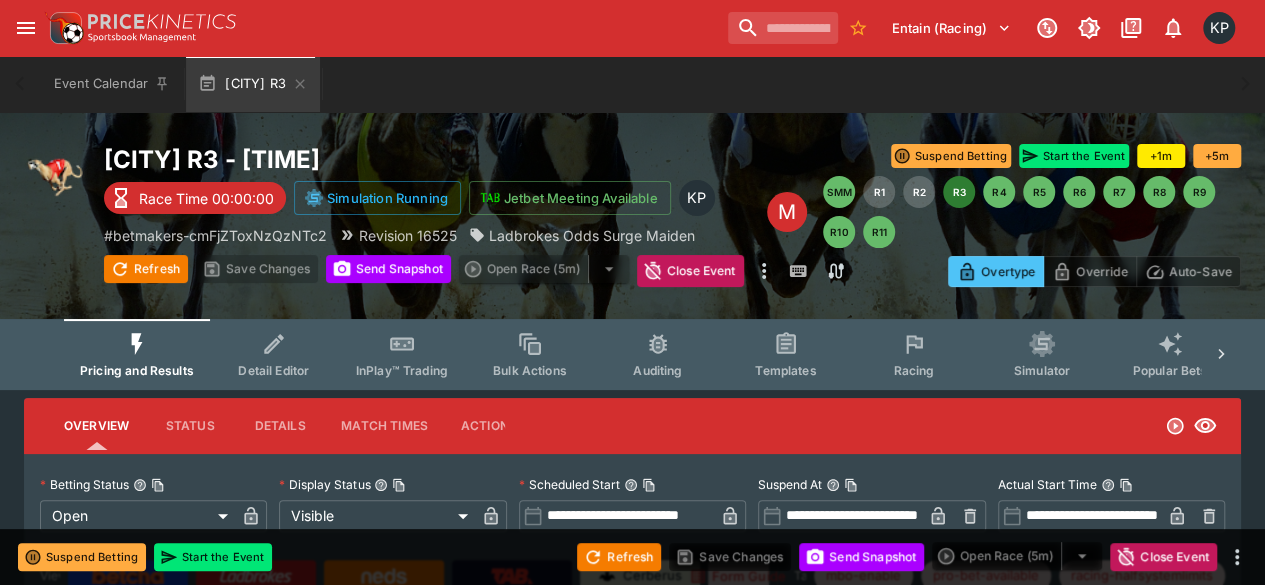 type on "*****" 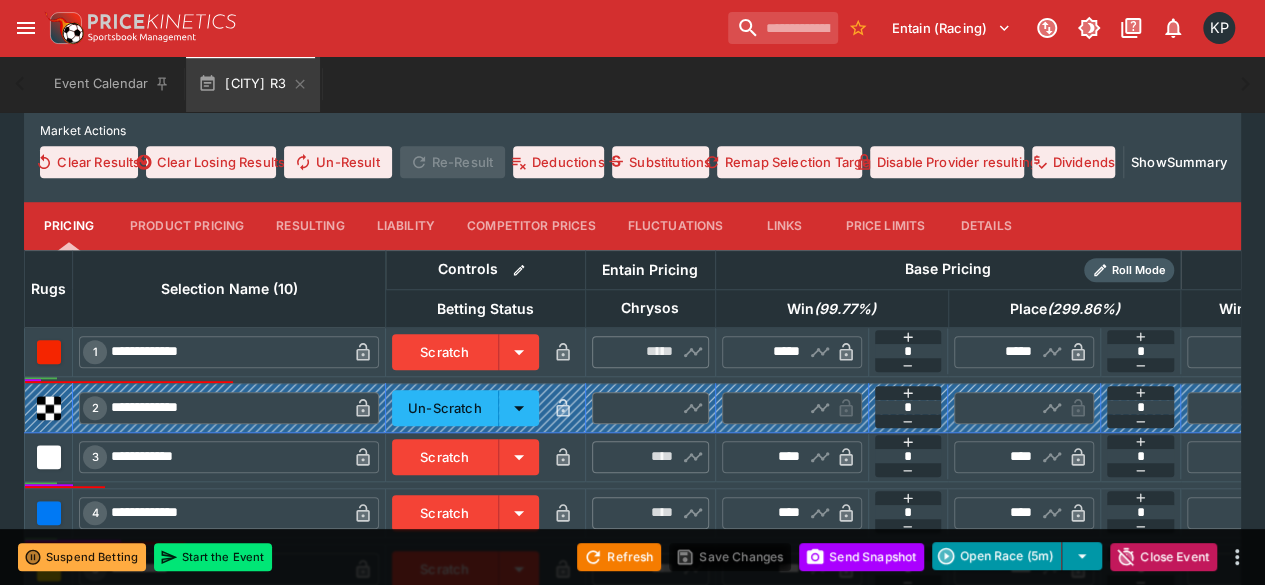scroll, scrollTop: 662, scrollLeft: 0, axis: vertical 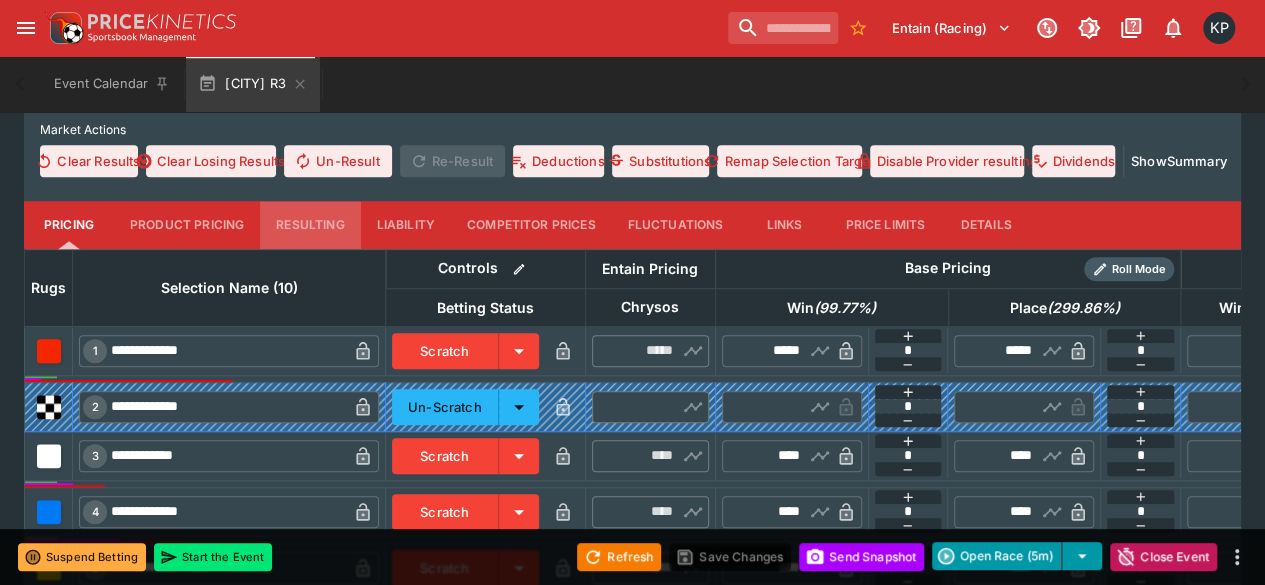 click on "Resulting" at bounding box center (310, 225) 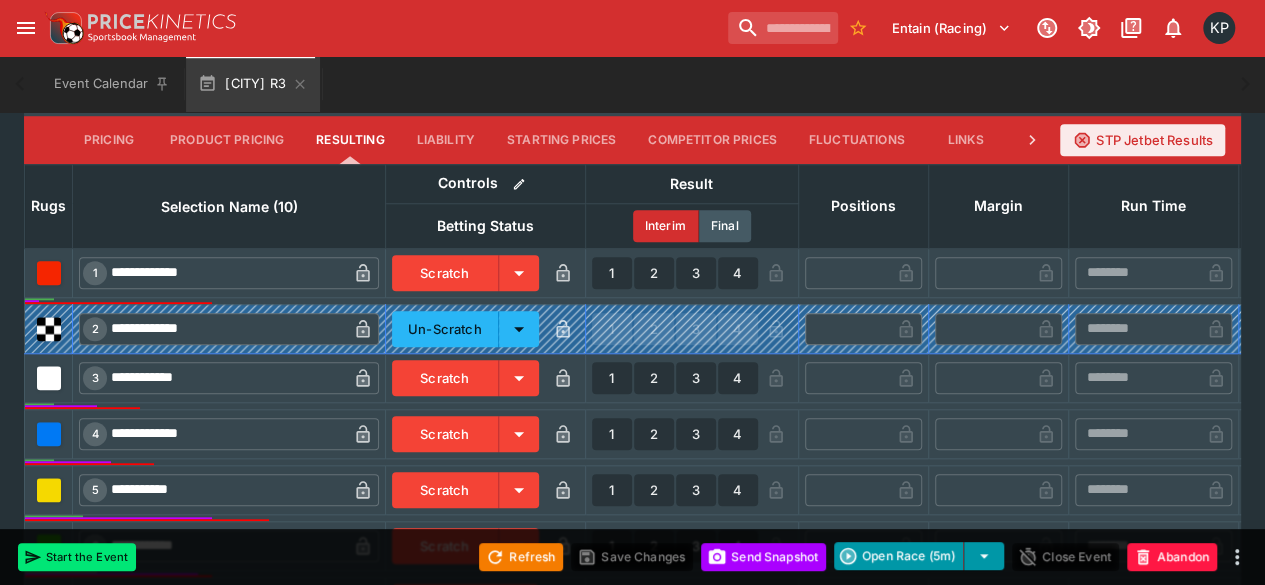 scroll, scrollTop: 748, scrollLeft: 0, axis: vertical 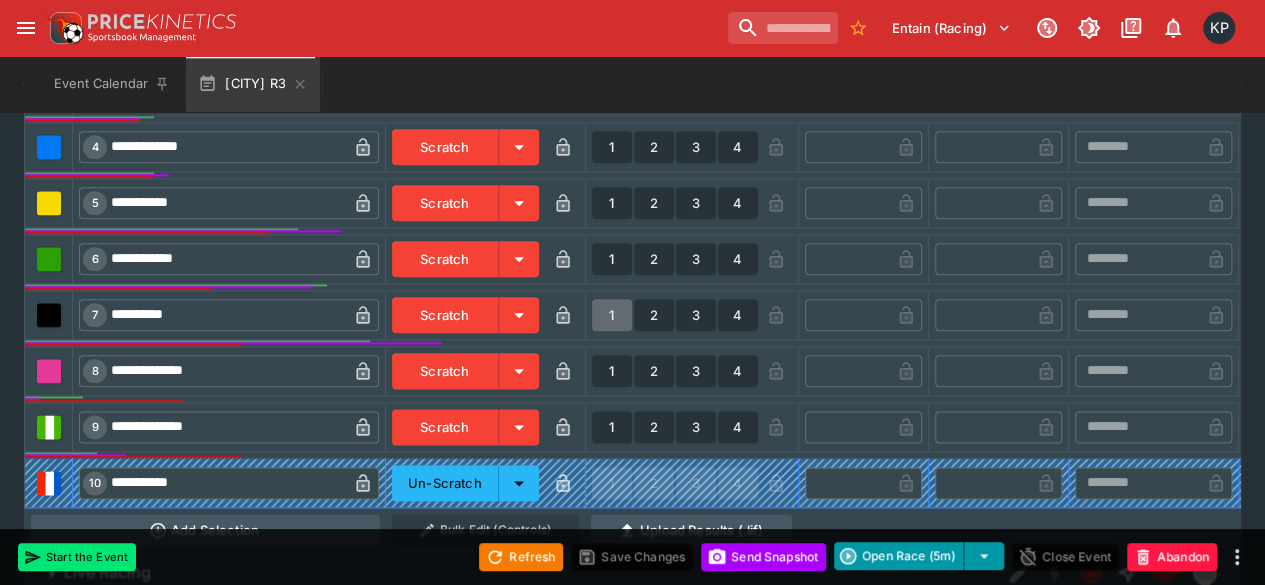 click on "1" at bounding box center [612, 315] 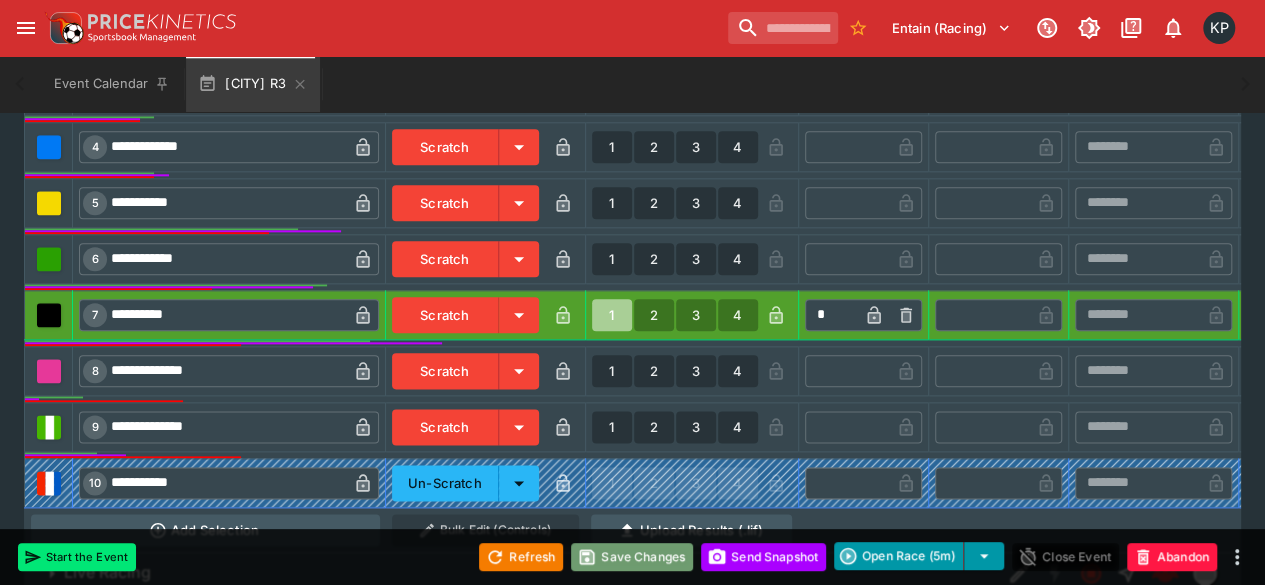 click on "Save Changes" at bounding box center (632, 557) 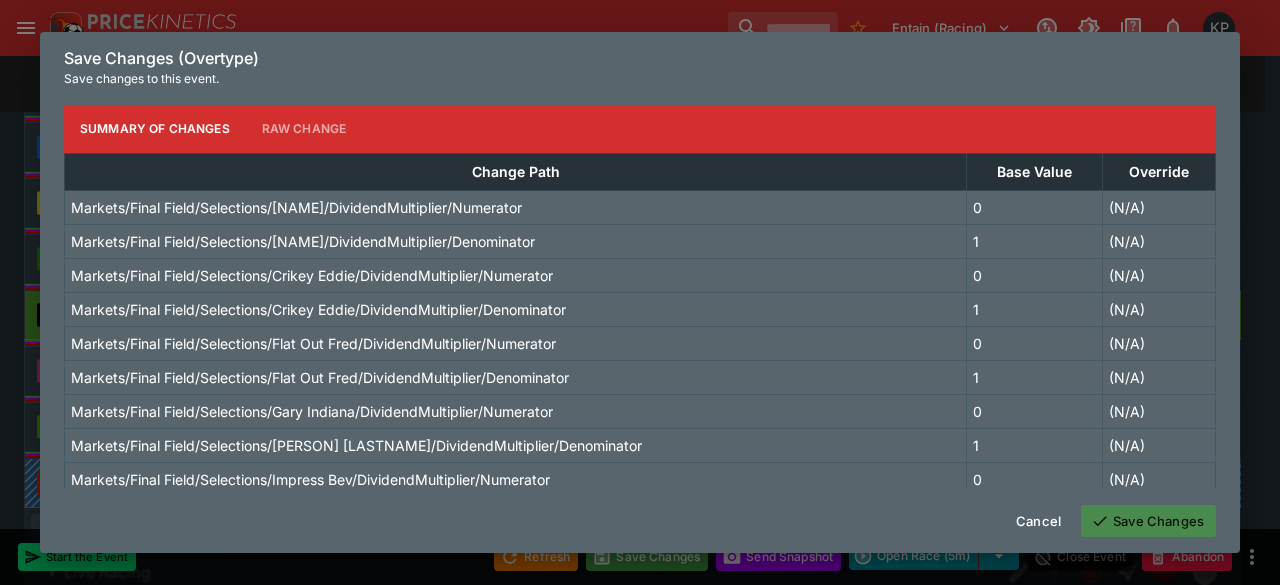 click on "Save Changes" at bounding box center (1148, 521) 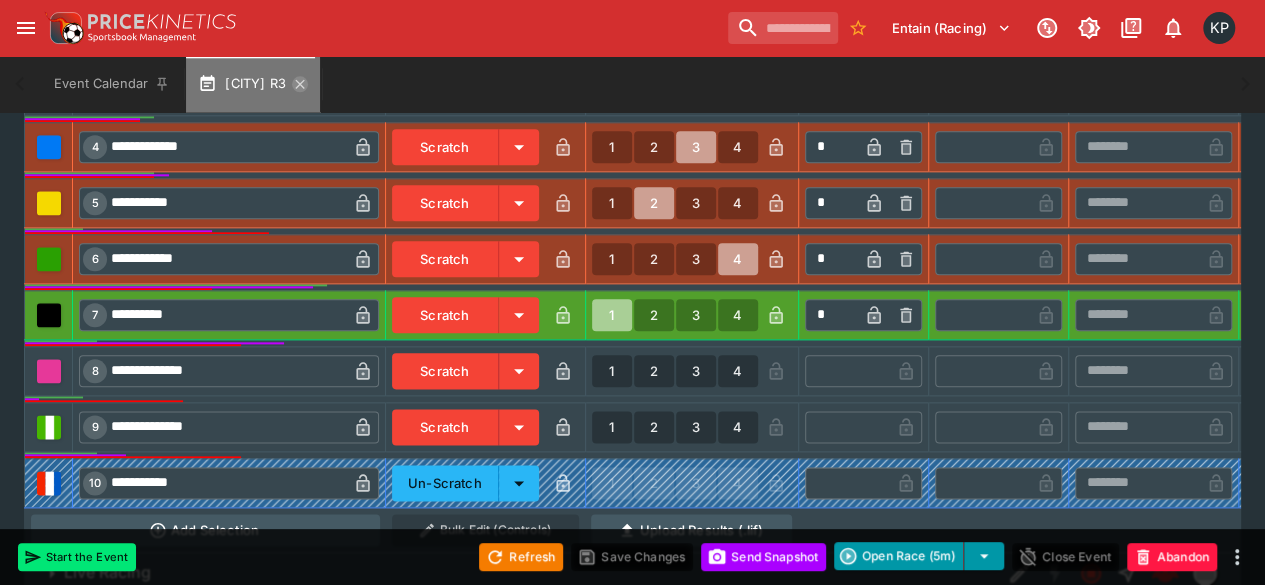 click 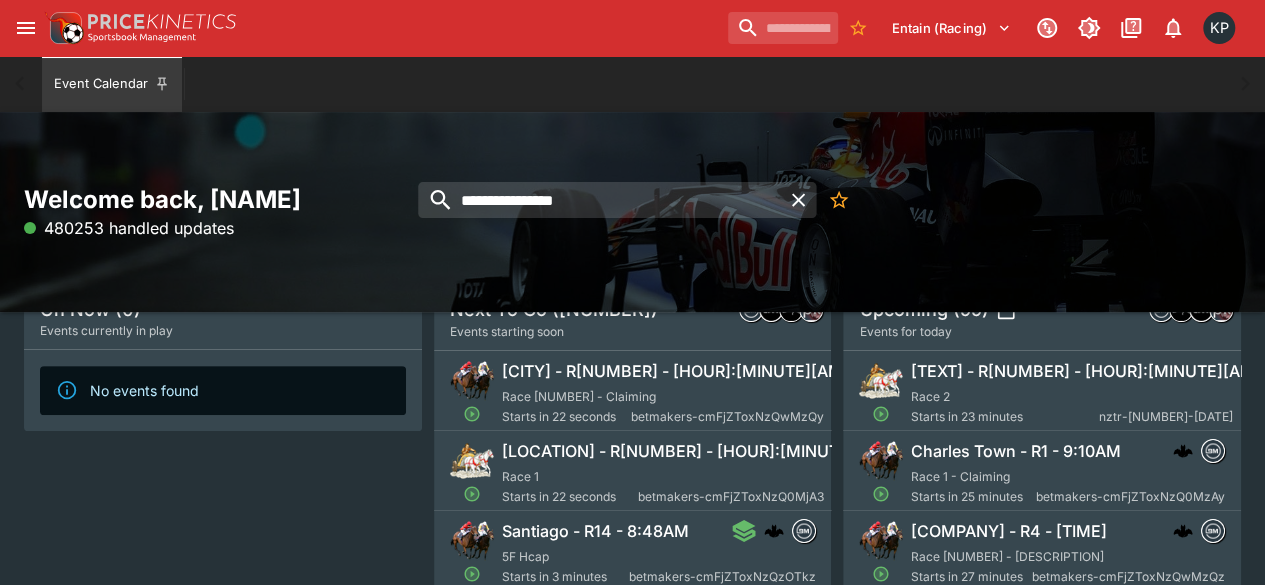 scroll, scrollTop: 122, scrollLeft: 0, axis: vertical 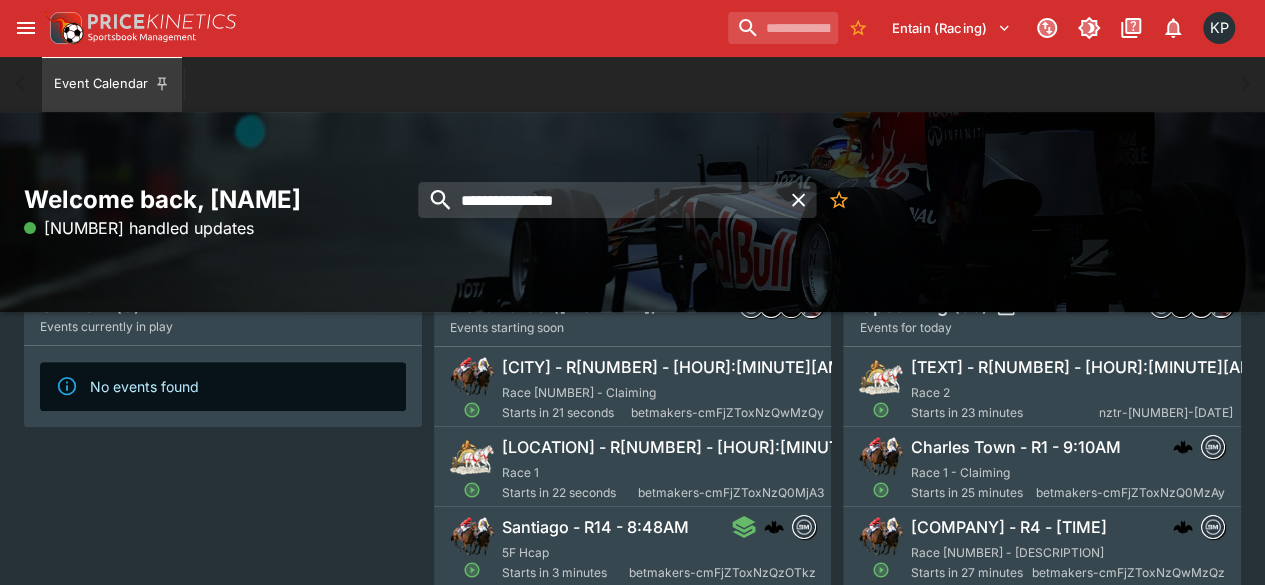 click on "Race 3 - Claiming" at bounding box center (579, 392) 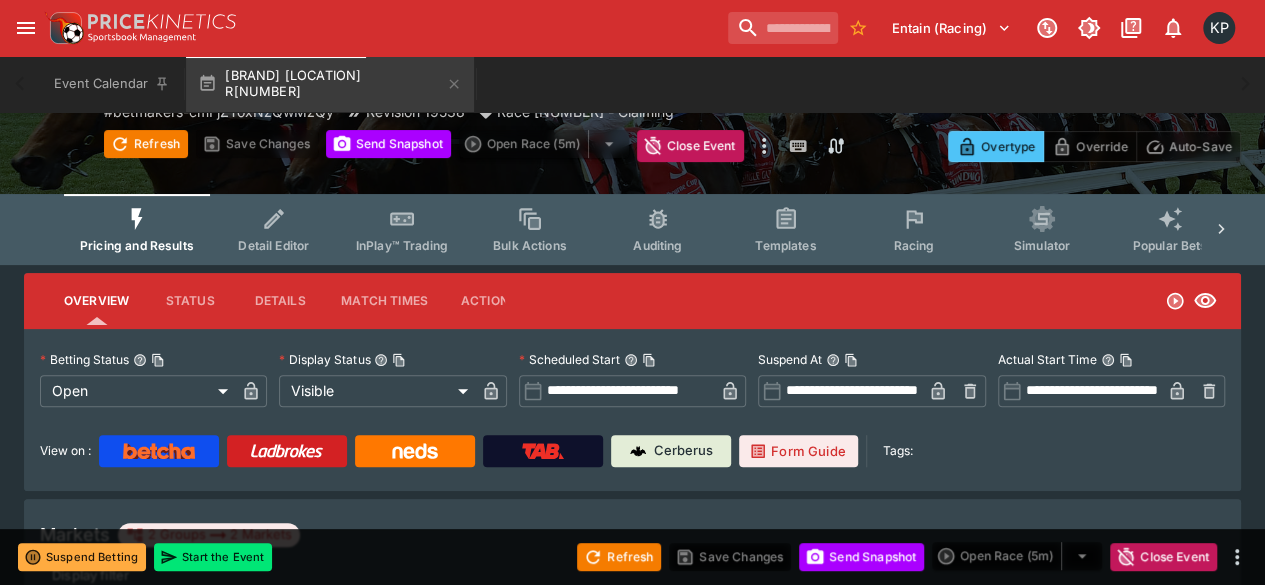 scroll, scrollTop: 0, scrollLeft: 0, axis: both 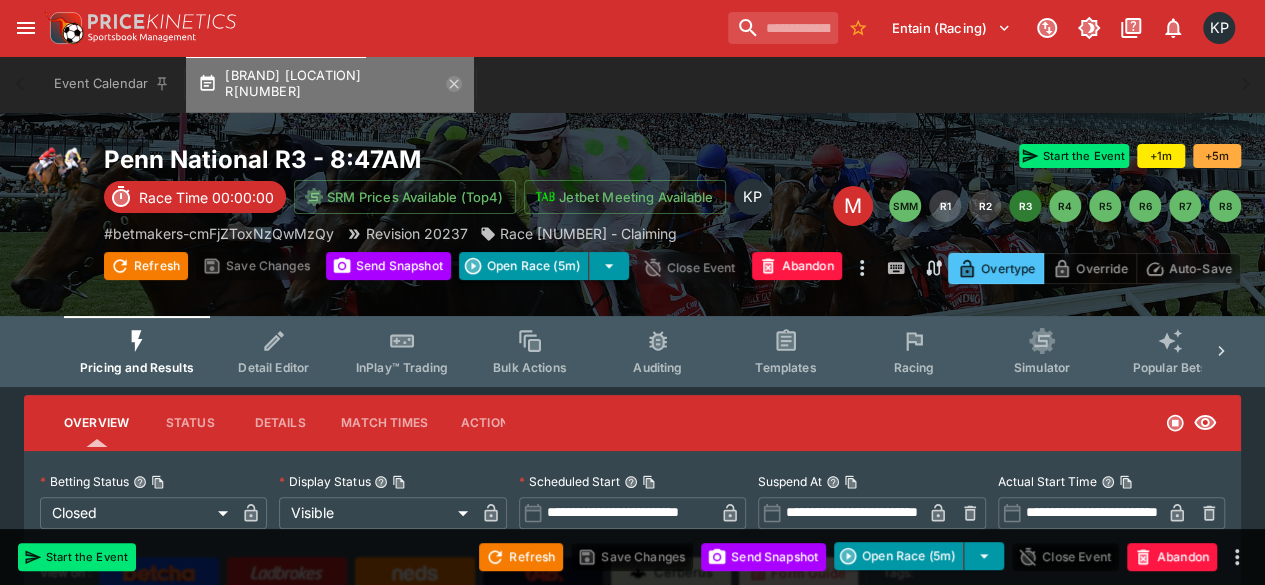 click 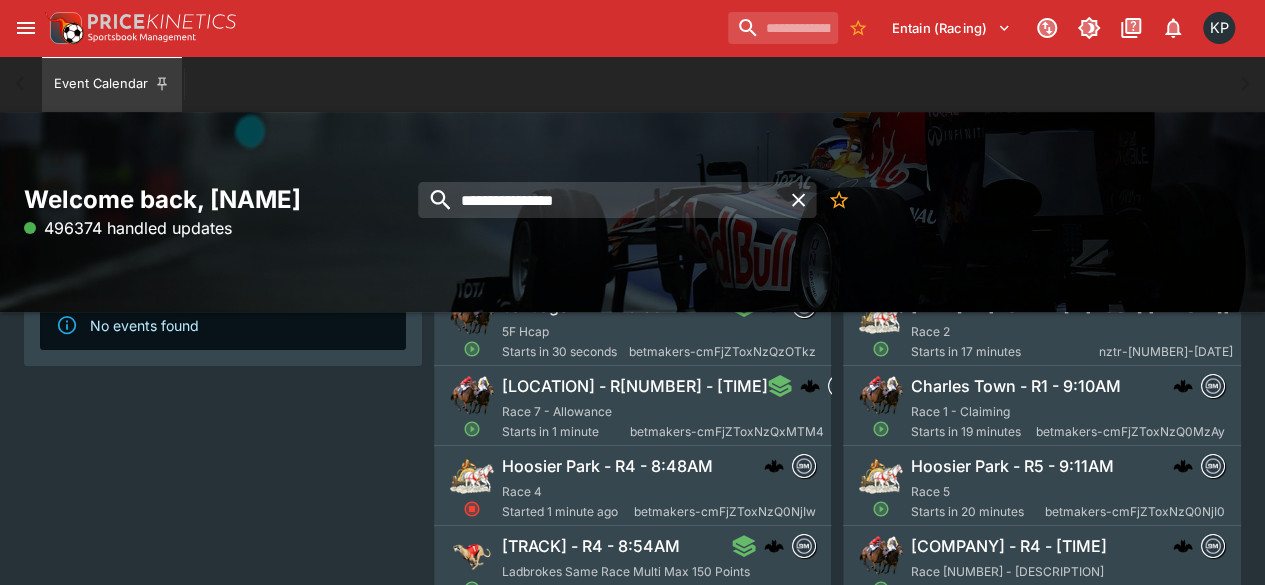 scroll, scrollTop: 220, scrollLeft: 0, axis: vertical 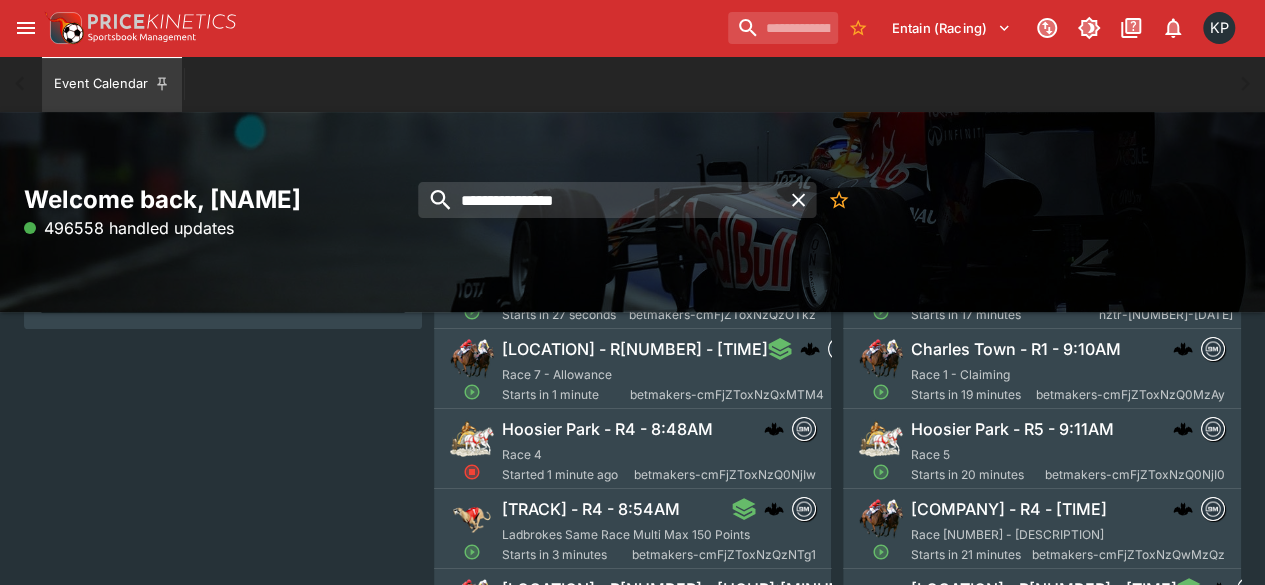 click on "Race 7 - Allowance" at bounding box center (557, 374) 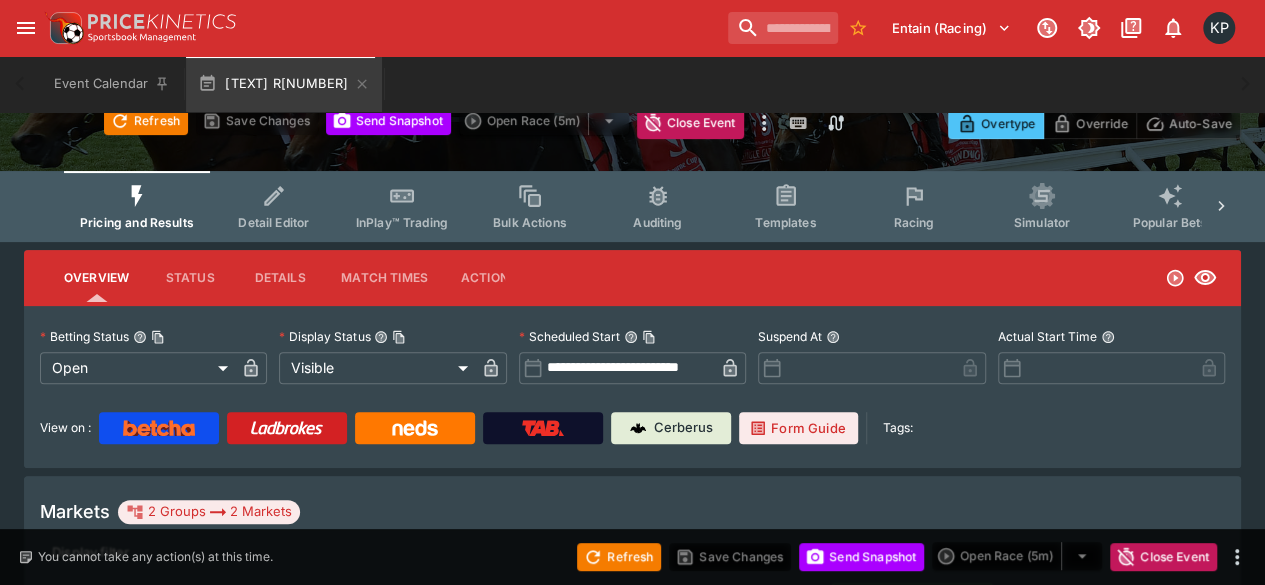 scroll, scrollTop: 220, scrollLeft: 0, axis: vertical 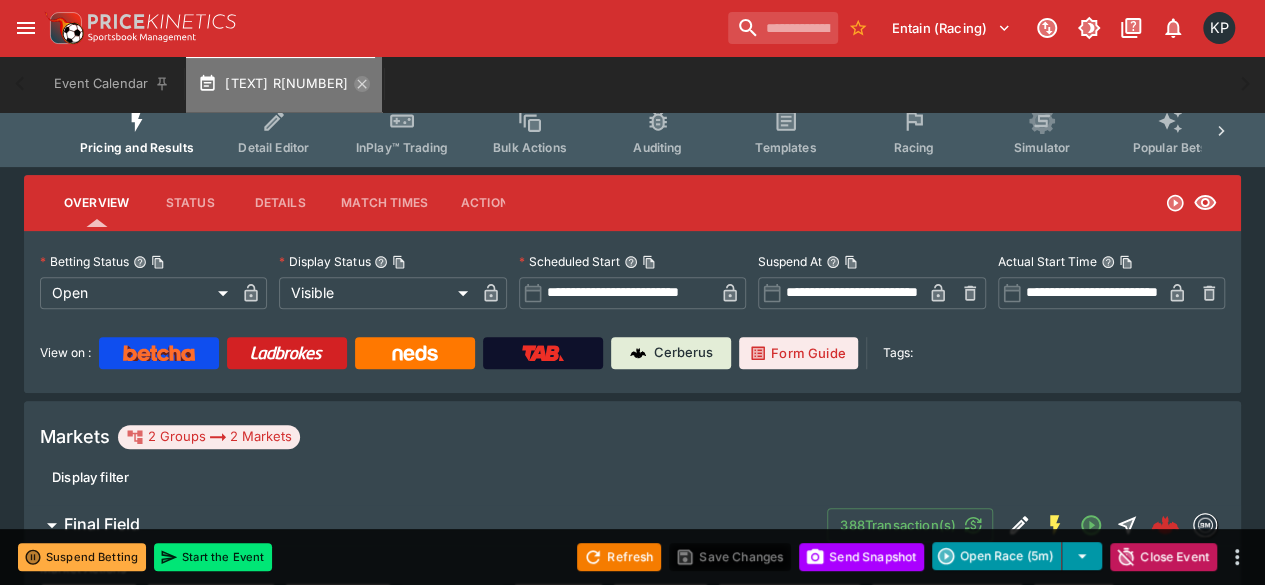 click 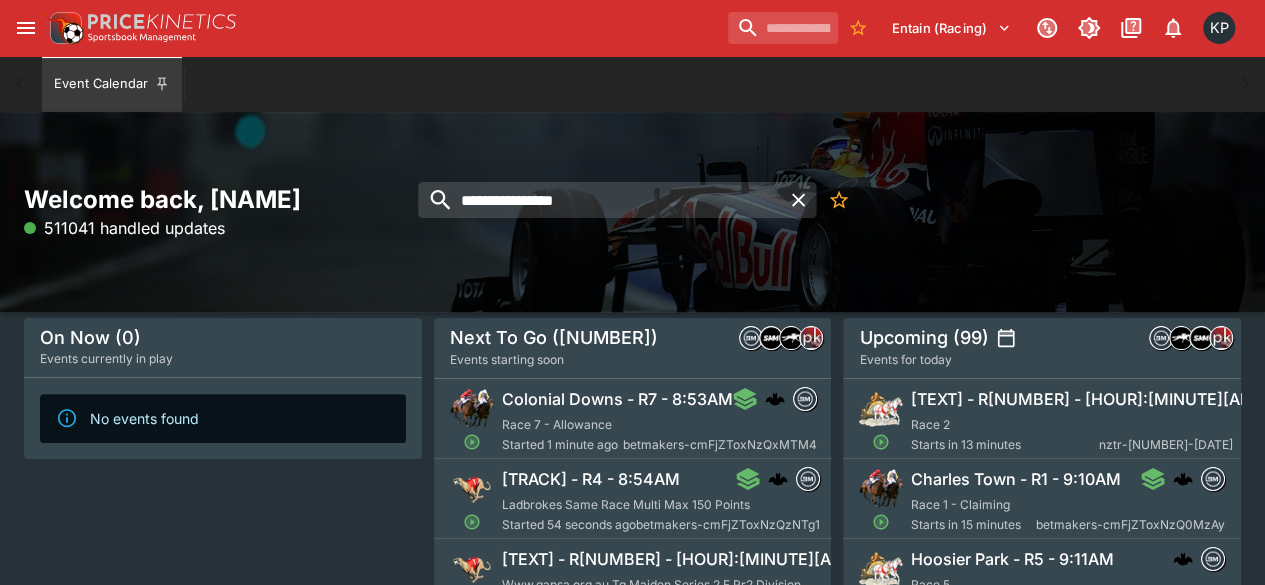 scroll, scrollTop: 92, scrollLeft: 0, axis: vertical 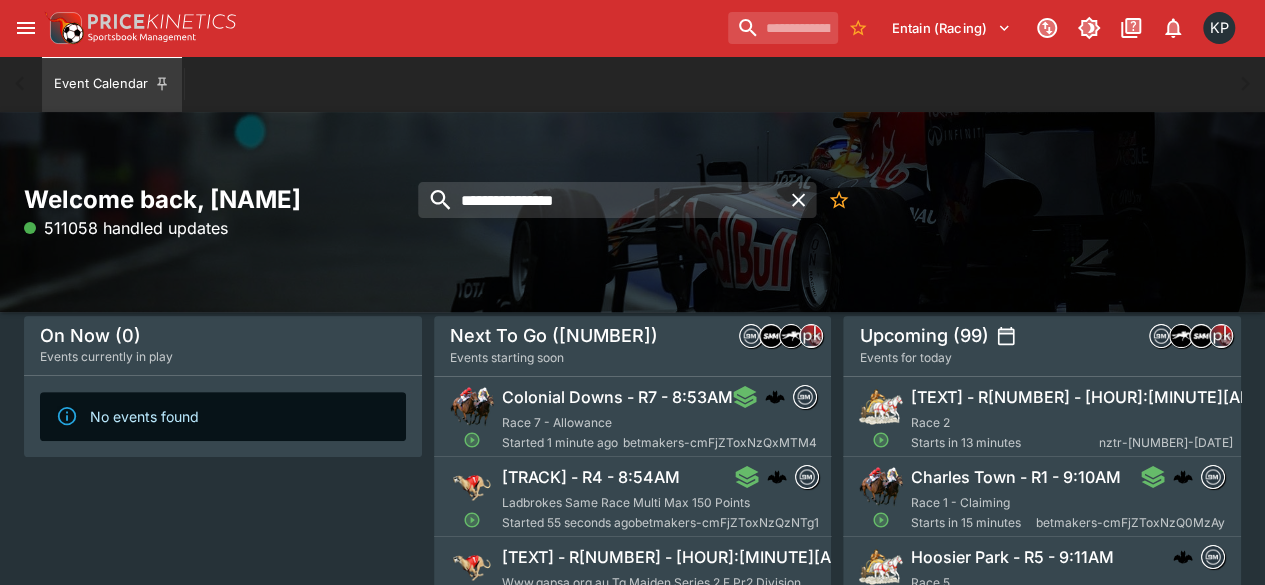 click on "Ladbrokes Same Race Multi Max 150 Points" at bounding box center [626, 502] 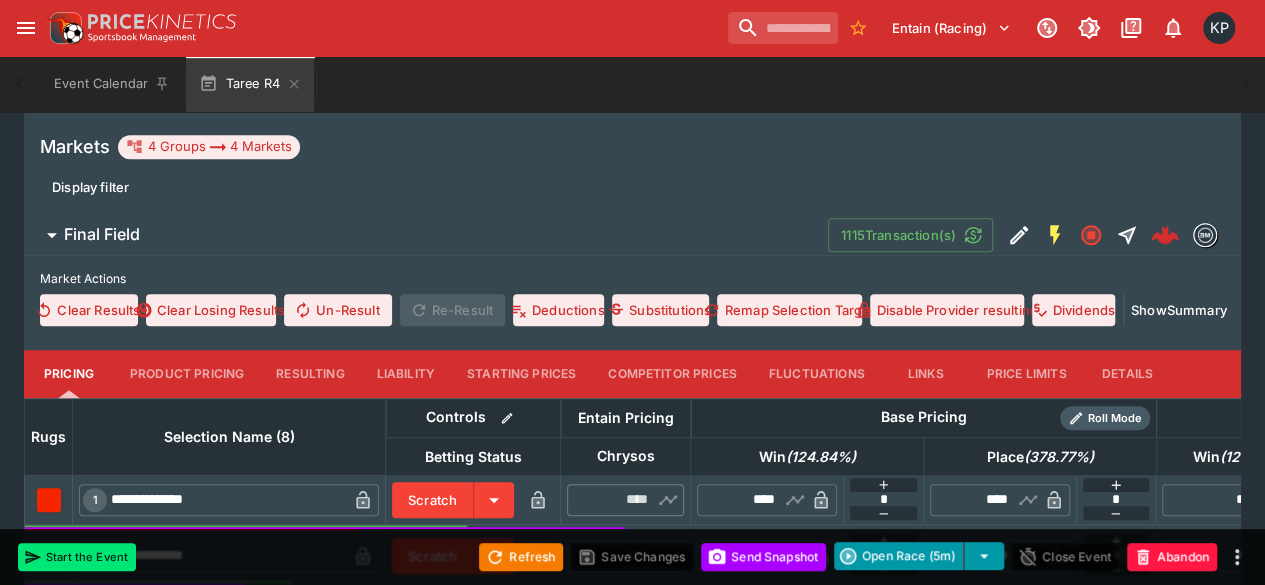 scroll, scrollTop: 522, scrollLeft: 0, axis: vertical 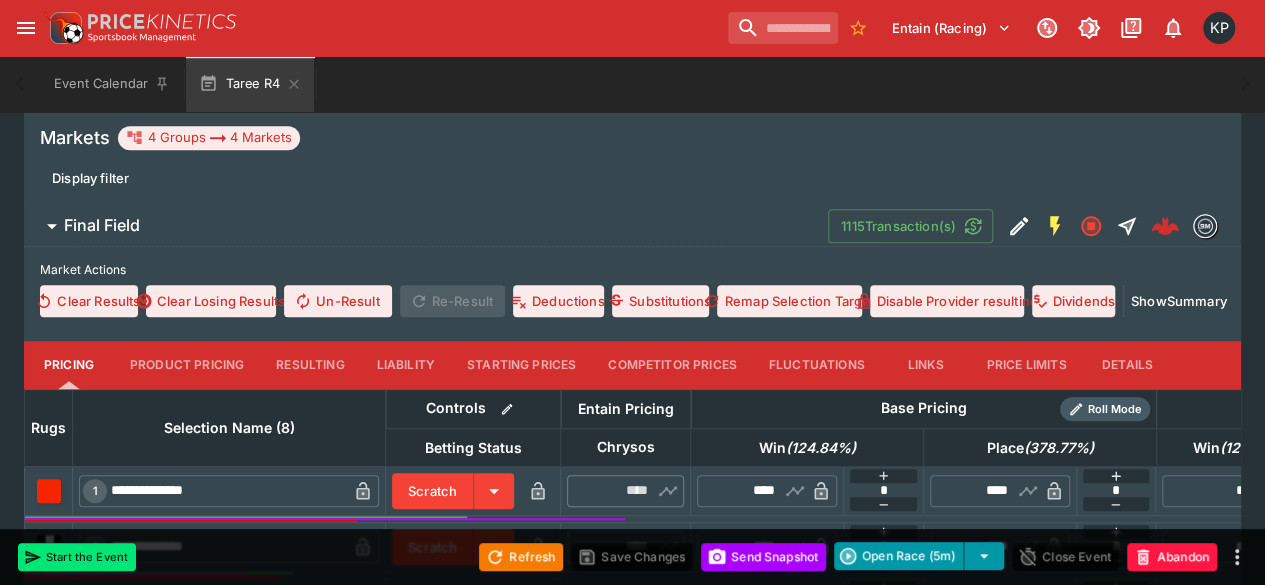 click on "Resulting" at bounding box center [310, 365] 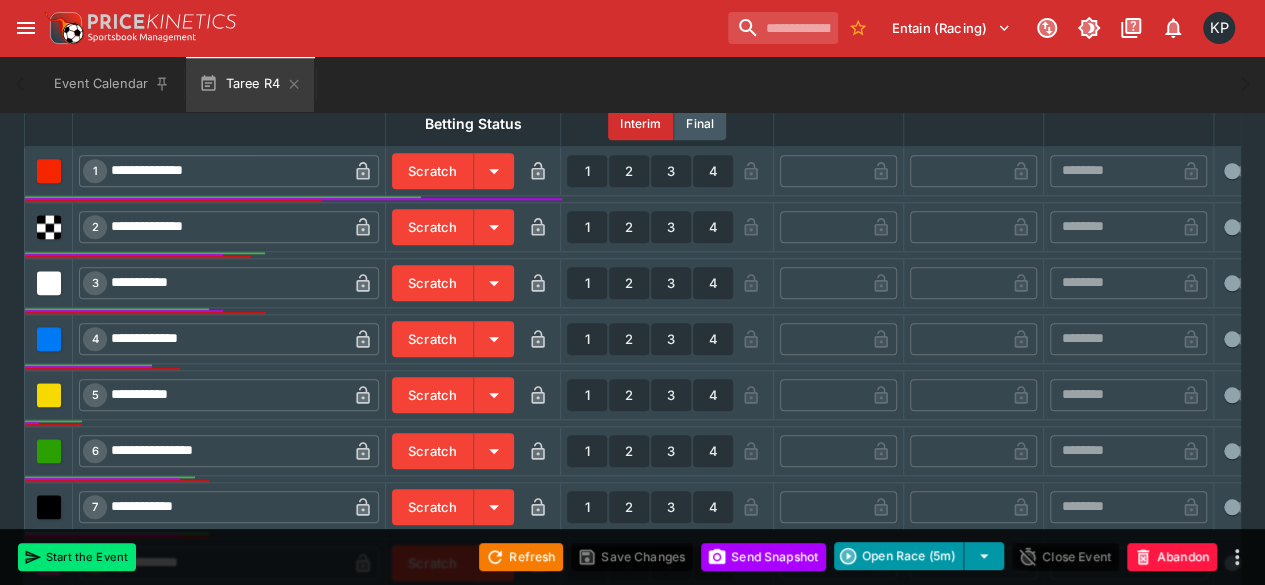 scroll, scrollTop: 853, scrollLeft: 0, axis: vertical 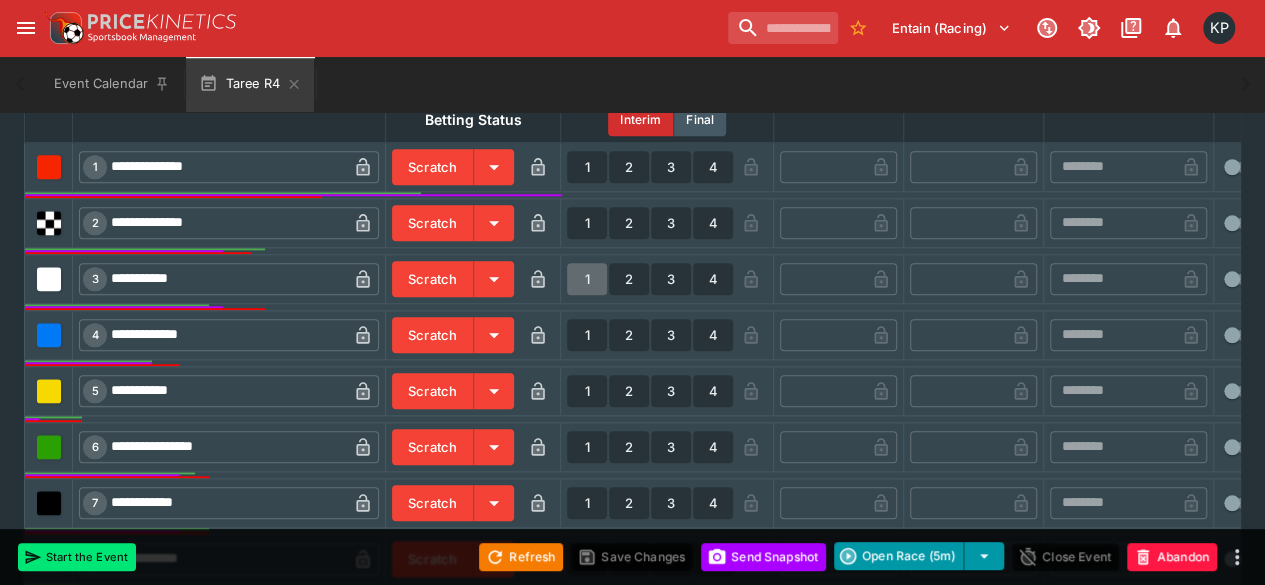 click on "1" at bounding box center (587, 279) 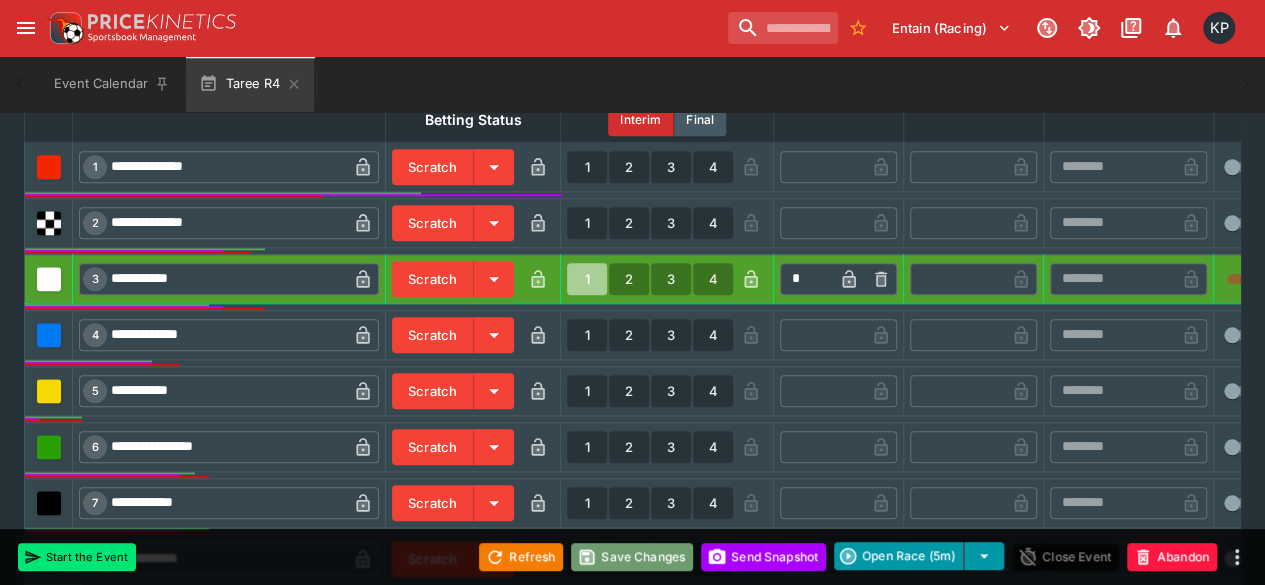 click on "Save Changes" at bounding box center (632, 557) 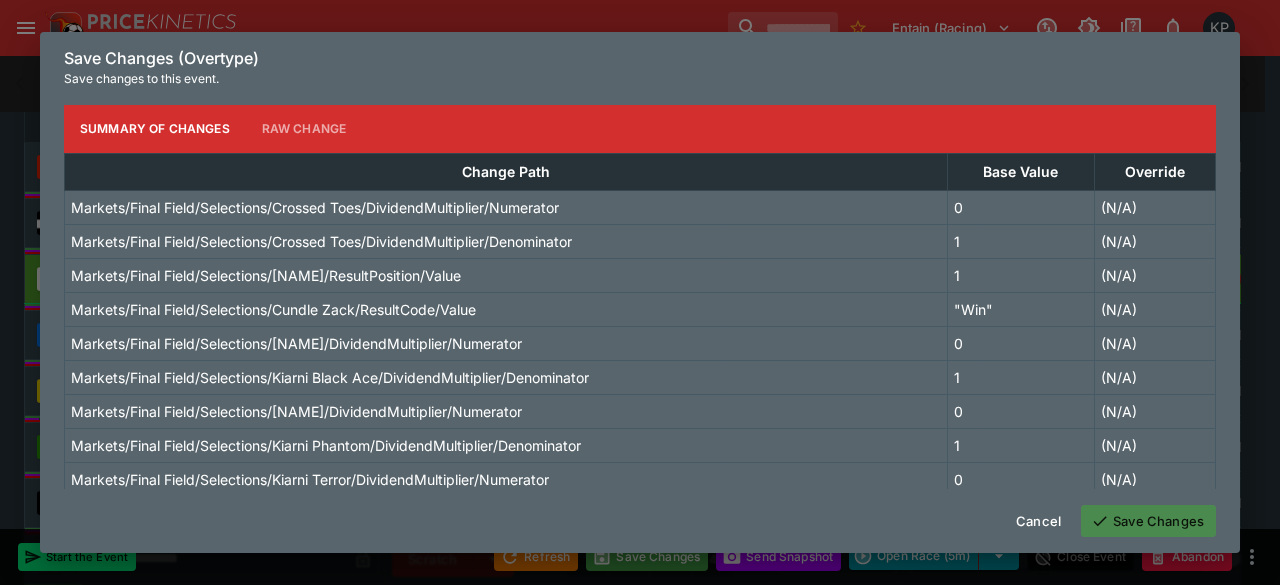 click on "Save Changes" at bounding box center (1148, 521) 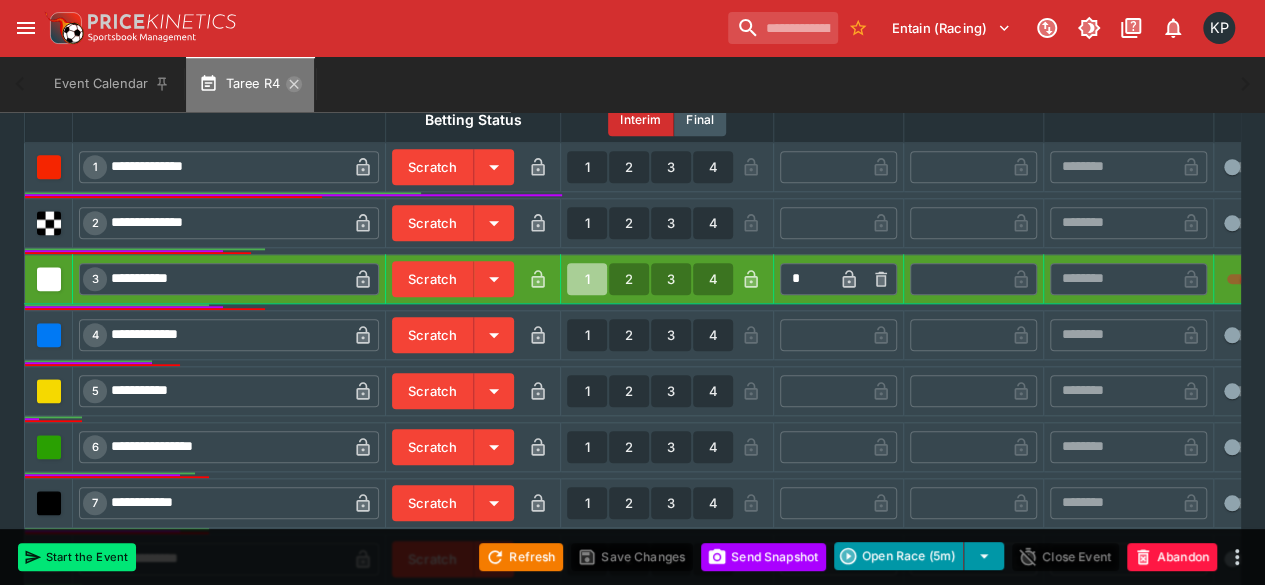 click 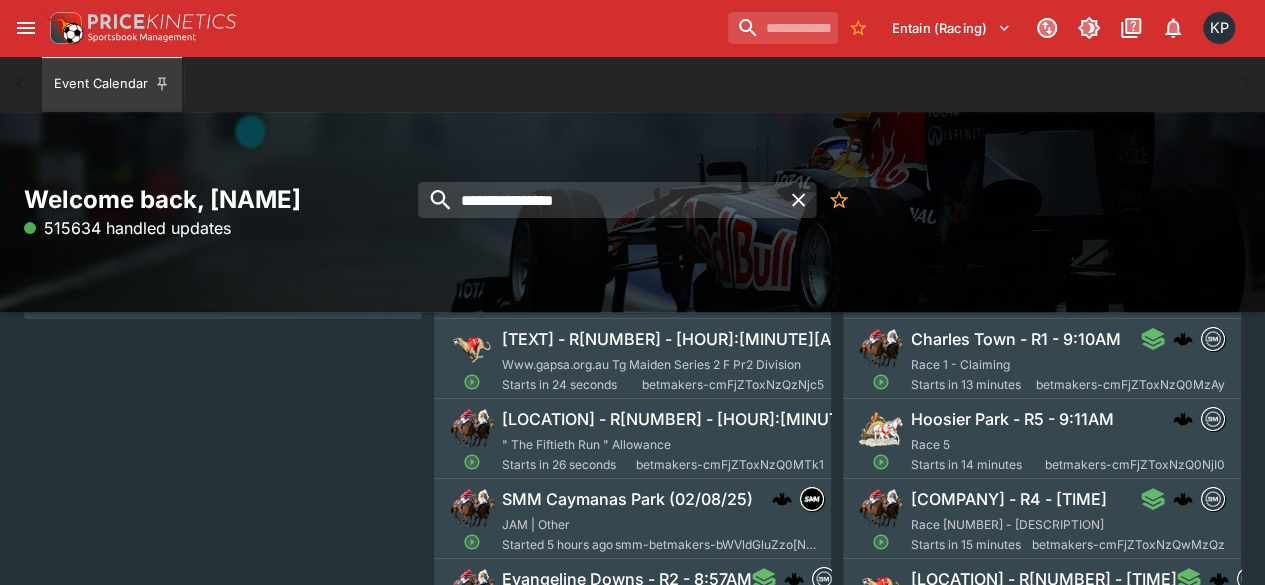 scroll, scrollTop: 242, scrollLeft: 0, axis: vertical 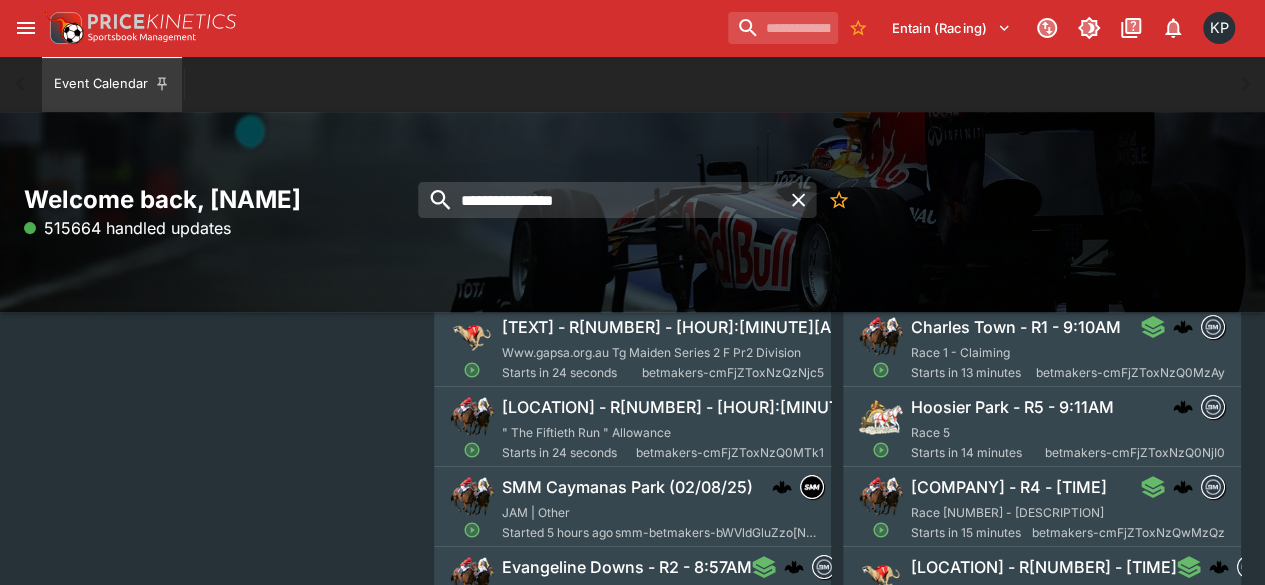 click on "Www.gapsa.org.au Tg Maiden Series 2 F Pr2 Division" at bounding box center [651, 352] 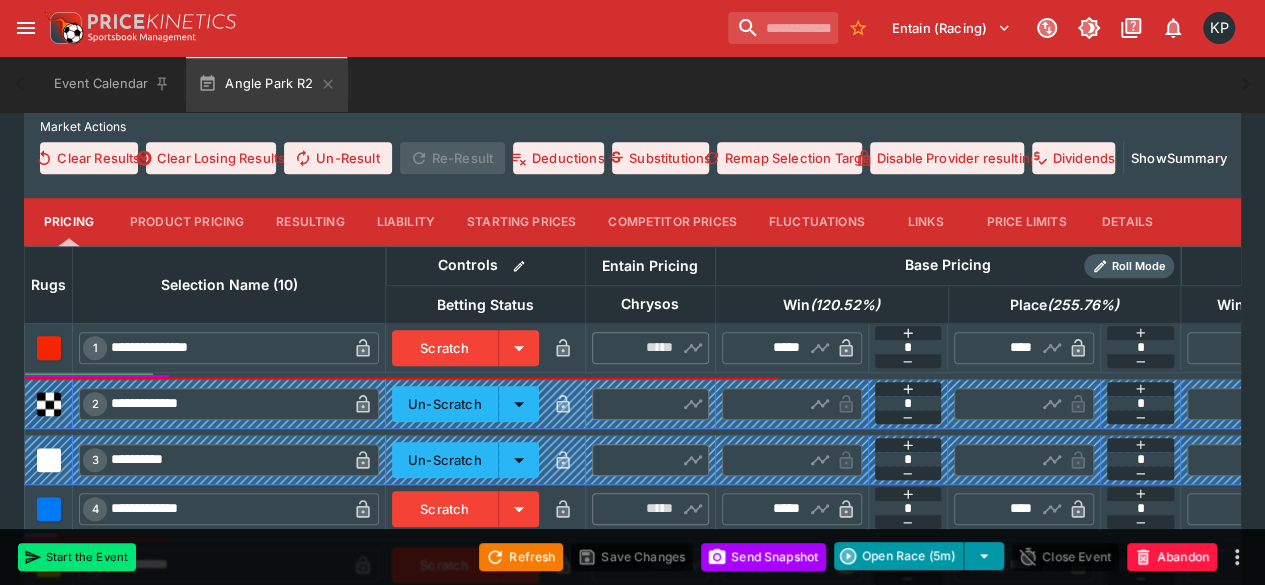 scroll, scrollTop: 667, scrollLeft: 0, axis: vertical 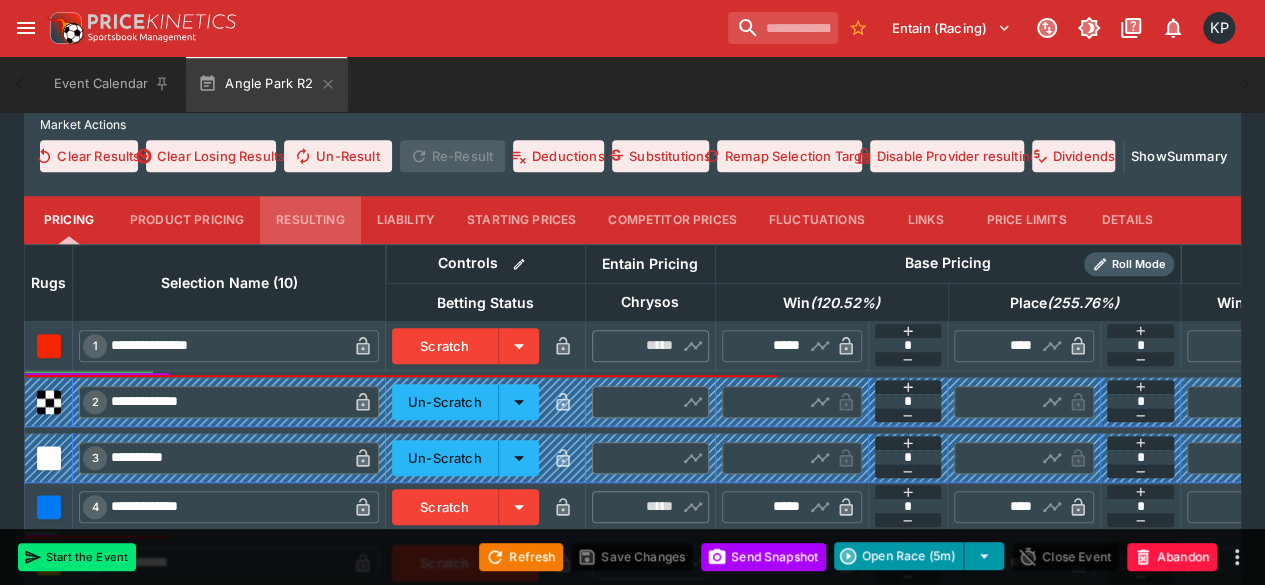 click on "Resulting" at bounding box center (310, 220) 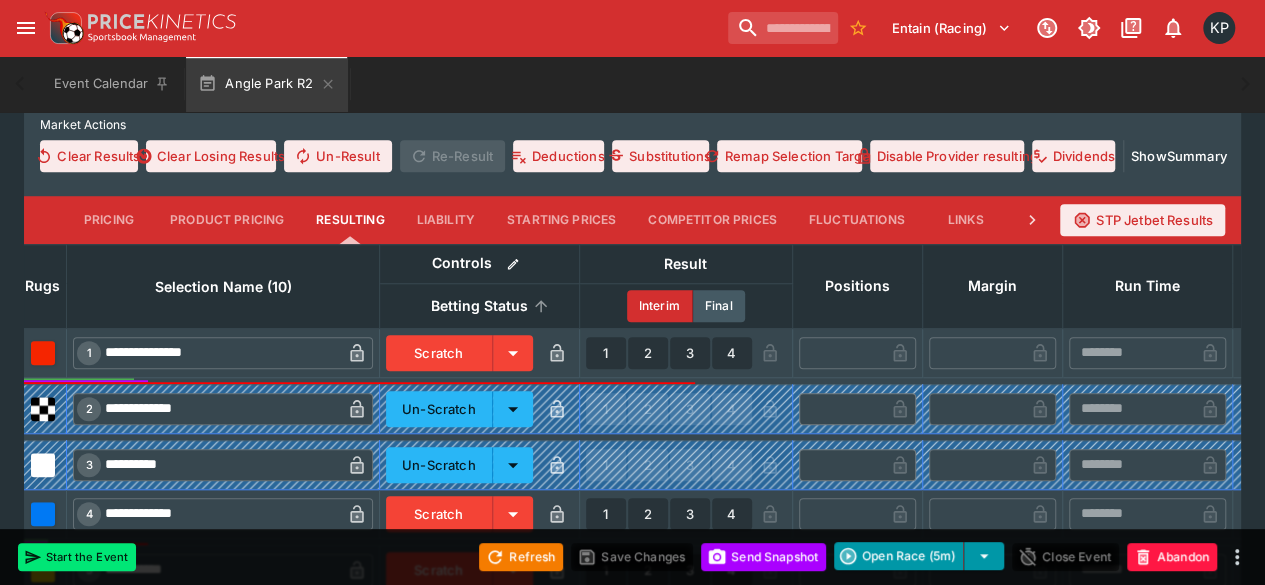 scroll, scrollTop: 0, scrollLeft: 10, axis: horizontal 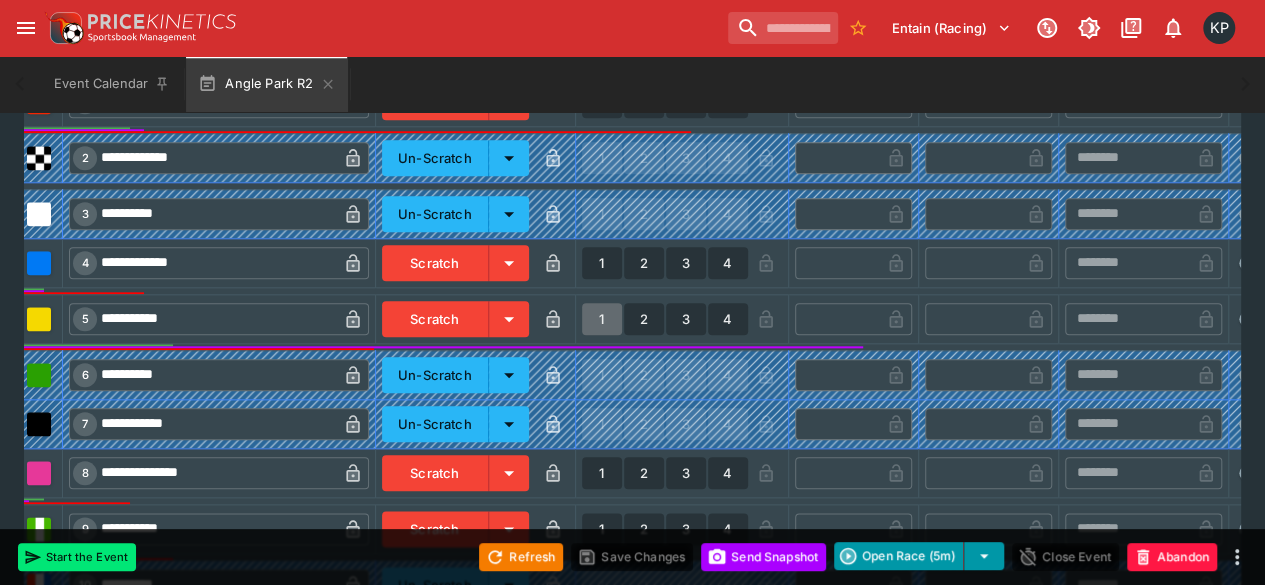 click on "1" at bounding box center [602, 319] 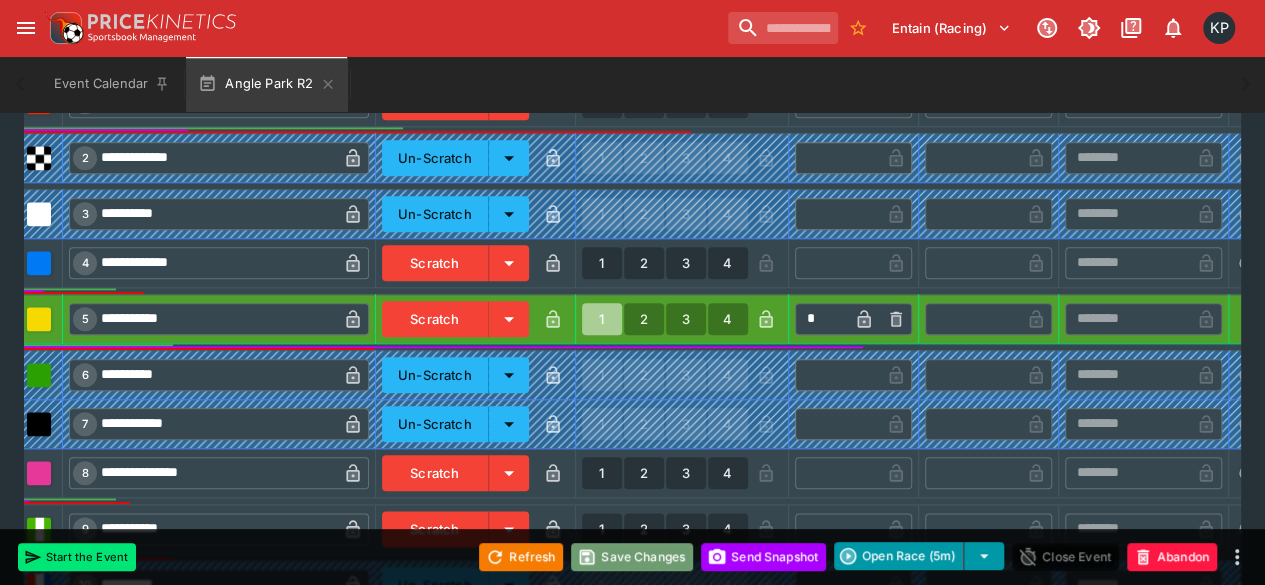 click on "Save Changes" at bounding box center (632, 557) 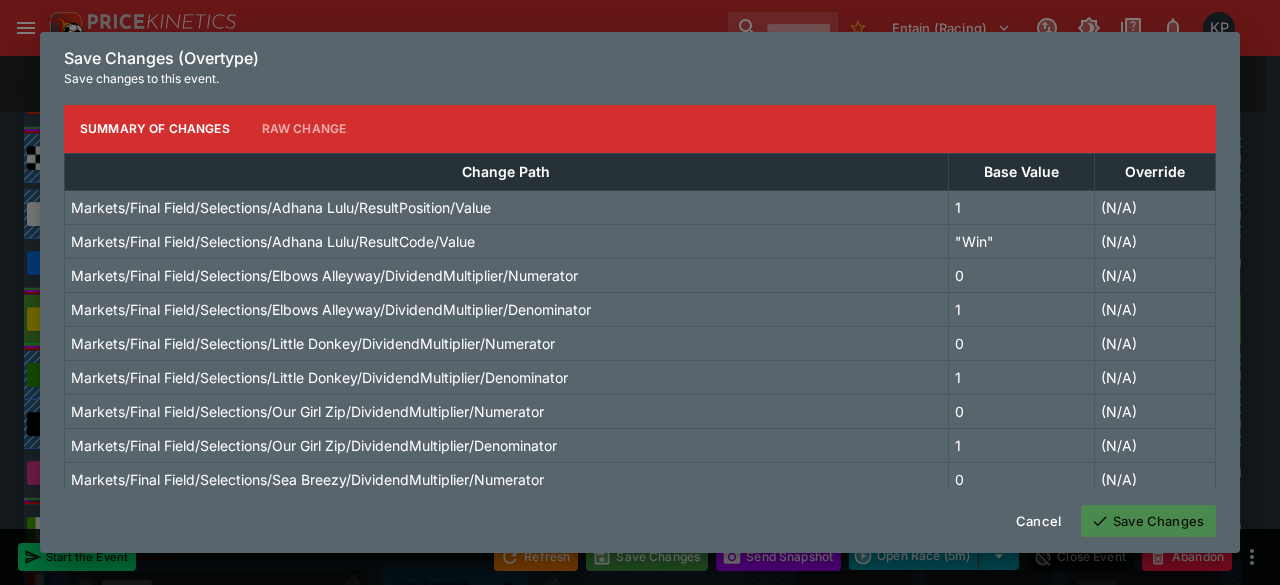 click on "Save Changes" at bounding box center (1148, 521) 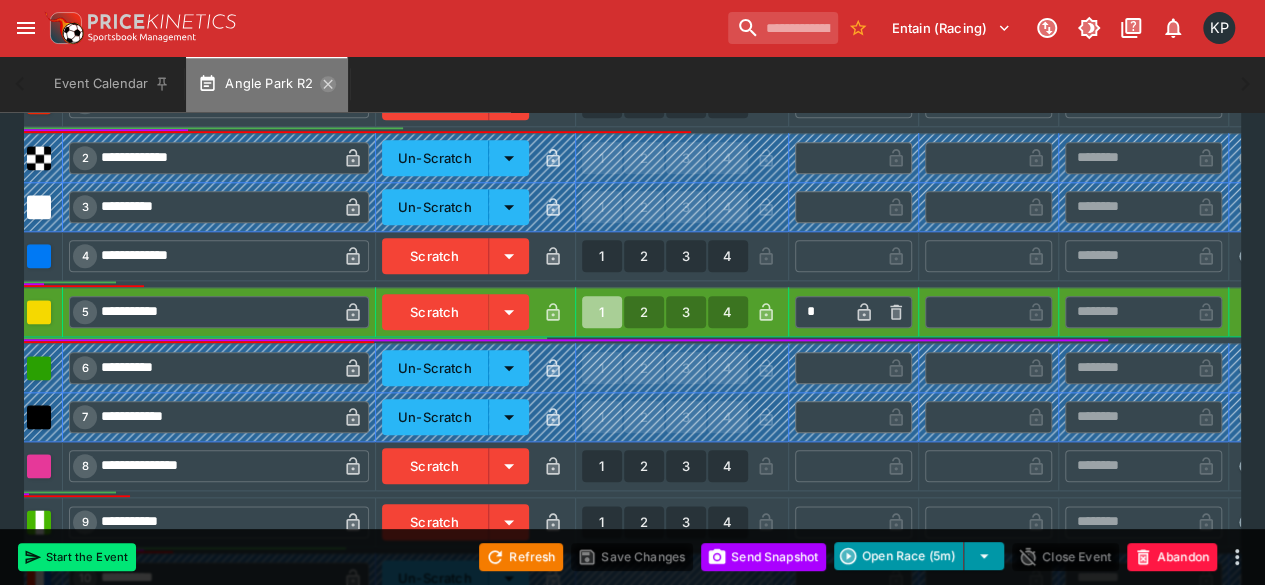 click 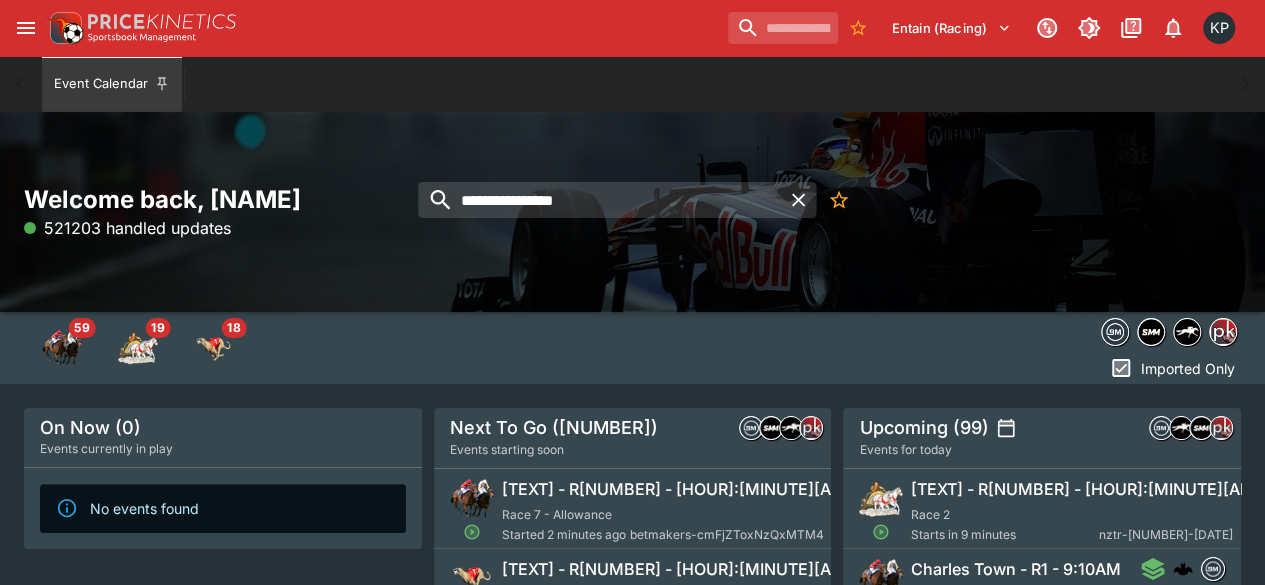 click on "Colonial Downs - R7 - 8:56AM Race 7 - Allowance Started 2 minutes ago betmakers-cmFjZToxNzQxMTM4" at bounding box center (663, 511) 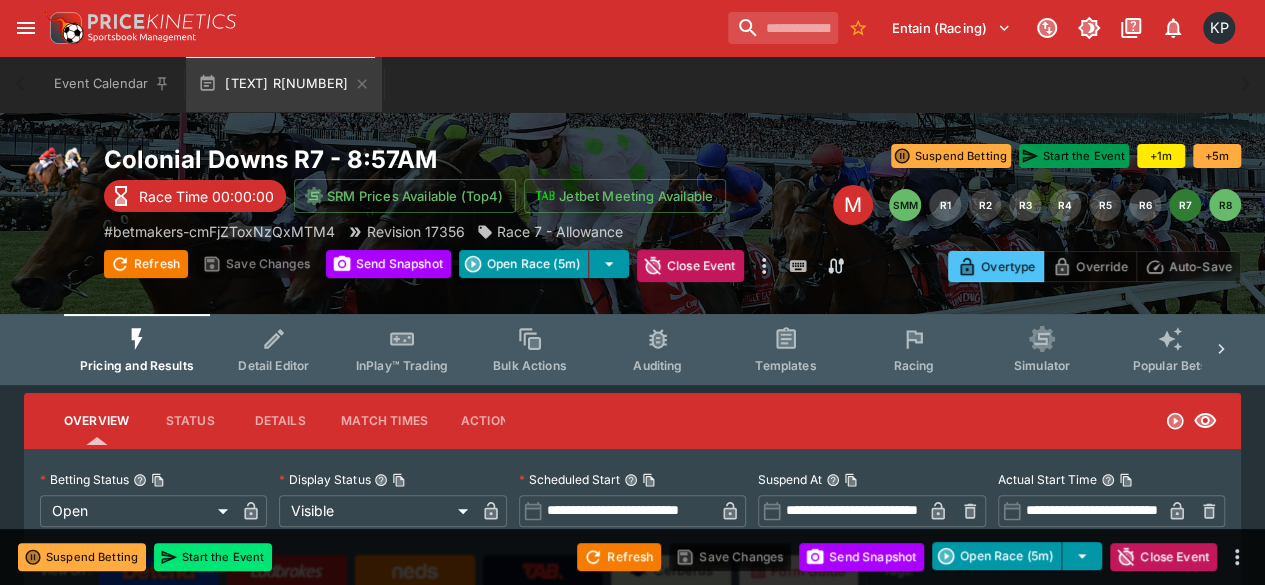 click on "Start the Event" at bounding box center (1074, 156) 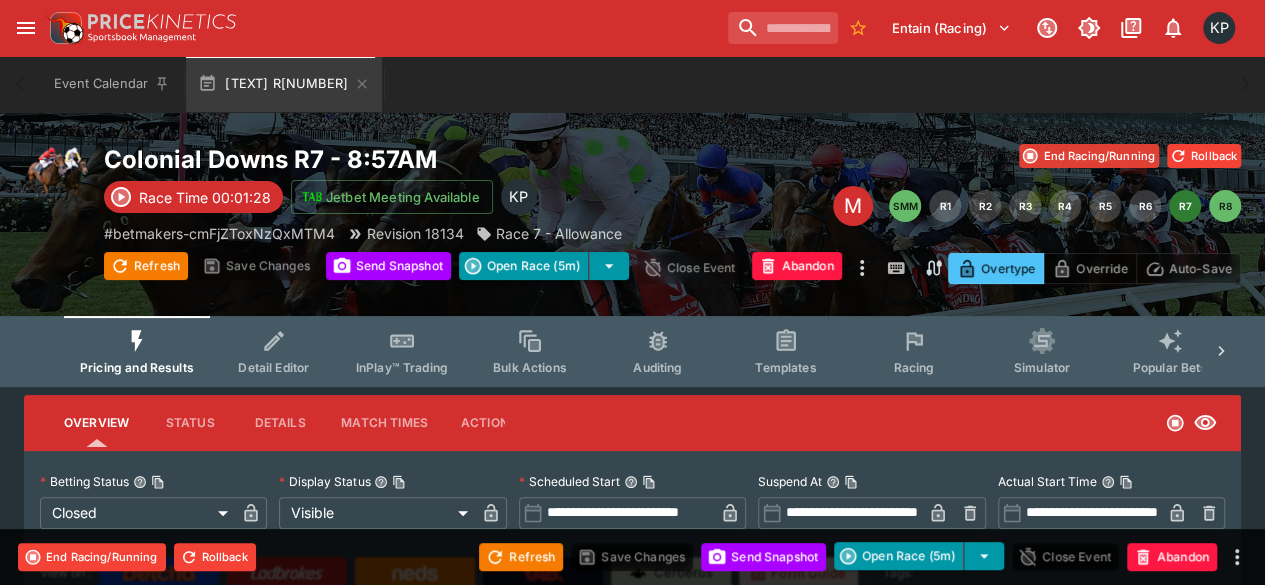 click on "End Racing/Running" at bounding box center (1089, 156) 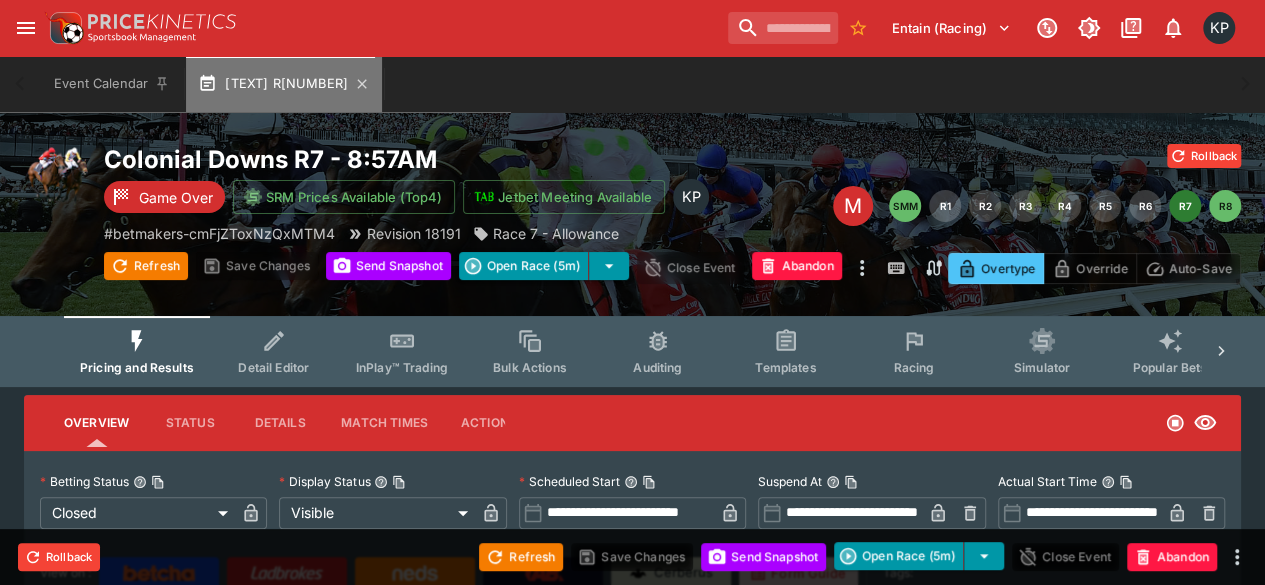 click on "Colonial Downs R7" at bounding box center (284, 84) 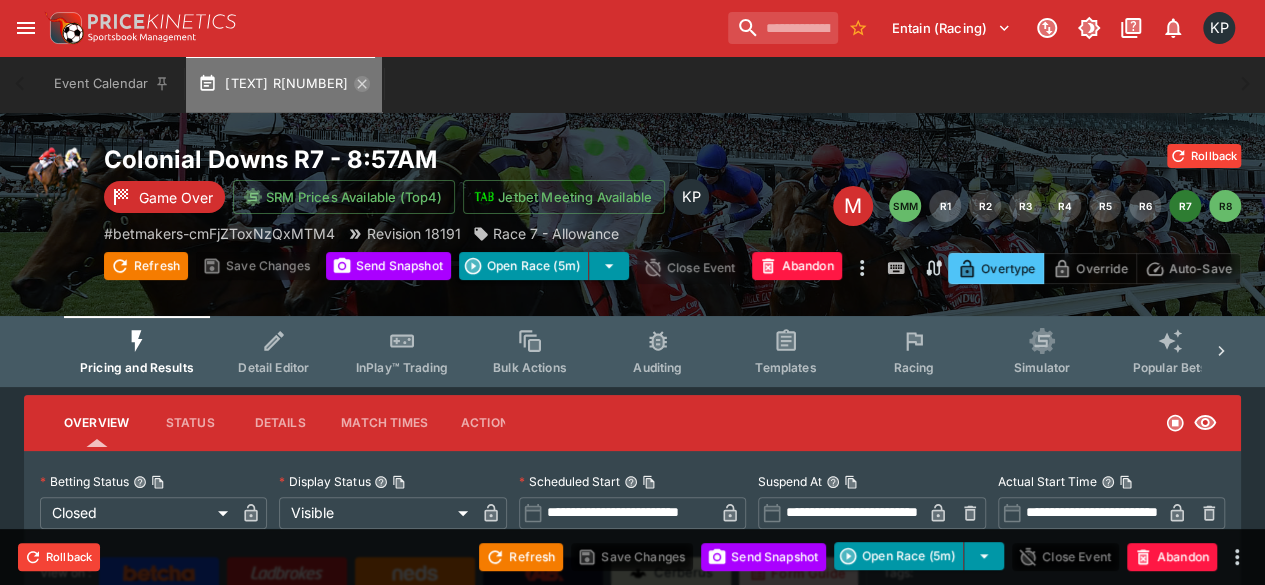 click 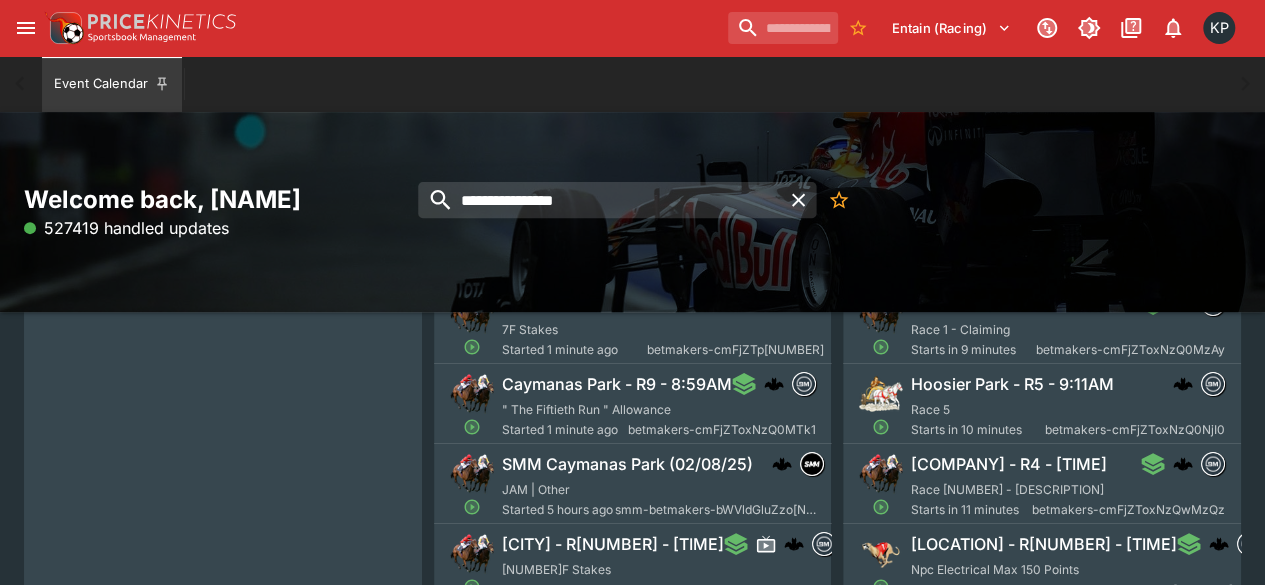 scroll, scrollTop: 267, scrollLeft: 0, axis: vertical 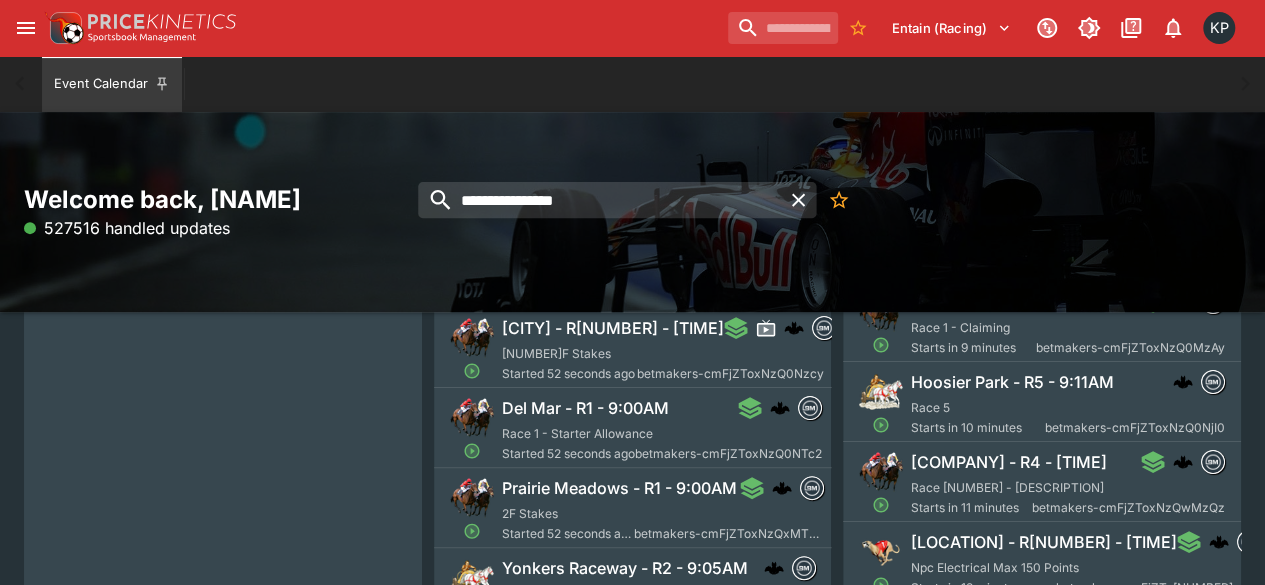 click on "Del Mar - R1 - 9:00AM" at bounding box center [585, 408] 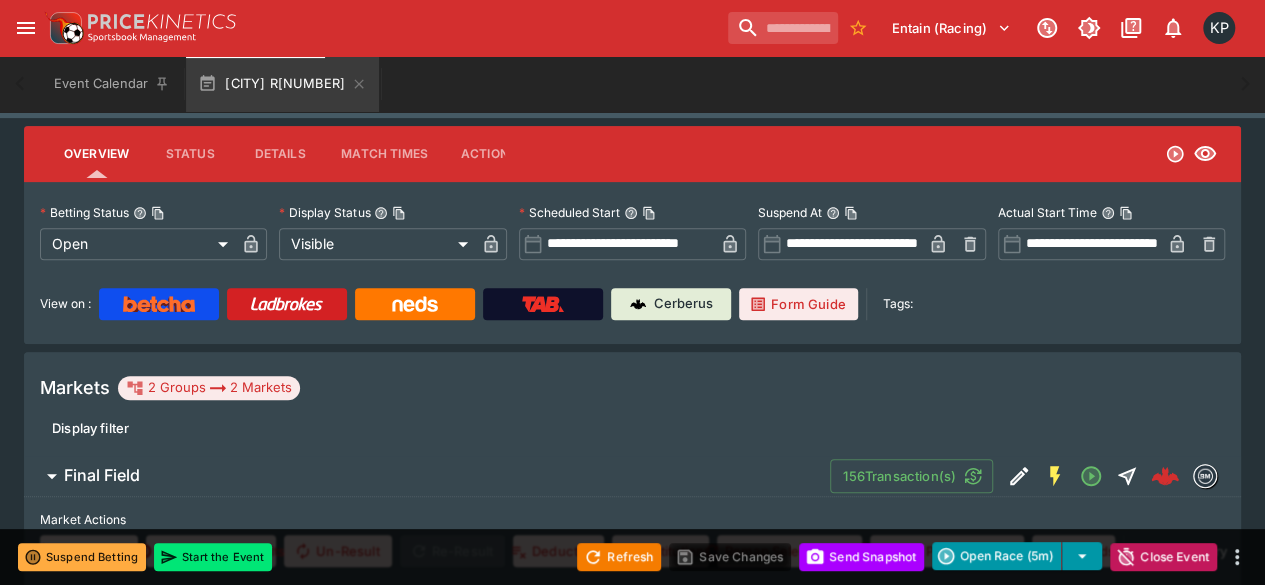 scroll, scrollTop: 0, scrollLeft: 0, axis: both 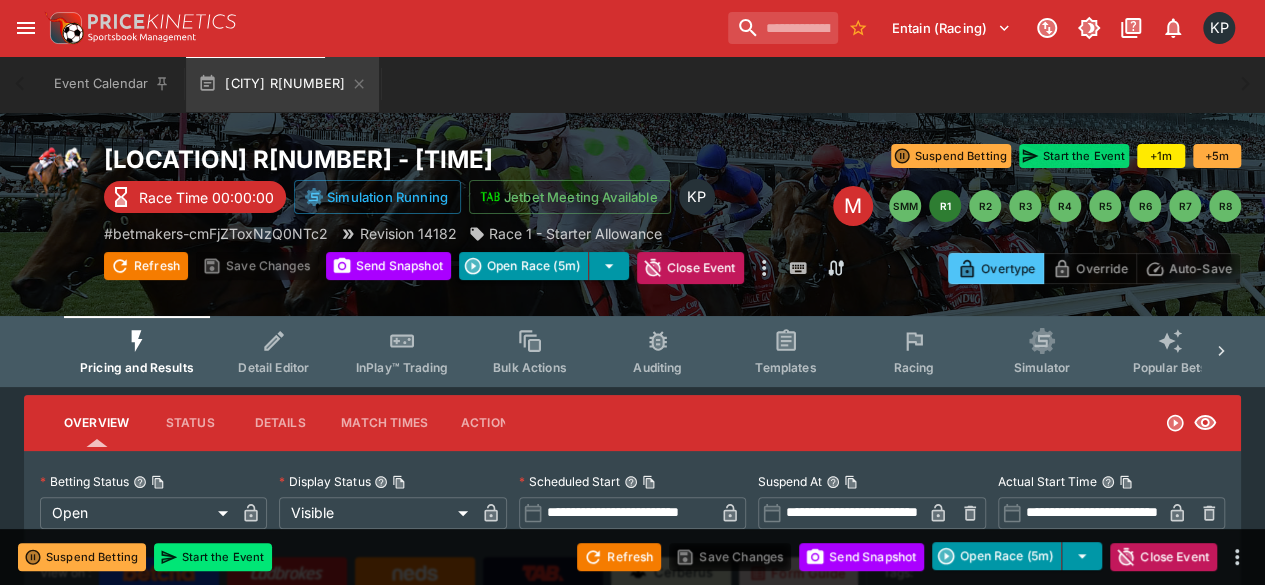 click on "Start the Event" at bounding box center [1074, 156] 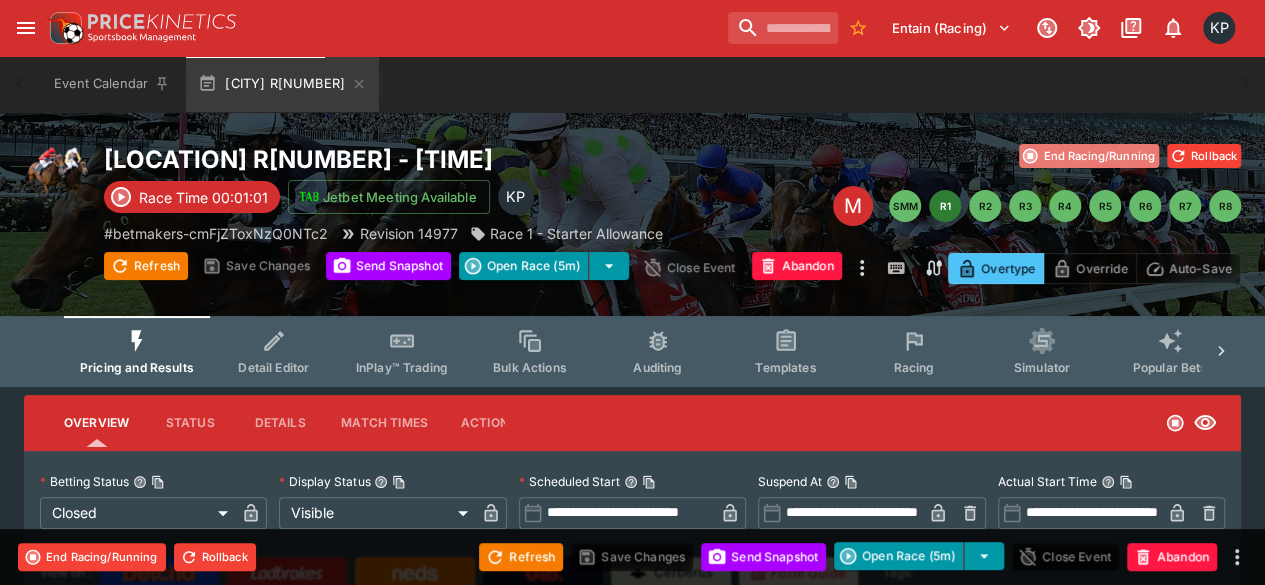 click on "End Racing/Running" at bounding box center (1089, 156) 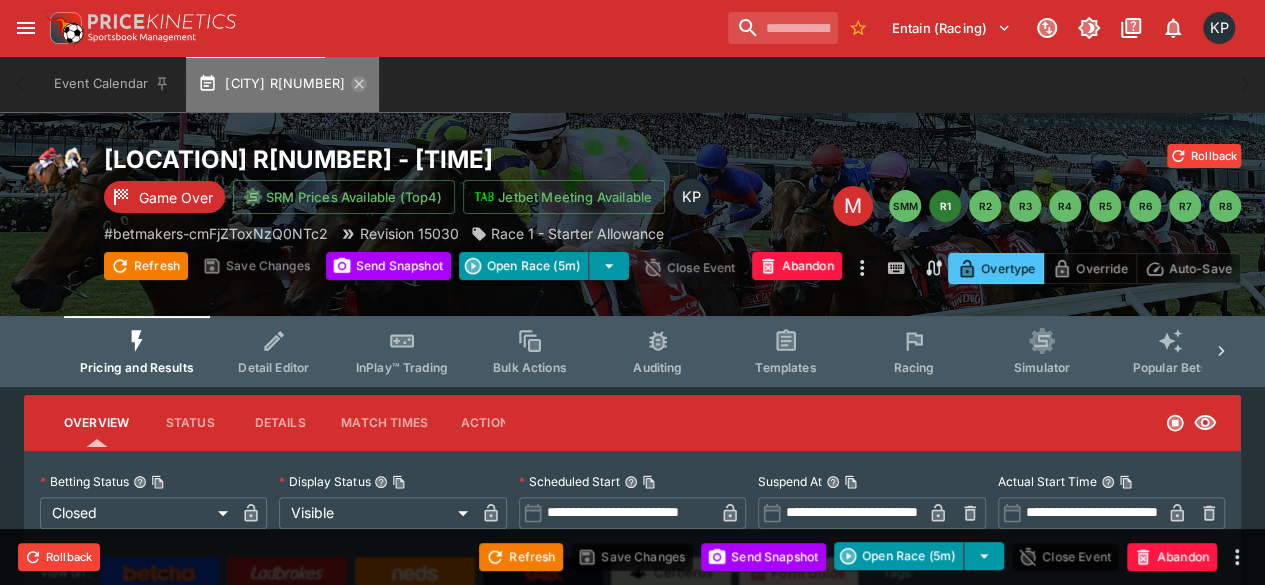 click 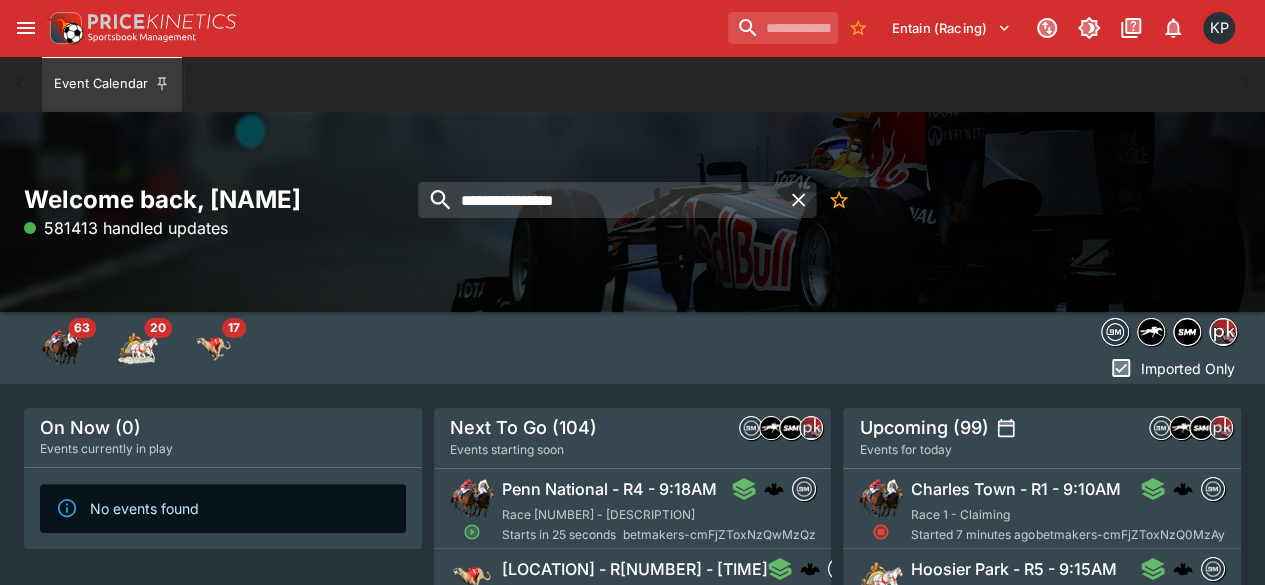 click on "Penn National - R4 - 9:18AM Race 4 - Starter Optional Claiming Starts in 25 seconds betmakers-cmFjZToxNzQwMzQz" at bounding box center (659, 511) 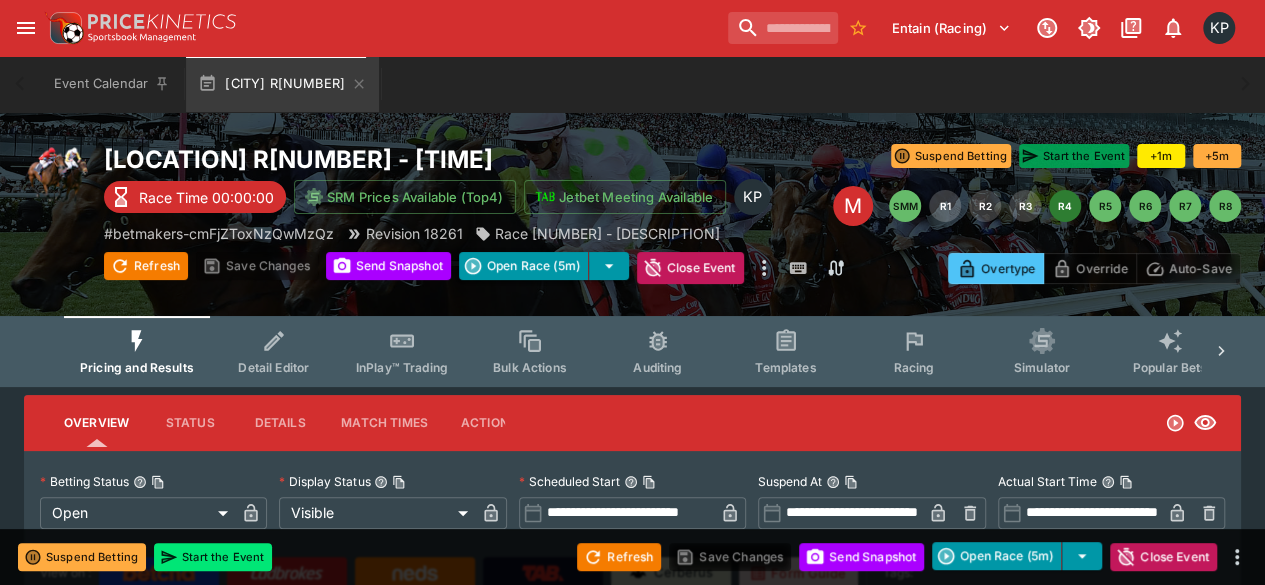 click on "Start the Event" at bounding box center [1074, 156] 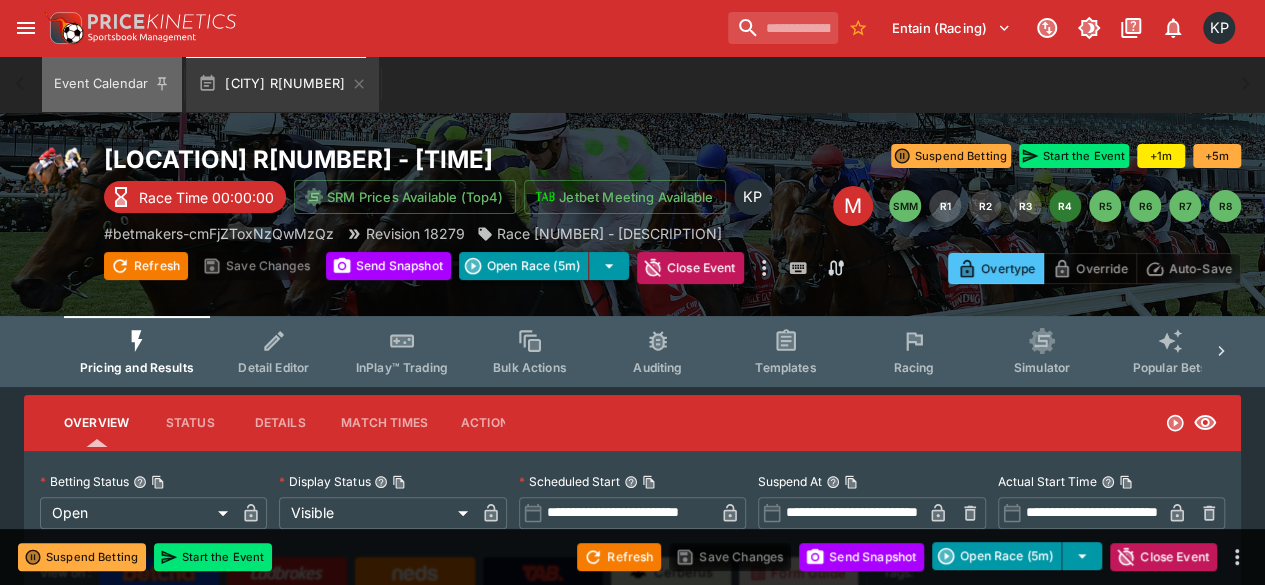 click on "Event Calendar" at bounding box center (112, 84) 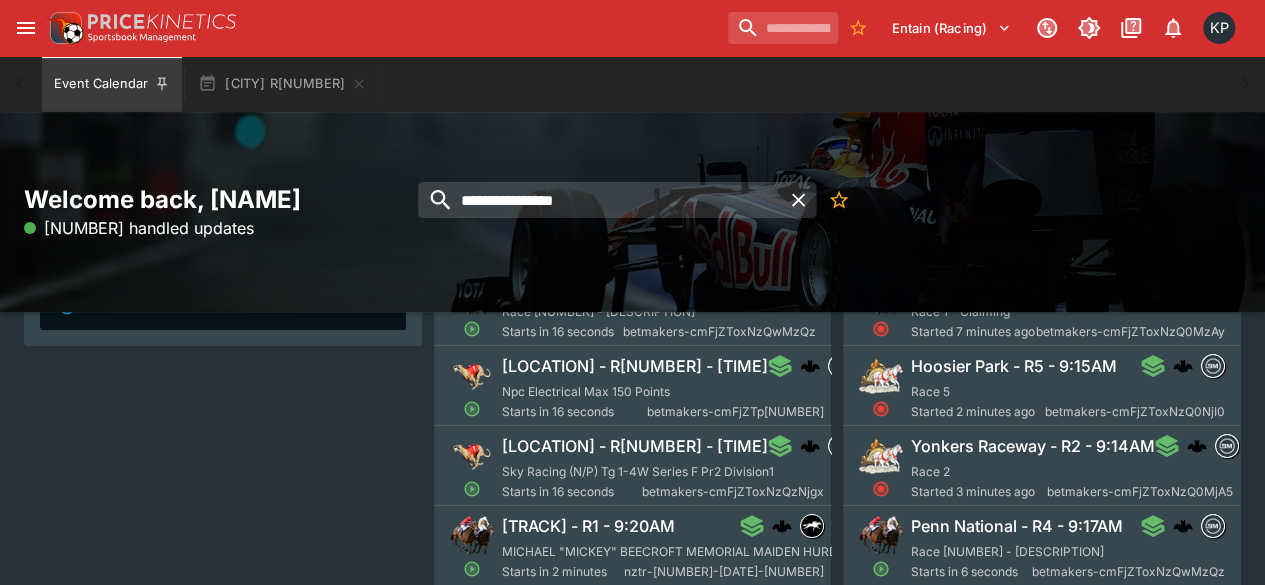 scroll, scrollTop: 204, scrollLeft: 0, axis: vertical 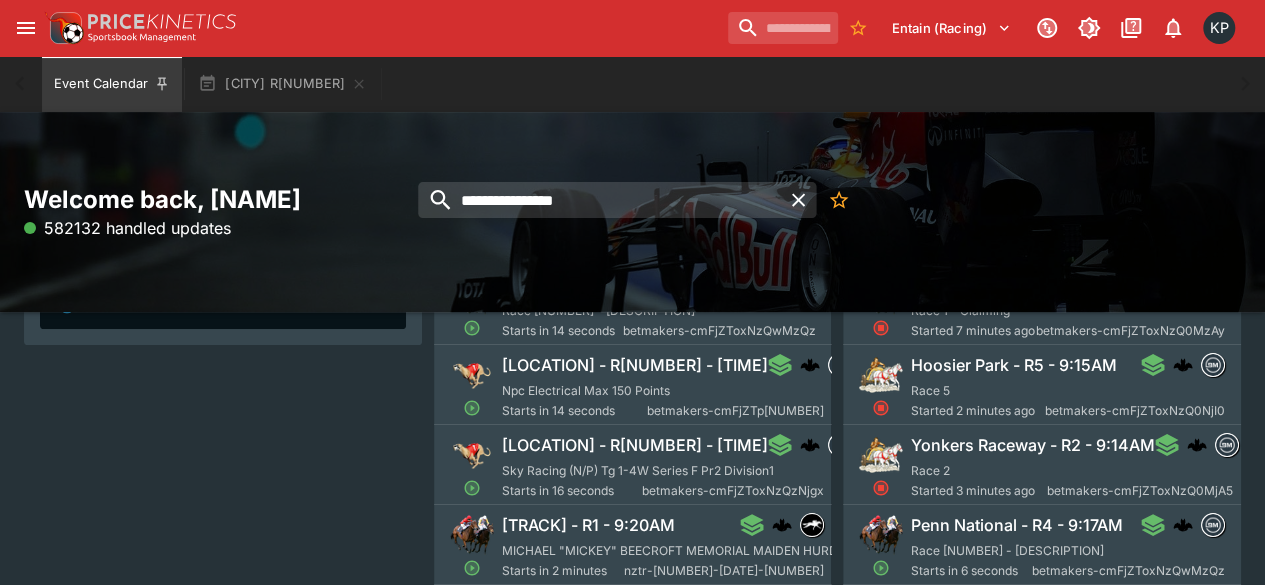 click on "Taree - R5 - 9:18AM" at bounding box center [635, 365] 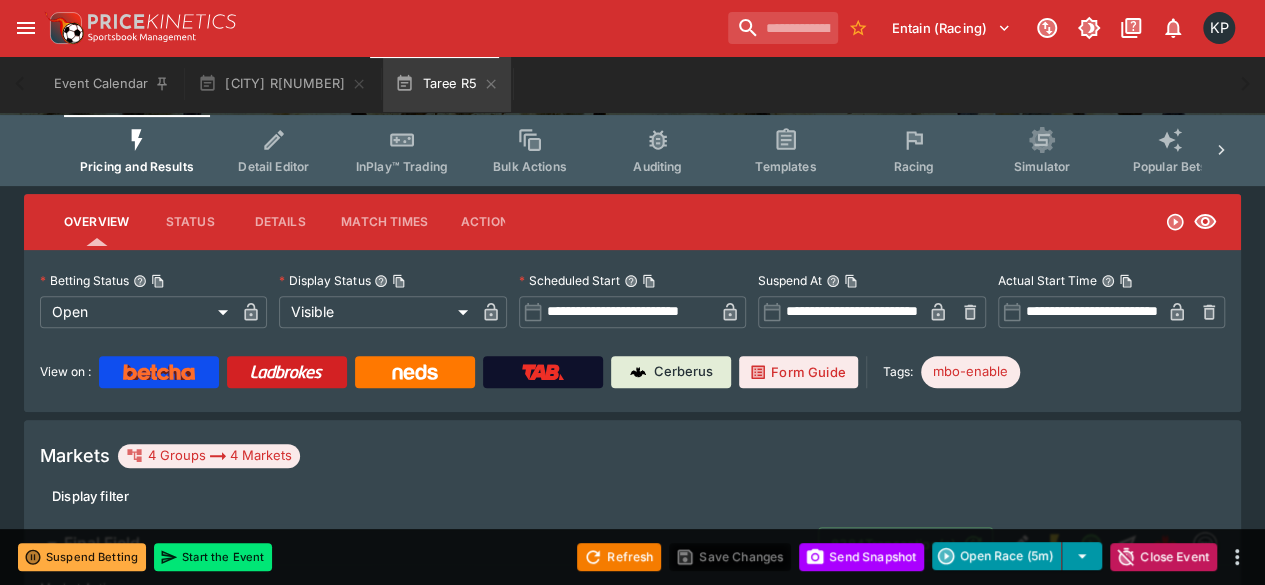 scroll, scrollTop: 0, scrollLeft: 0, axis: both 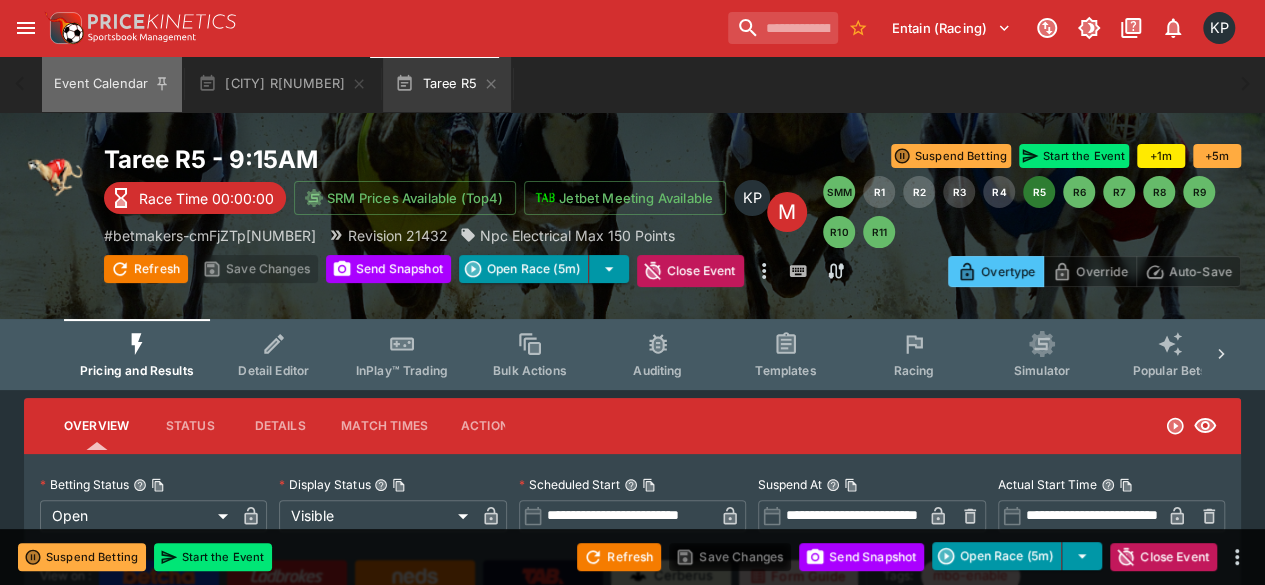 click on "Event Calendar" at bounding box center [112, 84] 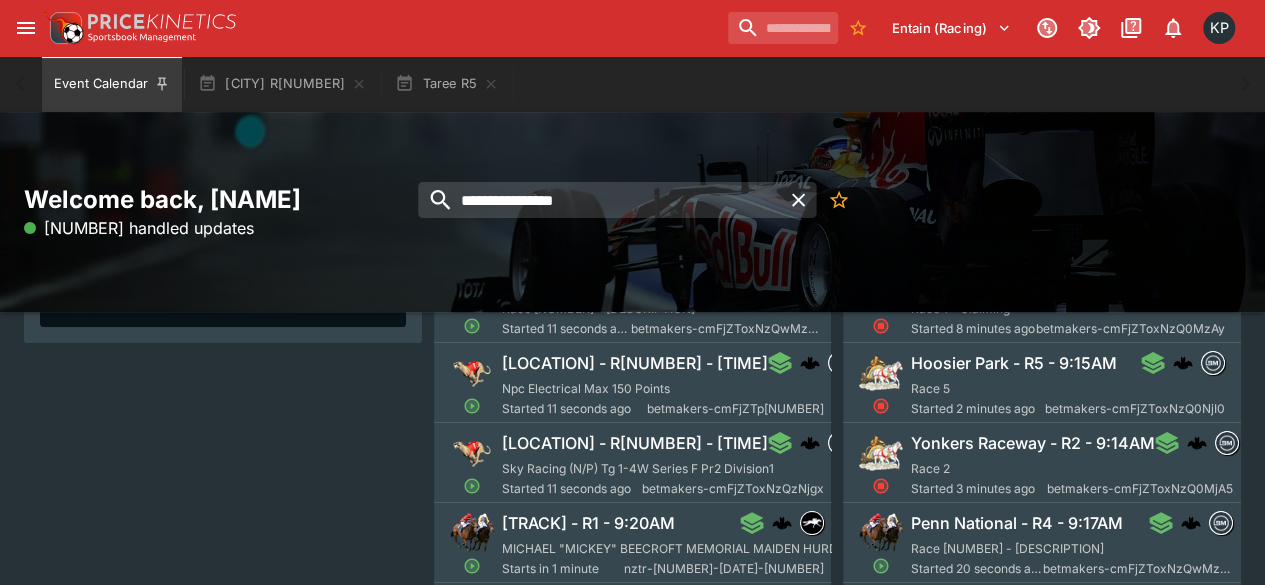 click on "Angle Park - R3 - 9:18AM" at bounding box center (663, 443) 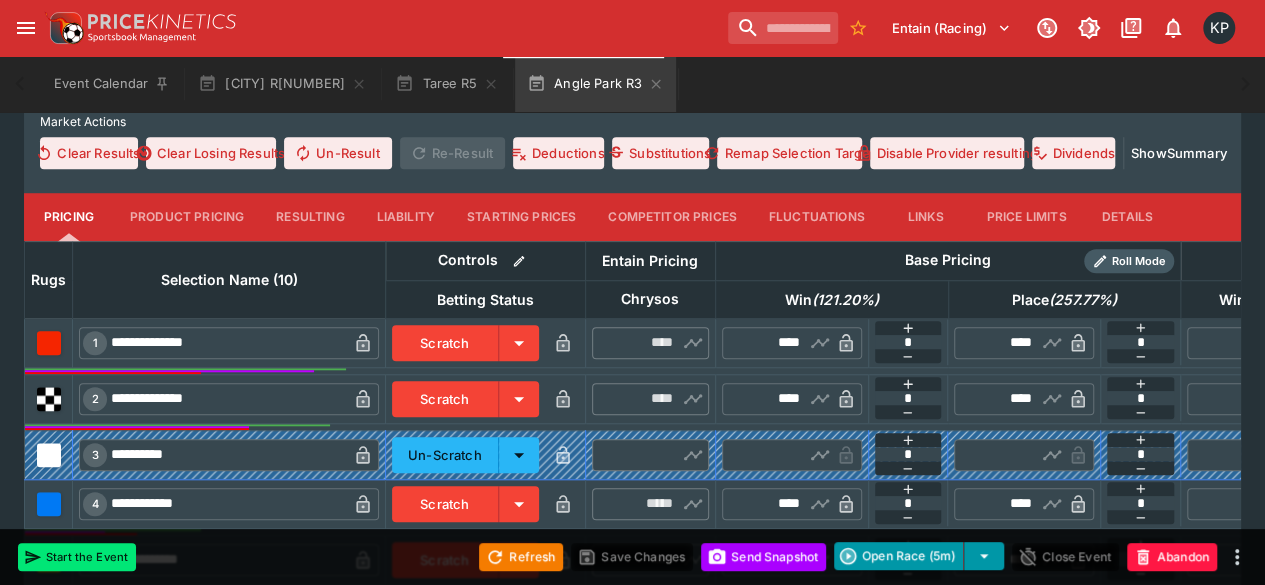 scroll, scrollTop: 672, scrollLeft: 0, axis: vertical 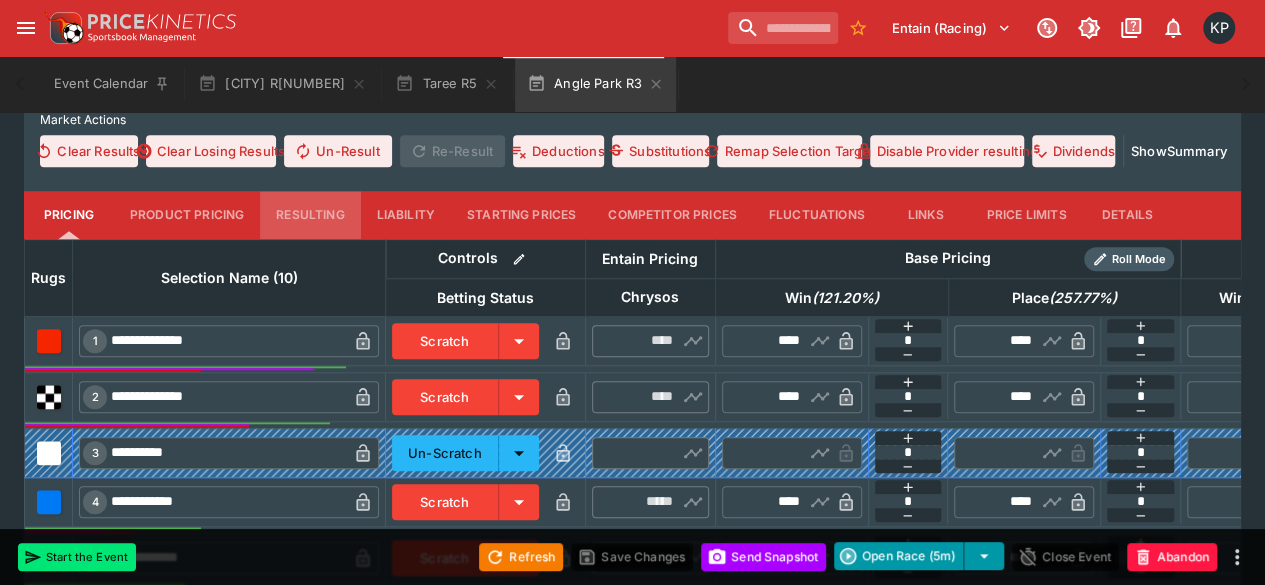 click on "Resulting" at bounding box center (310, 215) 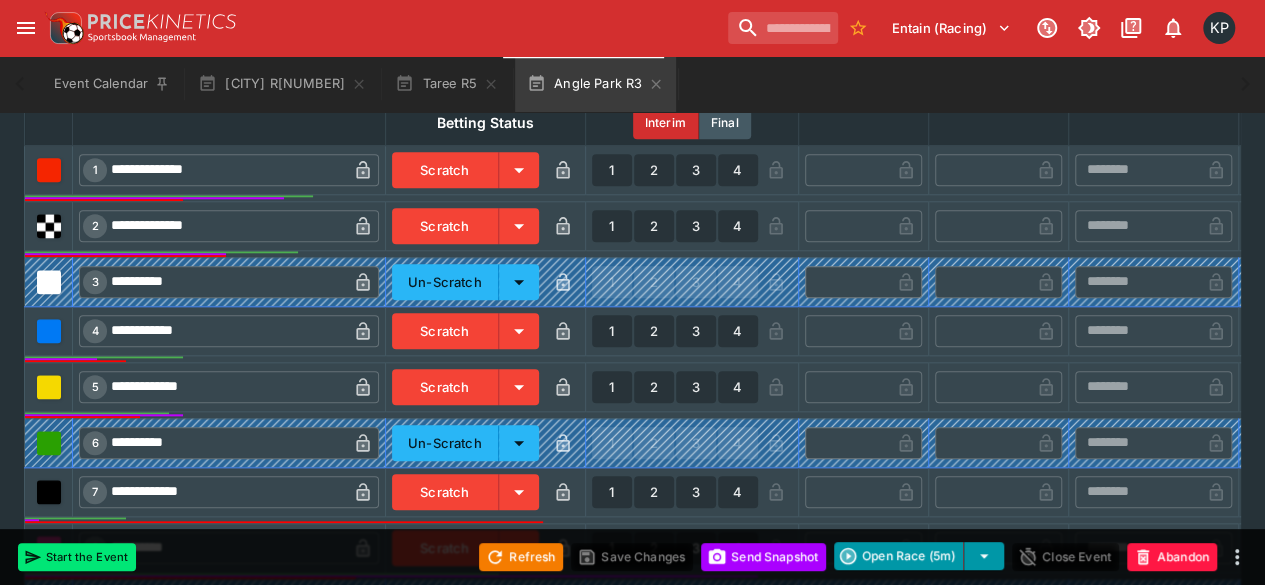 scroll, scrollTop: 934, scrollLeft: 0, axis: vertical 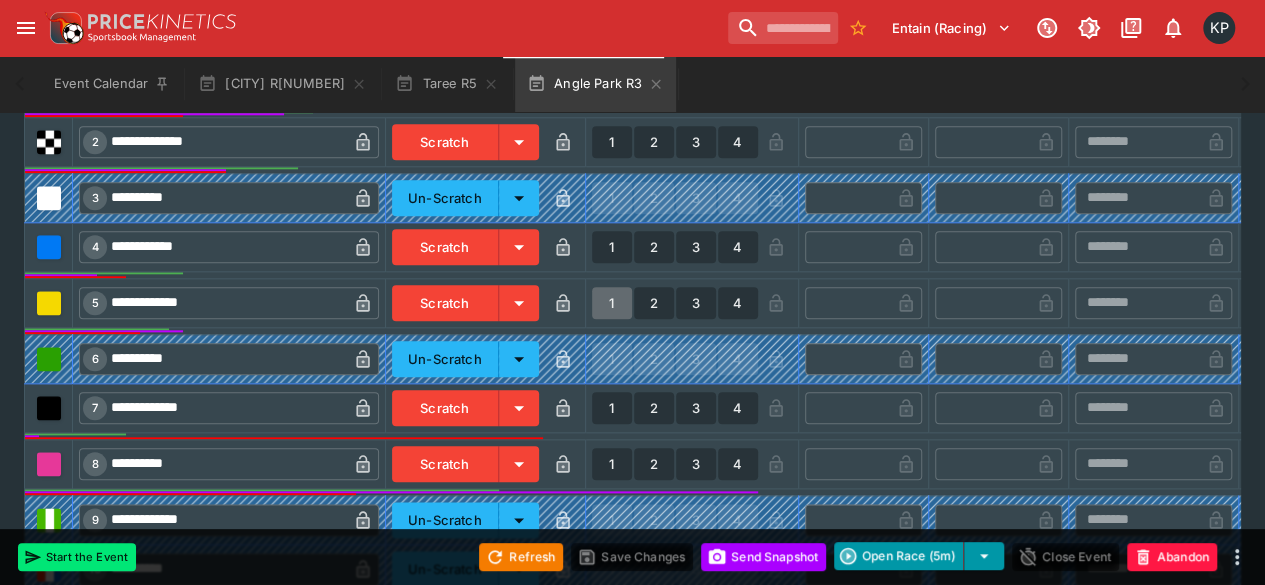 click on "1" at bounding box center [612, 303] 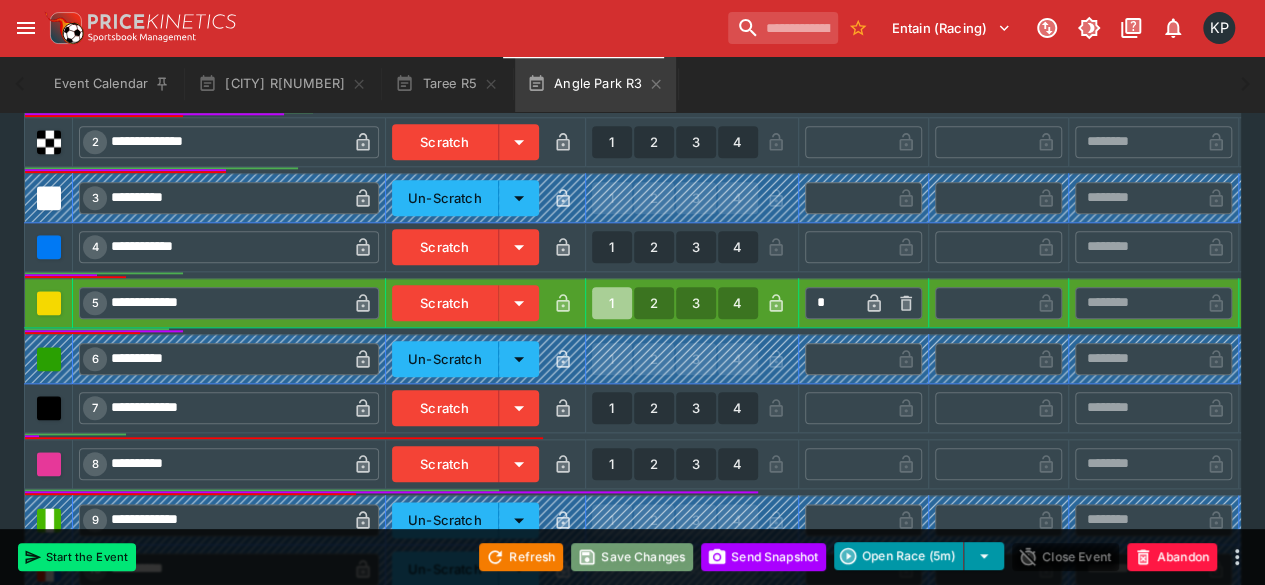 click on "Save Changes" at bounding box center (632, 557) 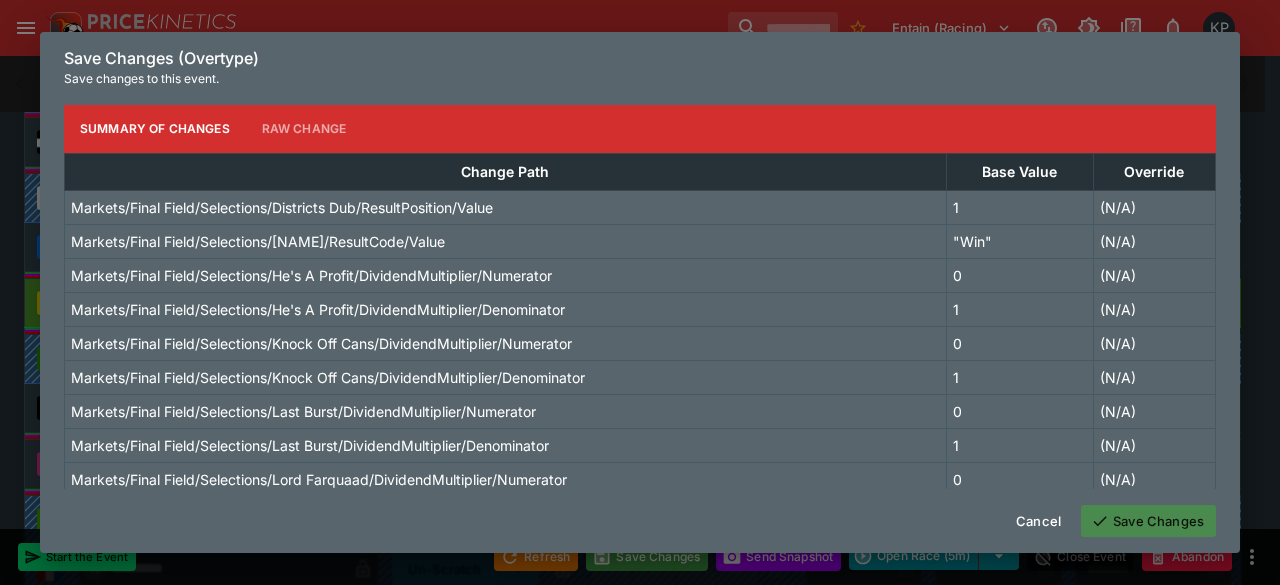 click on "Save Changes" at bounding box center [1148, 521] 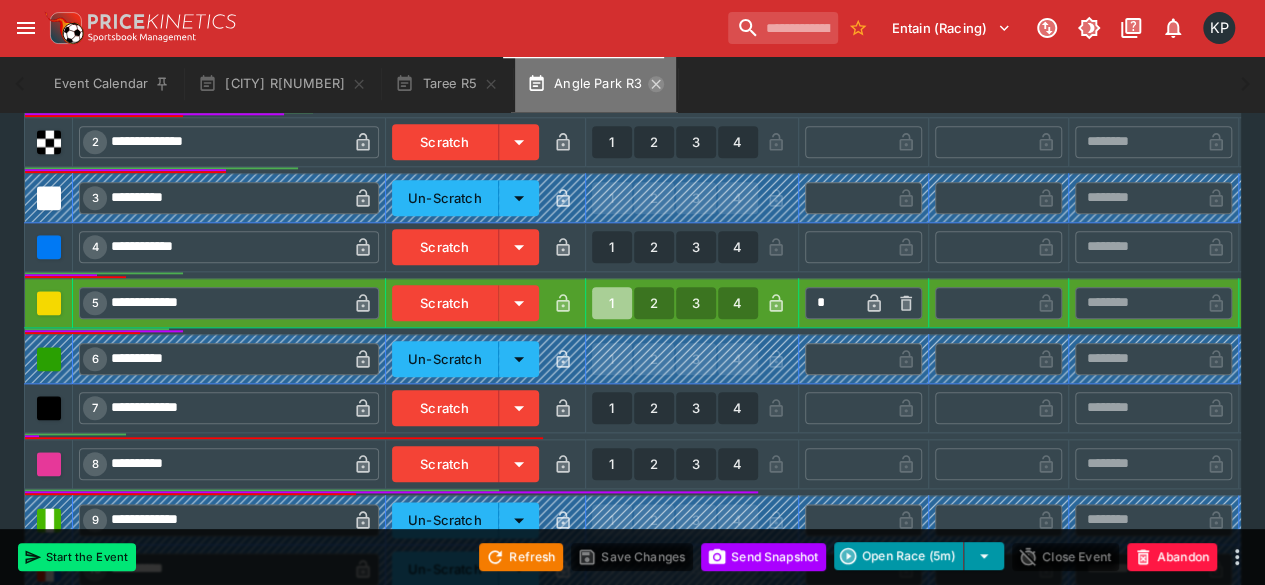 click 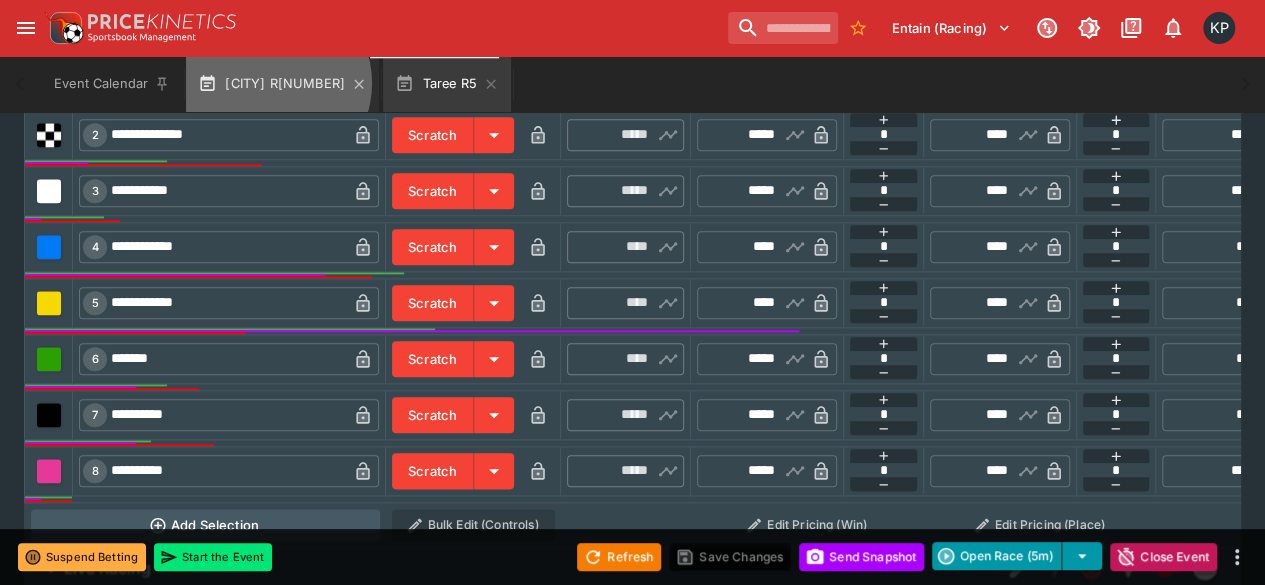 click on "Penn National R4" at bounding box center [282, 84] 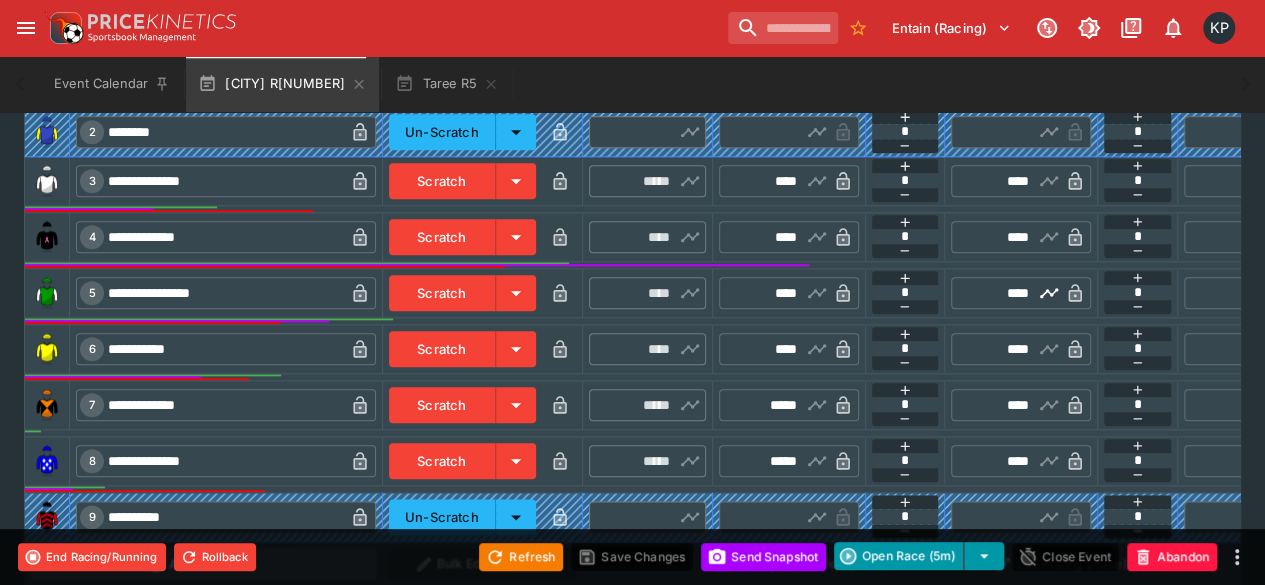 scroll, scrollTop: 0, scrollLeft: 0, axis: both 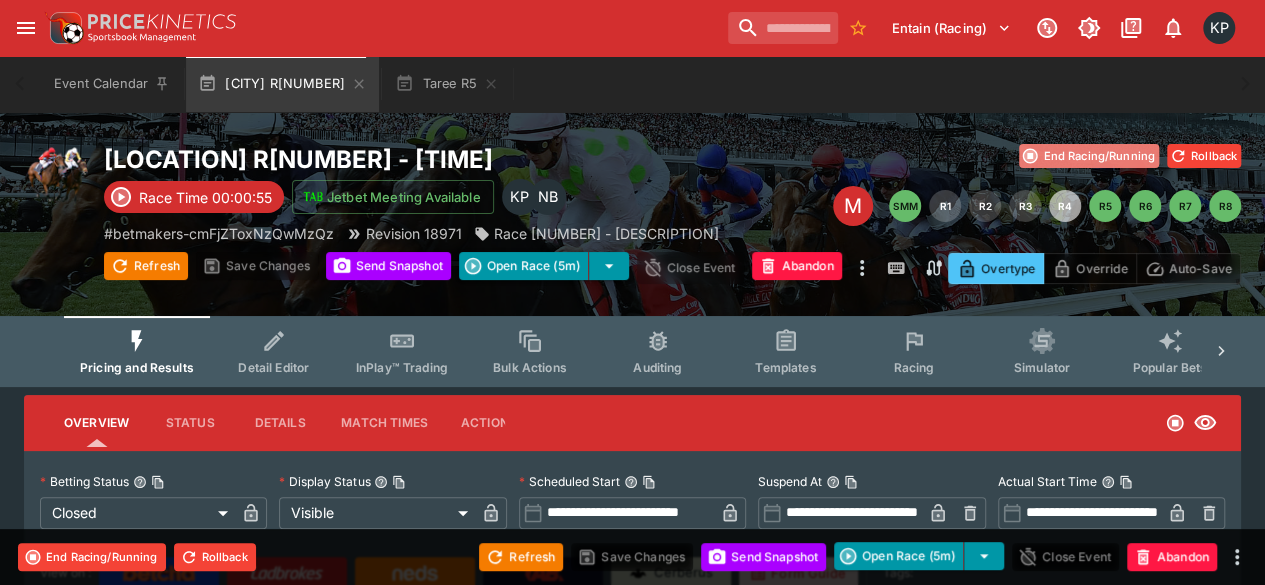 click on "End Racing/Running" at bounding box center [1089, 156] 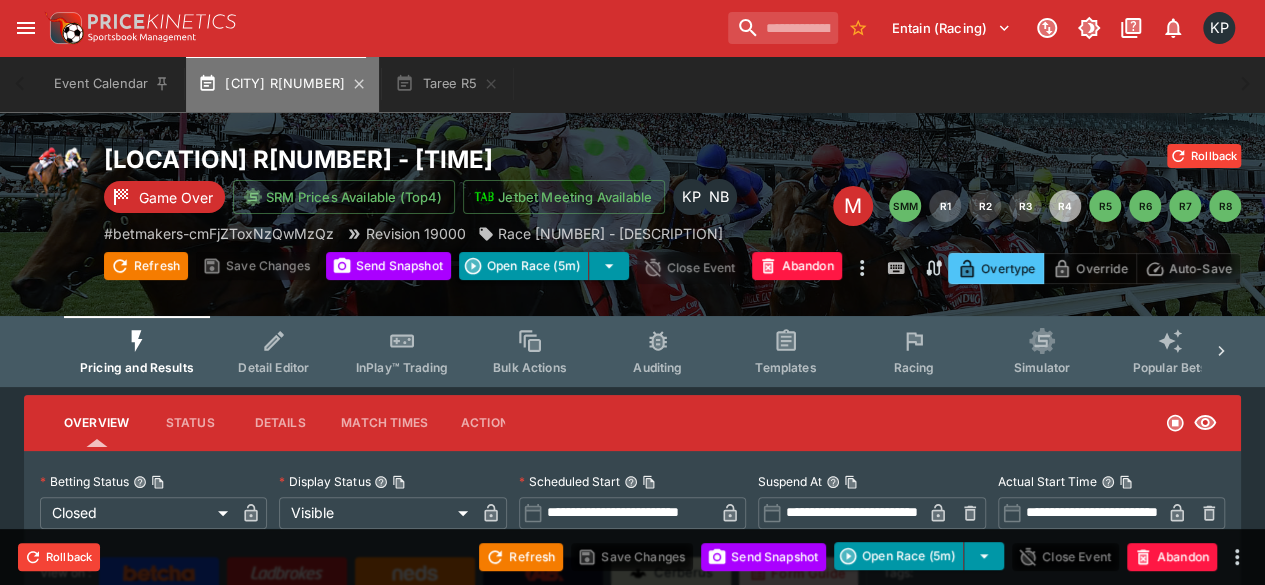 click on "Penn National R4" at bounding box center [282, 84] 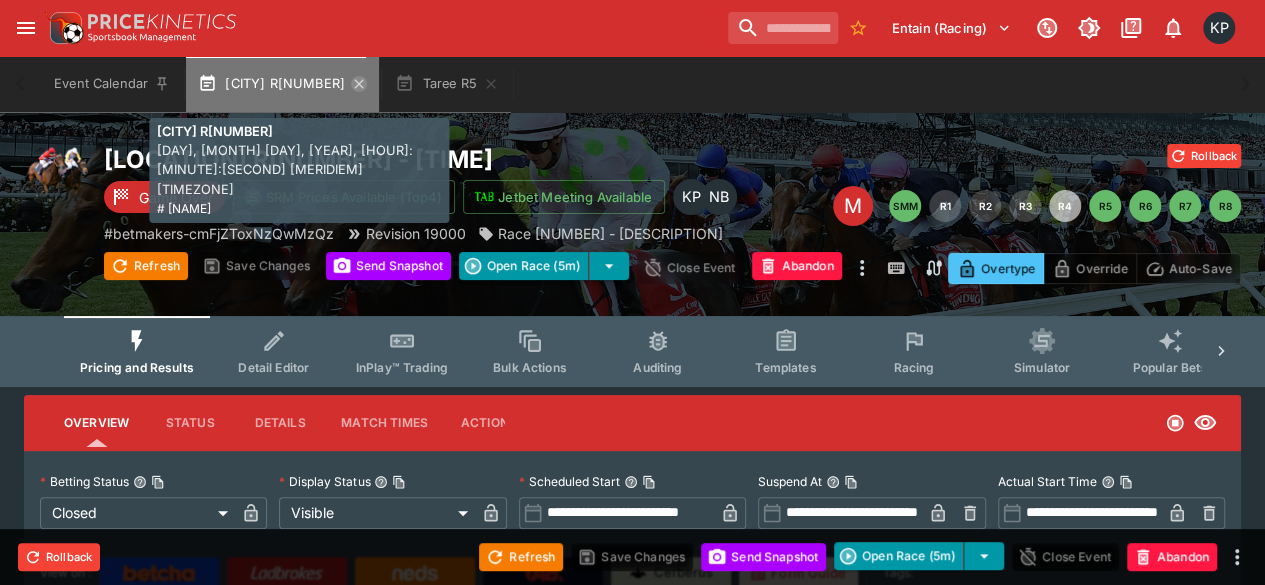 click 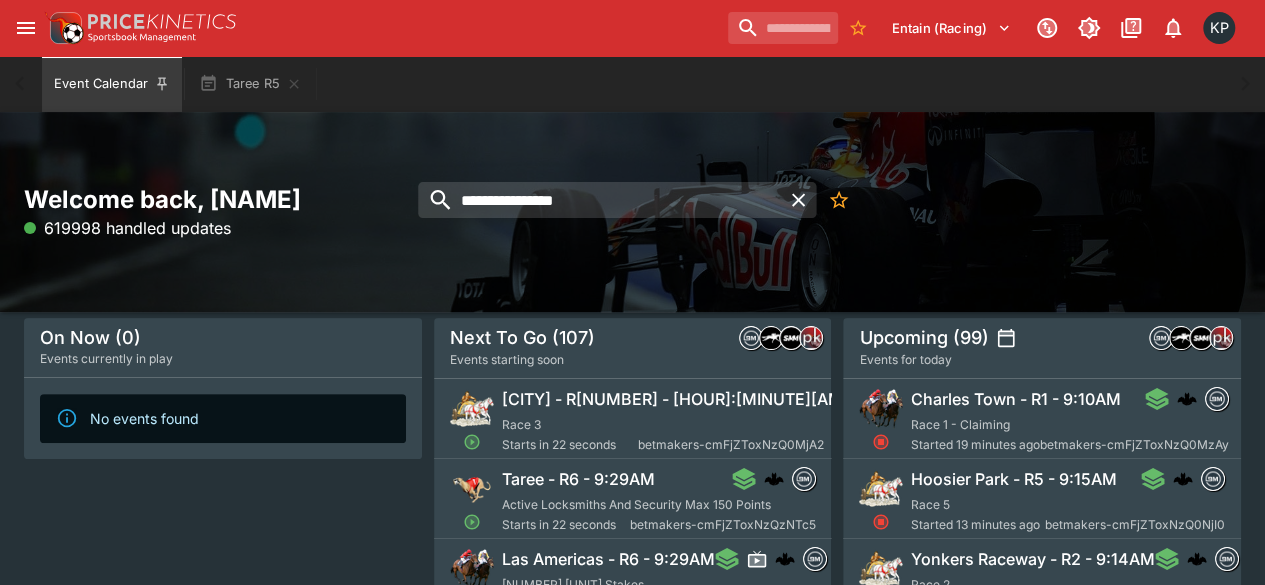 scroll, scrollTop: 94, scrollLeft: 0, axis: vertical 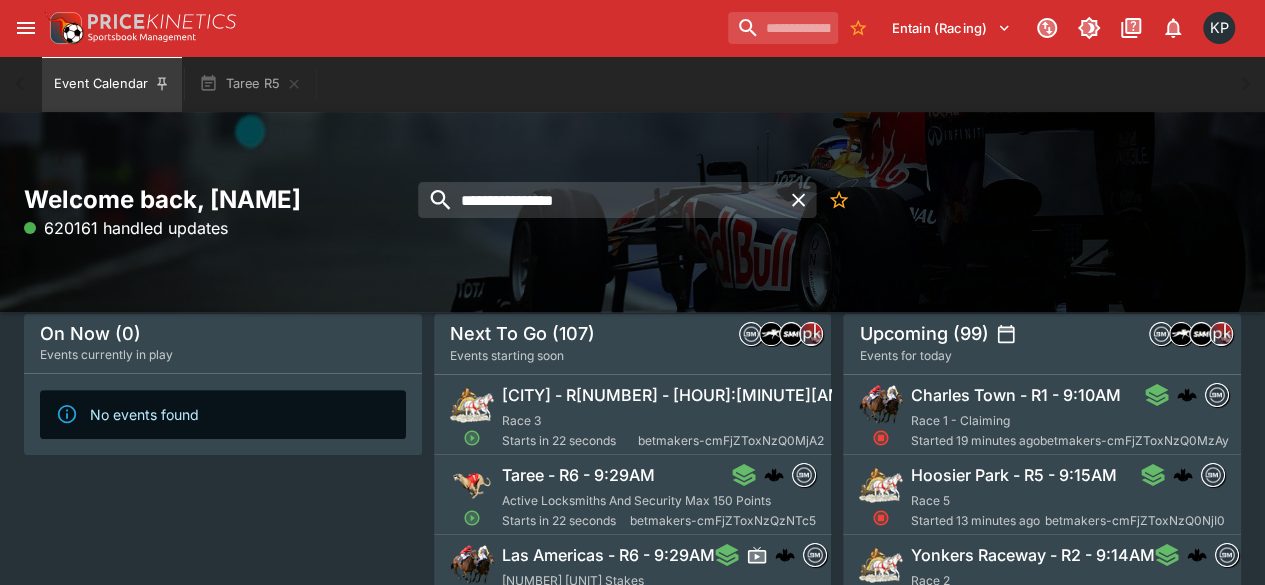 click on "Taree - R6 - 9:29AM Active Locksmiths And Security Max 150 Points Starts in 22 seconds betmakers-cmFjZToxNzQzNTc5" at bounding box center (659, 497) 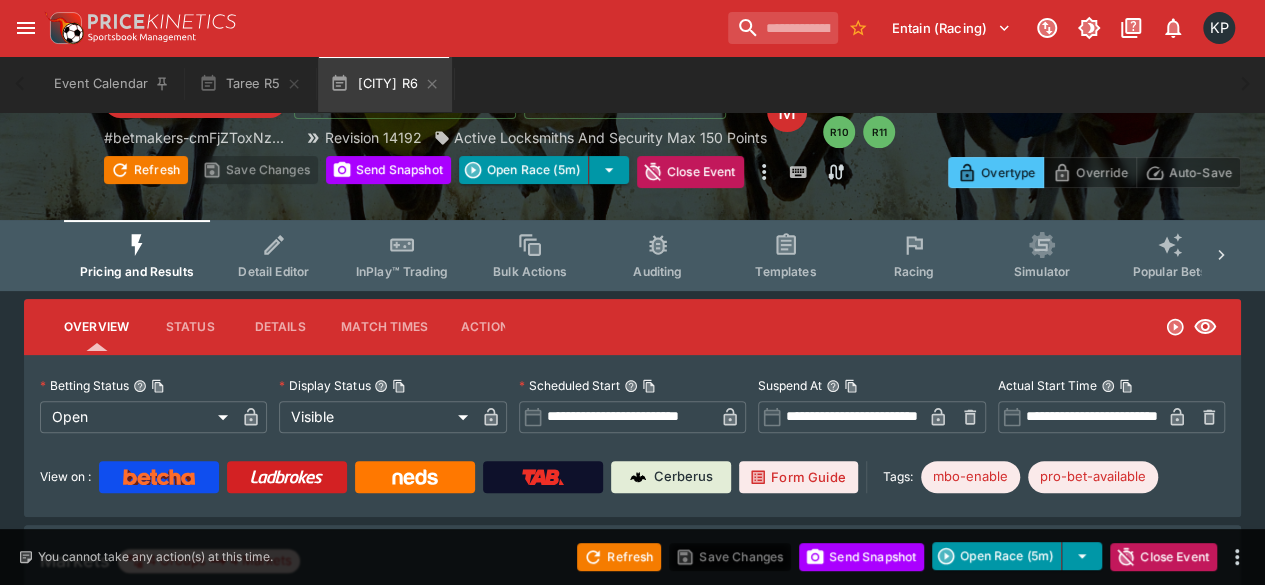 scroll, scrollTop: 0, scrollLeft: 0, axis: both 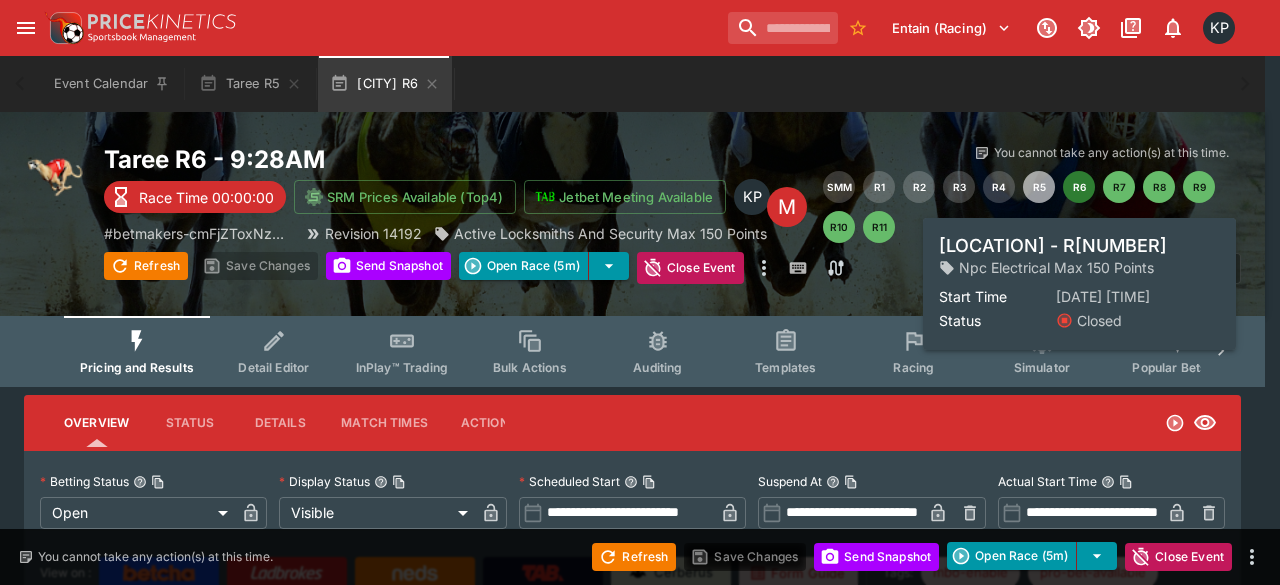 click on "R5" at bounding box center (1039, 187) 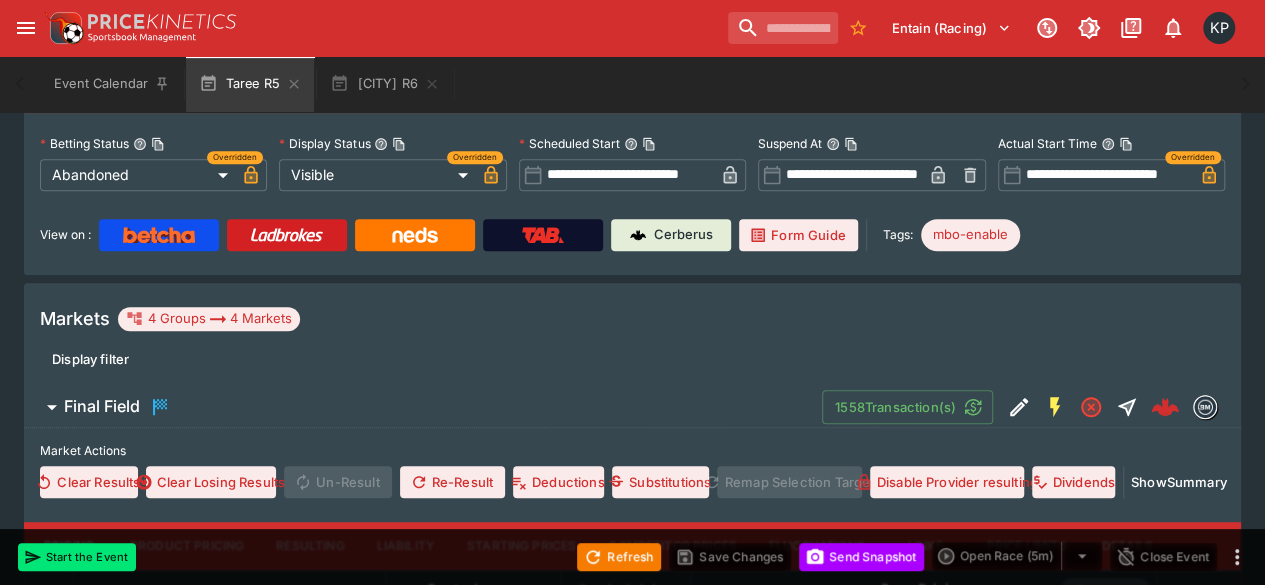 scroll, scrollTop: 0, scrollLeft: 0, axis: both 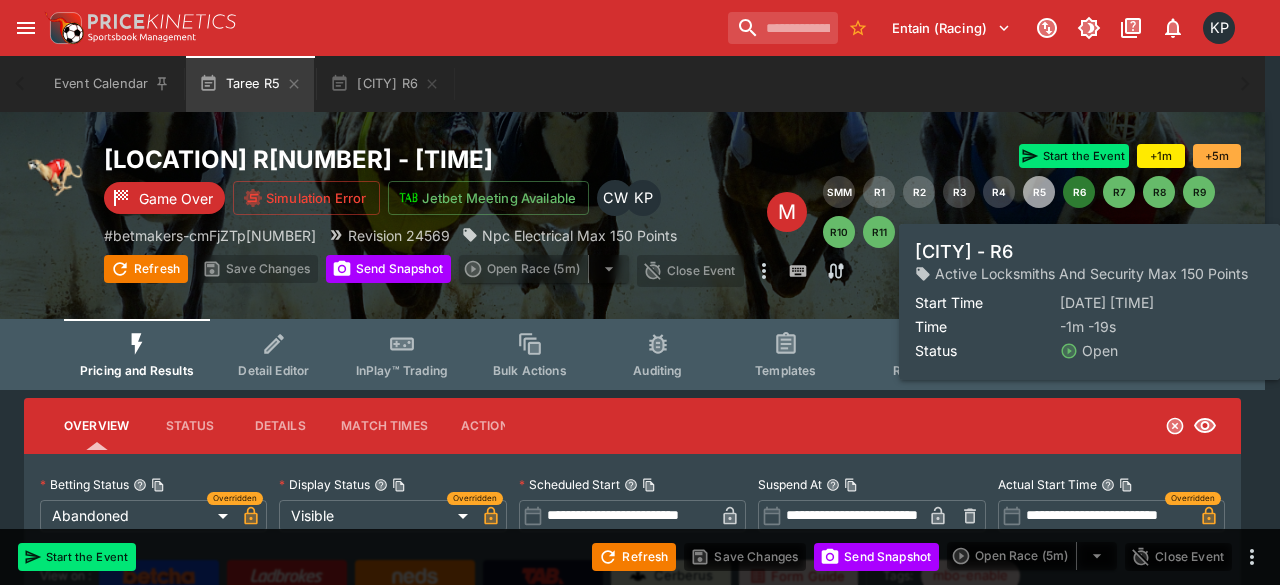 click on "R6" at bounding box center [1079, 192] 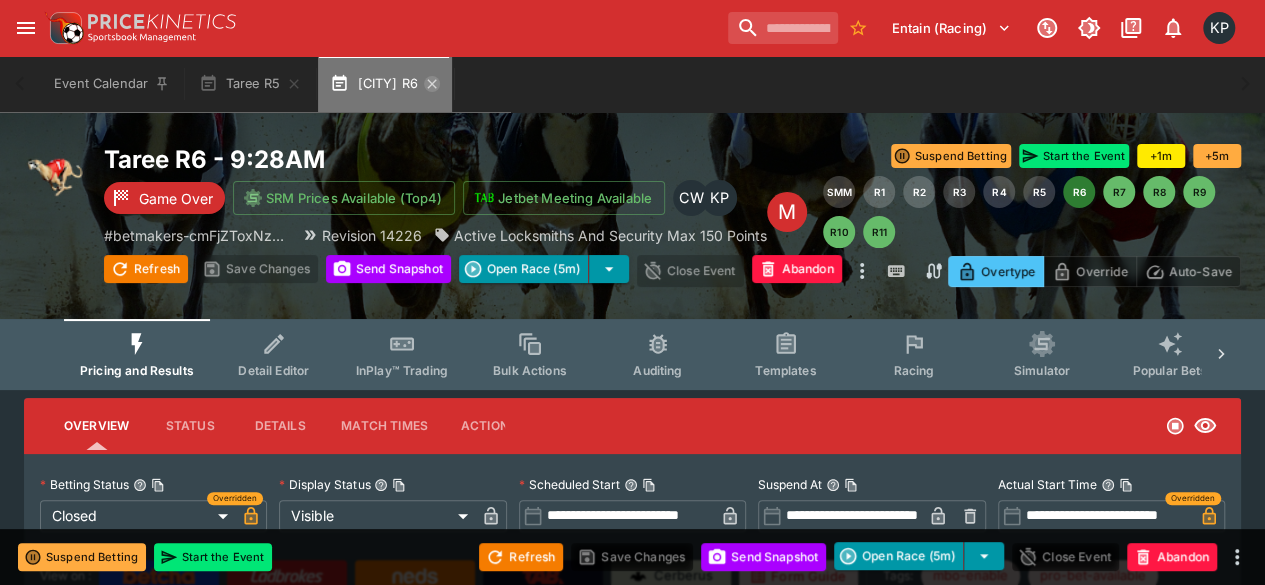 click 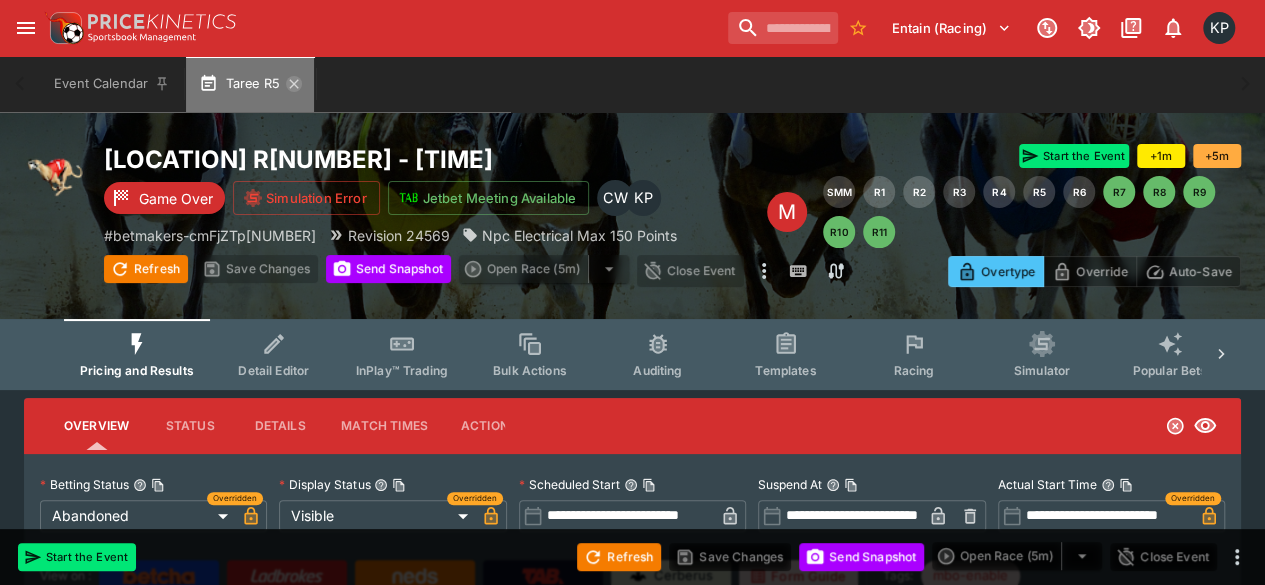 click 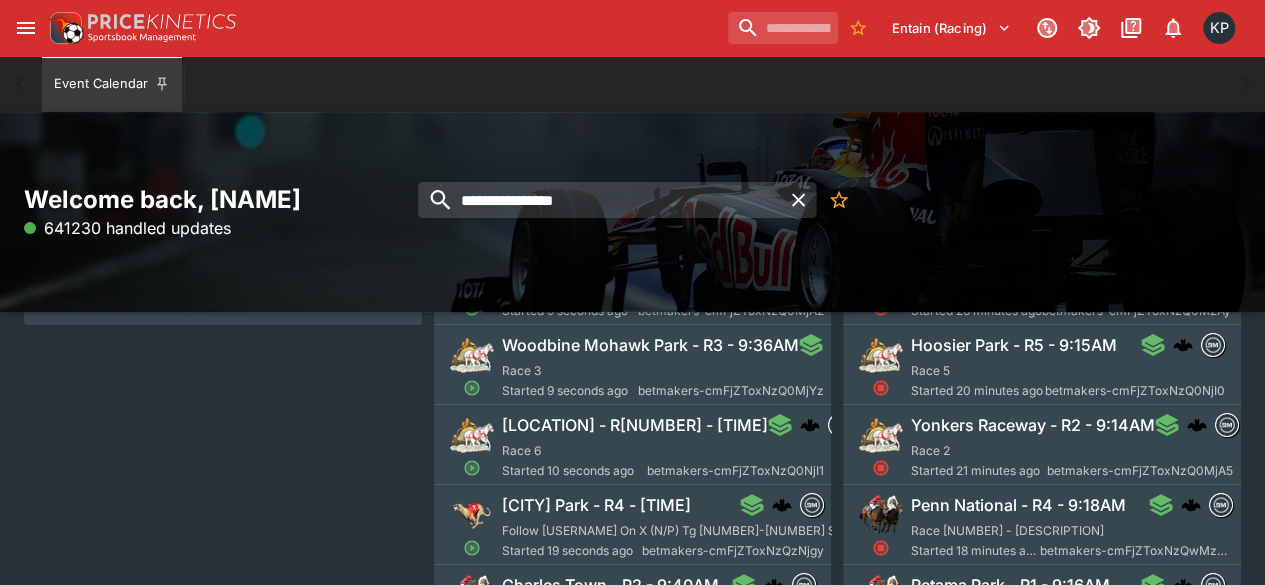 scroll, scrollTop: 230, scrollLeft: 0, axis: vertical 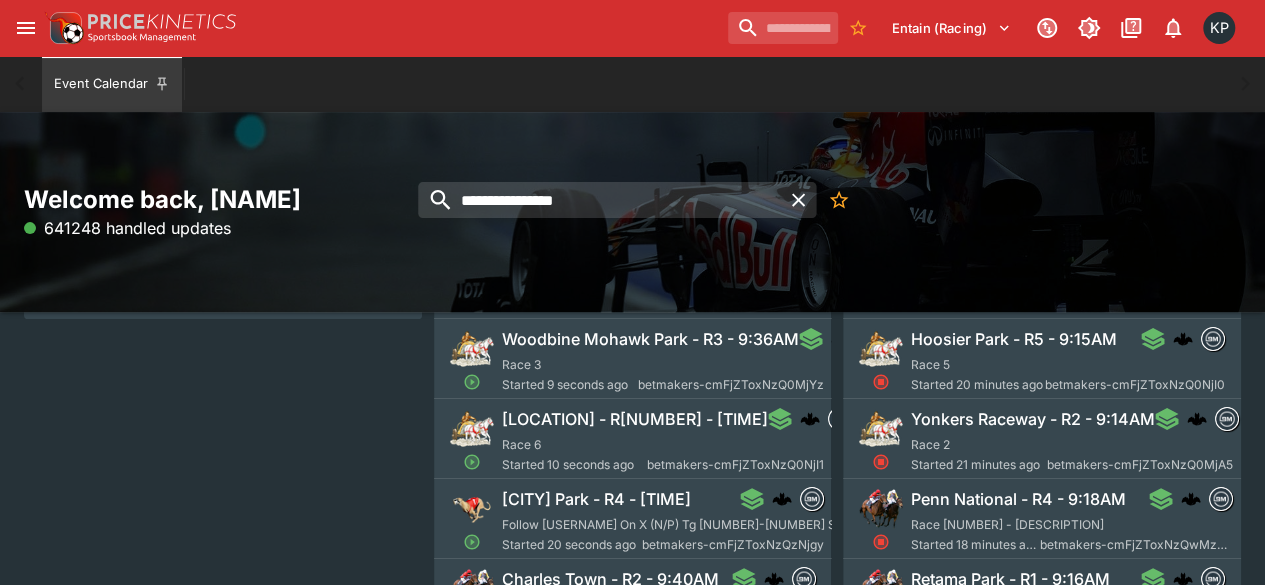 click on "Angle Park - R4 - 9:35AM" at bounding box center (596, 499) 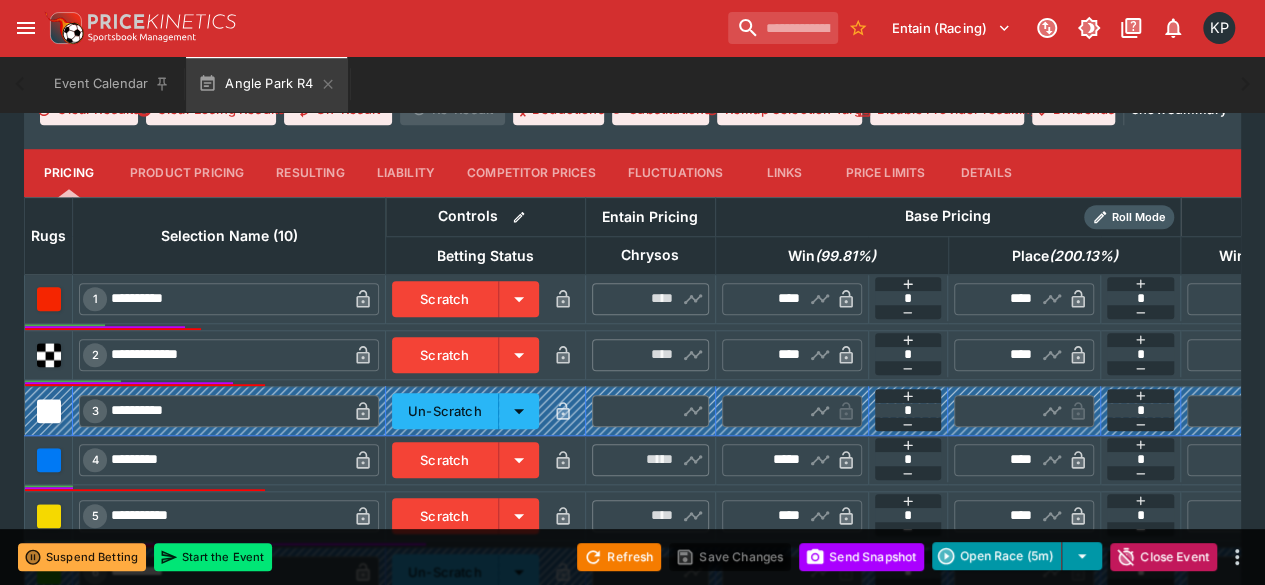 scroll, scrollTop: 718, scrollLeft: 0, axis: vertical 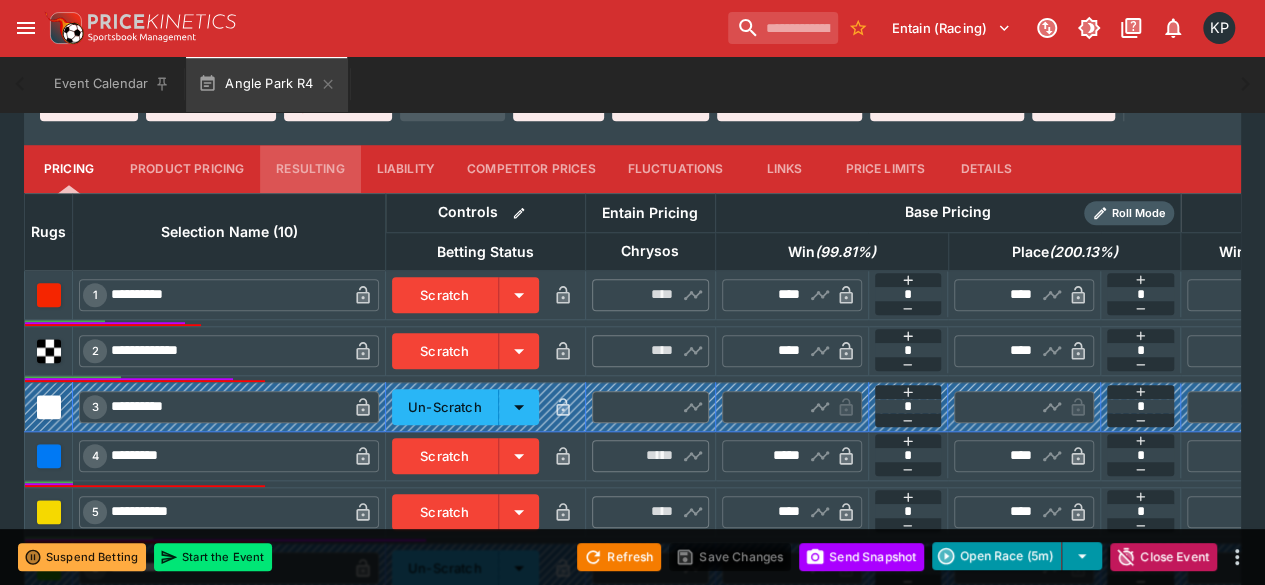 click on "Resulting" at bounding box center (310, 169) 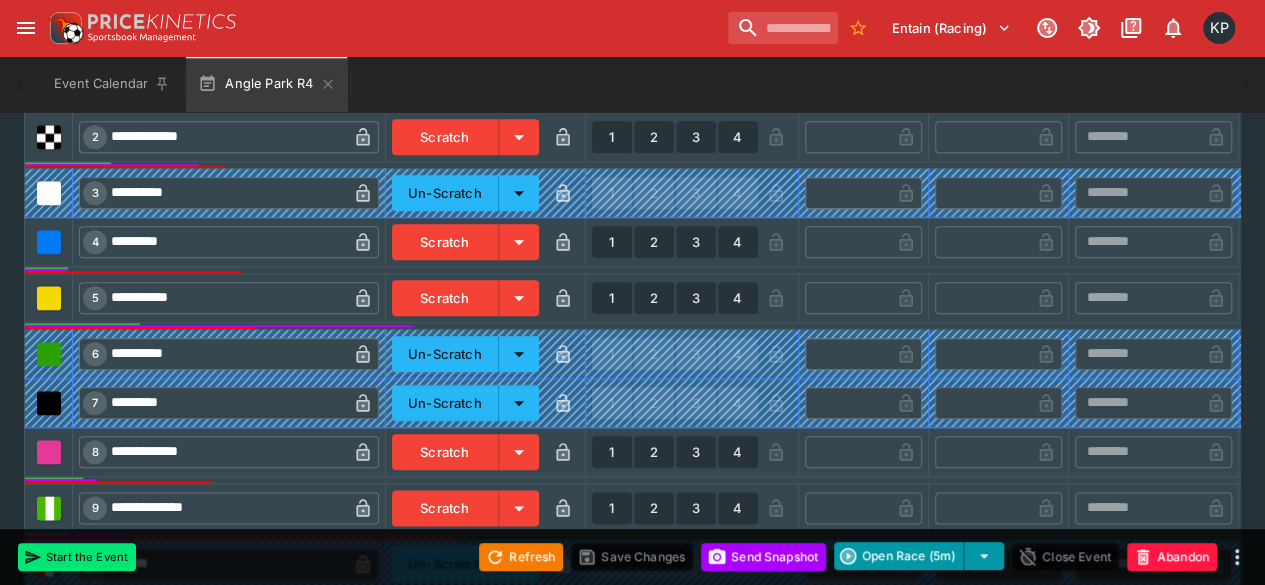 scroll, scrollTop: 940, scrollLeft: 0, axis: vertical 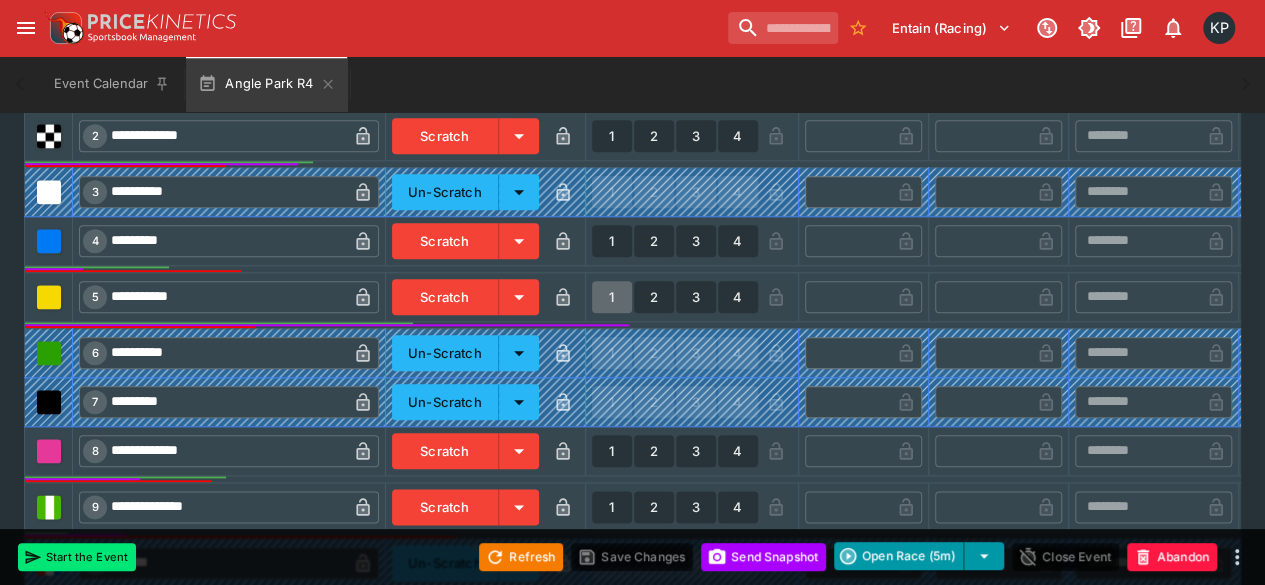 click on "1" at bounding box center (612, 297) 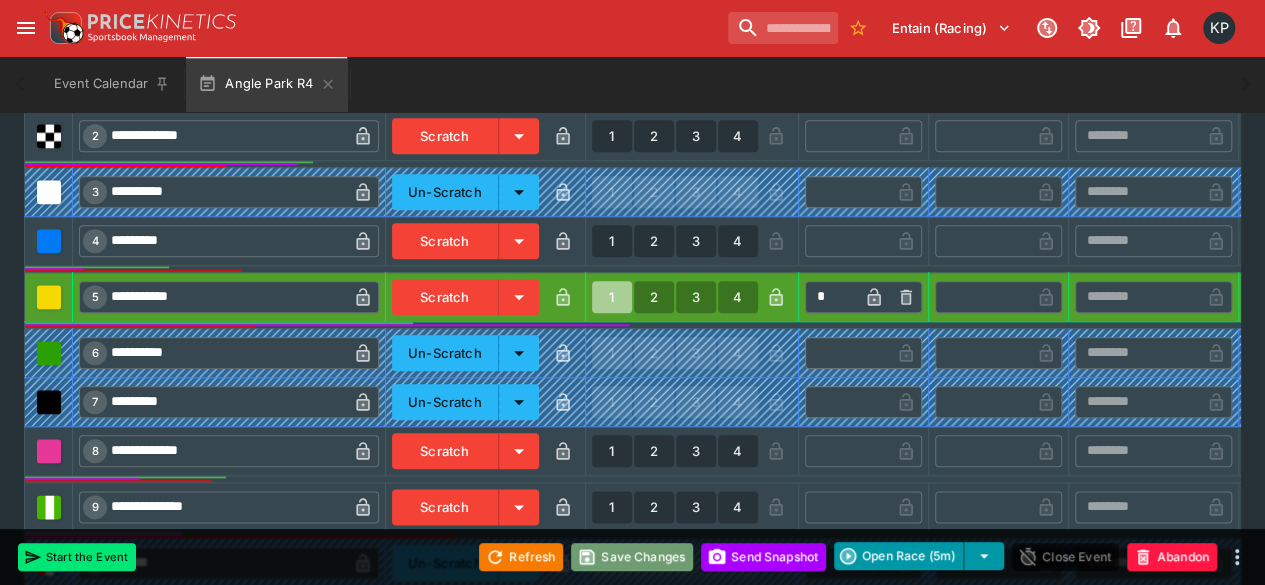 click on "Save Changes" at bounding box center (632, 557) 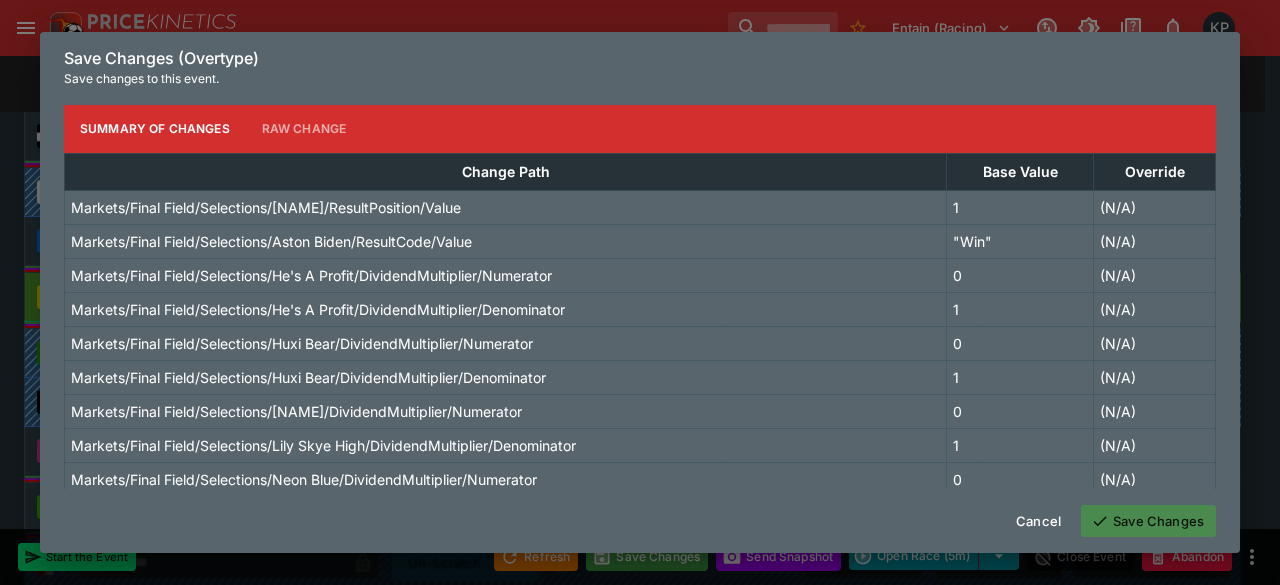 click on "Save Changes" at bounding box center [1148, 521] 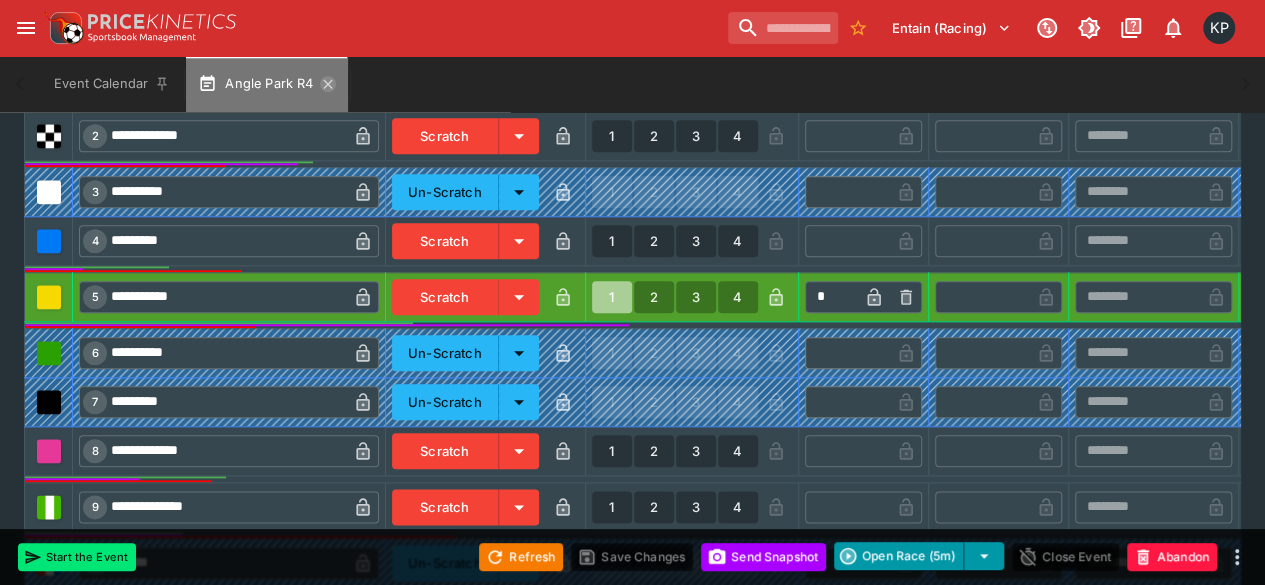 click 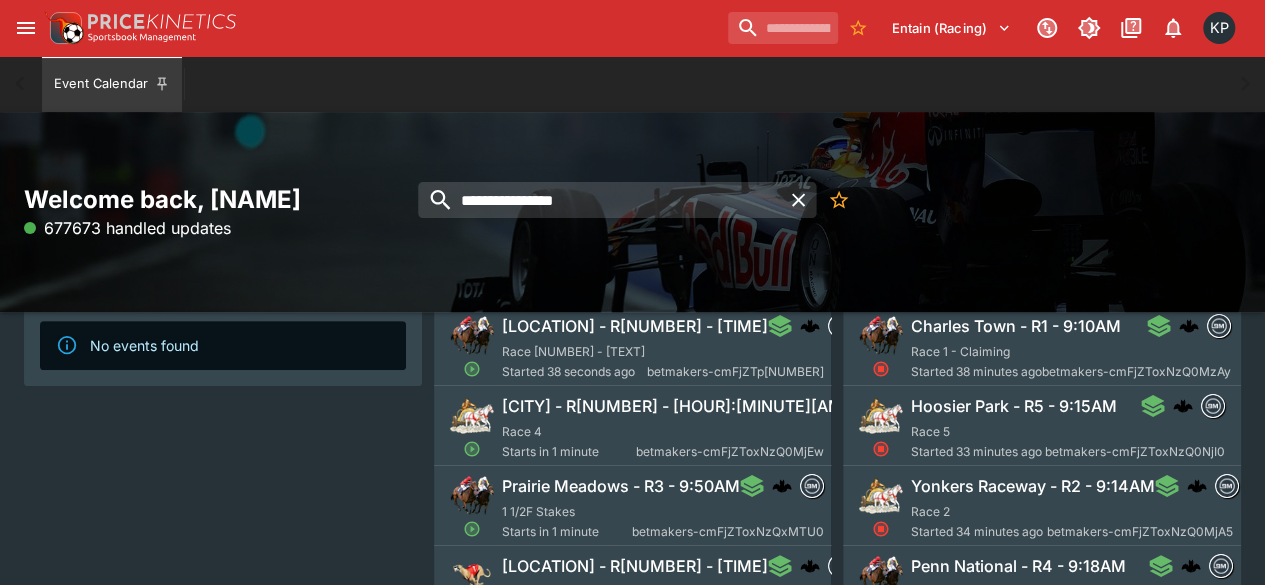 scroll, scrollTop: 164, scrollLeft: 0, axis: vertical 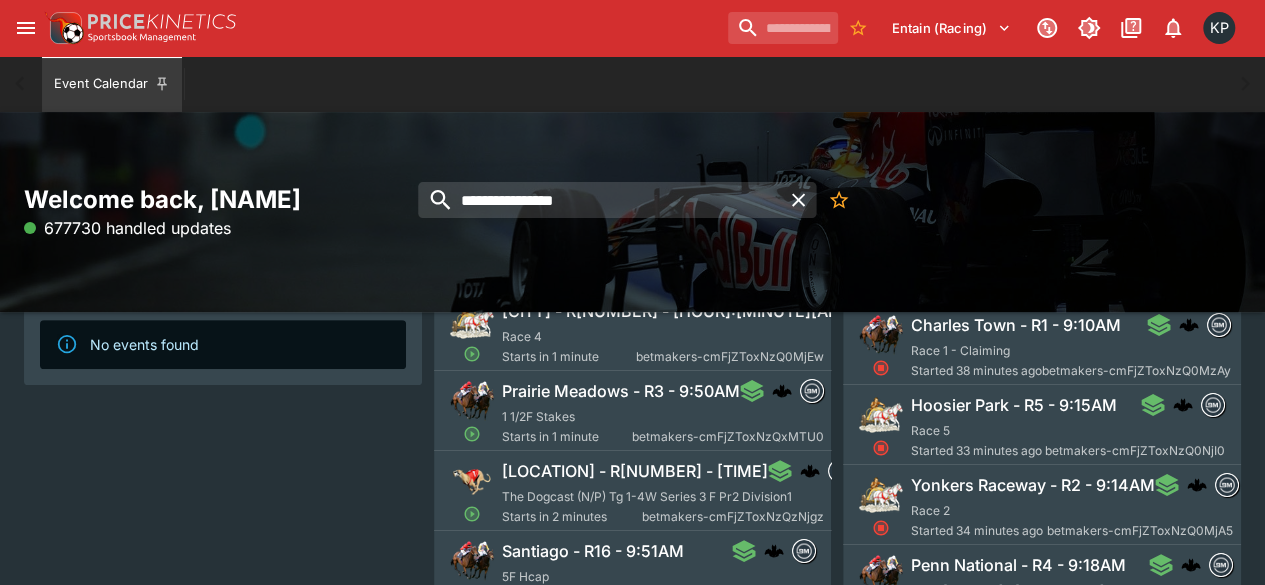 click on "Angle Park - R5 - 9:51AM" at bounding box center [635, 471] 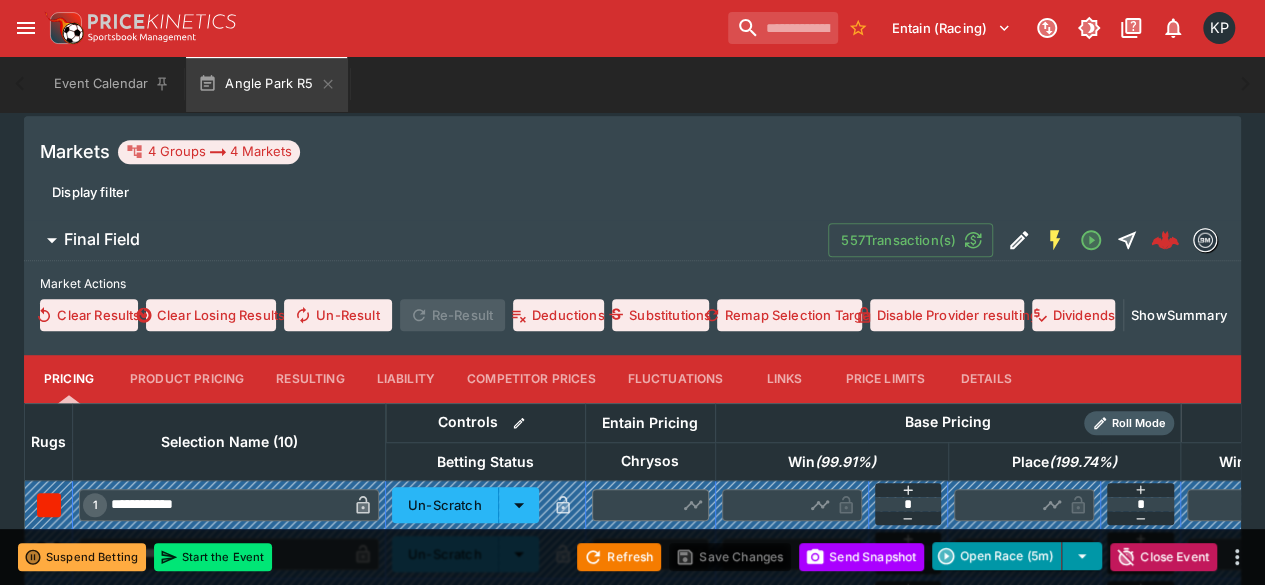 scroll, scrollTop: 531, scrollLeft: 0, axis: vertical 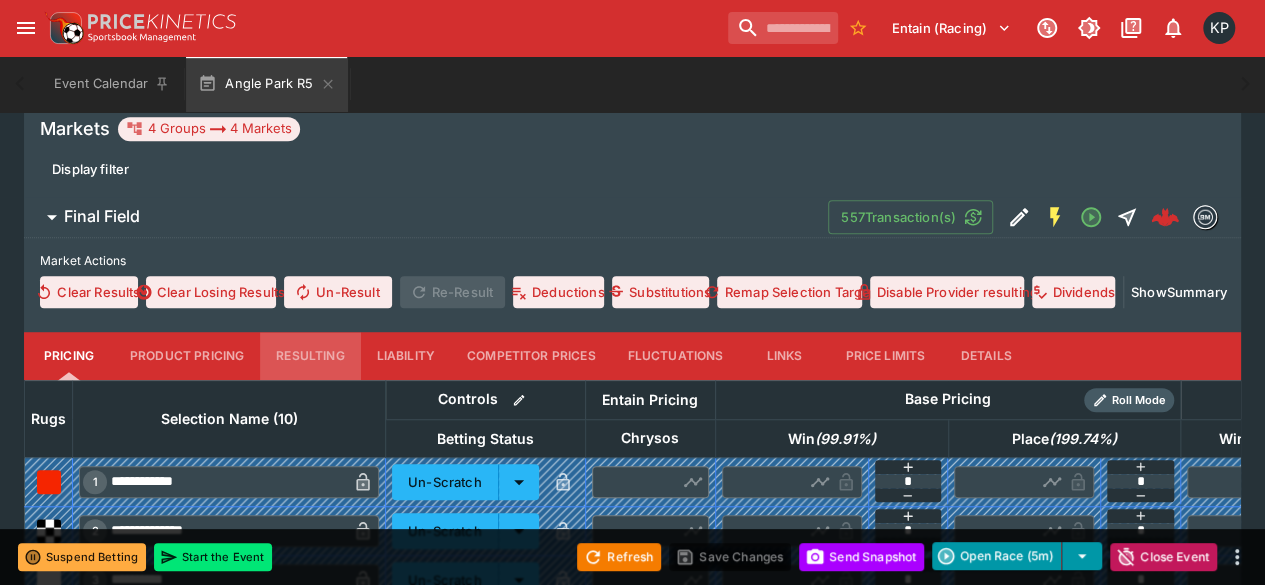 click on "Resulting" at bounding box center (310, 356) 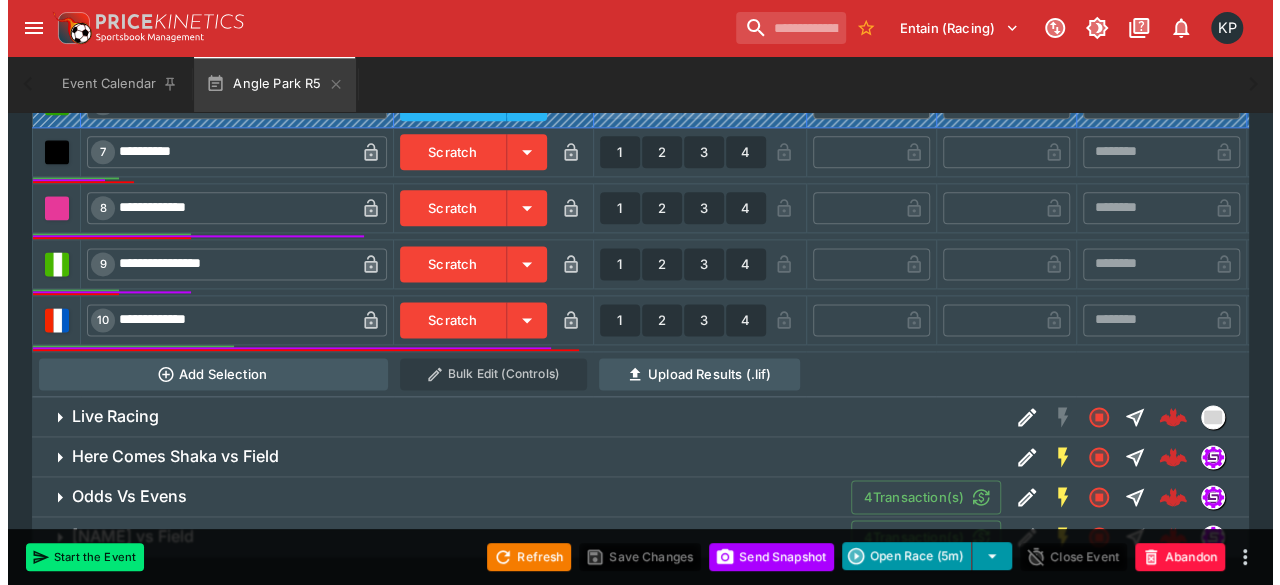 scroll, scrollTop: 1186, scrollLeft: 0, axis: vertical 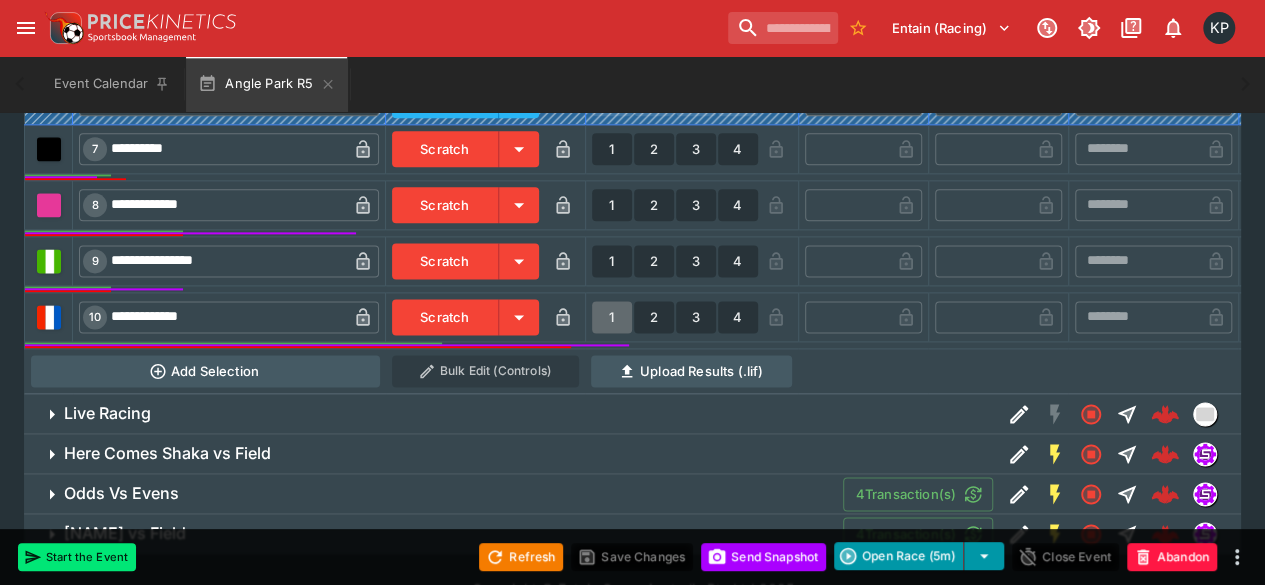 click on "1" at bounding box center [612, 317] 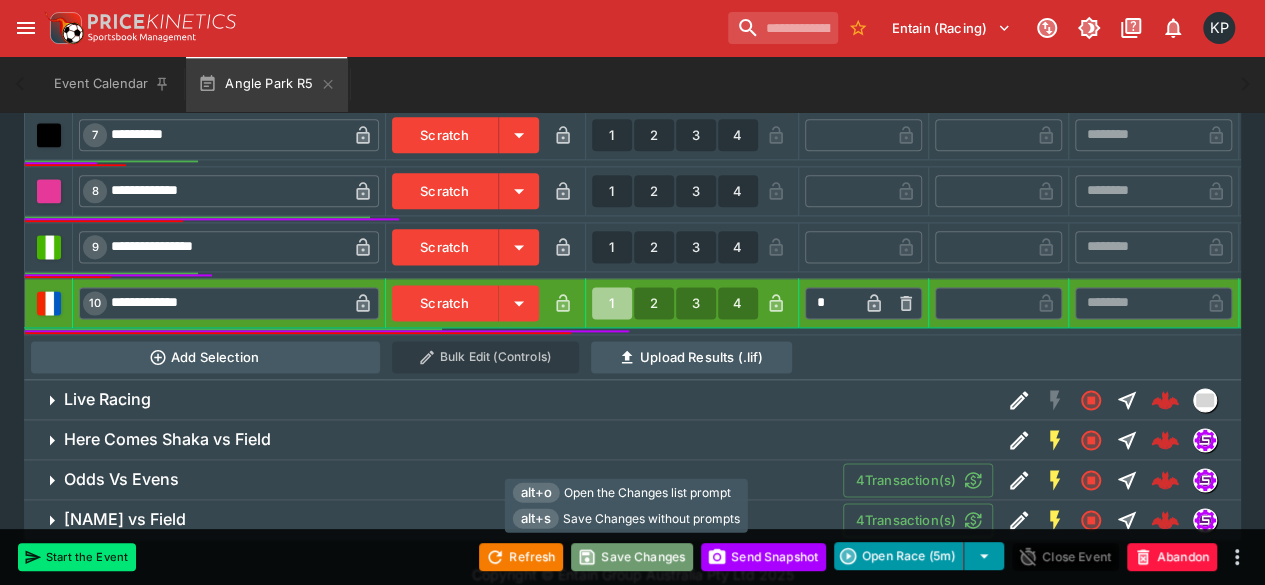 click on "Save Changes" at bounding box center [632, 557] 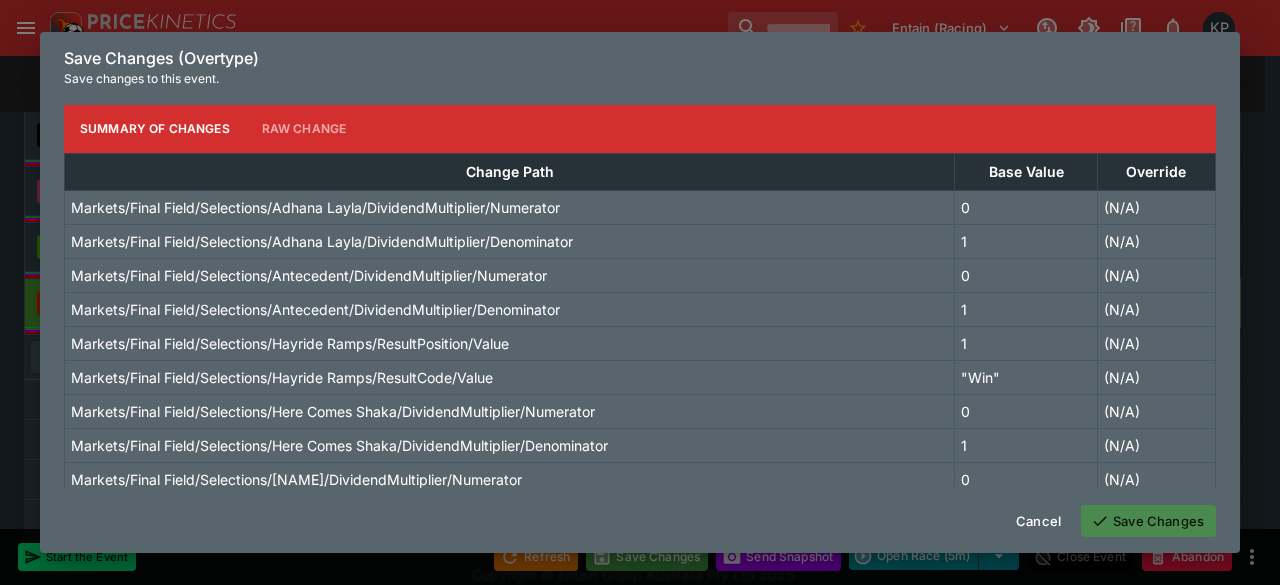 click on "Save Changes" at bounding box center [1148, 521] 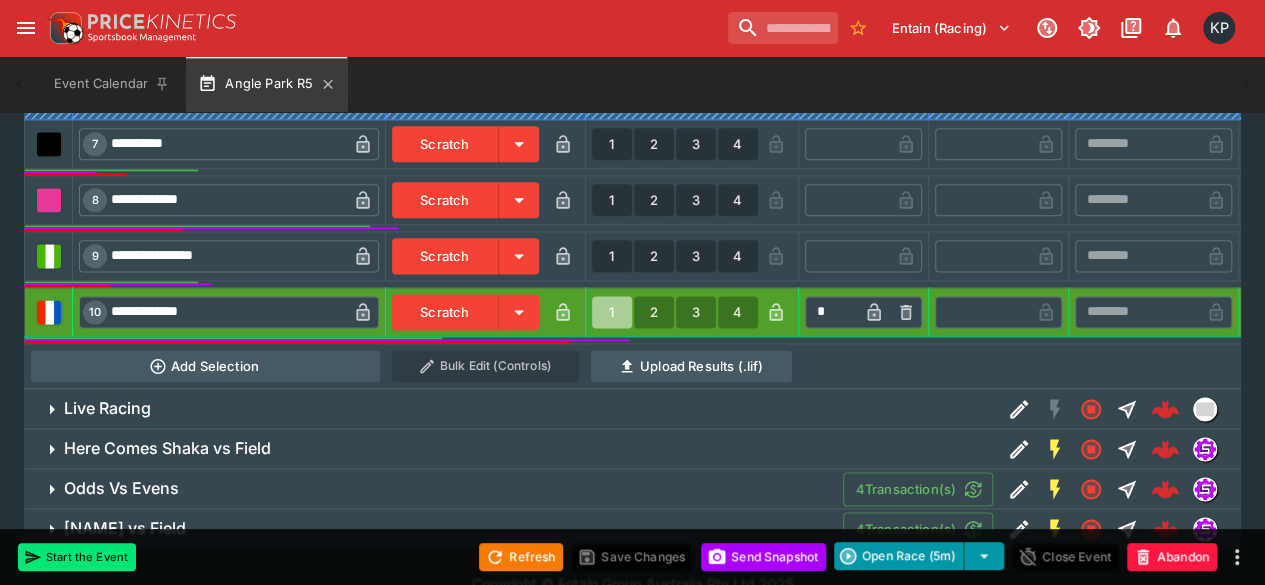 scroll, scrollTop: 1186, scrollLeft: 0, axis: vertical 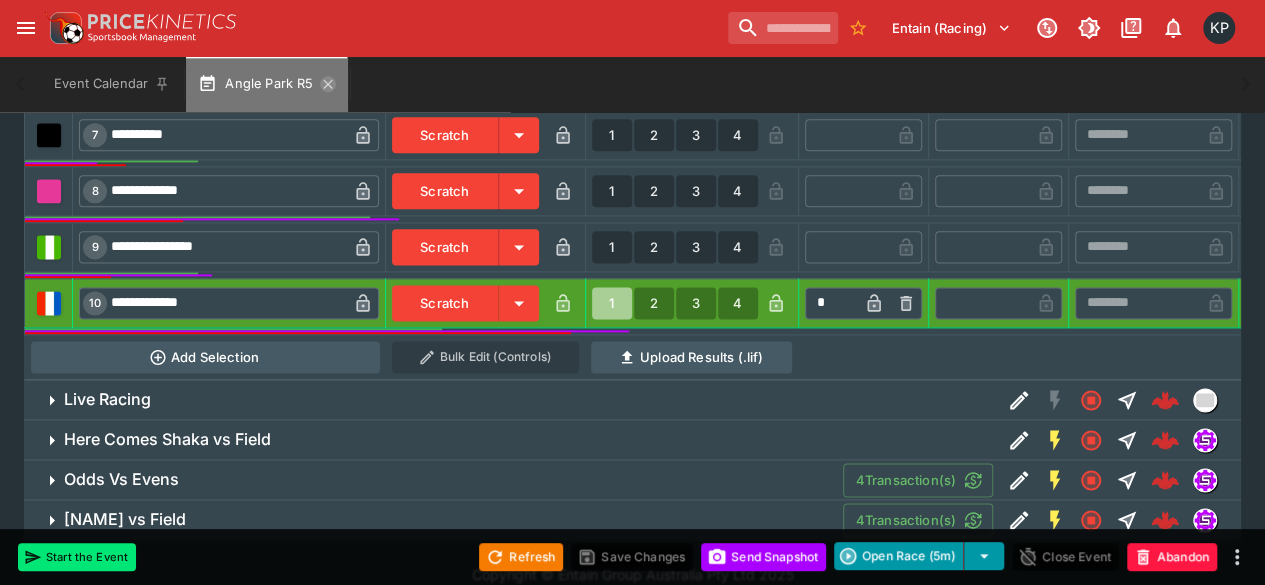 click 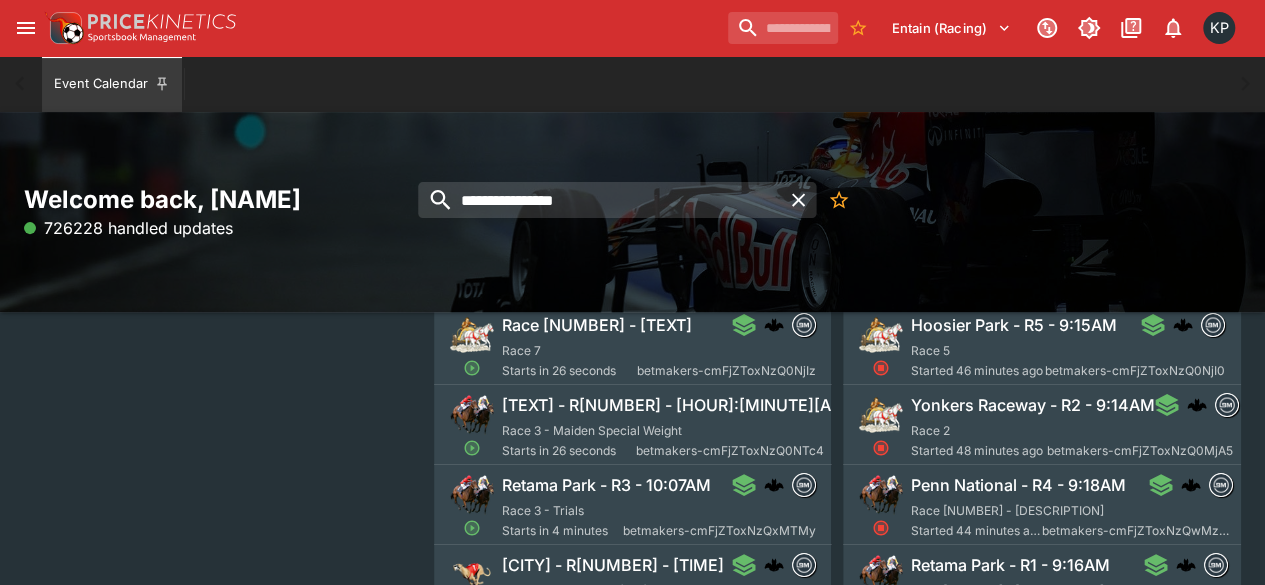scroll, scrollTop: 251, scrollLeft: 0, axis: vertical 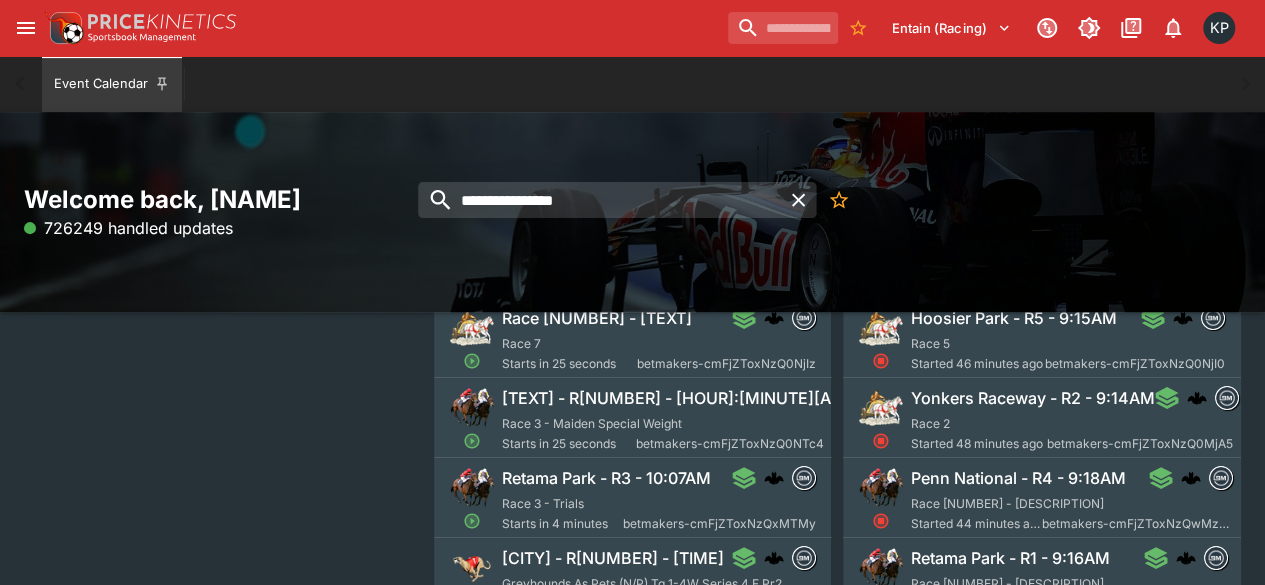 click on "Del Mar - R3 - 10:02AM Race 3 - Maiden Special Weight Starts in 25 seconds betmakers-cmFjZToxNzQ0NTc4" at bounding box center [663, 420] 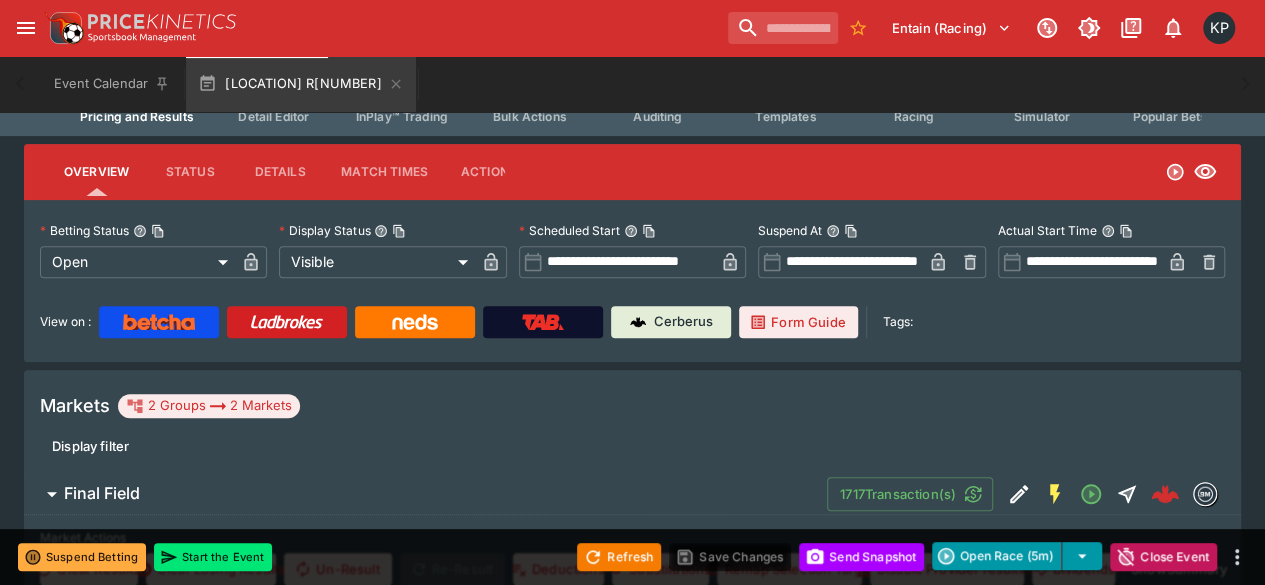 scroll, scrollTop: 0, scrollLeft: 0, axis: both 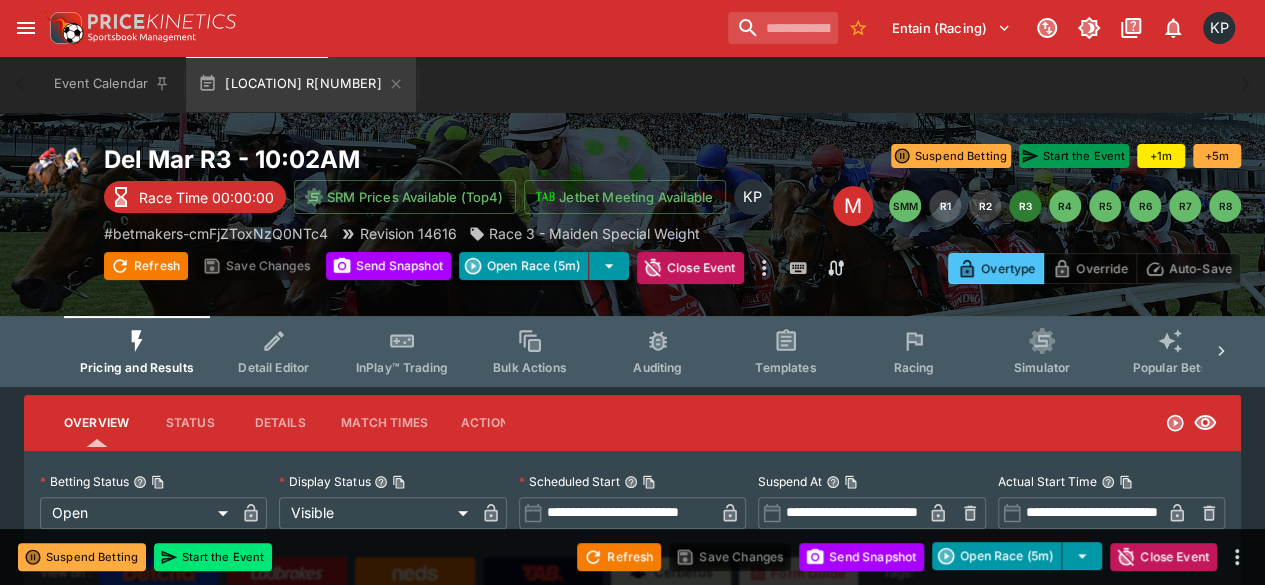 click on "Start the Event" at bounding box center (1074, 156) 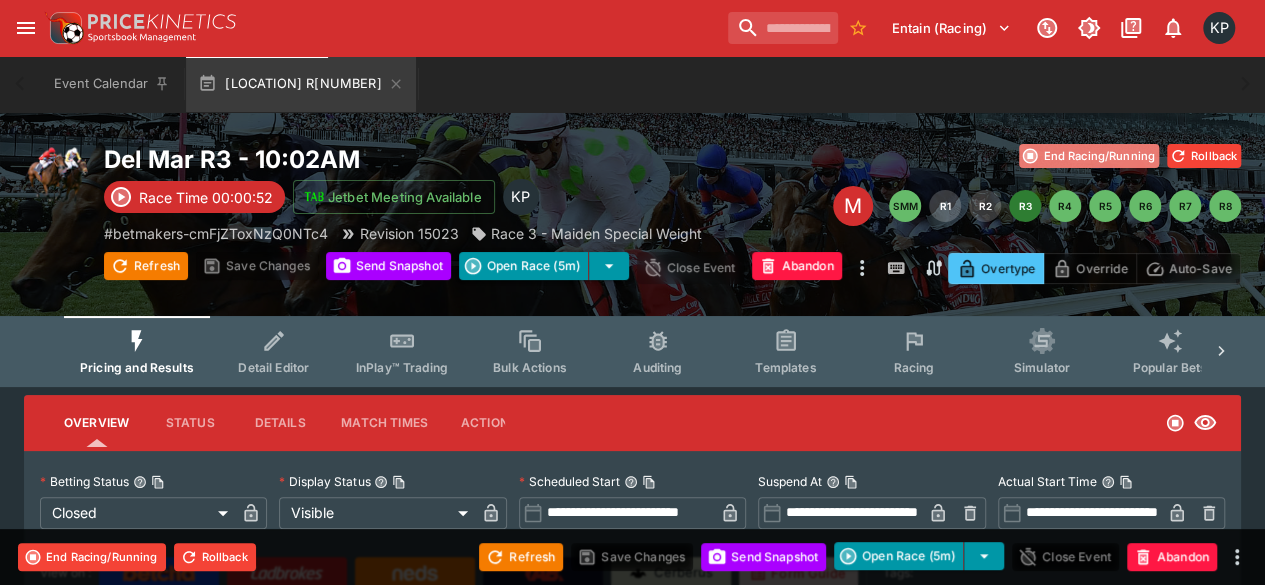 click 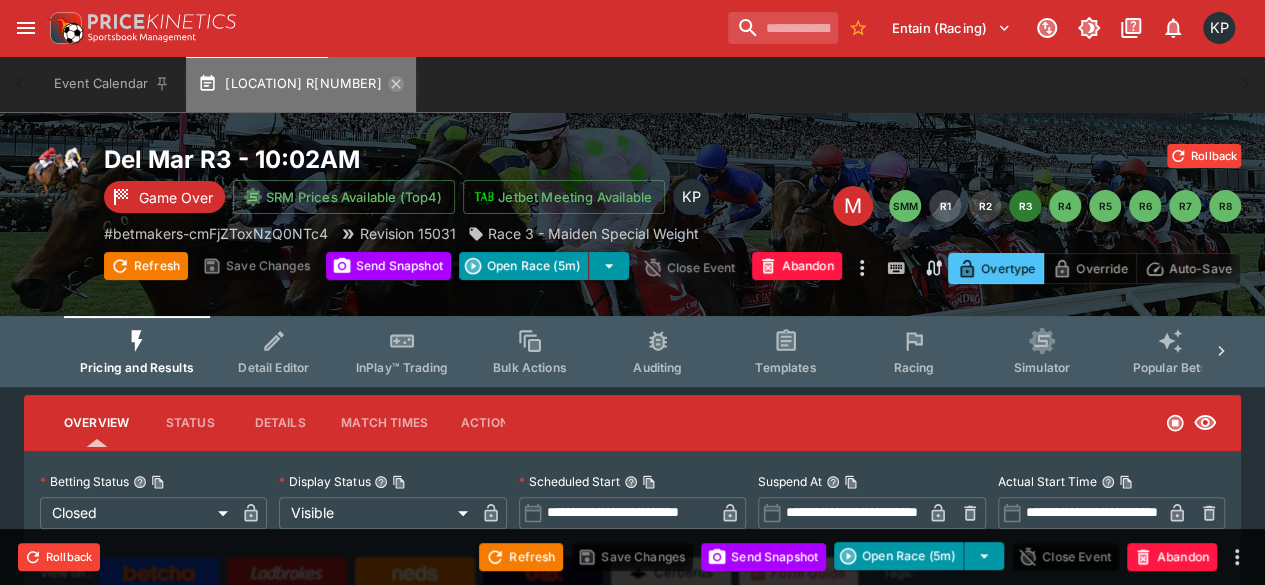 click 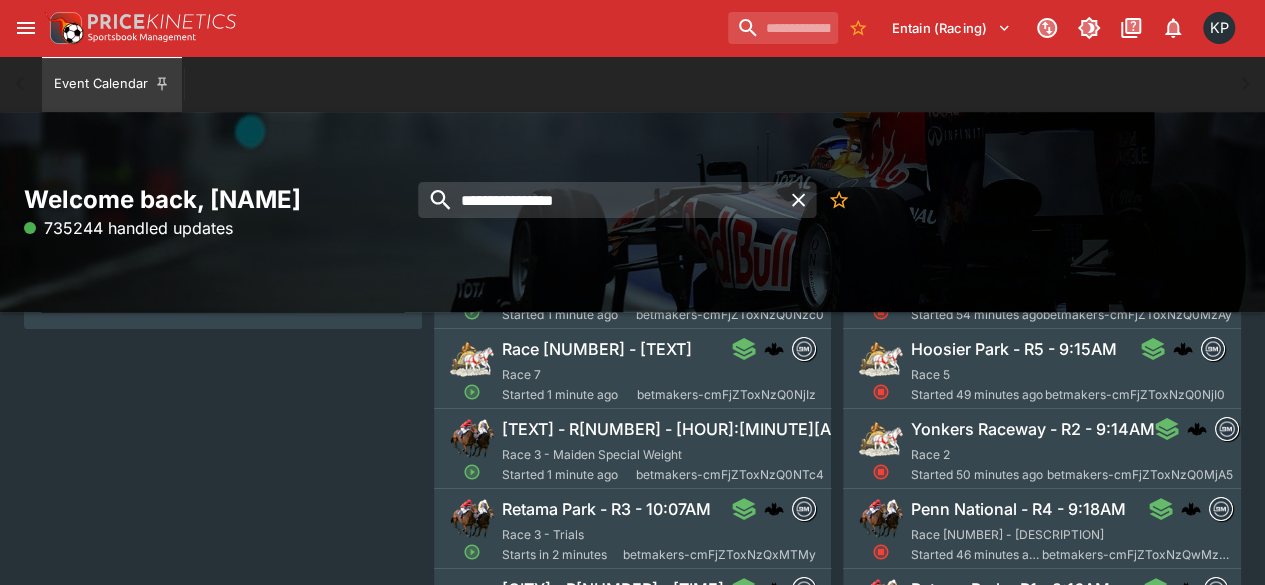 scroll, scrollTop: 258, scrollLeft: 0, axis: vertical 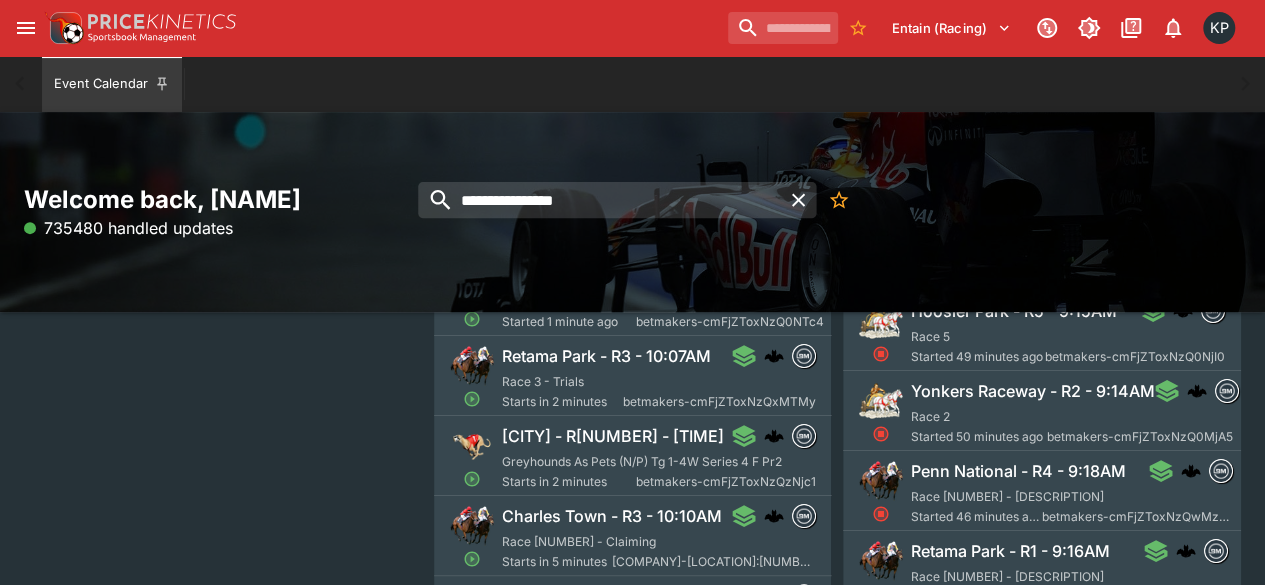 click on "Angle Park - R6 - 10:07AM Greyhounds As Pets (N/P) Tg 1-4W Series 4 F Pr2 Starts in 2 minutes betmakers-cmFjZToxNzQzNjc1" at bounding box center [659, 458] 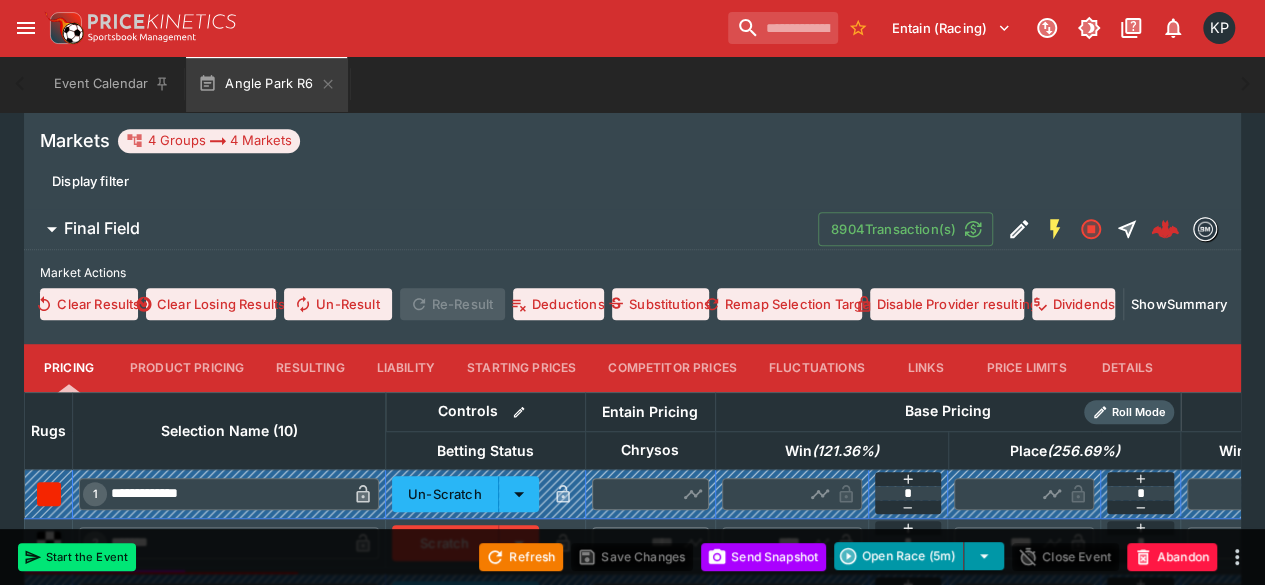 scroll, scrollTop: 520, scrollLeft: 0, axis: vertical 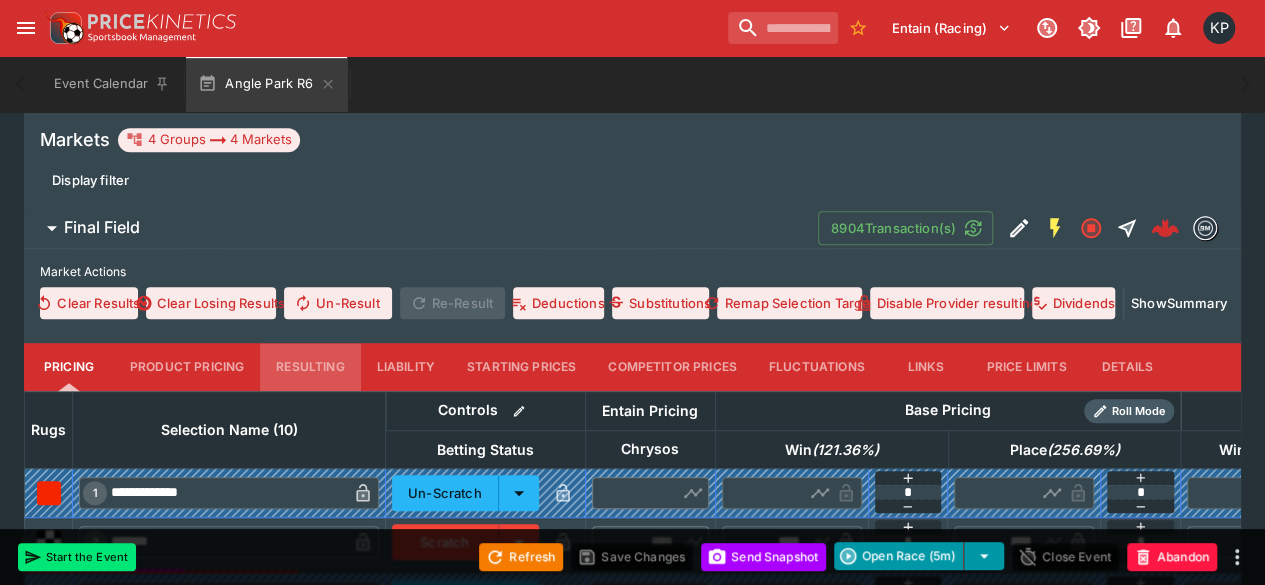 click on "Resulting" at bounding box center (310, 367) 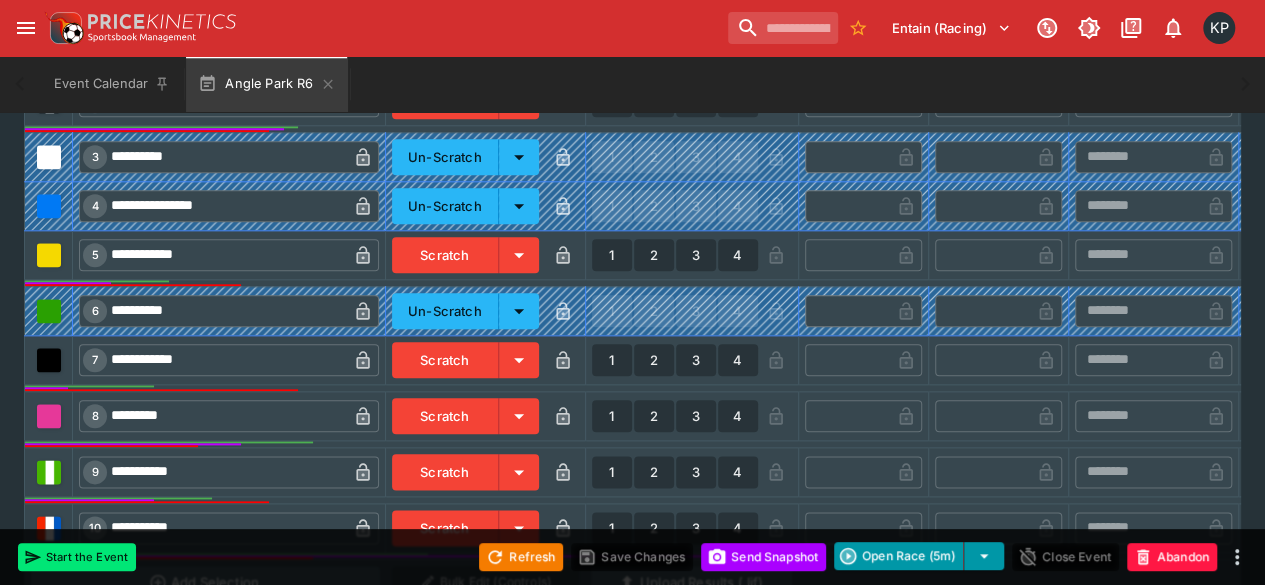 scroll, scrollTop: 977, scrollLeft: 0, axis: vertical 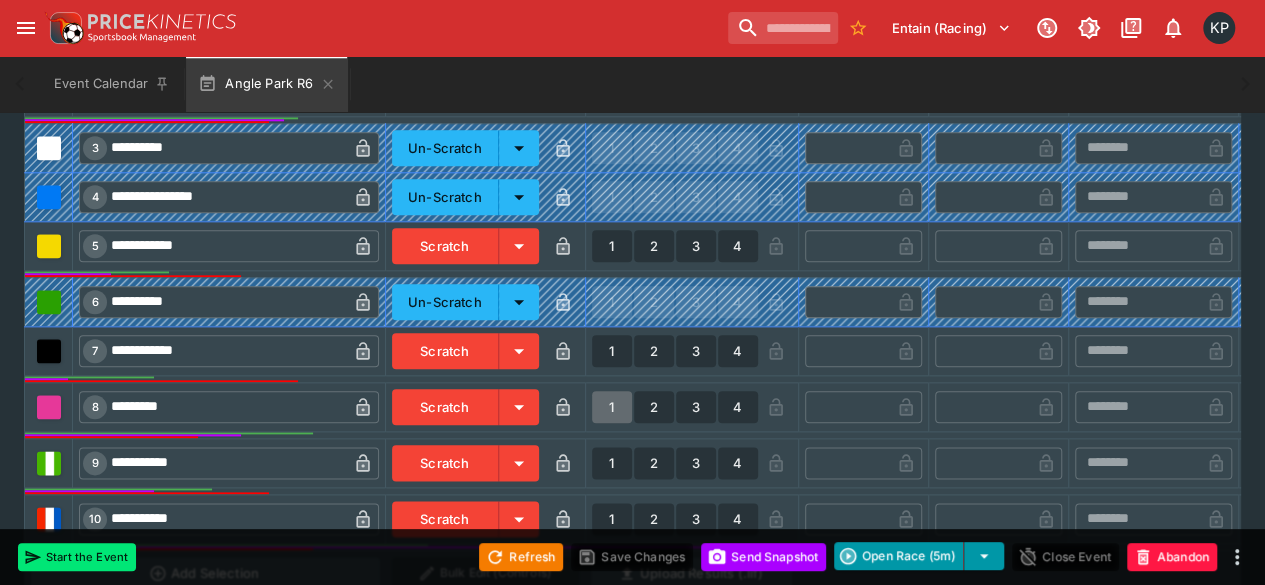 click on "1" at bounding box center [612, 407] 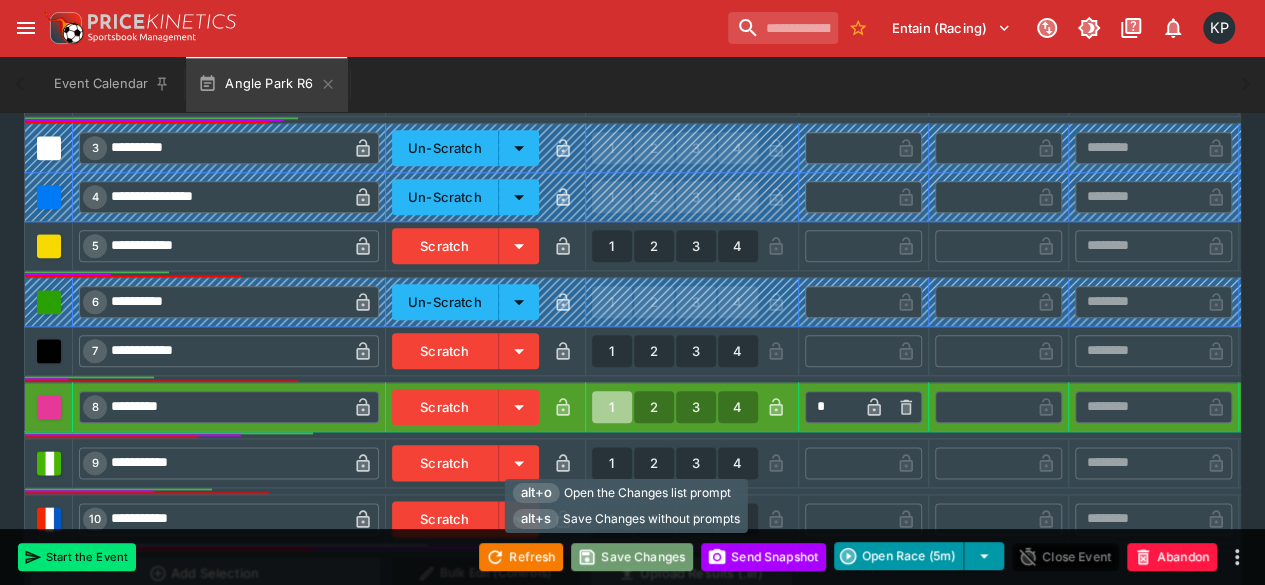 click on "Save Changes" at bounding box center [632, 557] 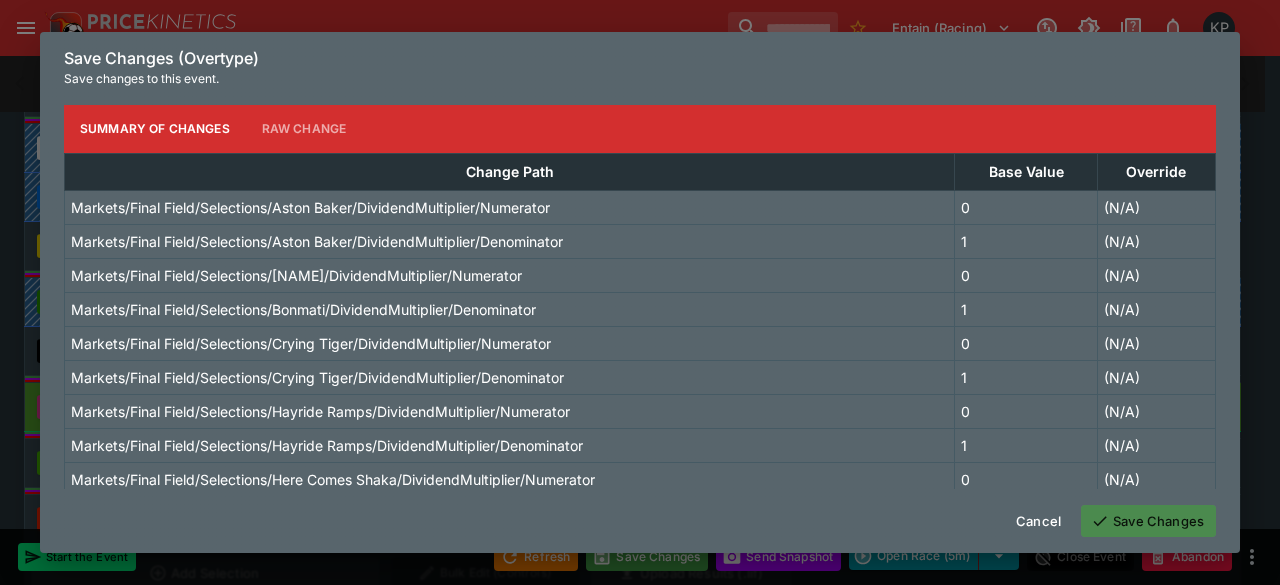 click on "Save Changes" at bounding box center (1148, 521) 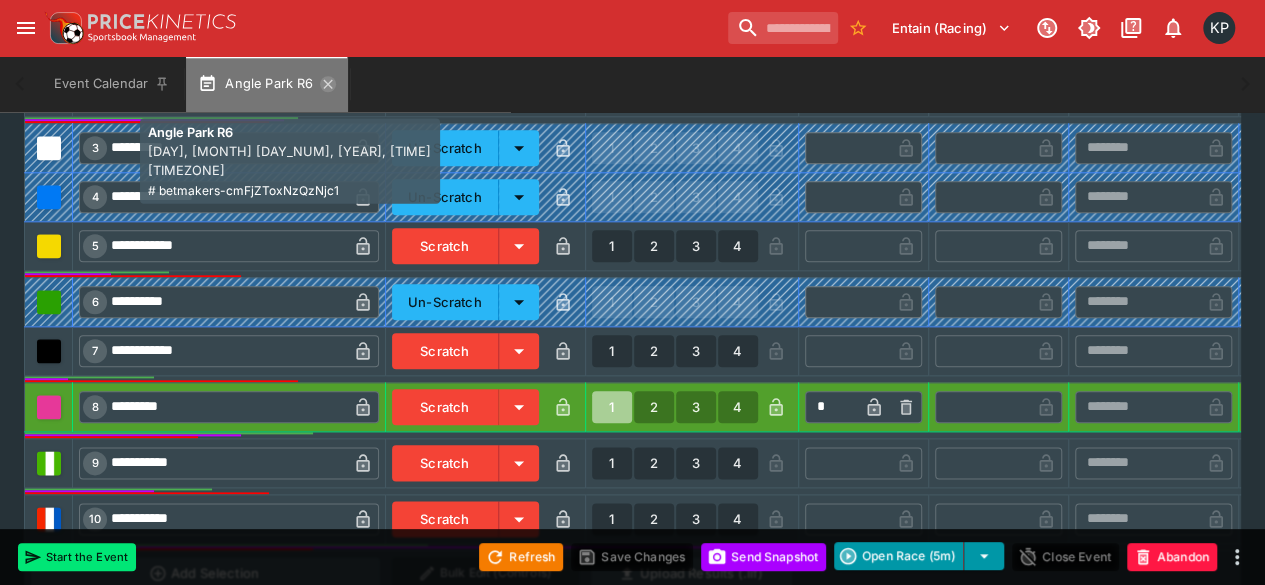 click 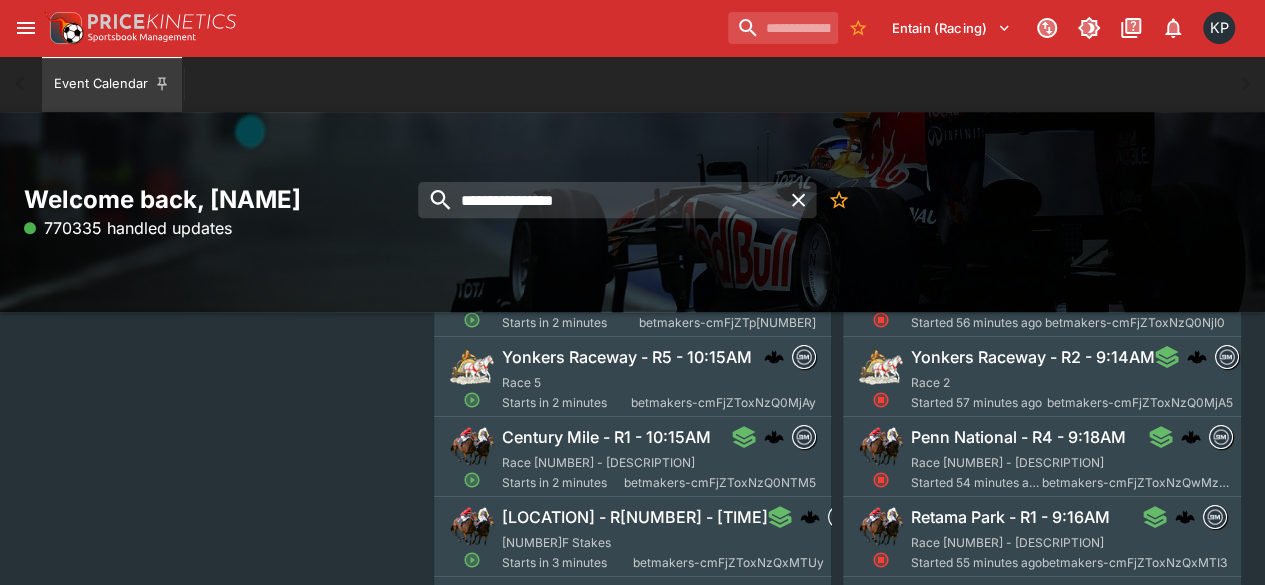 scroll, scrollTop: 0, scrollLeft: 0, axis: both 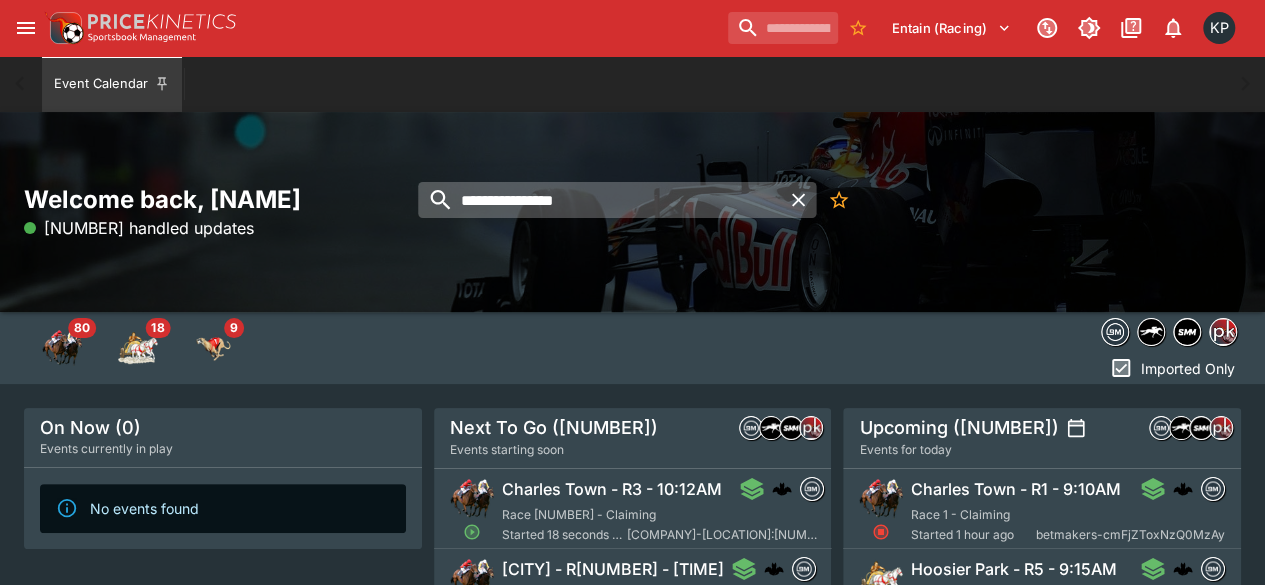 click on "**********" at bounding box center (599, 200) 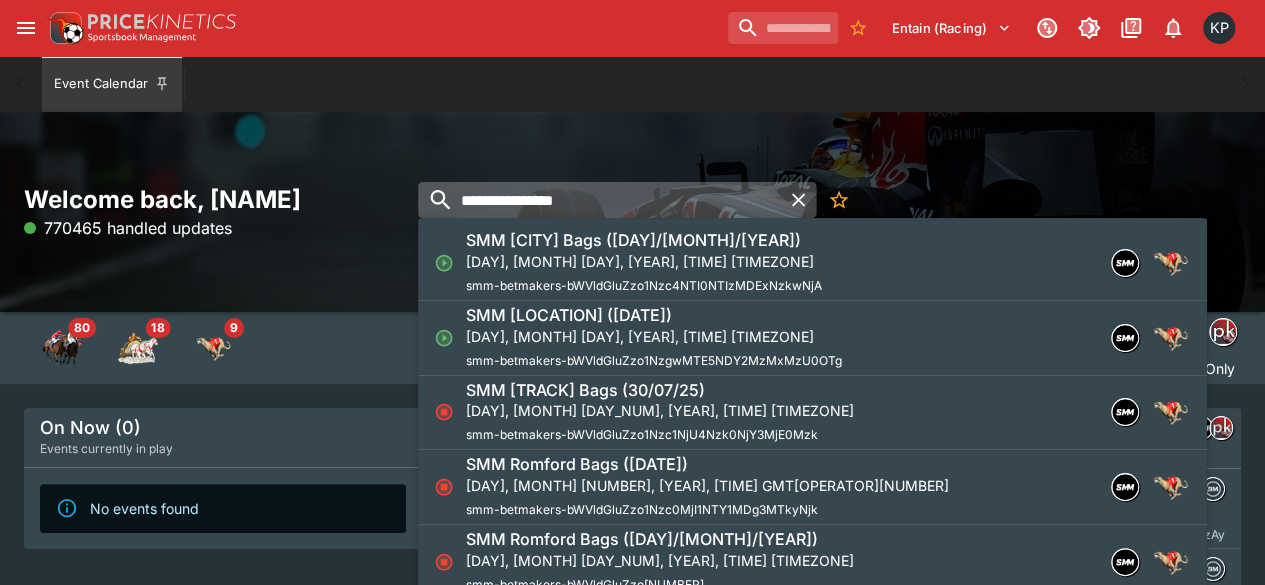 drag, startPoint x: 639, startPoint y: 217, endPoint x: 449, endPoint y: 213, distance: 190.0421 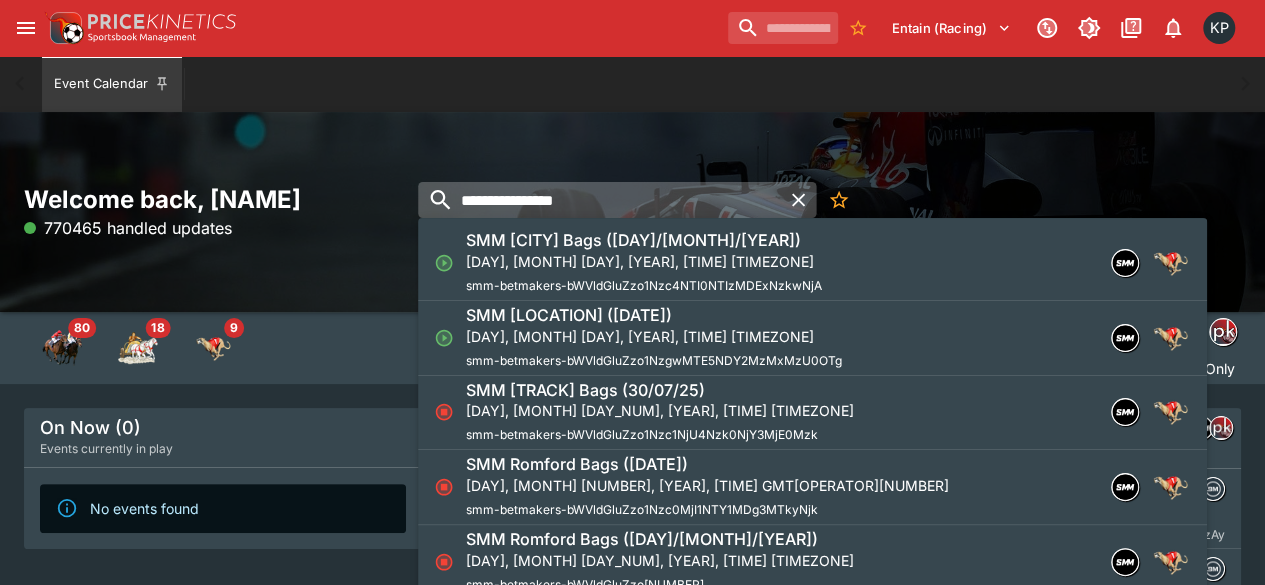 click on "**********" at bounding box center (599, 200) 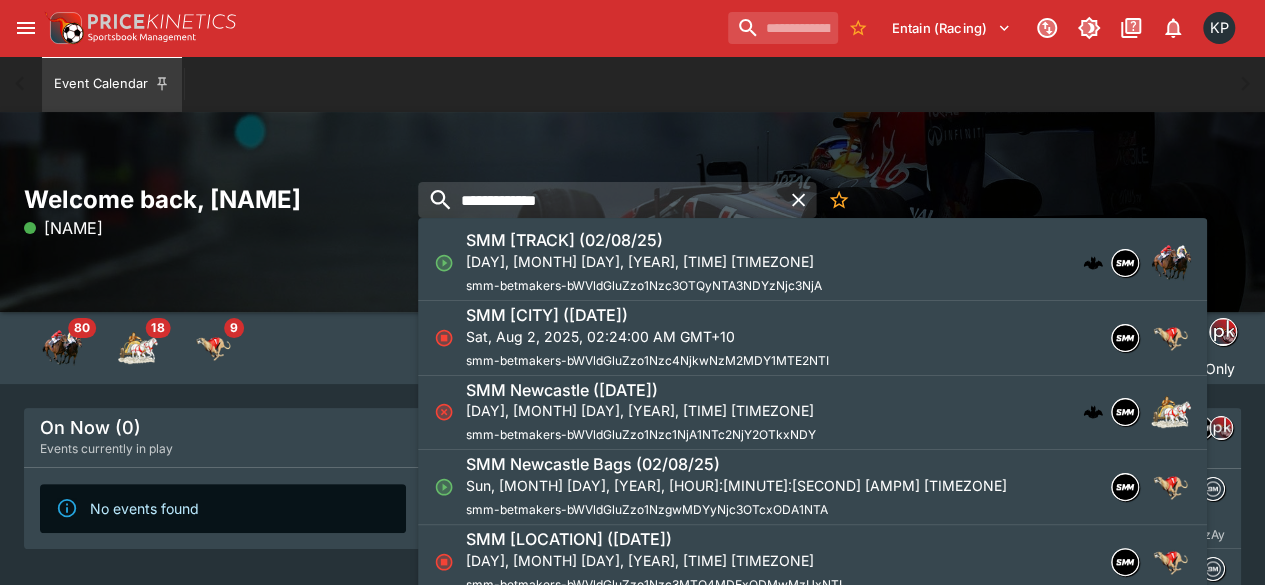 click on "smm-betmakers-bWVldGluZzo1Nzc3OTQyNTA3NDYzNjc3NjA" at bounding box center [644, 285] 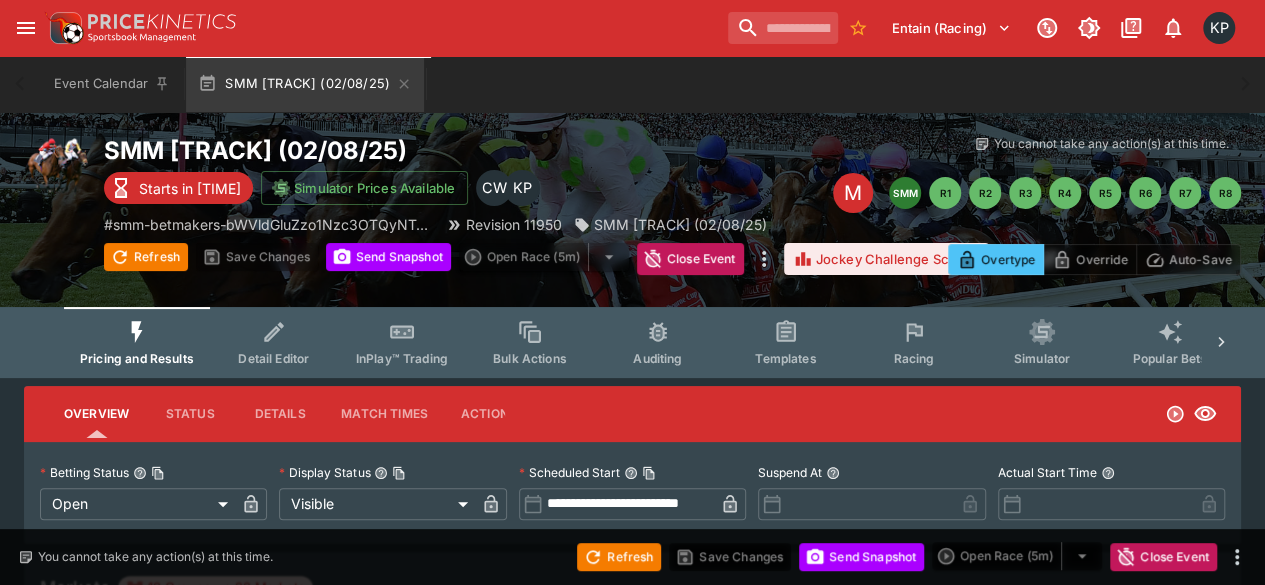 scroll, scrollTop: 6, scrollLeft: 0, axis: vertical 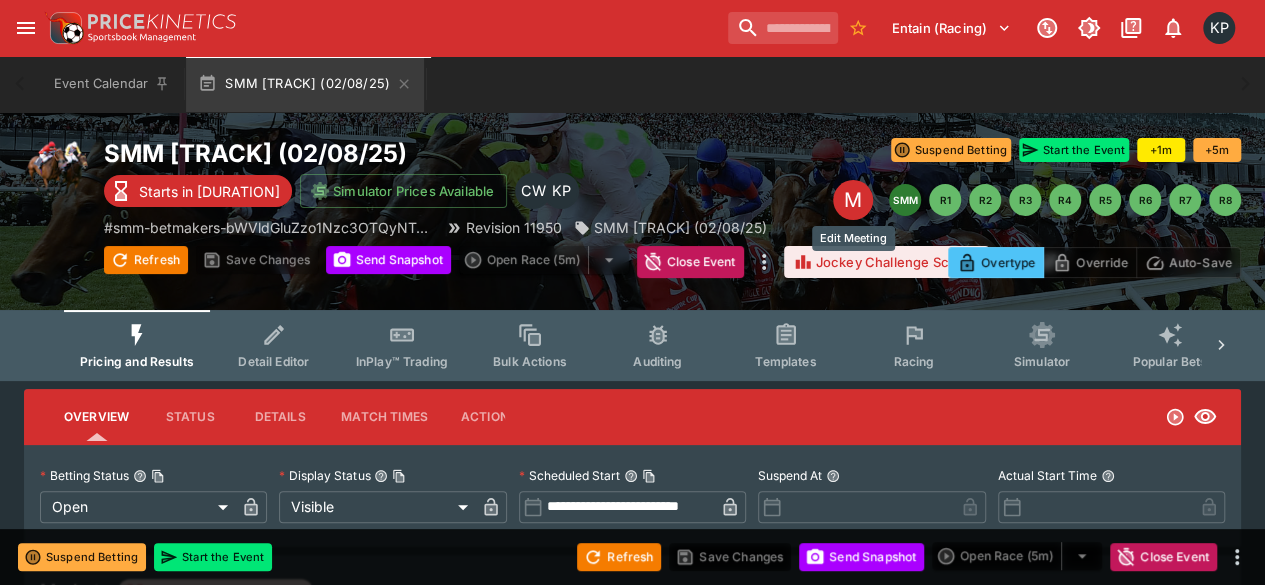 click on "M" at bounding box center [853, 200] 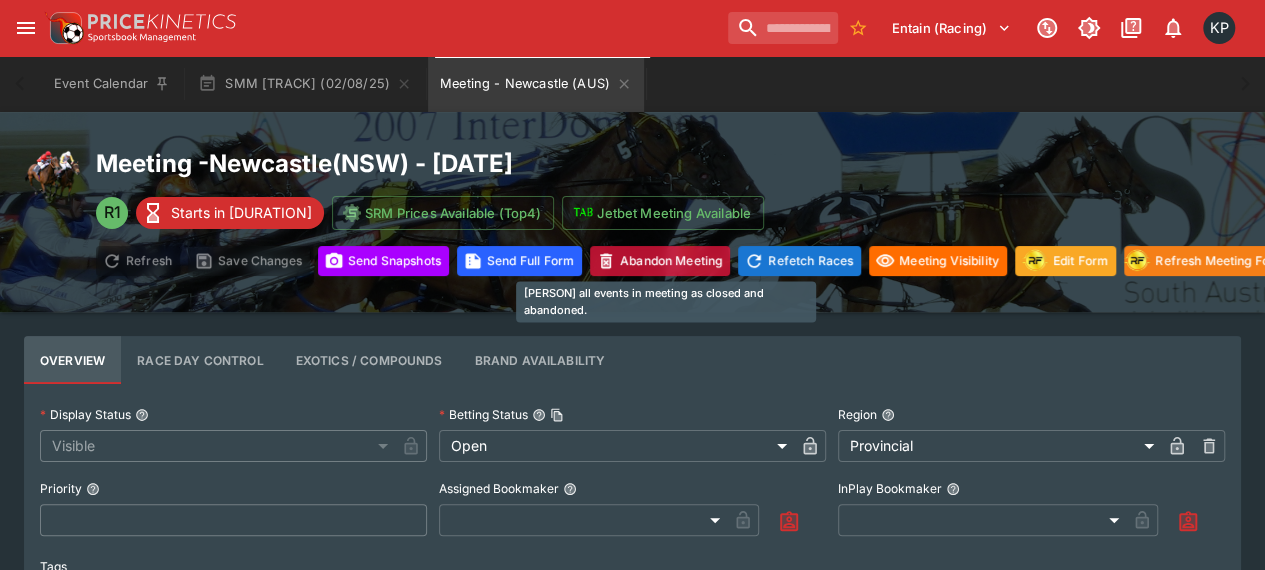 click on "Abandon Meeting" at bounding box center [660, 261] 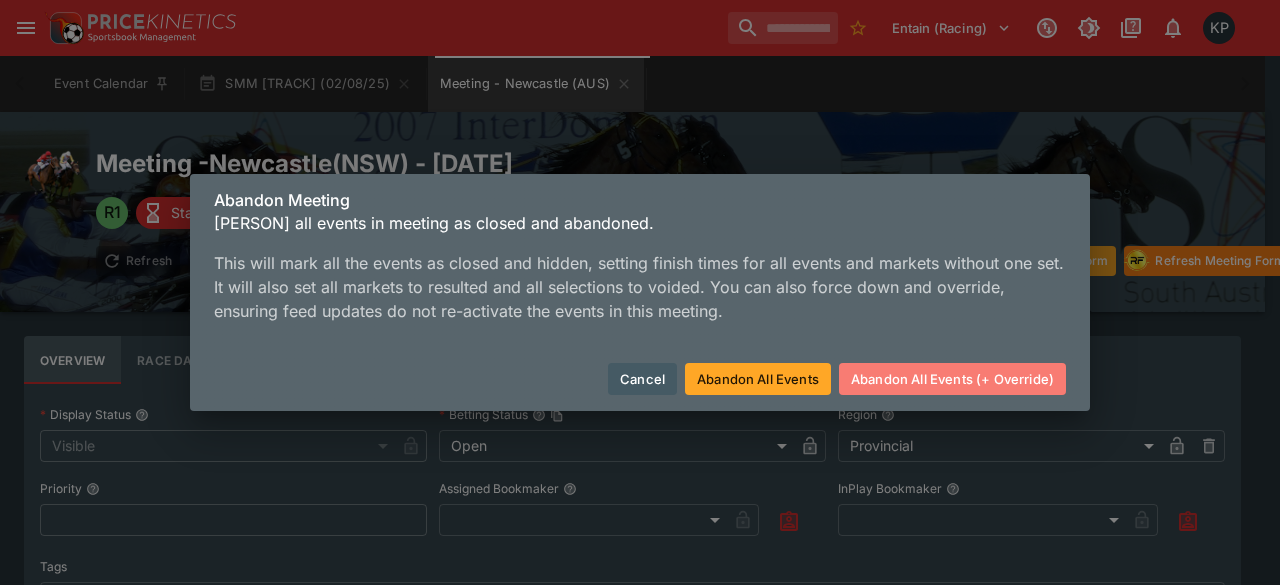 click on "Abandon All Events (+ Override)" at bounding box center [952, 379] 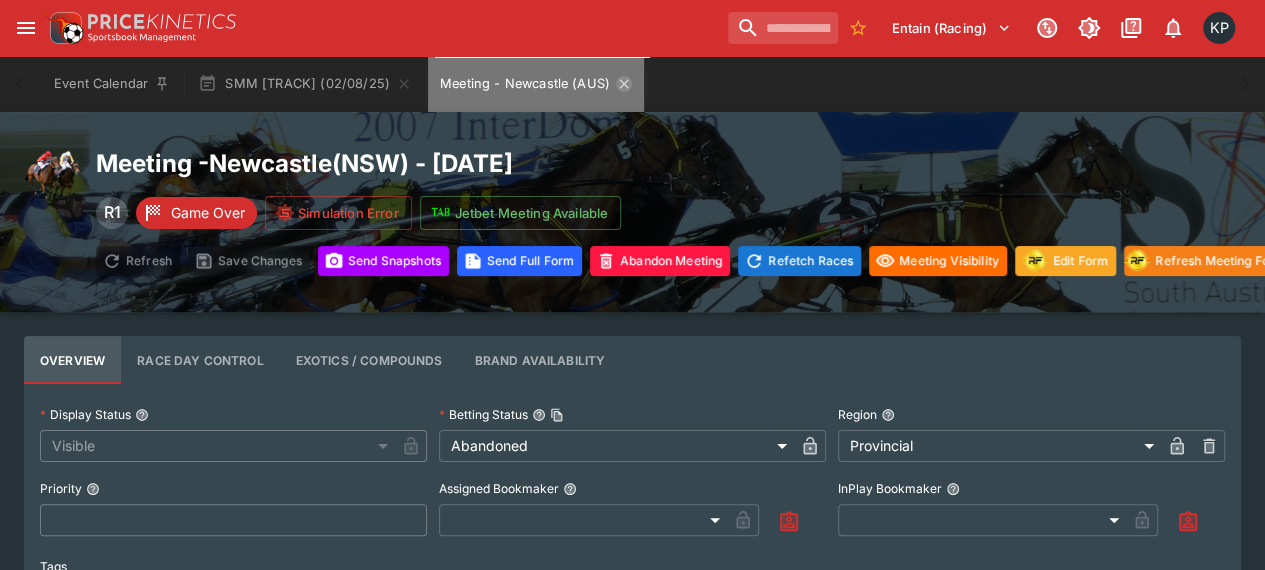 click 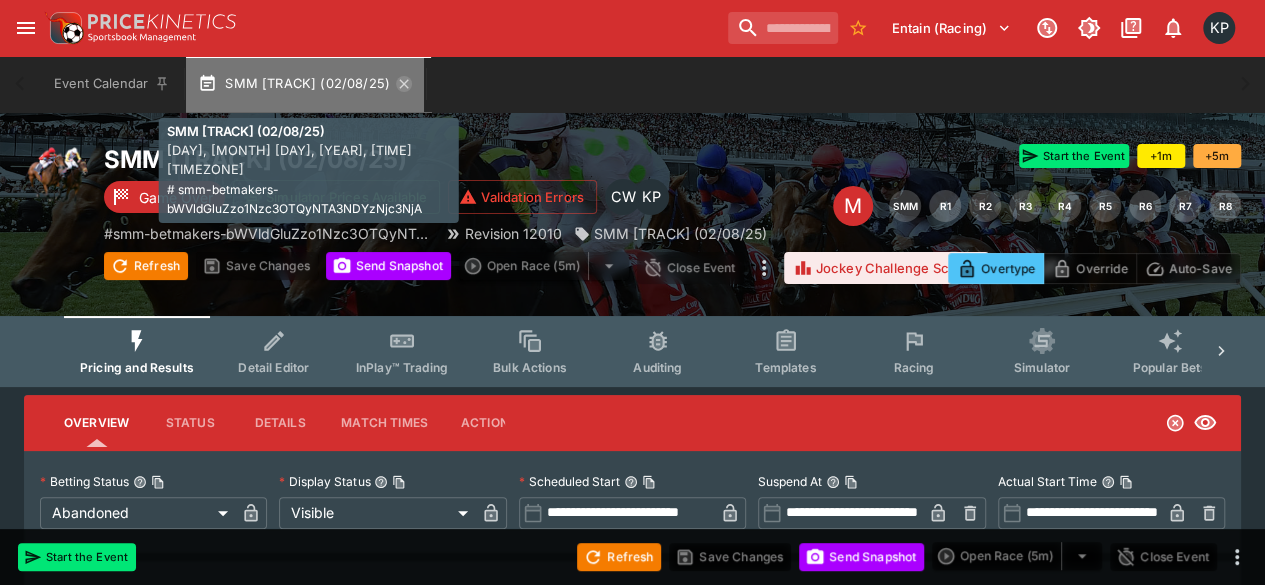 click 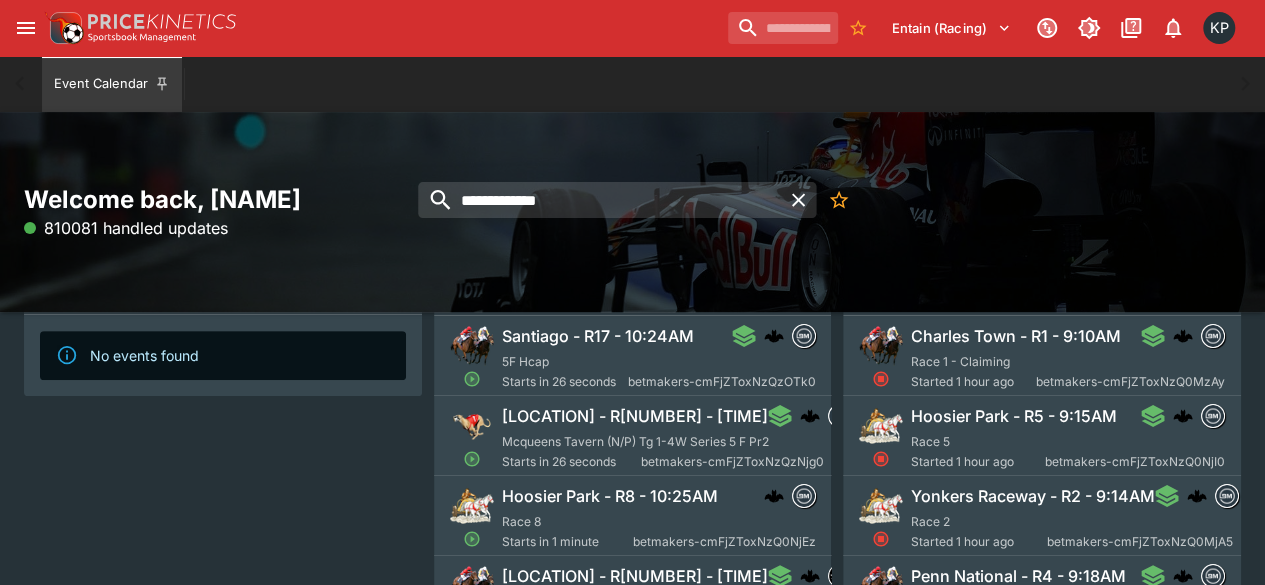 click on "Mcqueens Tavern (N/P) Tg 1-4W Series 5 F Pr2" at bounding box center (635, 441) 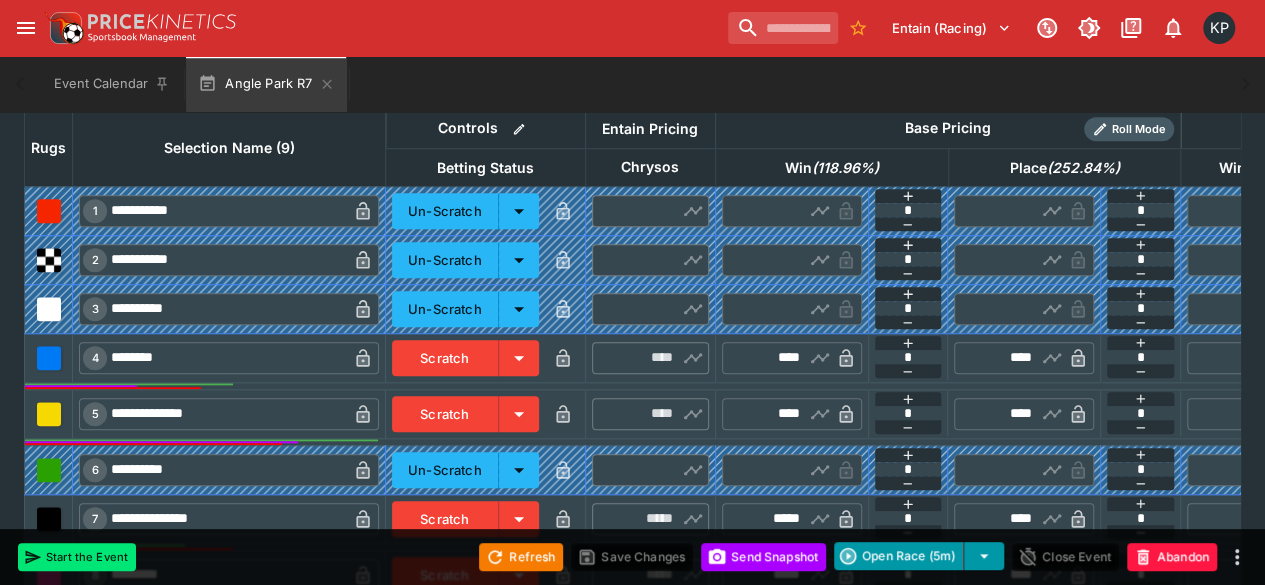 scroll, scrollTop: 806, scrollLeft: 0, axis: vertical 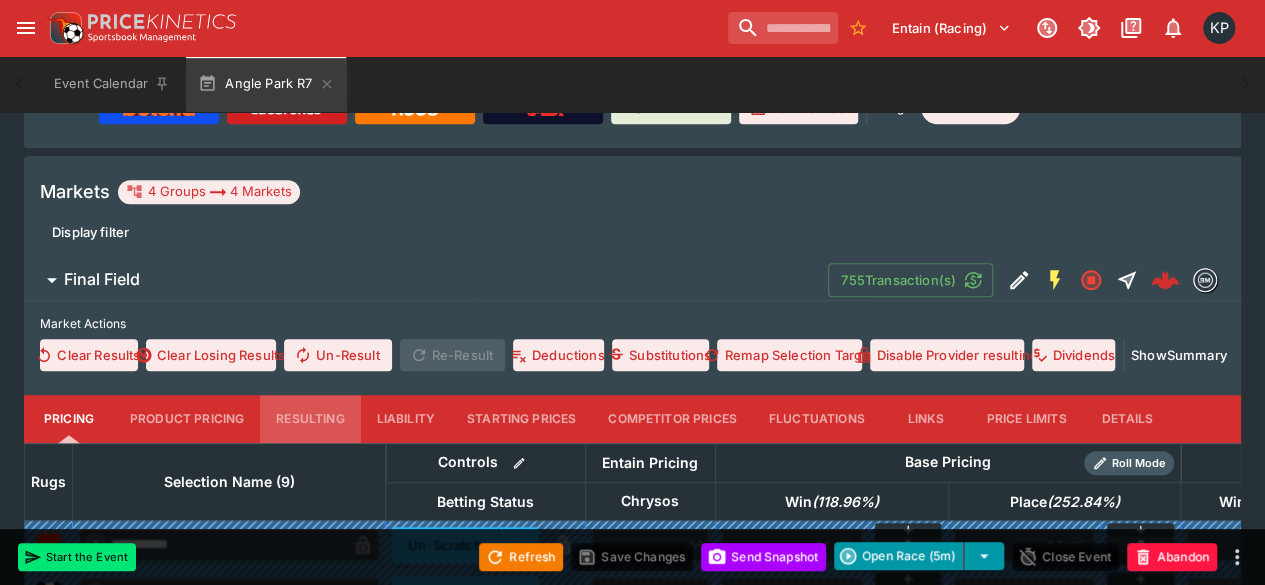 click on "Resulting" at bounding box center [310, 419] 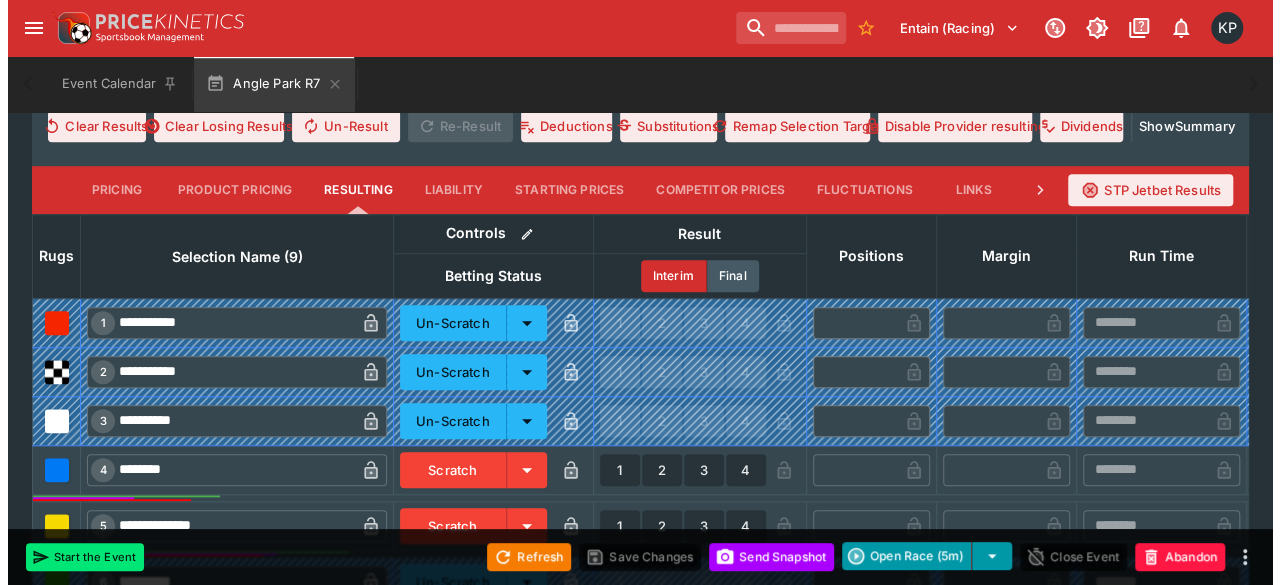 scroll, scrollTop: 1128, scrollLeft: 0, axis: vertical 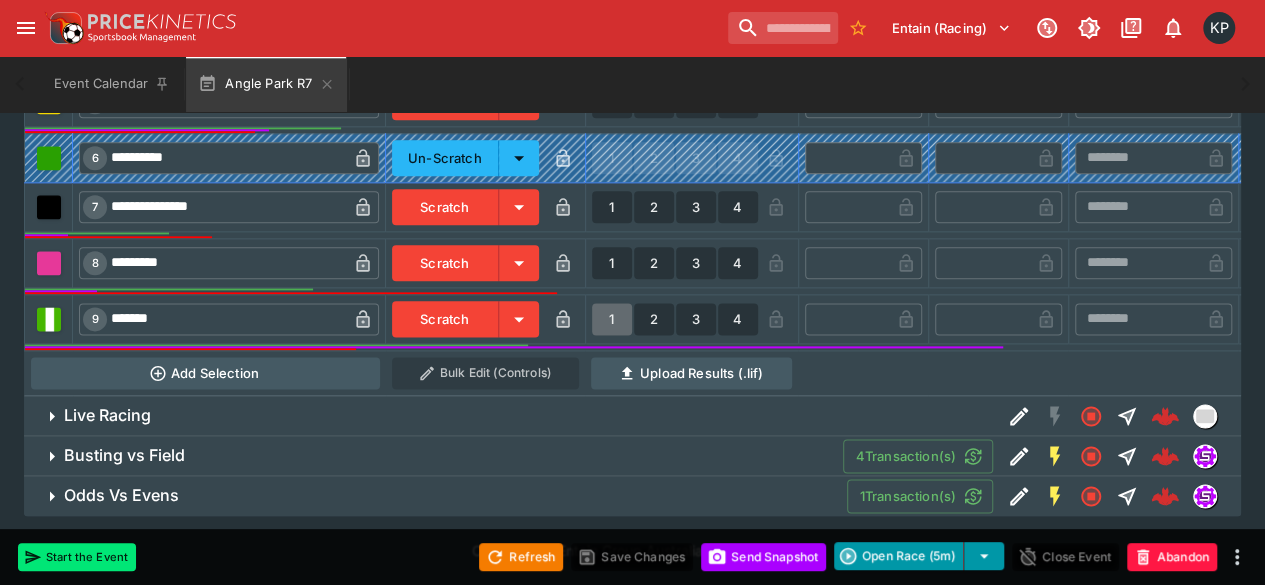 click on "1" at bounding box center [612, 319] 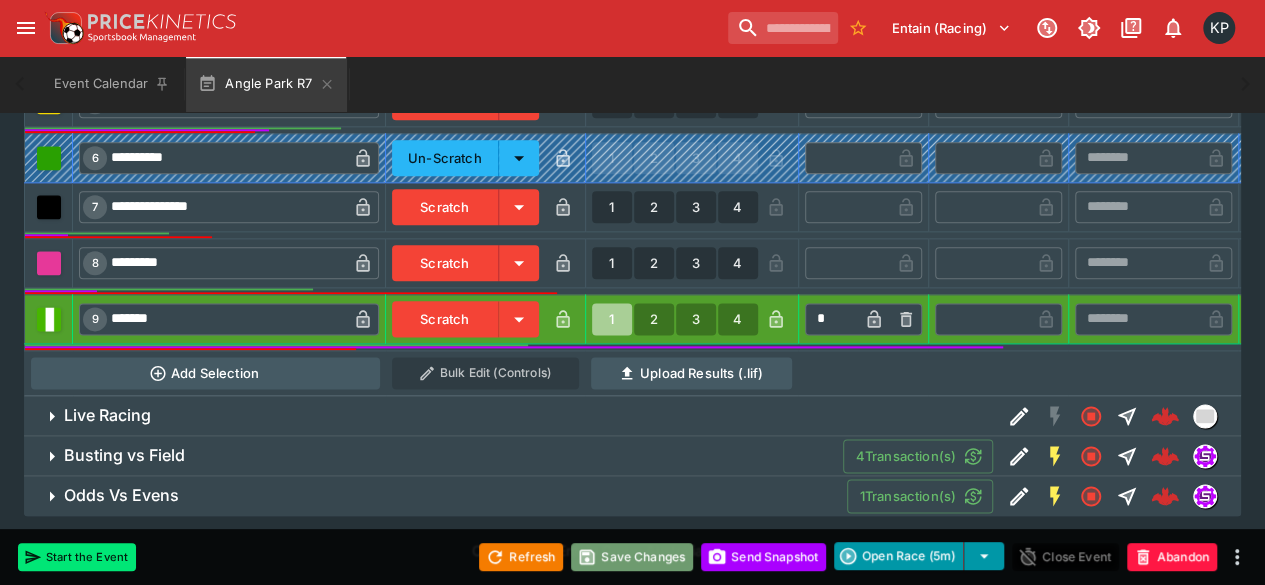 click on "Save Changes" at bounding box center [632, 557] 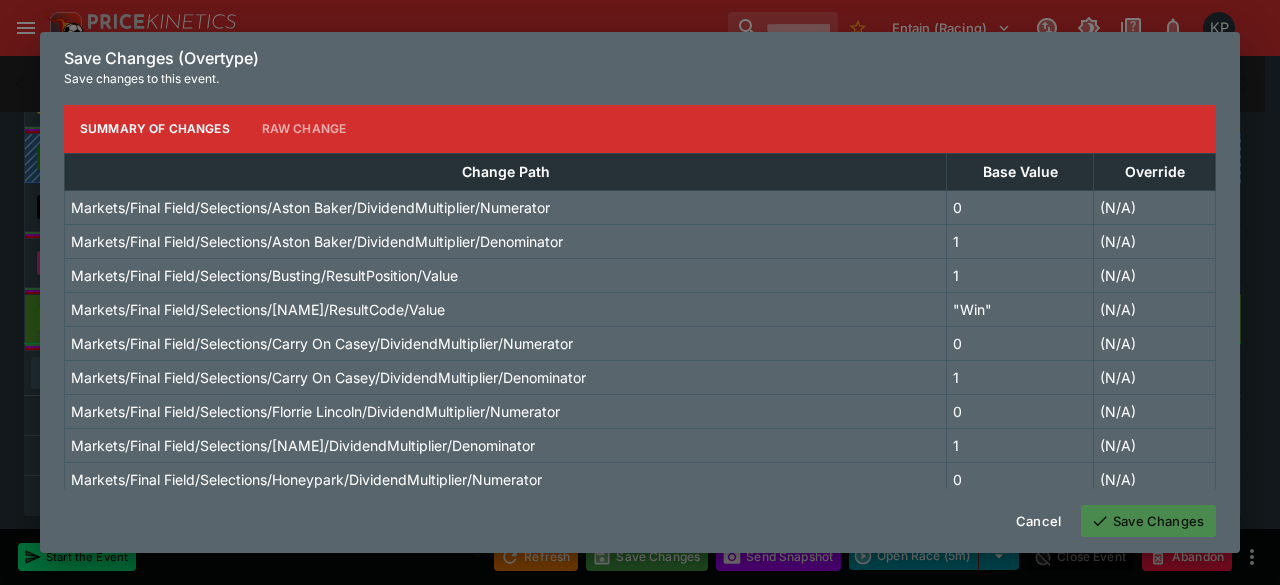 click on "Save Changes" at bounding box center [1148, 521] 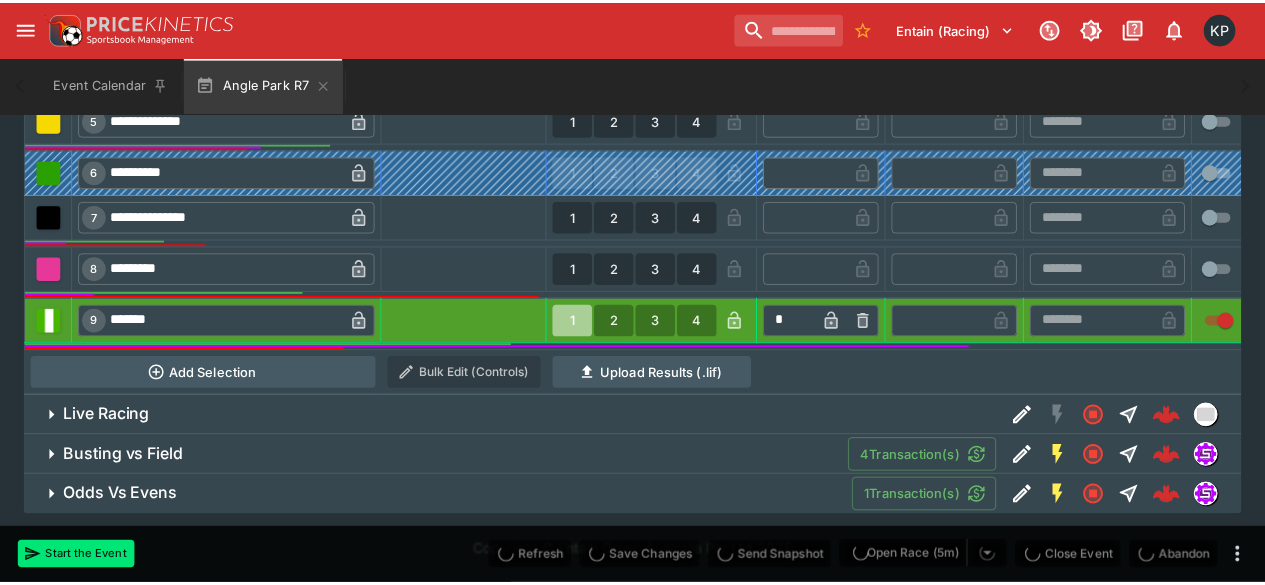 scroll, scrollTop: 1092, scrollLeft: 0, axis: vertical 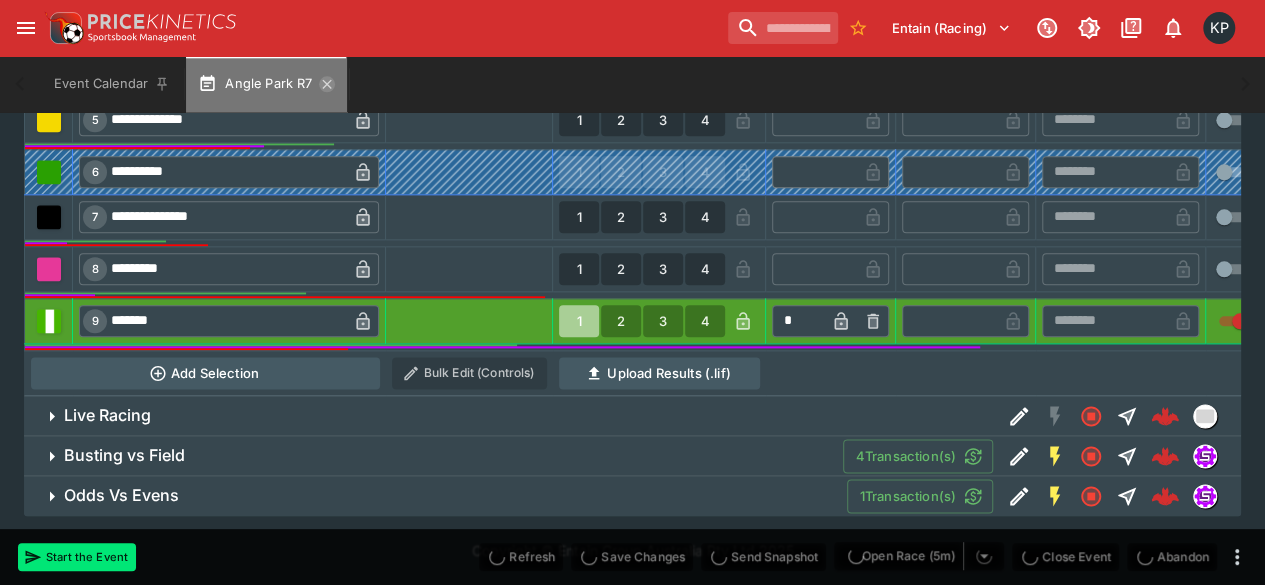 click 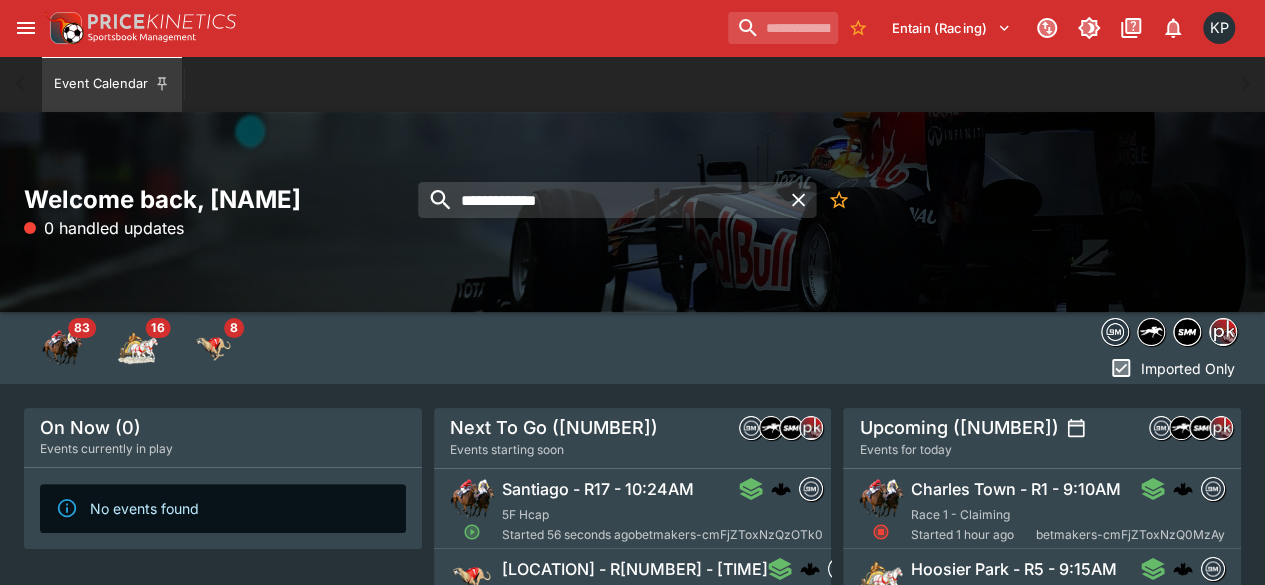 click on "Event Calendar" at bounding box center (632, 84) 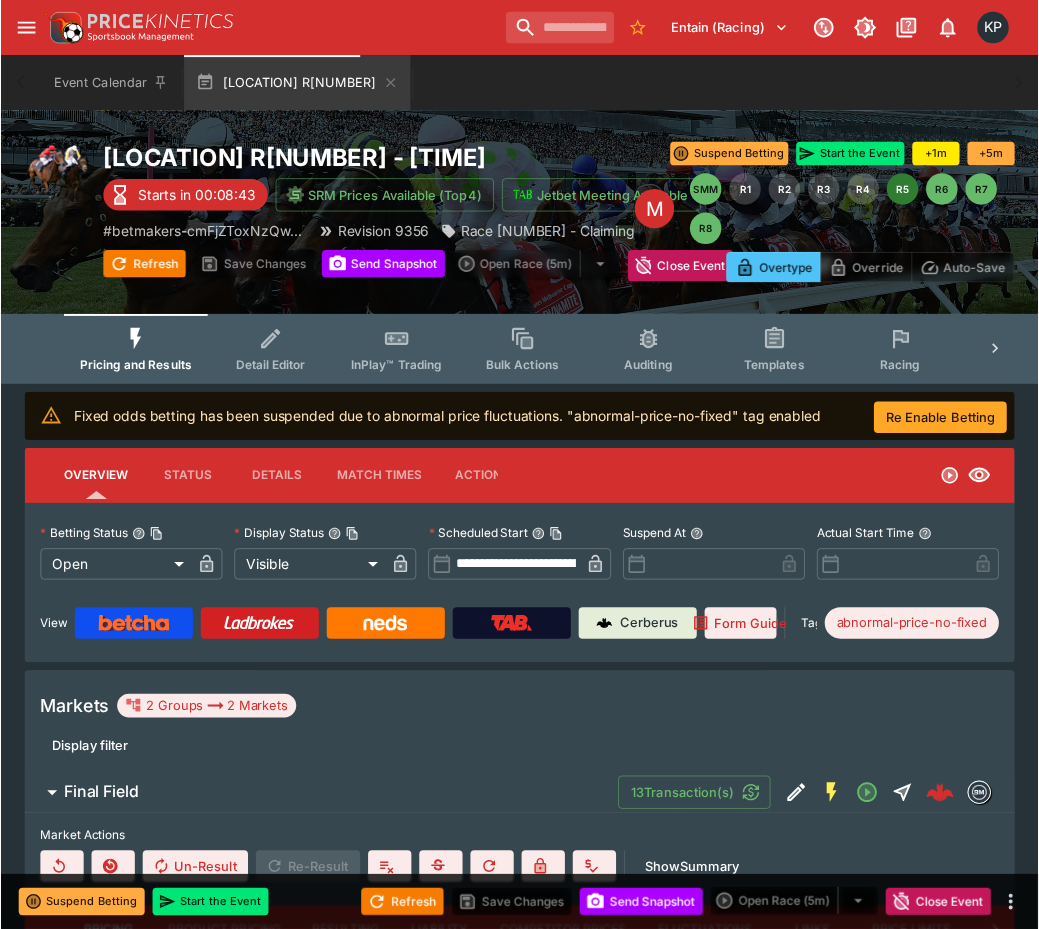 scroll, scrollTop: 0, scrollLeft: 0, axis: both 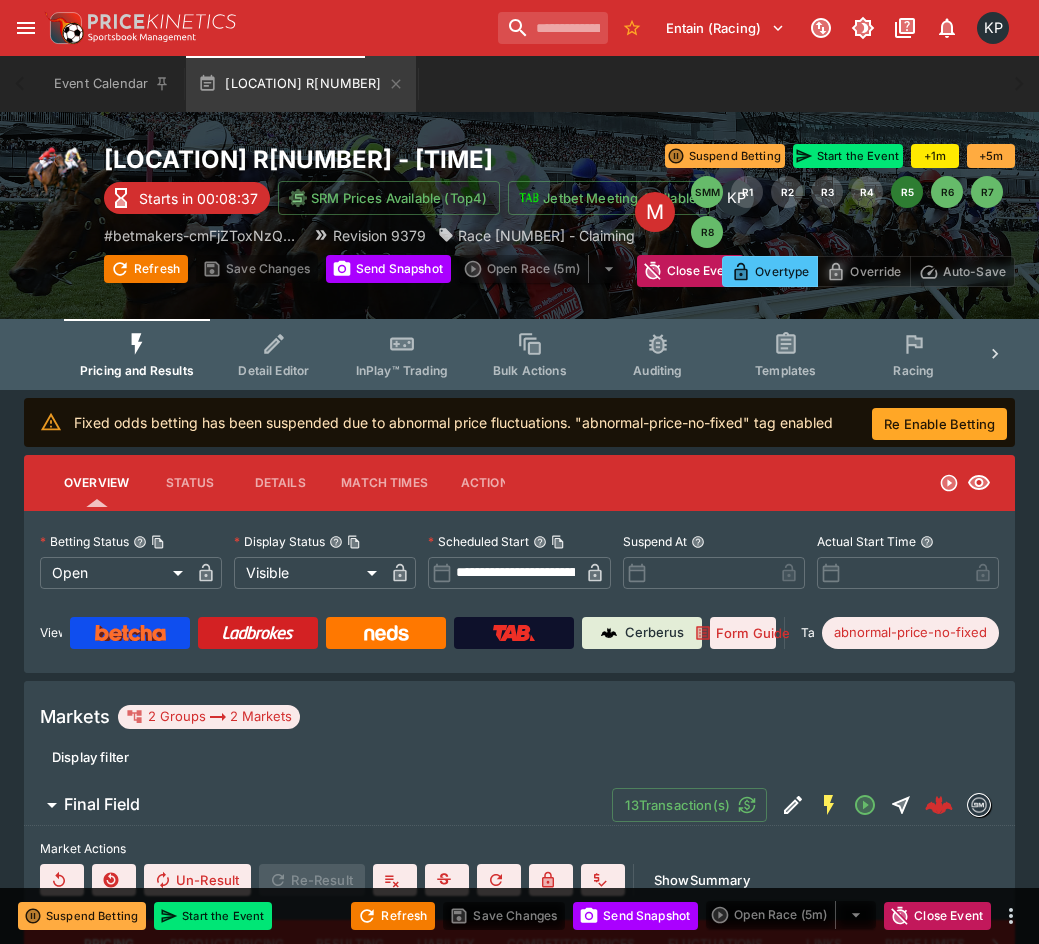 type on "*****" 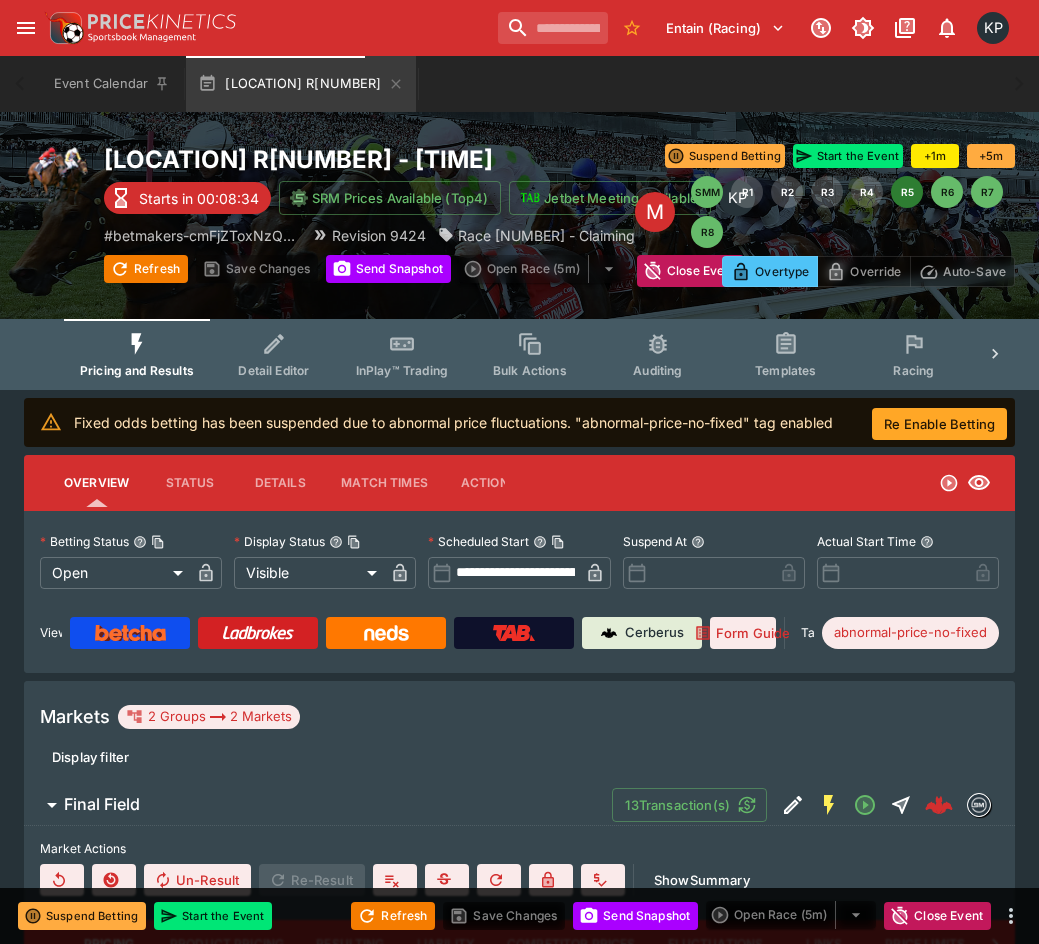 type on "*****" 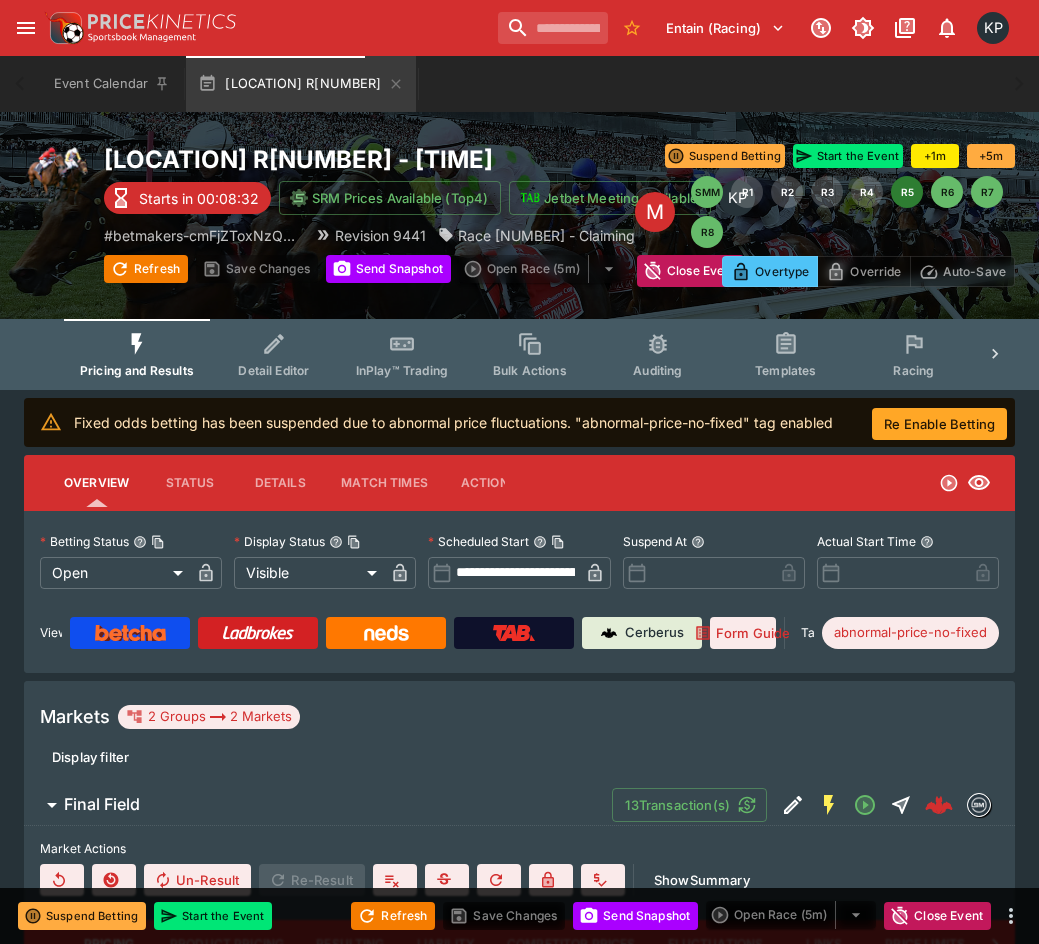 type on "*****" 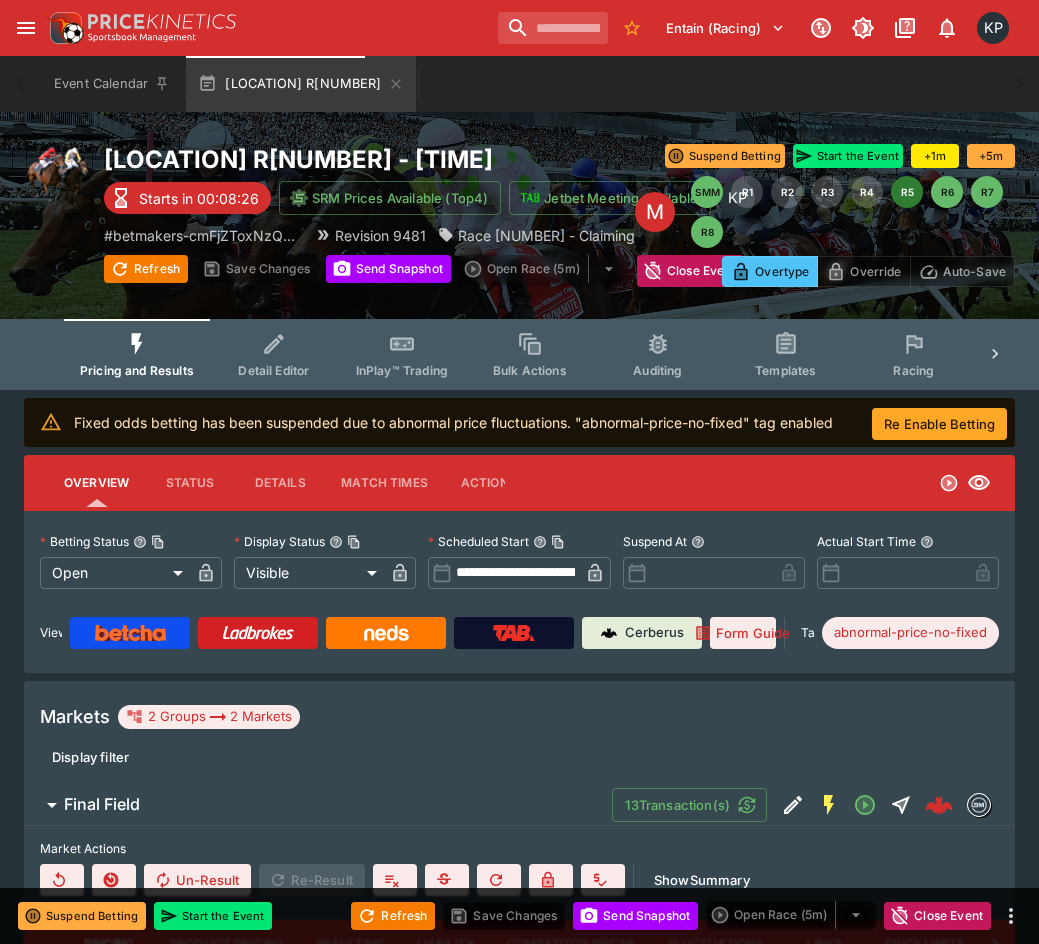 type on "*****" 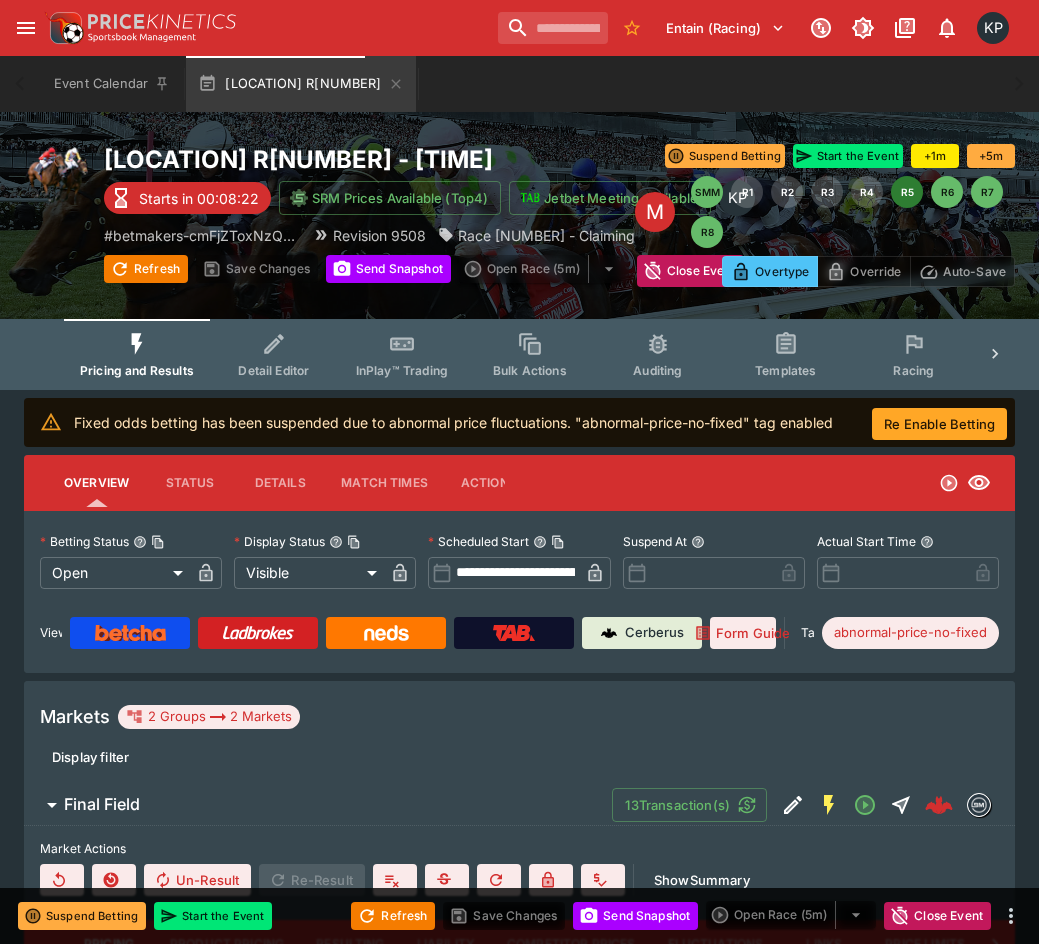 type on "*****" 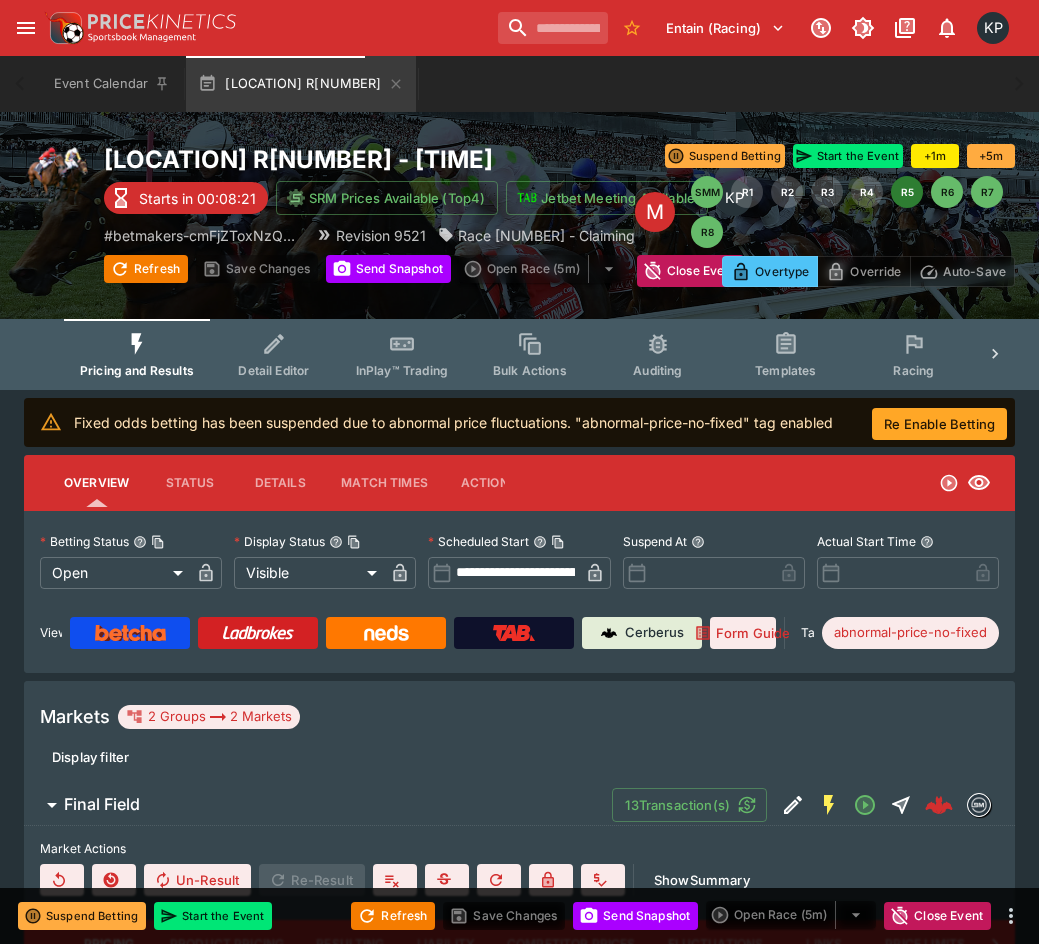 type on "*****" 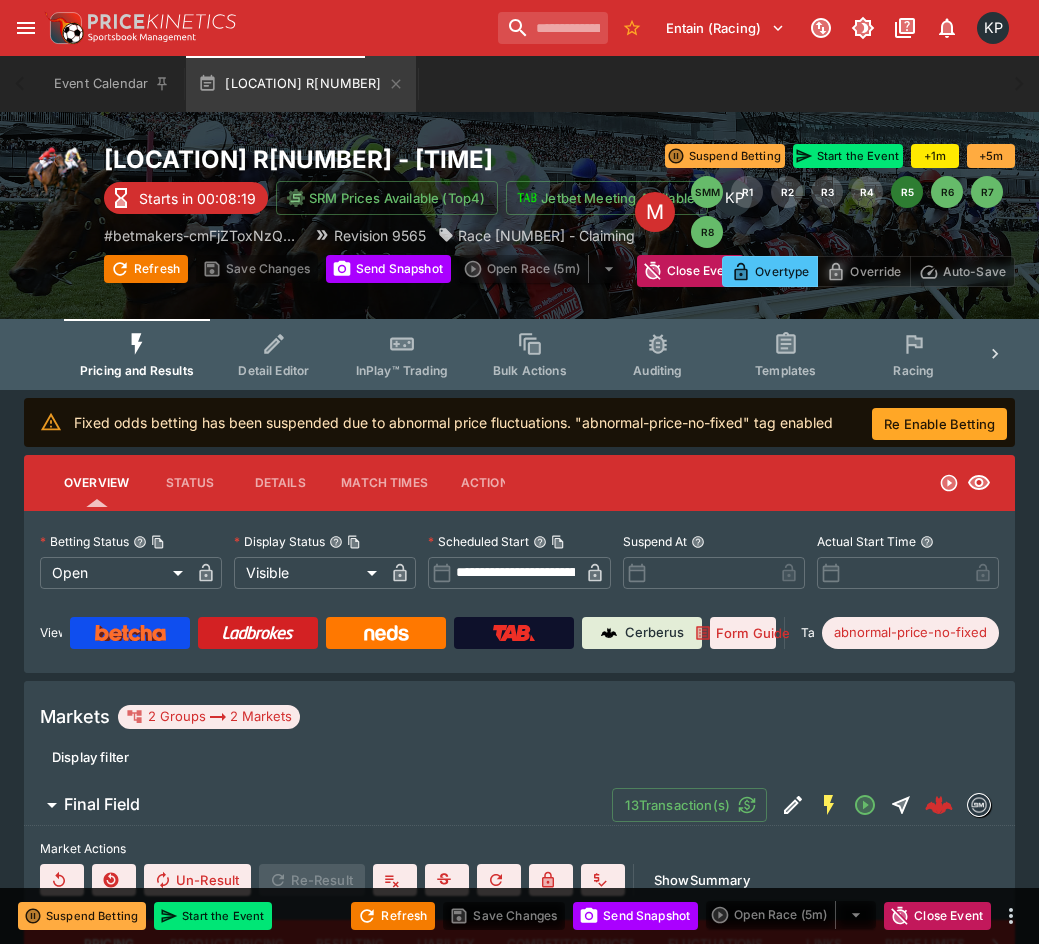 type on "*****" 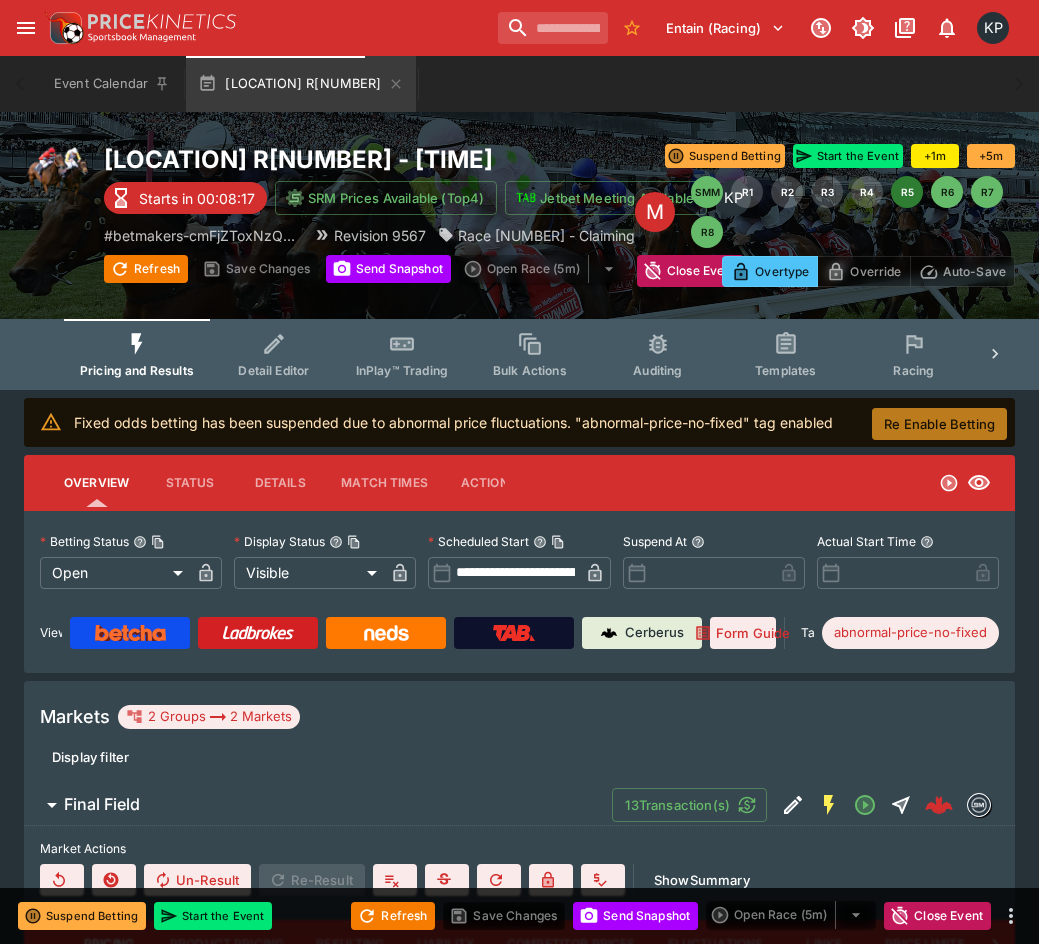 click on "Re Enable Betting" at bounding box center (939, 424) 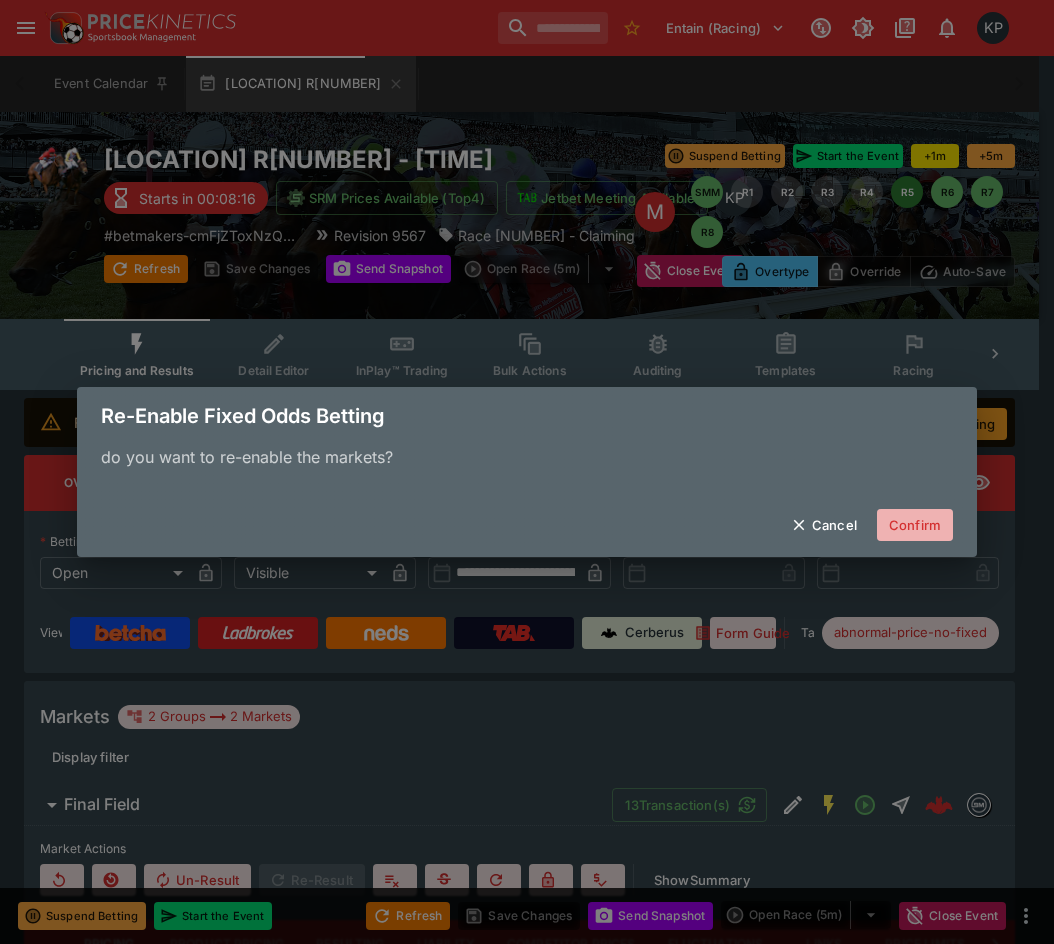 click on "Confirm" at bounding box center (915, 525) 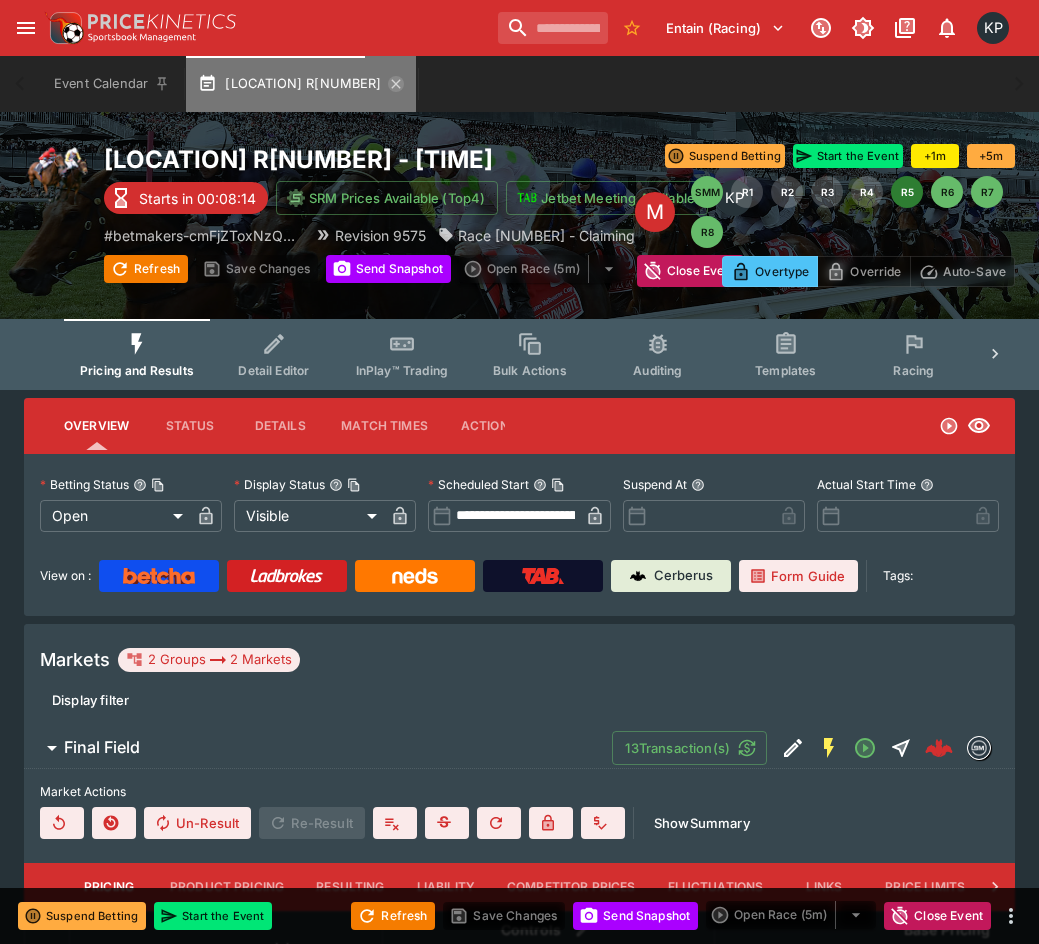 click 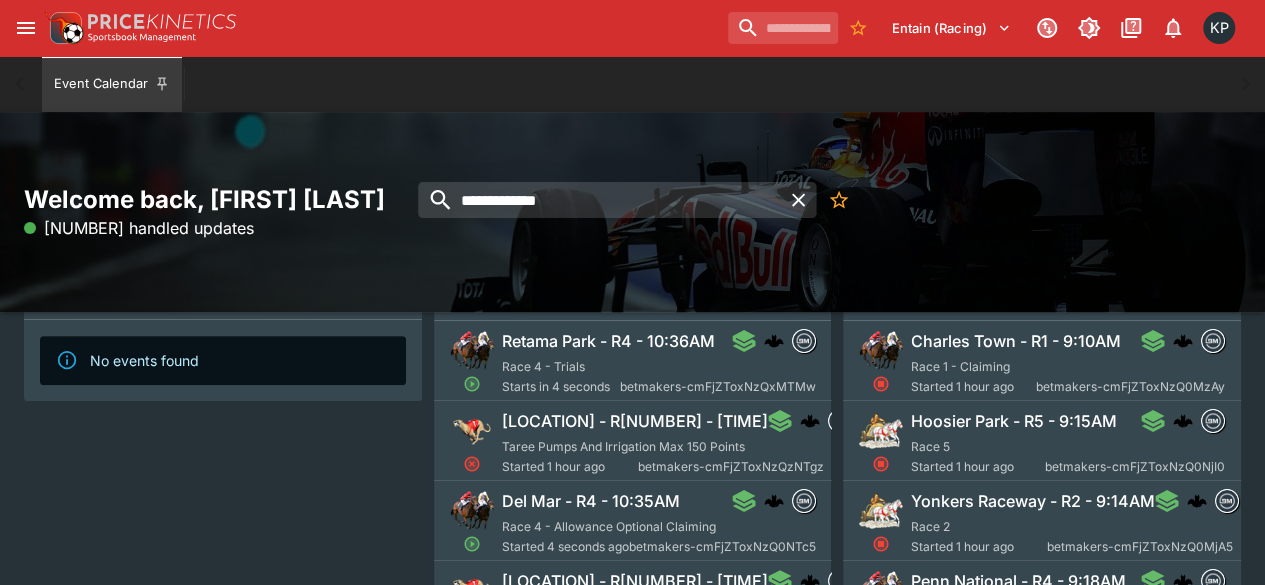 scroll, scrollTop: 149, scrollLeft: 0, axis: vertical 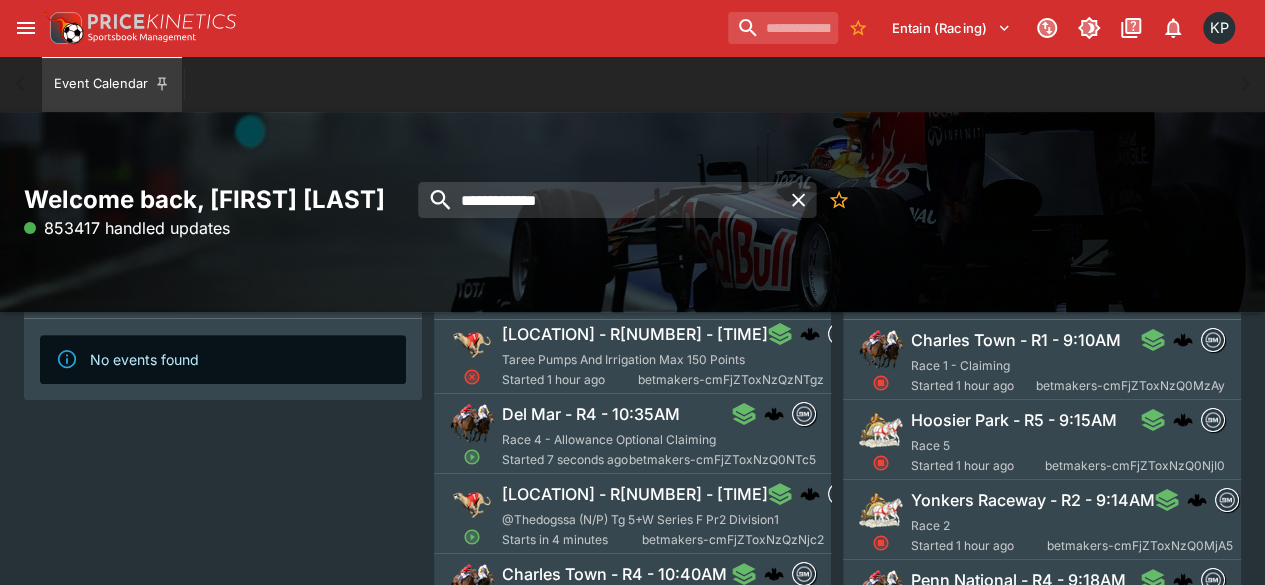 click on "Del Mar - R4 - 10:35AM Race 4 - Allowance Optional Claiming Started 7 seconds ago betmakers-cmFjZToxNzQ0NTc5" at bounding box center (659, 436) 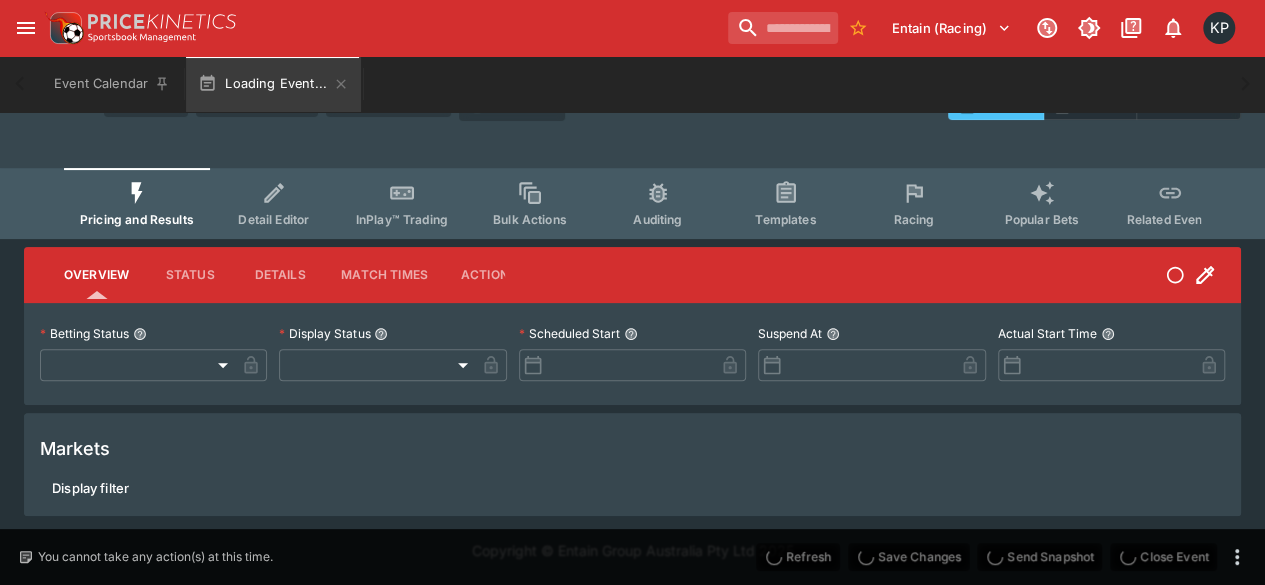 scroll, scrollTop: 143, scrollLeft: 0, axis: vertical 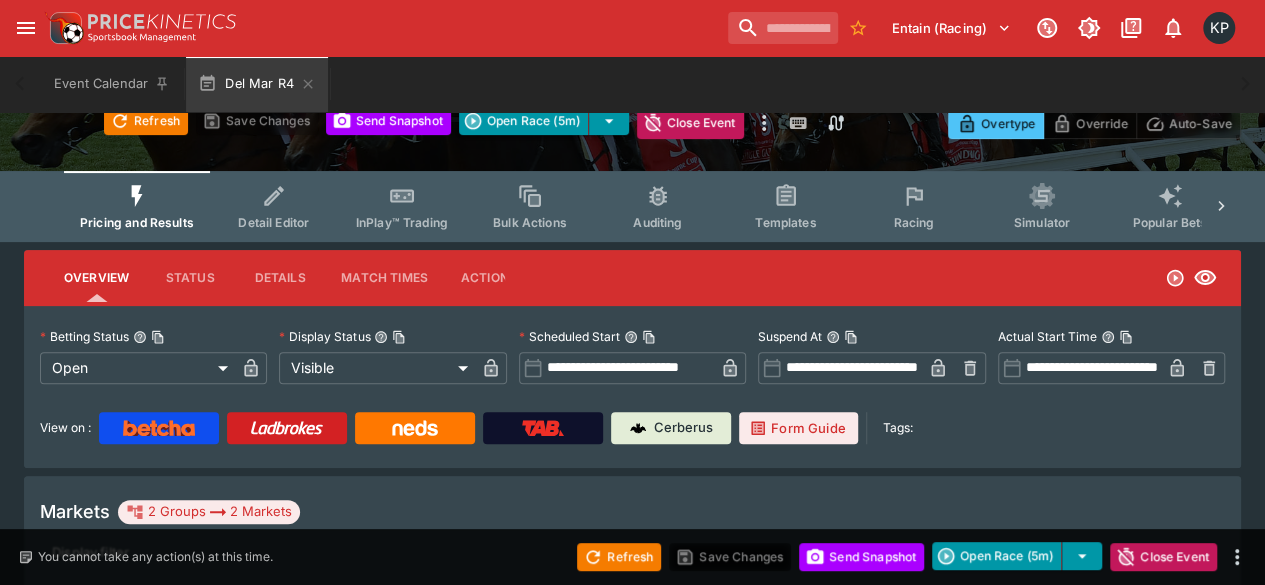 type on "**********" 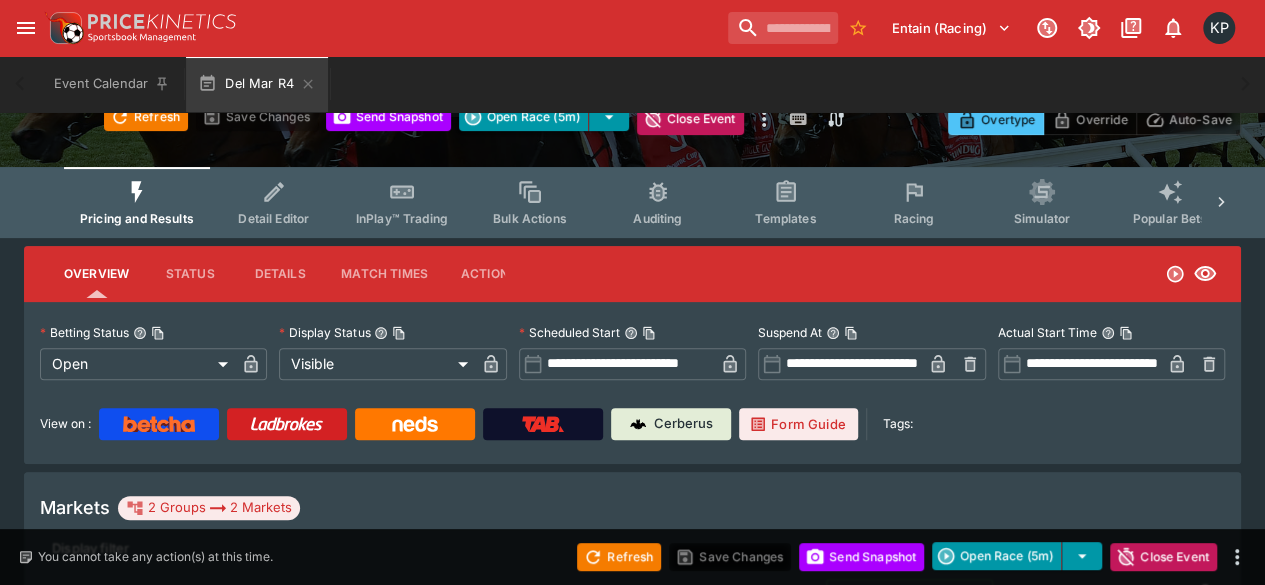 type on "****" 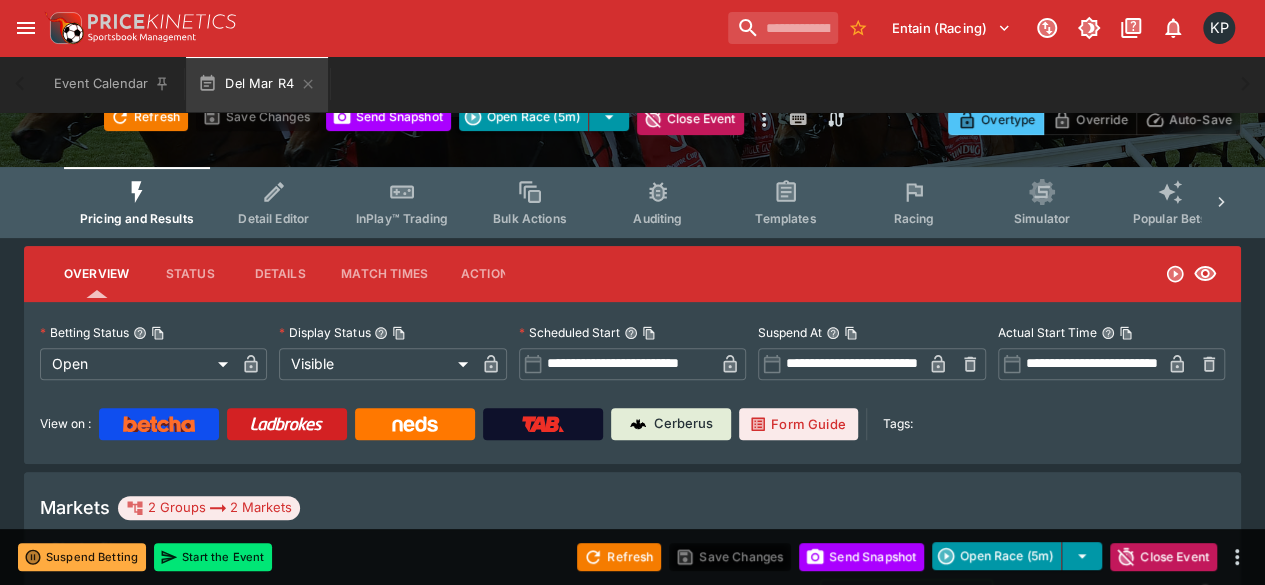 type on "****" 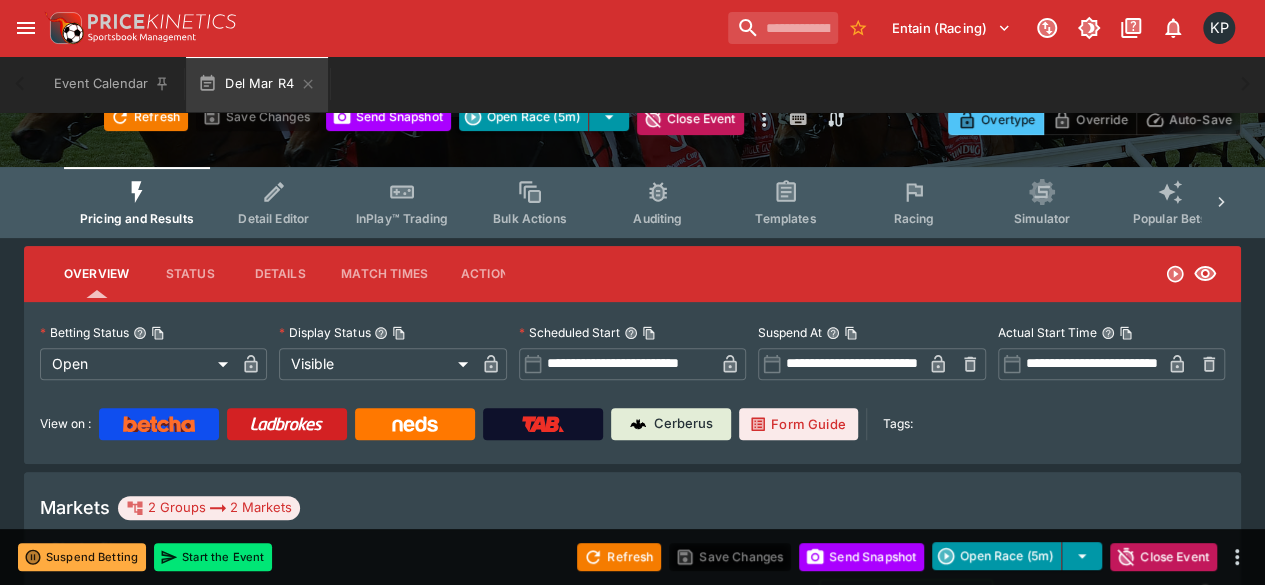 type on "****" 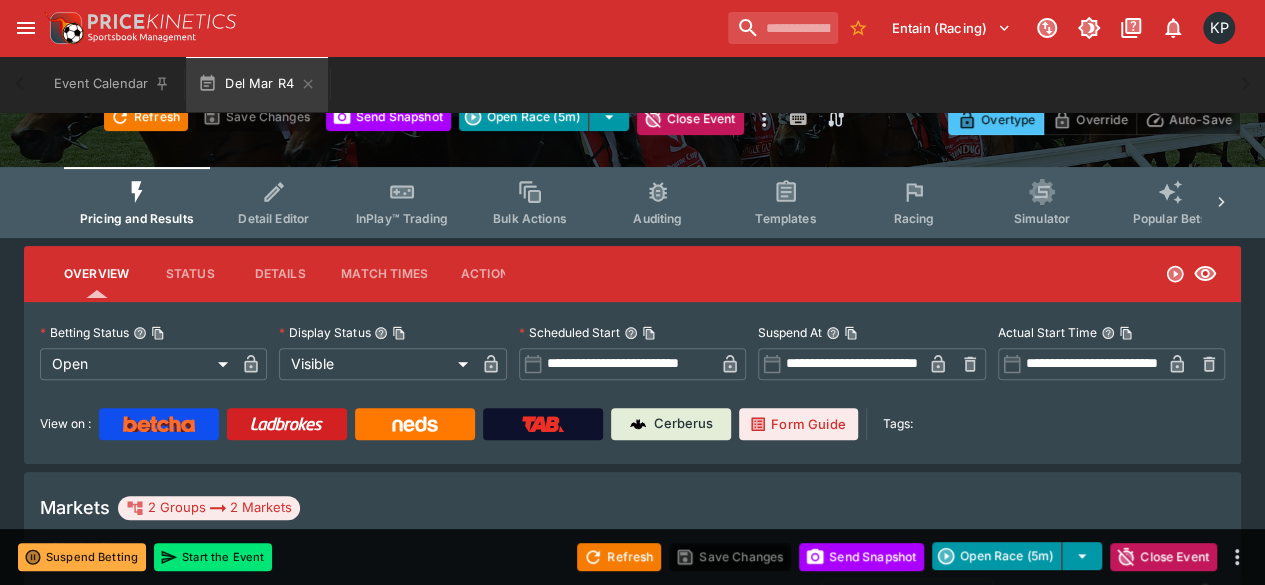 type on "****" 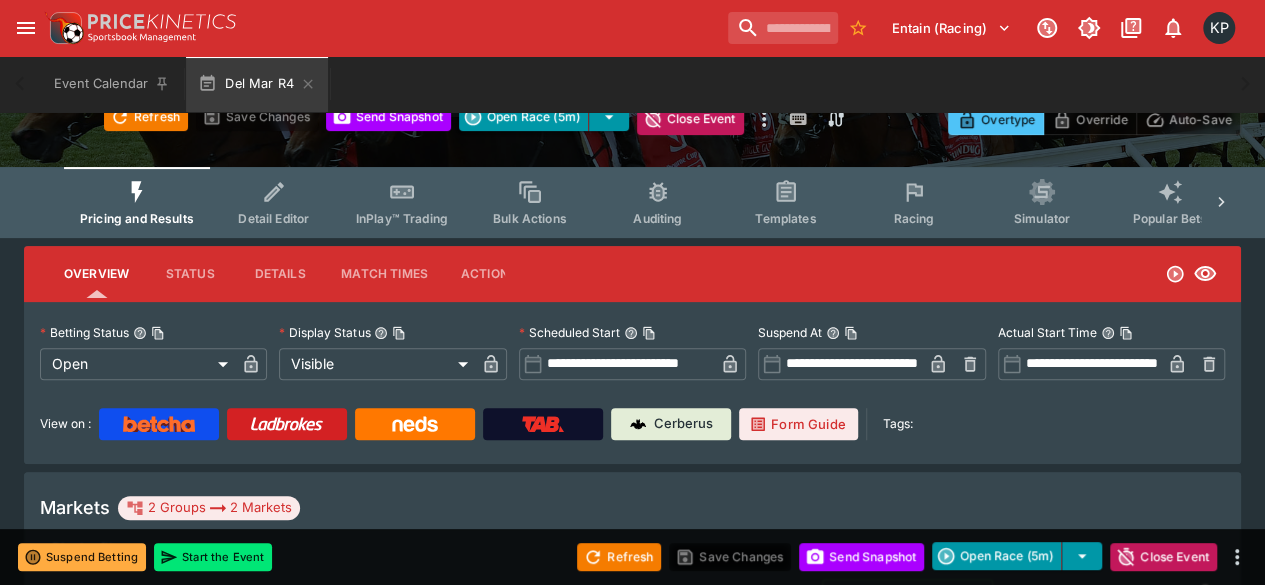type on "**********" 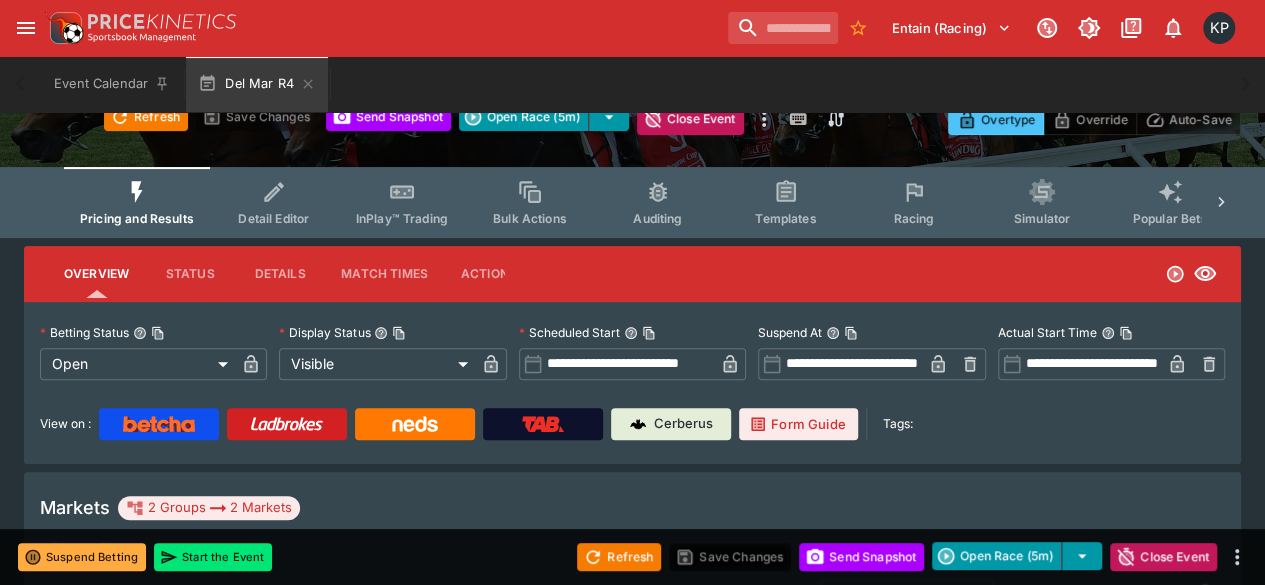 type on "****" 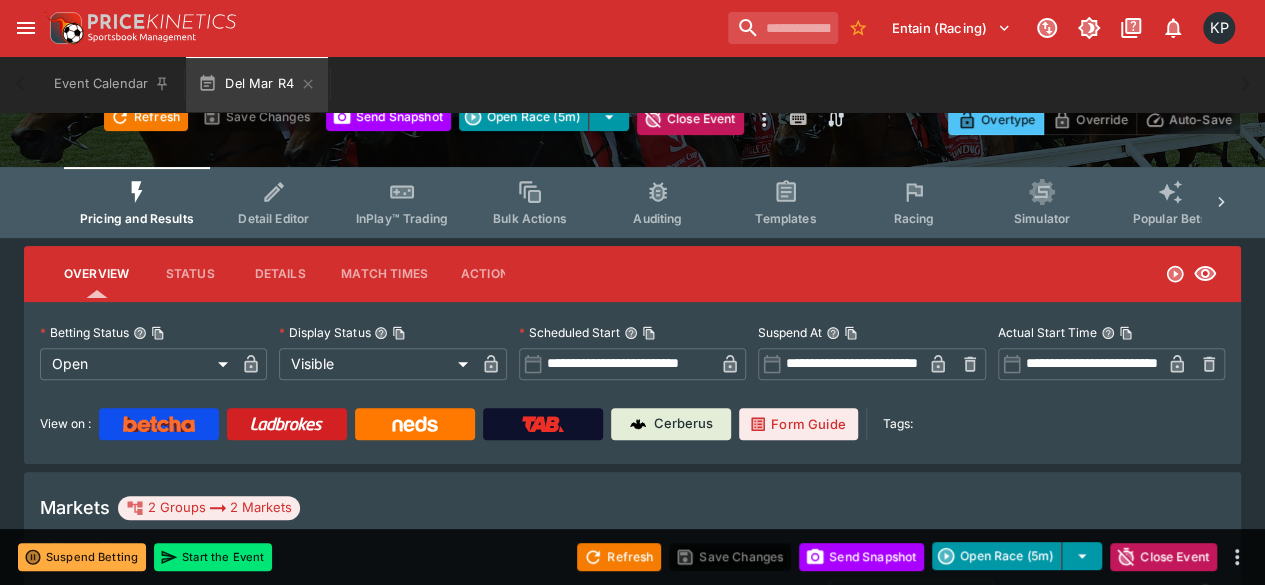 type on "****" 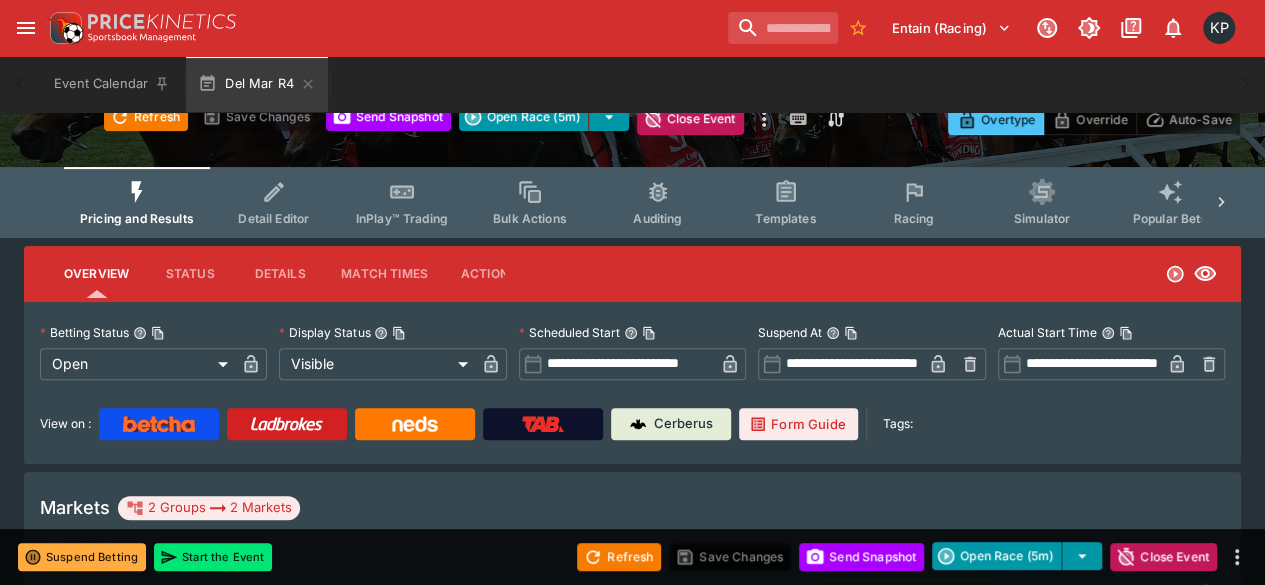 scroll, scrollTop: 0, scrollLeft: 0, axis: both 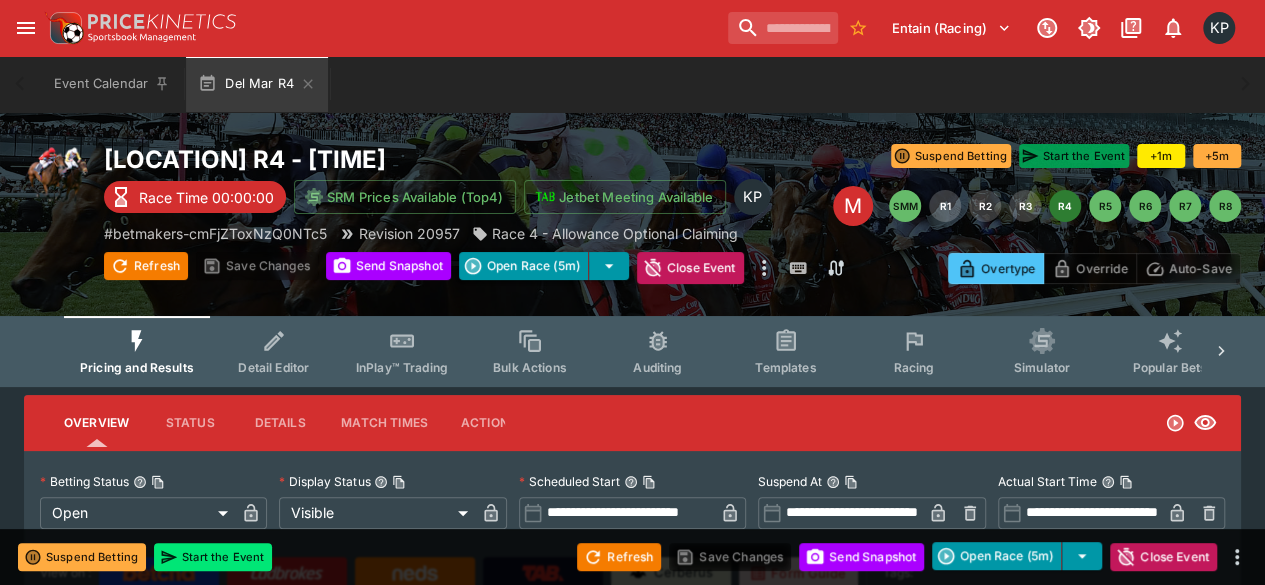 click on "Start the Event" at bounding box center (1074, 156) 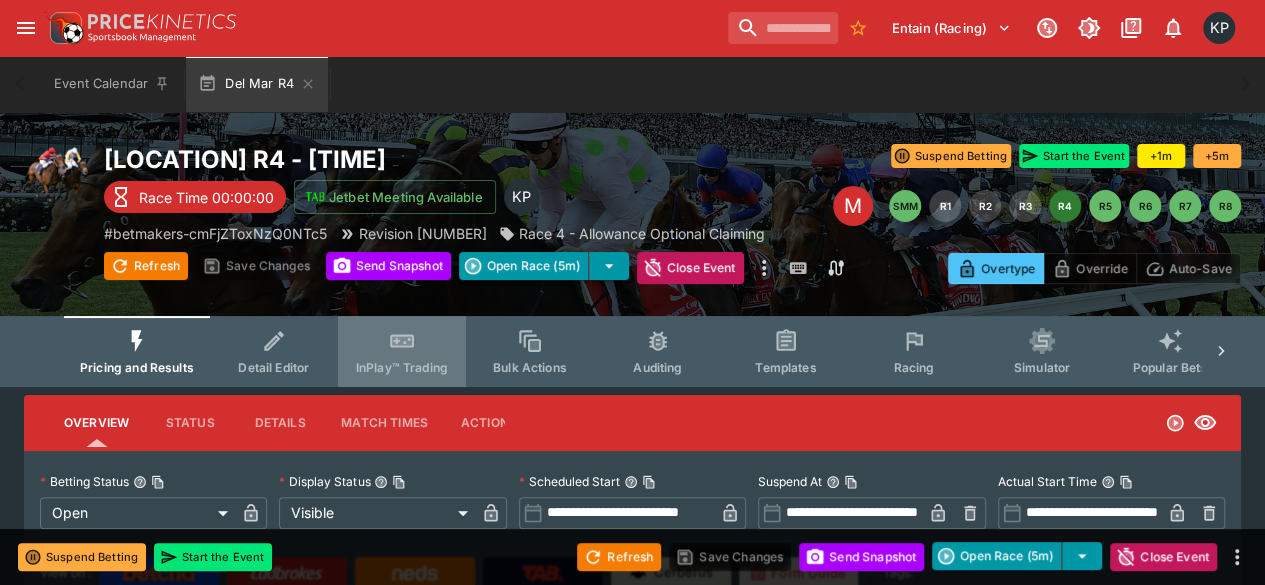 click on "InPlay™ Trading" at bounding box center (402, 351) 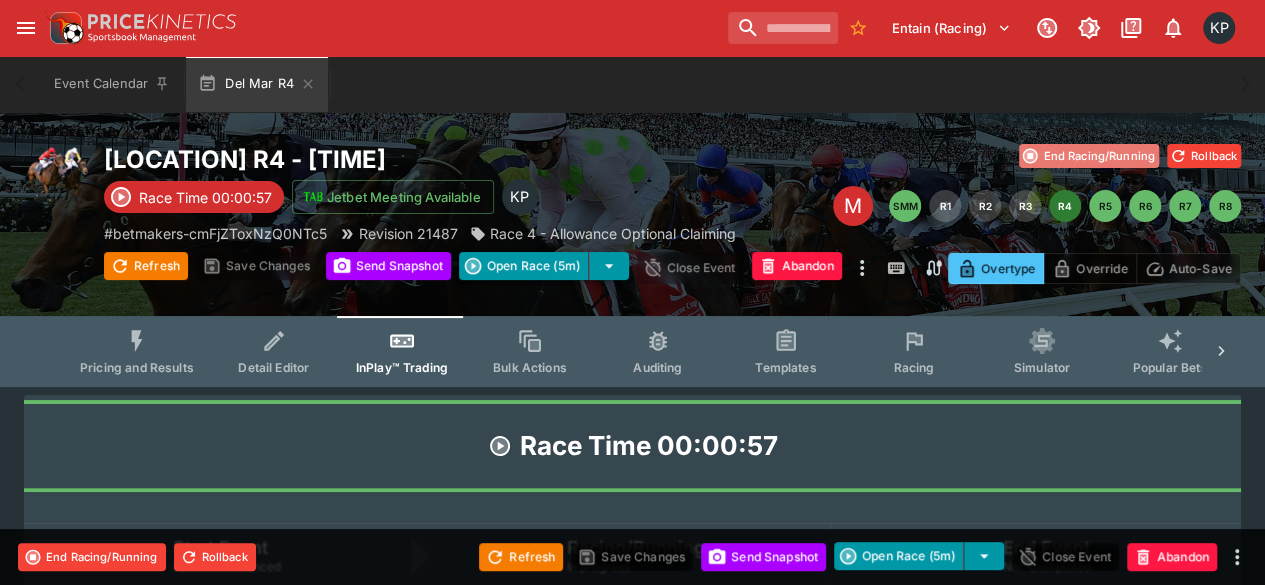 click on "End Racing/Running" at bounding box center (1089, 156) 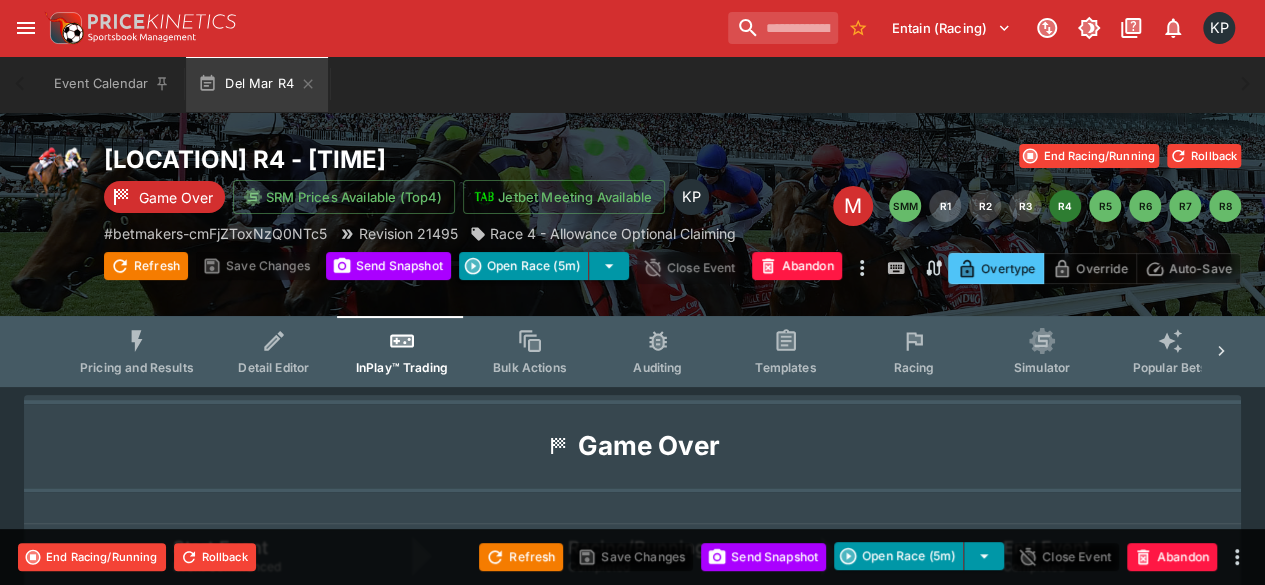 click on "Pricing and Results" at bounding box center [137, 351] 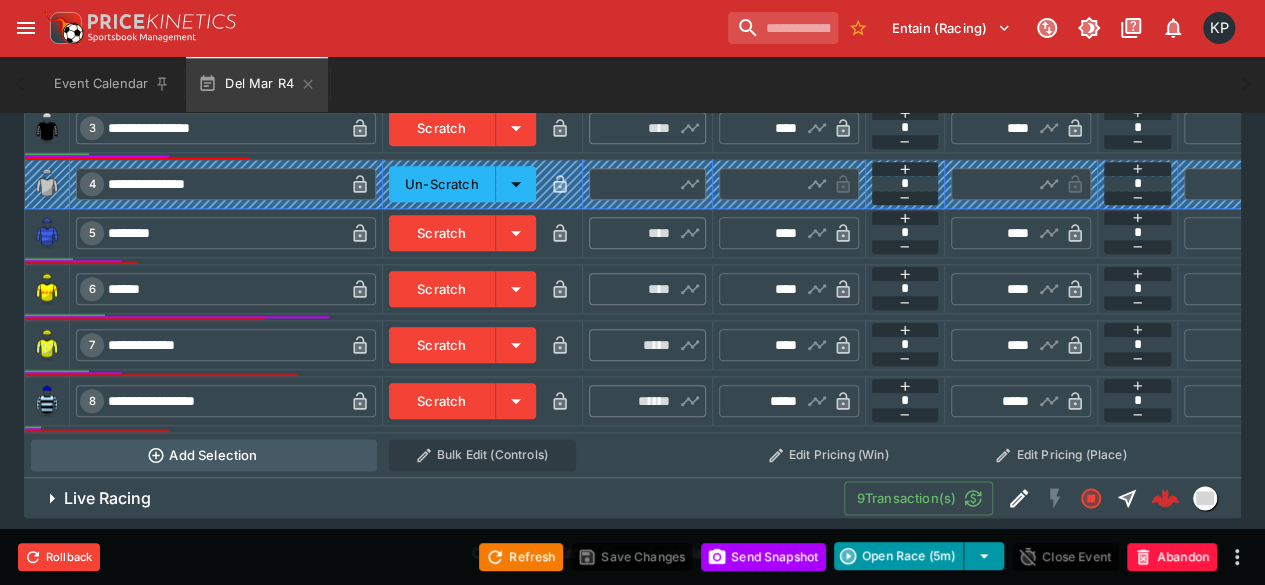 scroll, scrollTop: 1004, scrollLeft: 0, axis: vertical 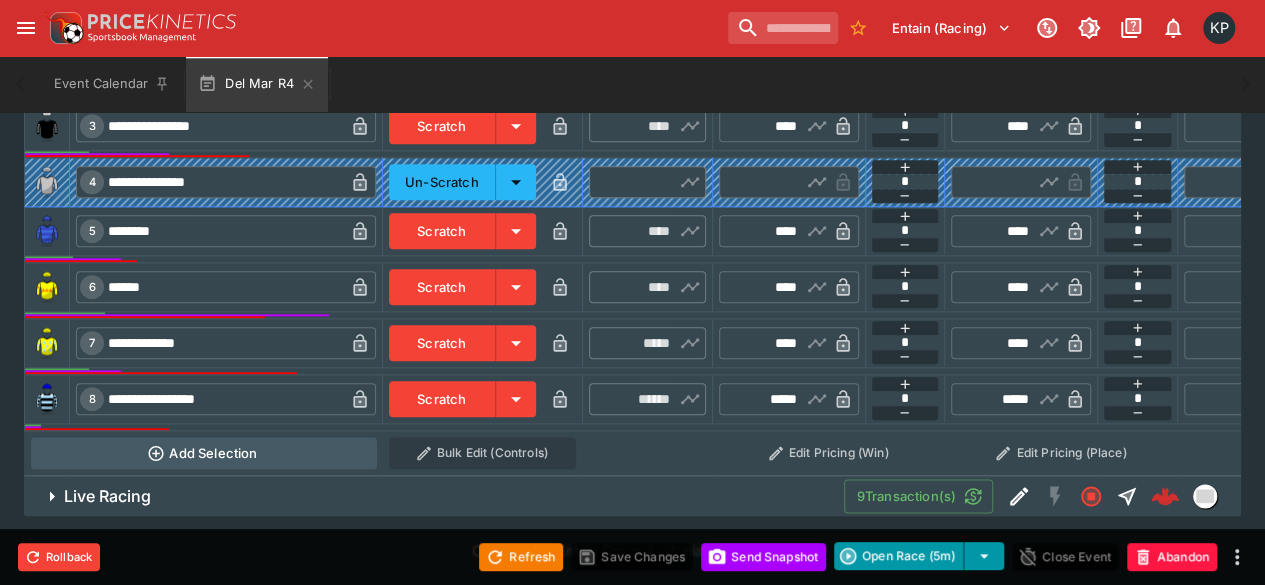 click on "Live Racing" at bounding box center [107, 496] 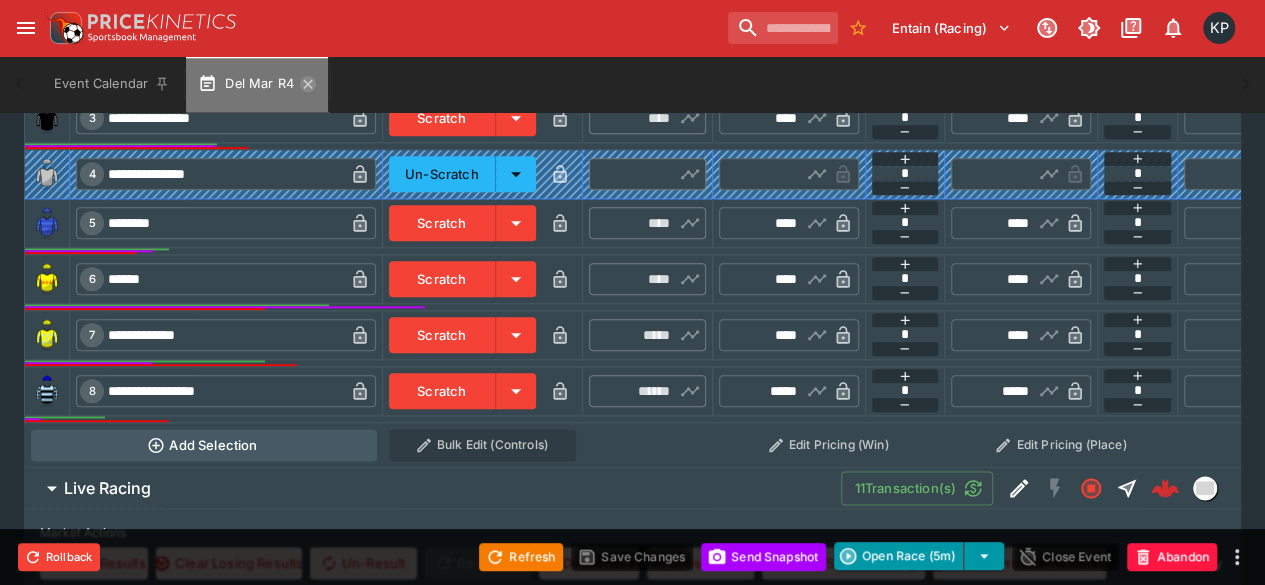 click 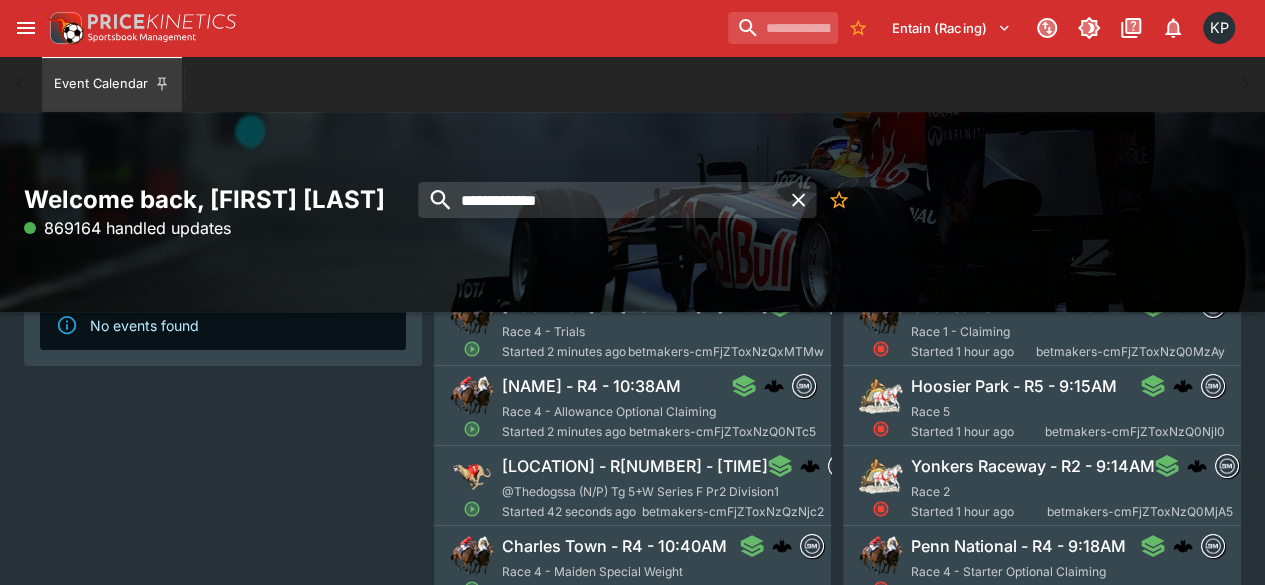 click on "[LOCATION] - R[NUMBER] - [TIME]" at bounding box center [635, 466] 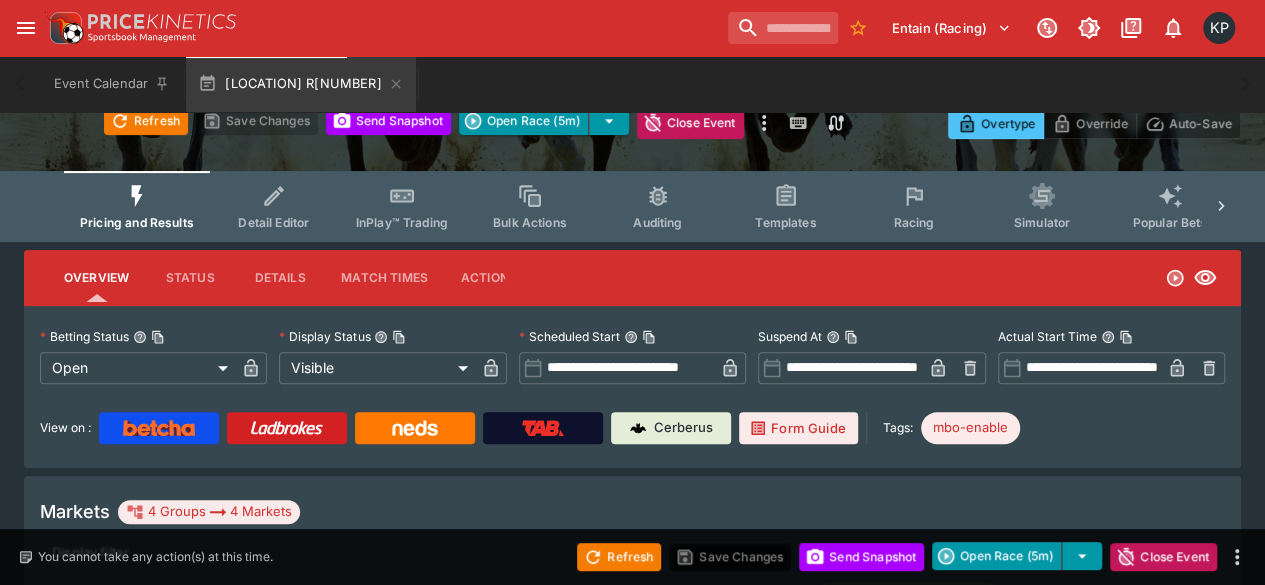 scroll, scrollTop: 183, scrollLeft: 0, axis: vertical 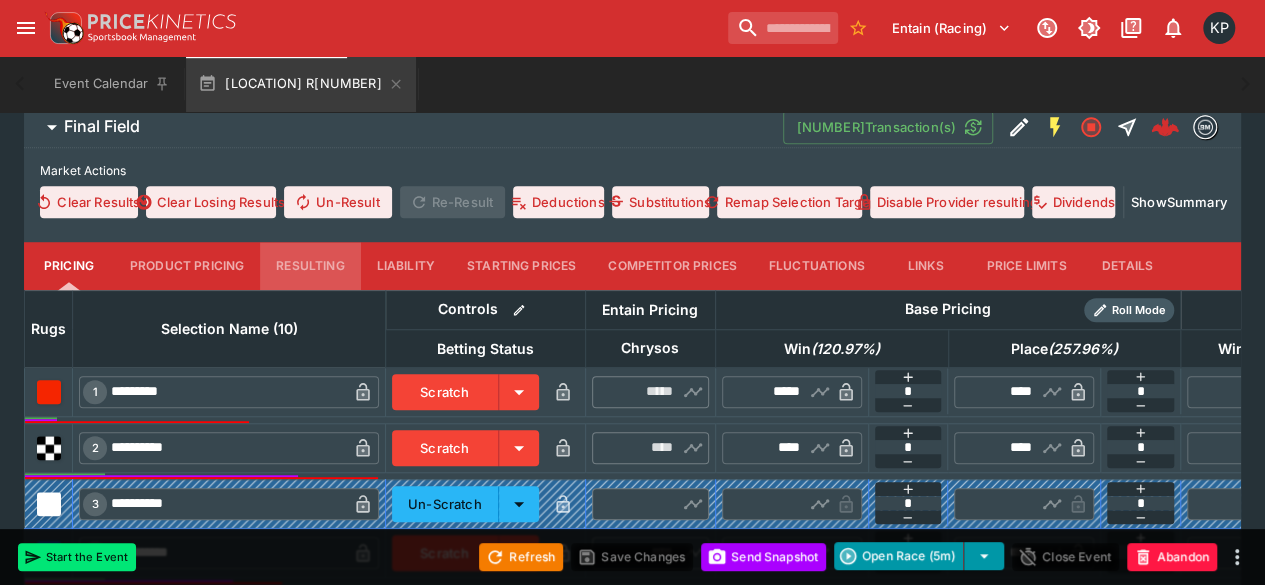 click on "Resulting" at bounding box center [310, 266] 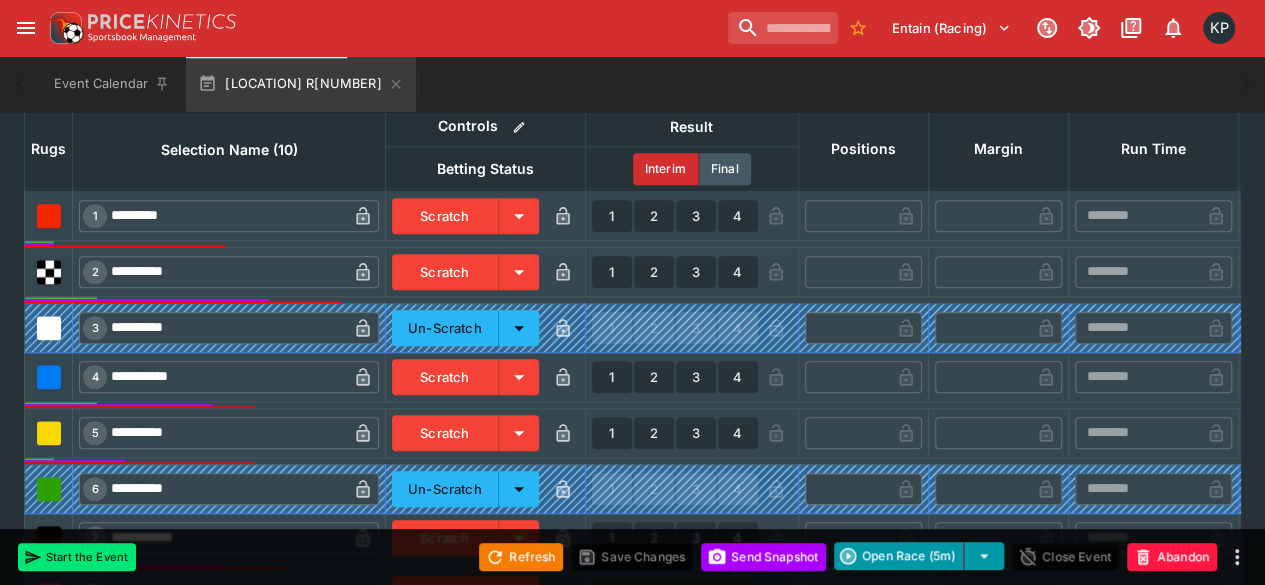 scroll, scrollTop: 798, scrollLeft: 0, axis: vertical 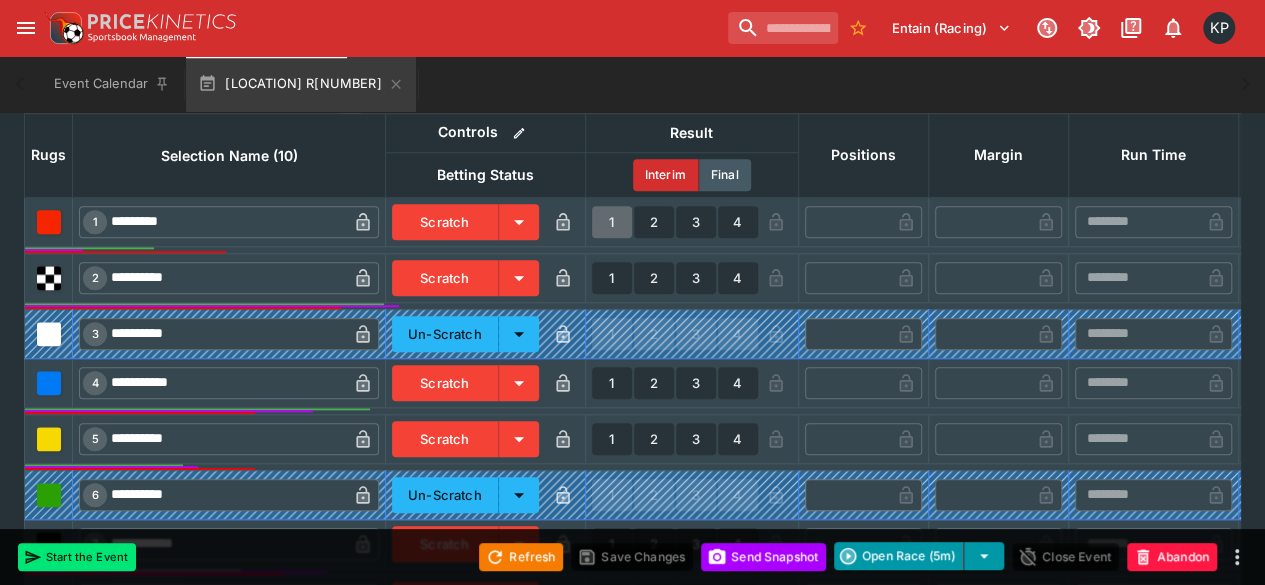 click on "1" at bounding box center [612, 222] 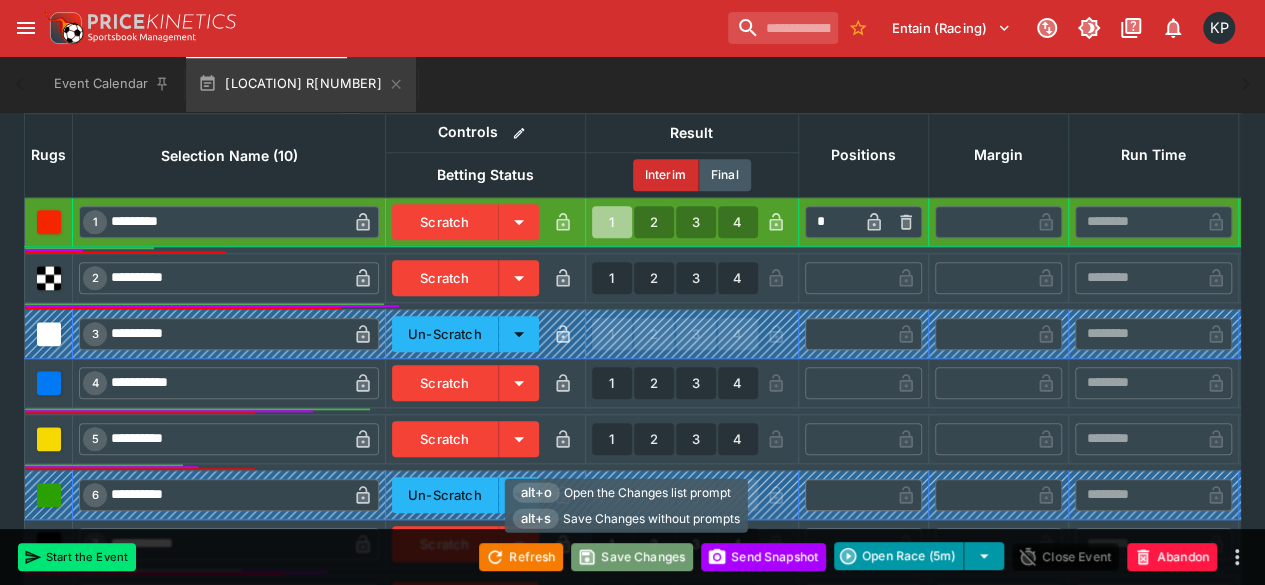 click on "Save Changes" at bounding box center [632, 557] 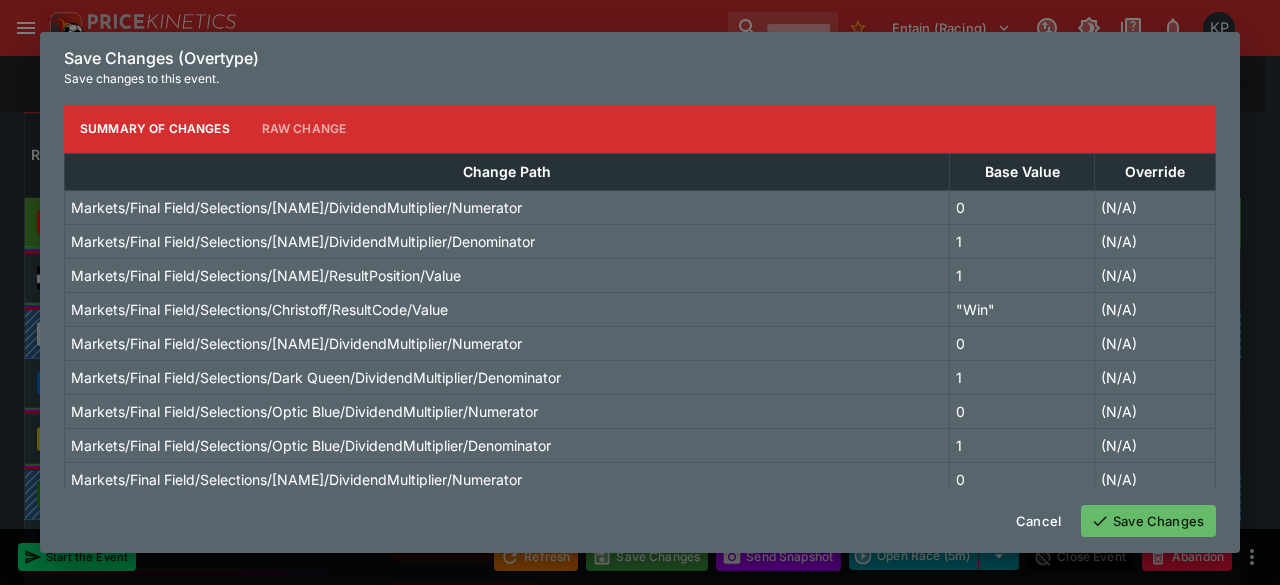 click on "Save Changes" at bounding box center [1148, 521] 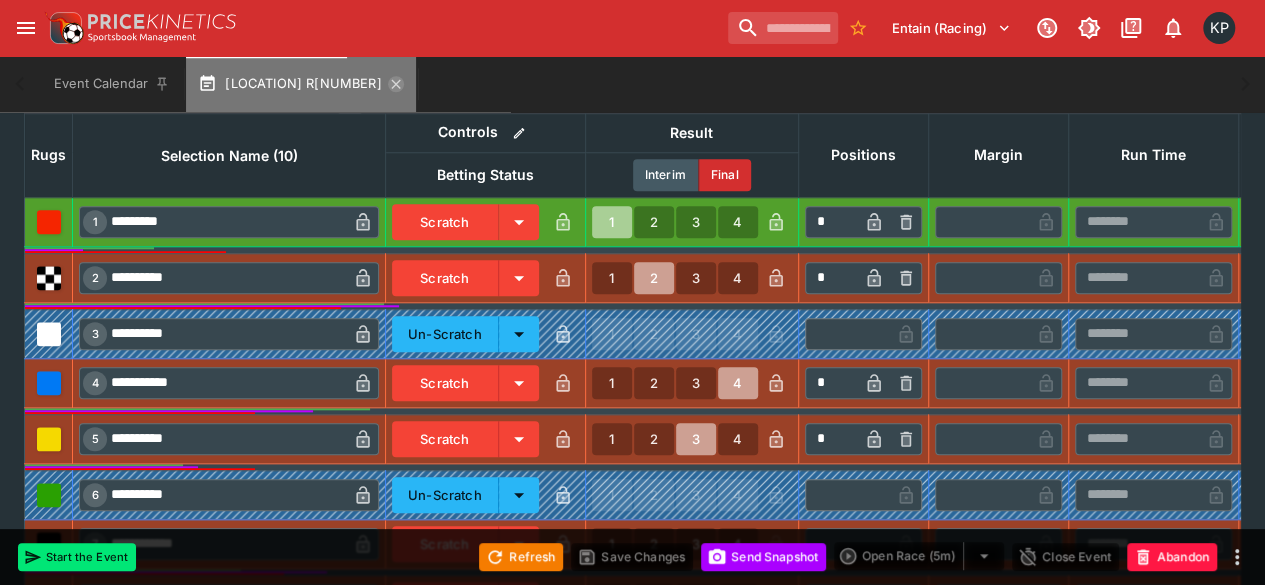 click 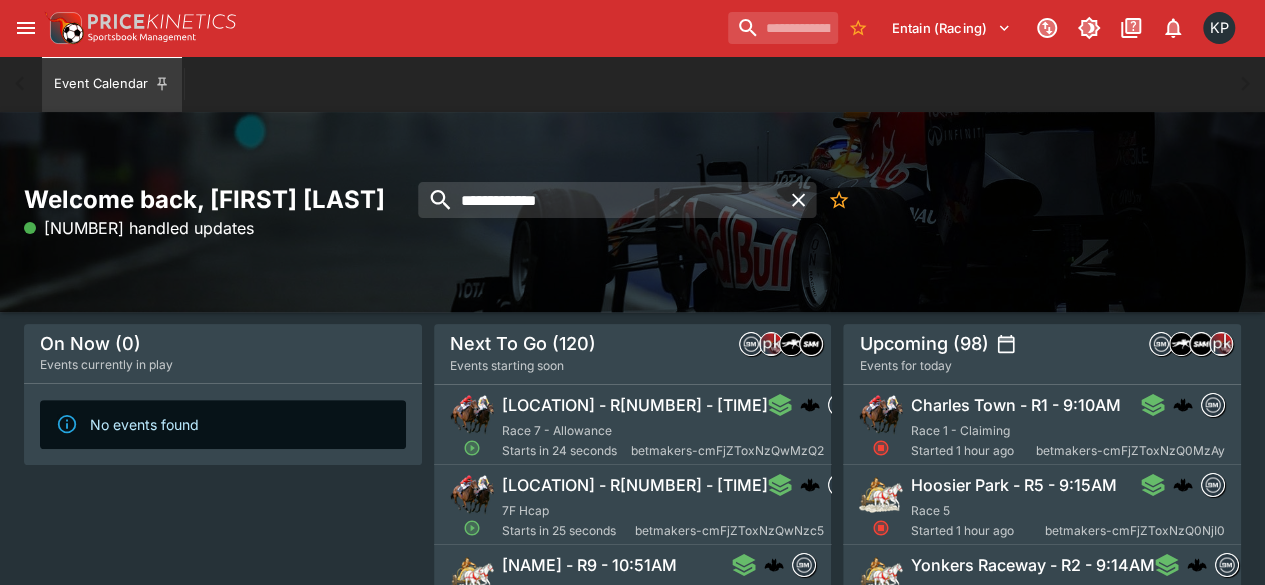 scroll, scrollTop: 85, scrollLeft: 0, axis: vertical 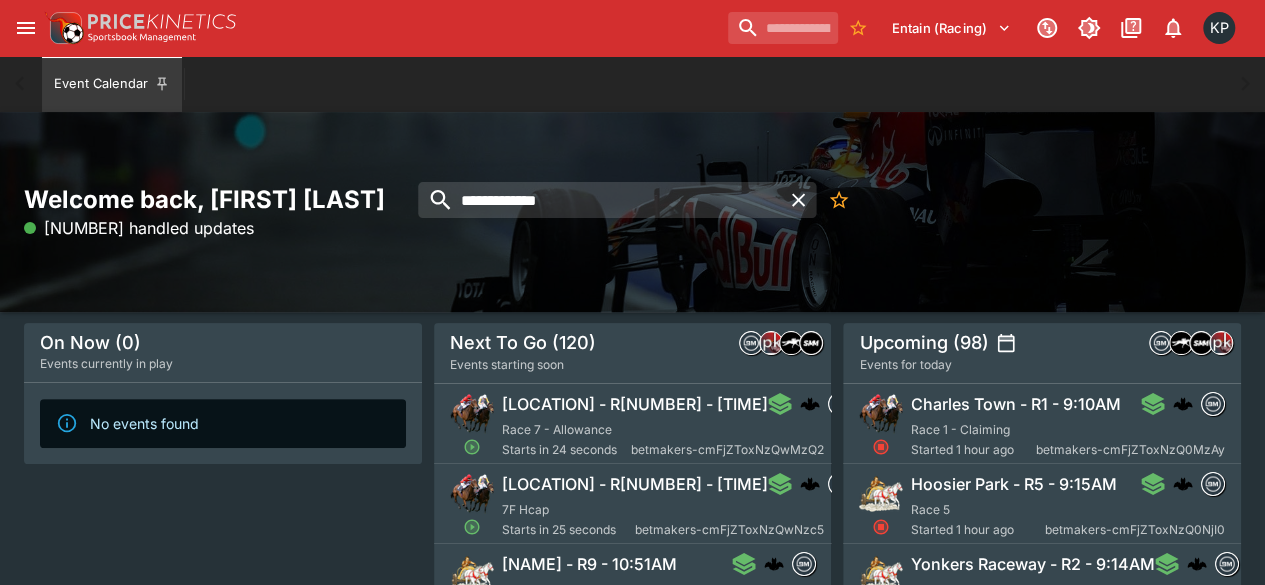 click on "[LOCATION] - R[NUMBER] - [TIME]" at bounding box center (635, 404) 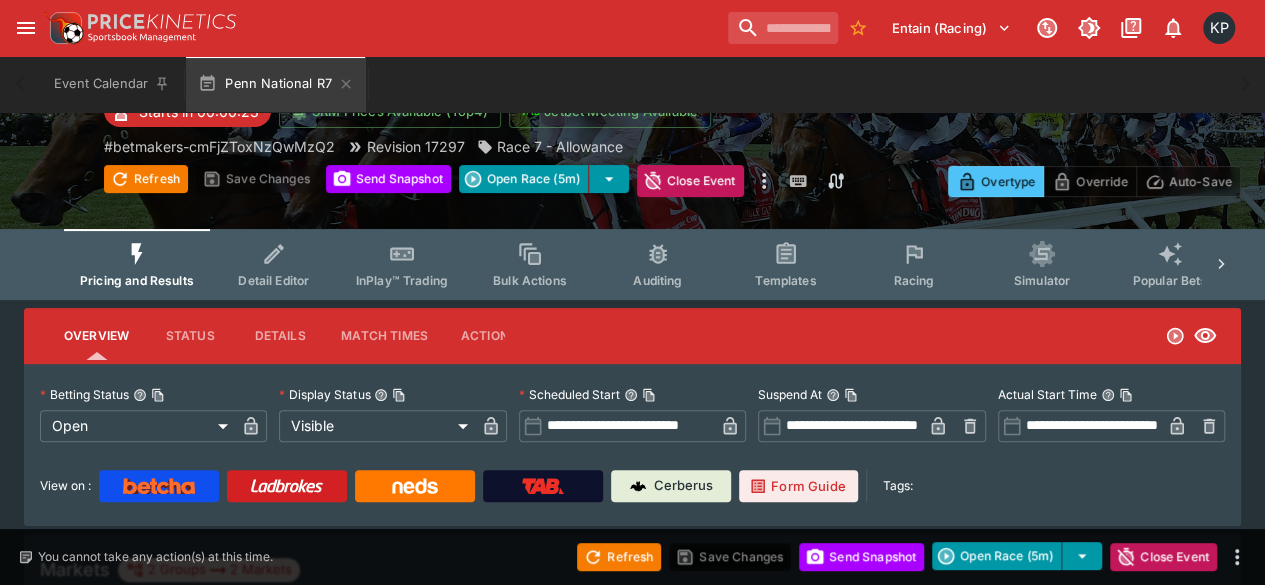 scroll, scrollTop: 0, scrollLeft: 0, axis: both 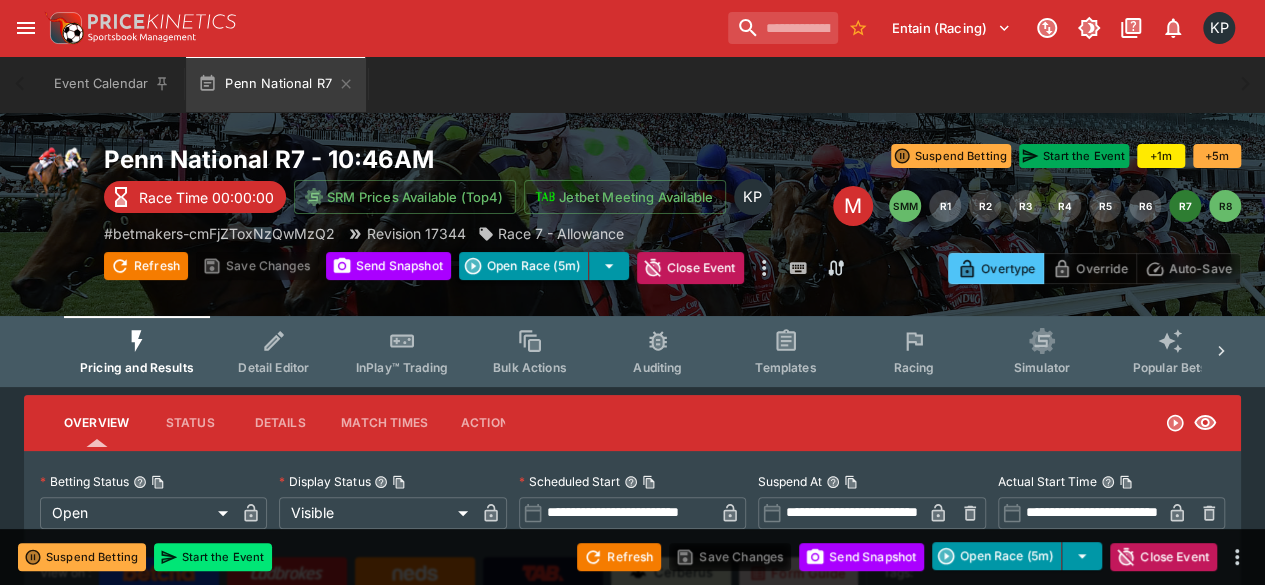 click on "Start the Event" at bounding box center (1074, 156) 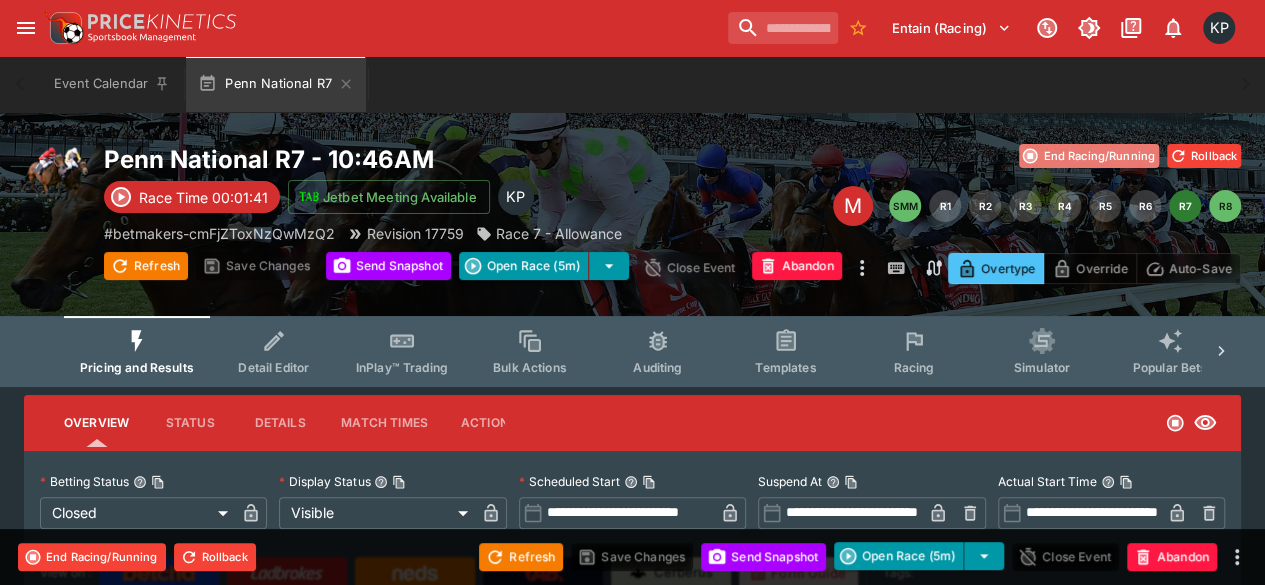 click on "End Racing/Running" at bounding box center (1089, 156) 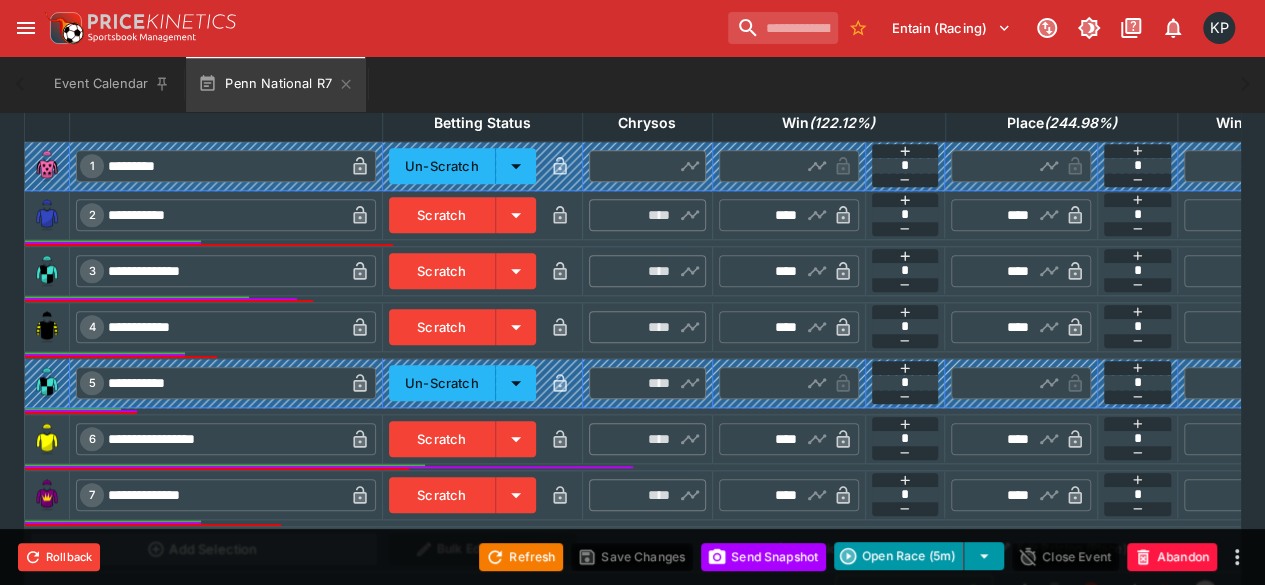 scroll, scrollTop: 948, scrollLeft: 0, axis: vertical 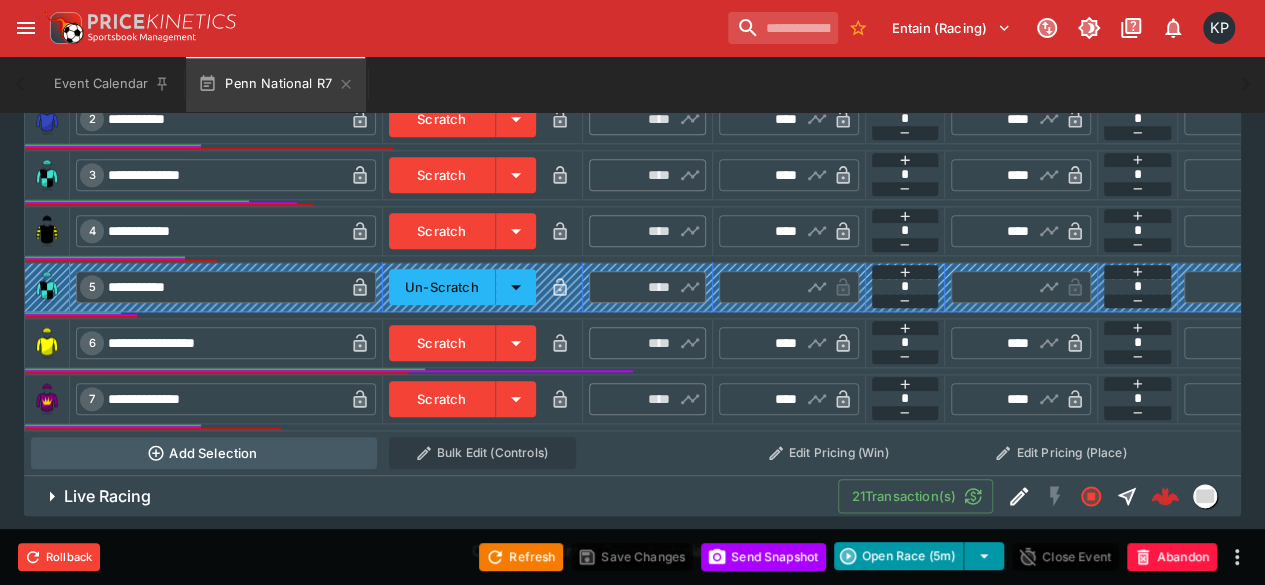 click on "Live Racing 21  Transaction(s)" at bounding box center [632, 496] 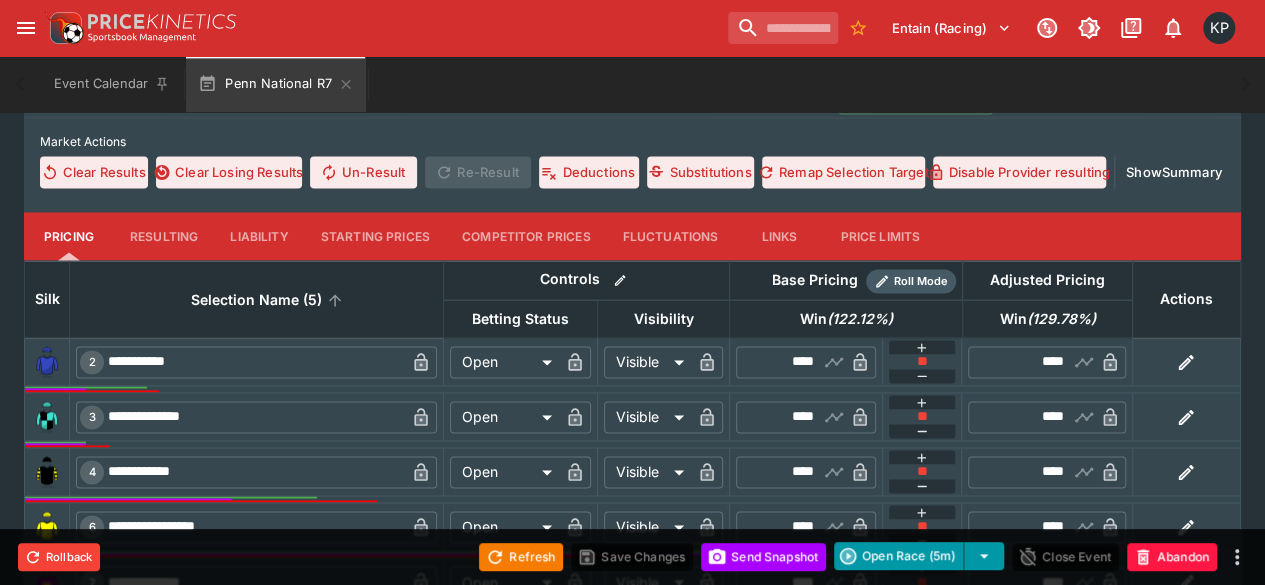 scroll, scrollTop: 1333, scrollLeft: 0, axis: vertical 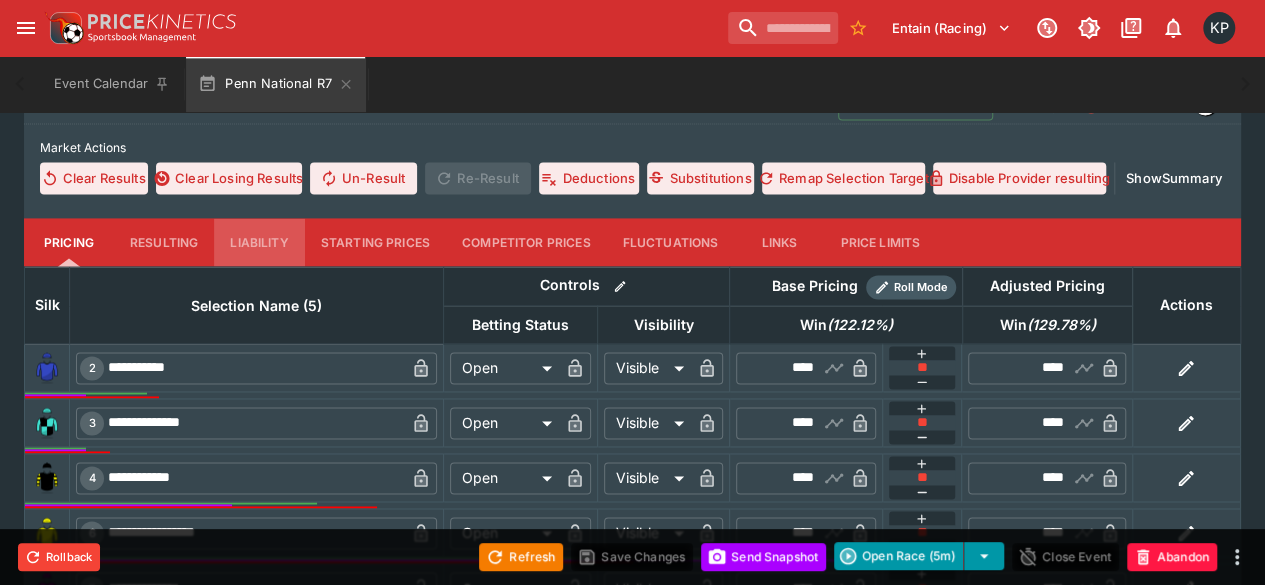 click on "Liability" at bounding box center [259, 242] 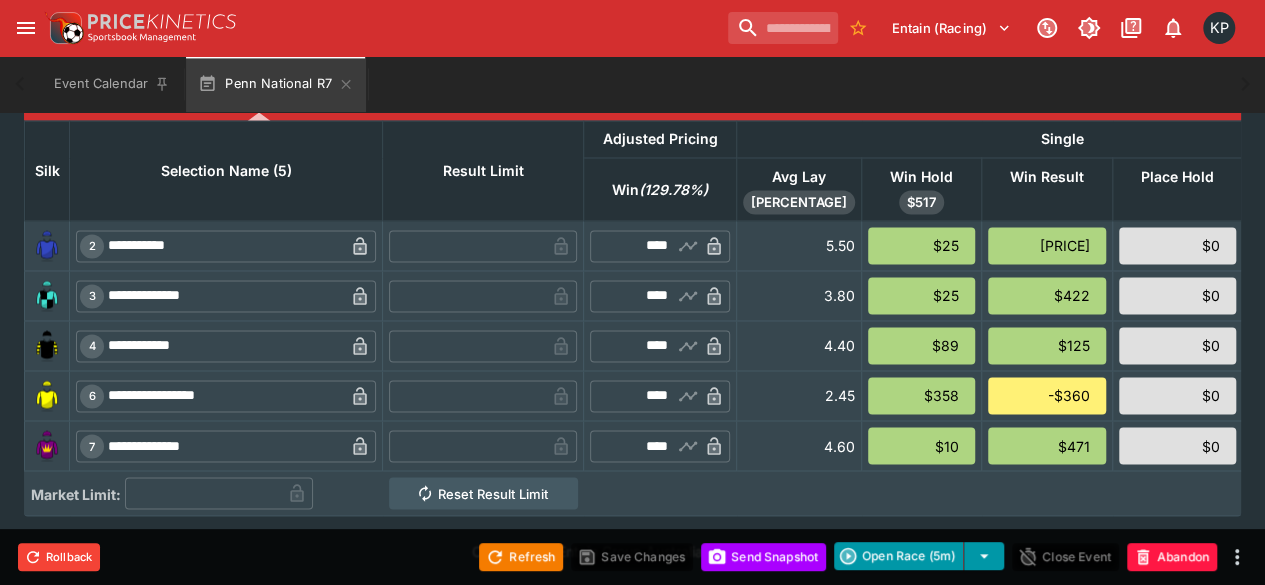 scroll, scrollTop: 1492, scrollLeft: 0, axis: vertical 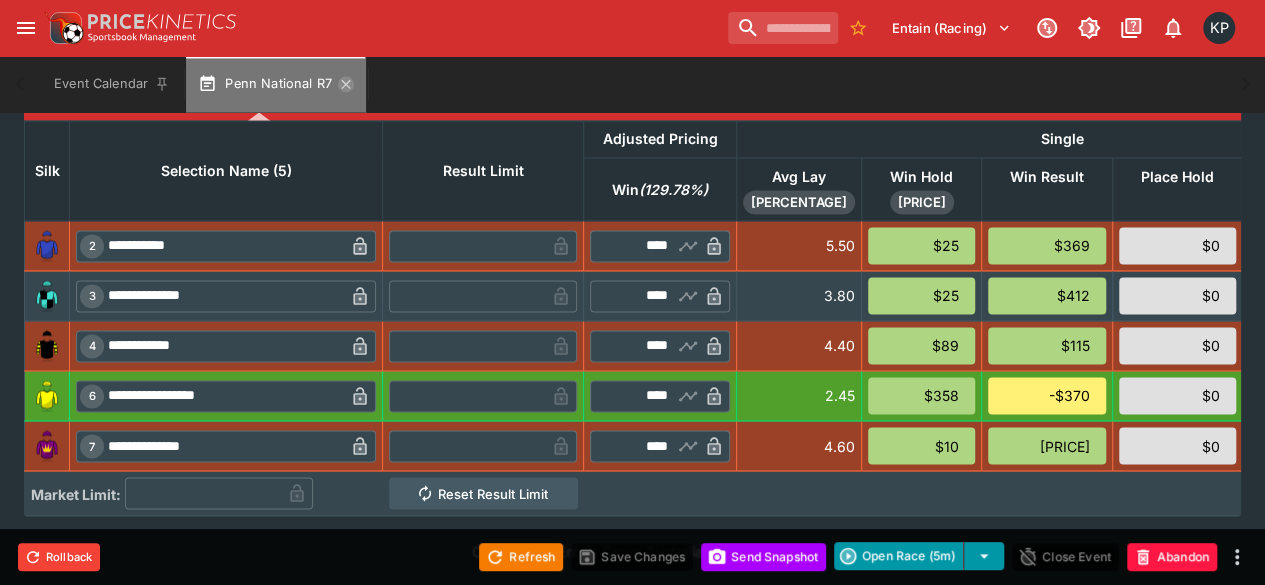 click 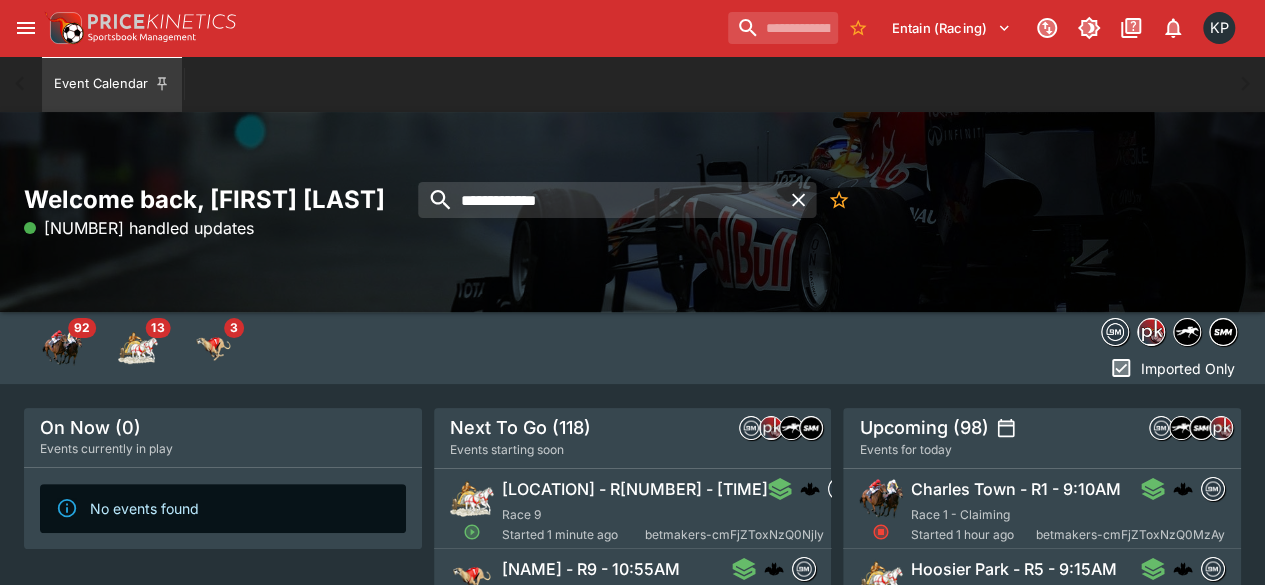 scroll, scrollTop: 99, scrollLeft: 0, axis: vertical 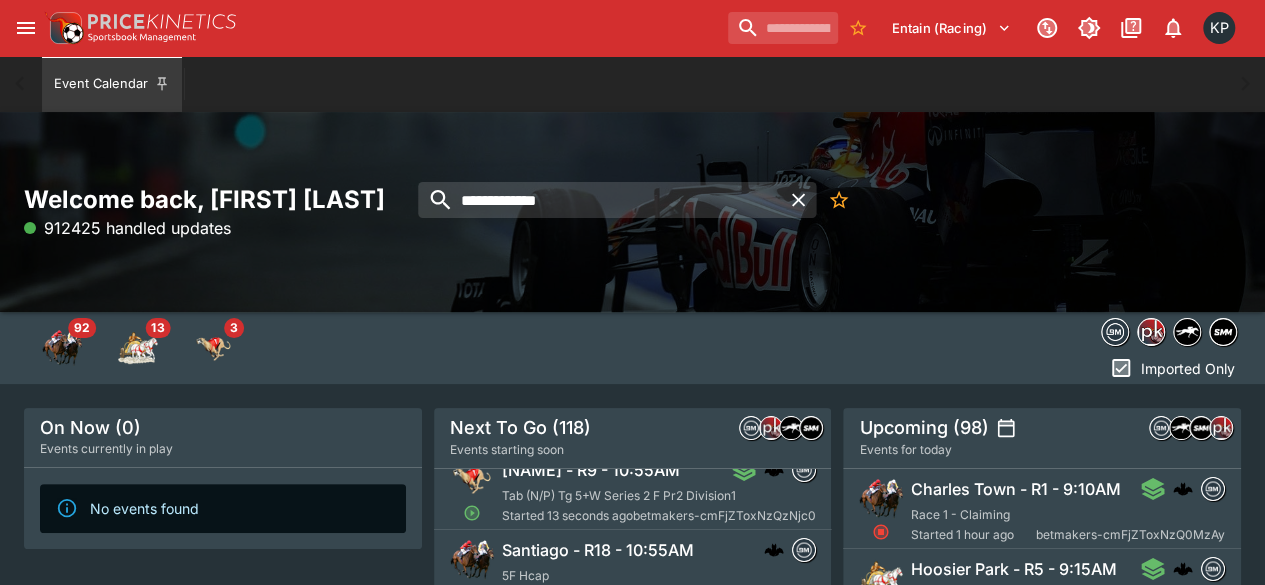 click on "Tab (N/P) Tg 5+W Series 2 F Pr2 Division1" at bounding box center (619, 495) 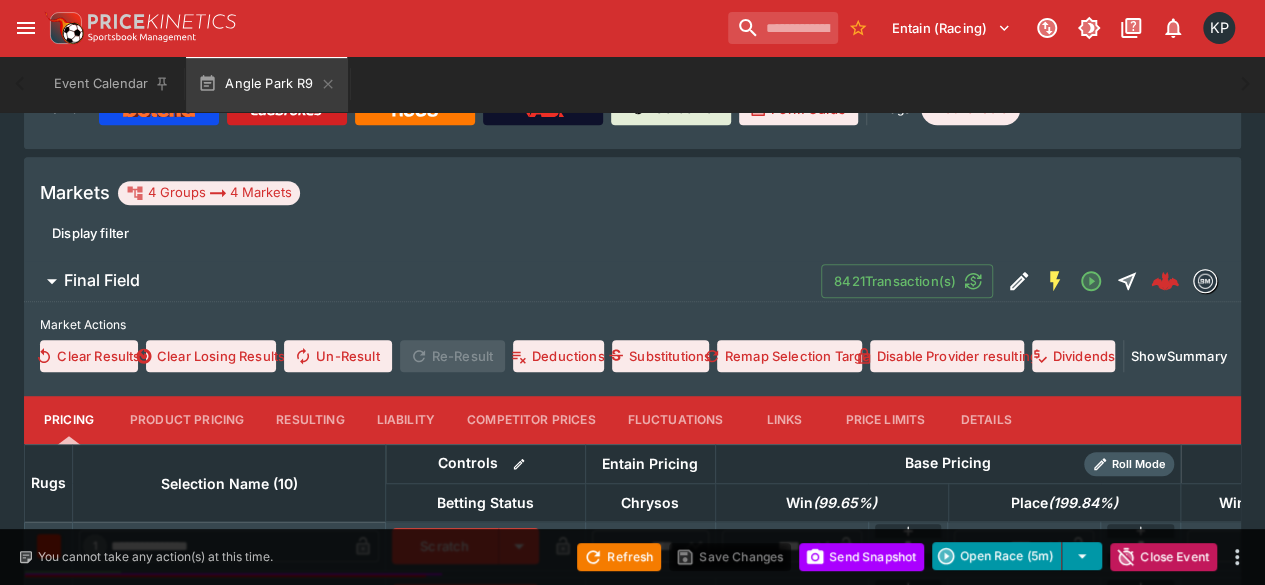 scroll, scrollTop: 478, scrollLeft: 0, axis: vertical 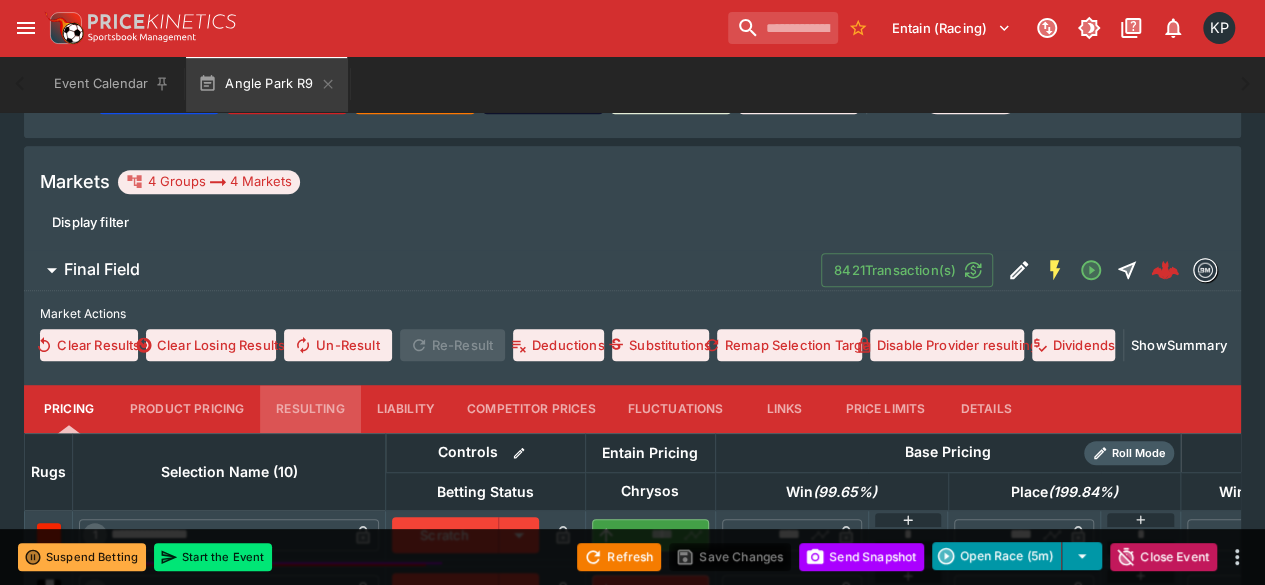 click on "Resulting" at bounding box center (310, 409) 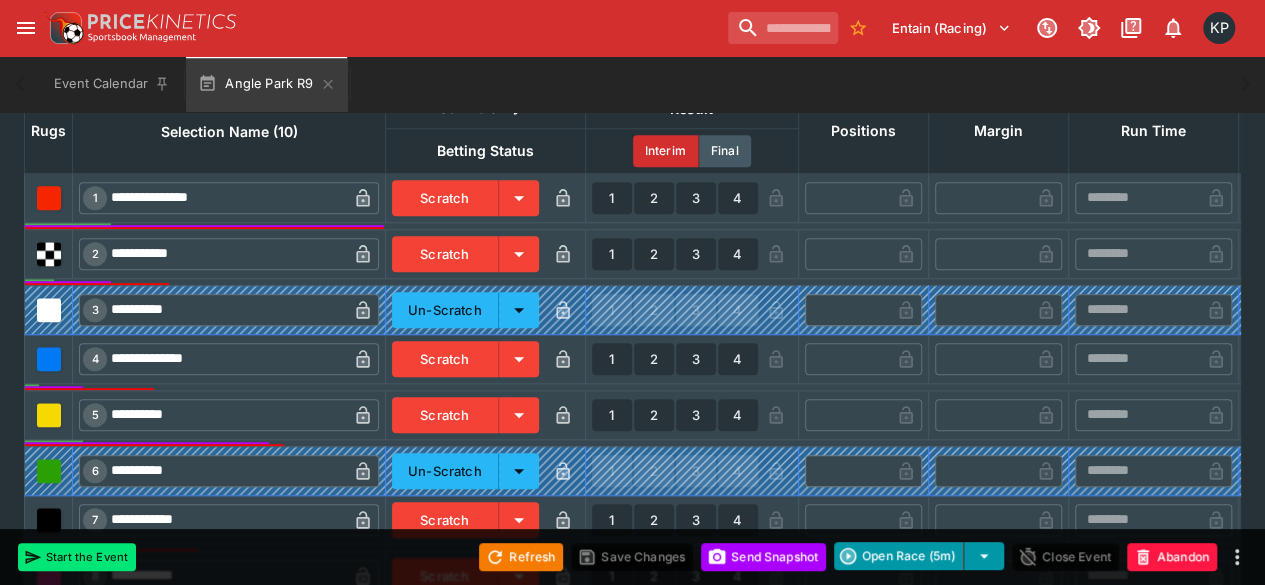 scroll, scrollTop: 824, scrollLeft: 0, axis: vertical 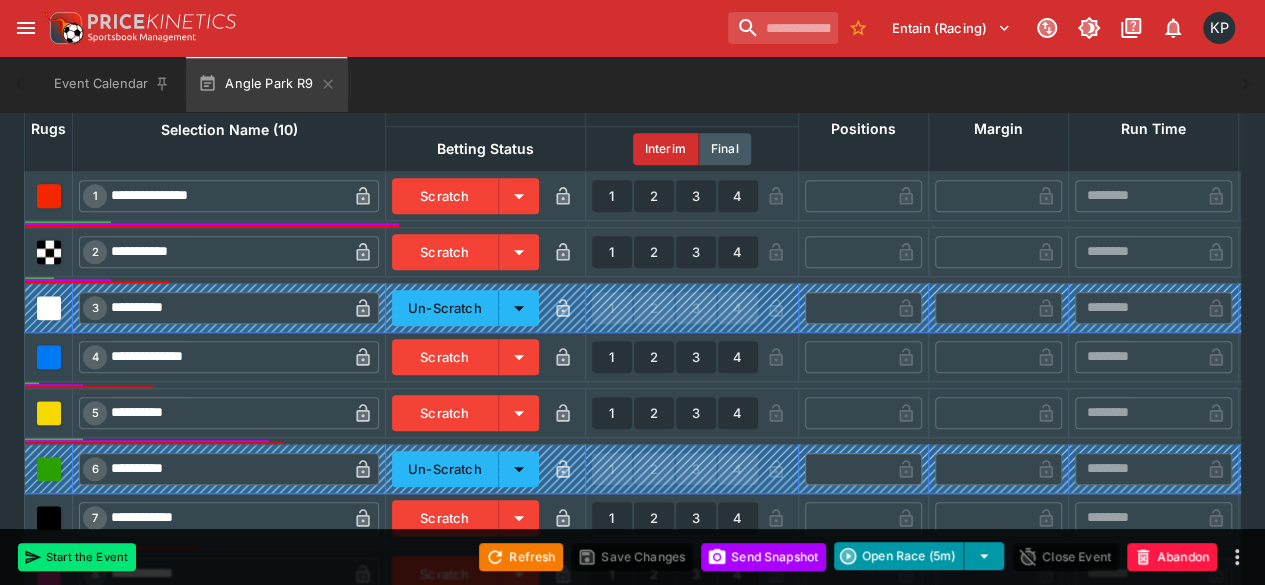 click on "1" at bounding box center [612, 252] 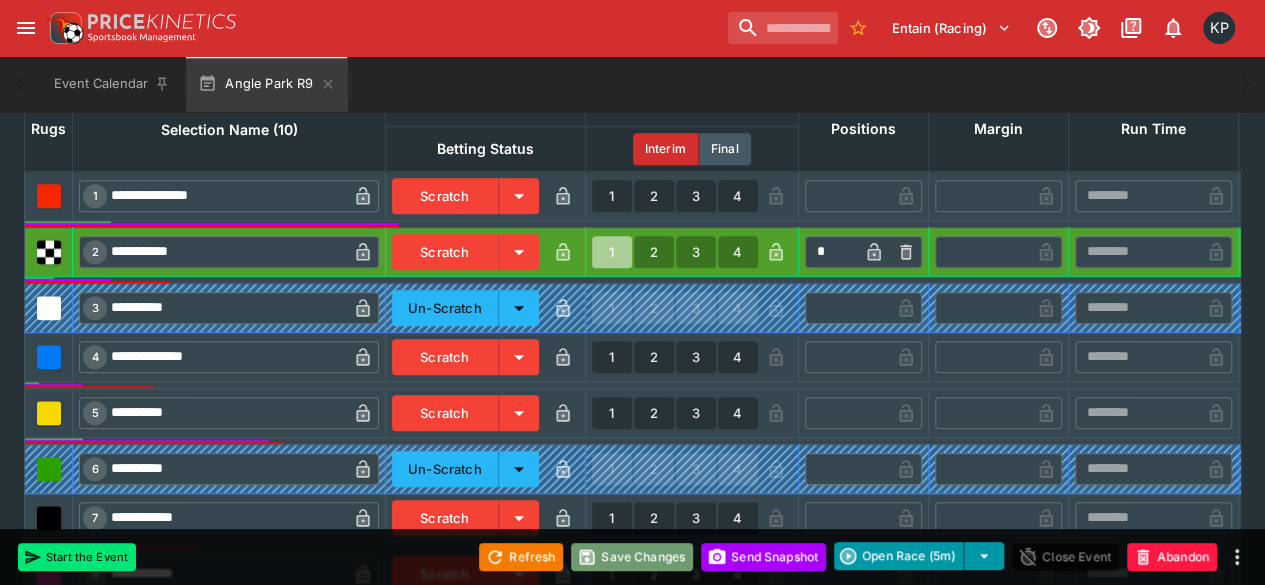 click on "Save Changes" at bounding box center [632, 557] 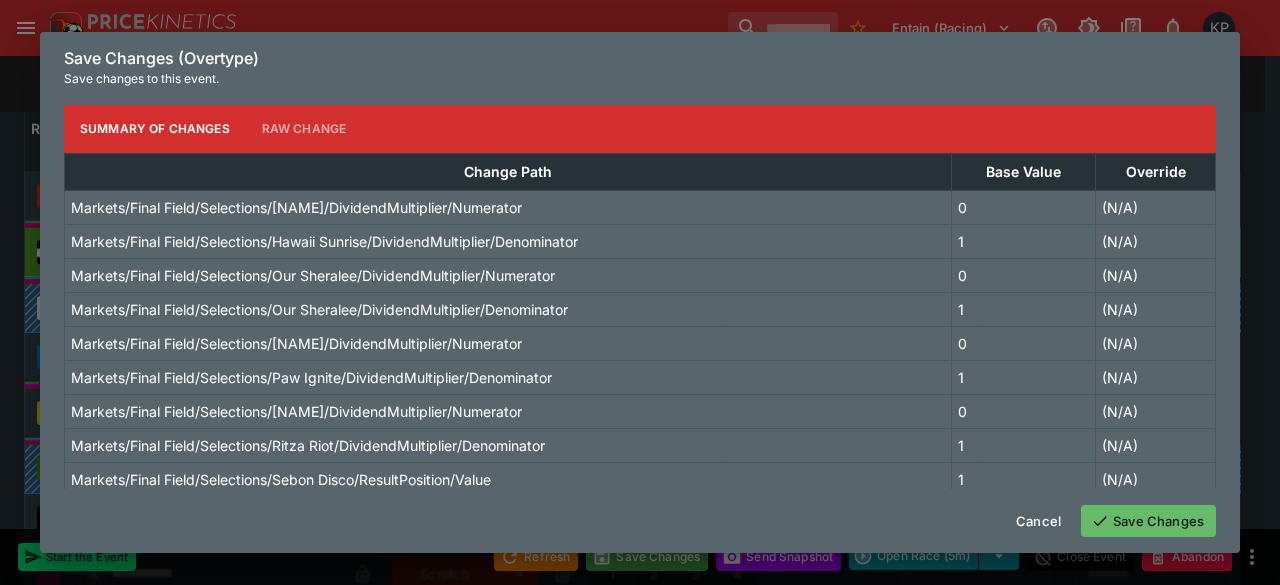 click on "Save Changes" at bounding box center (1148, 521) 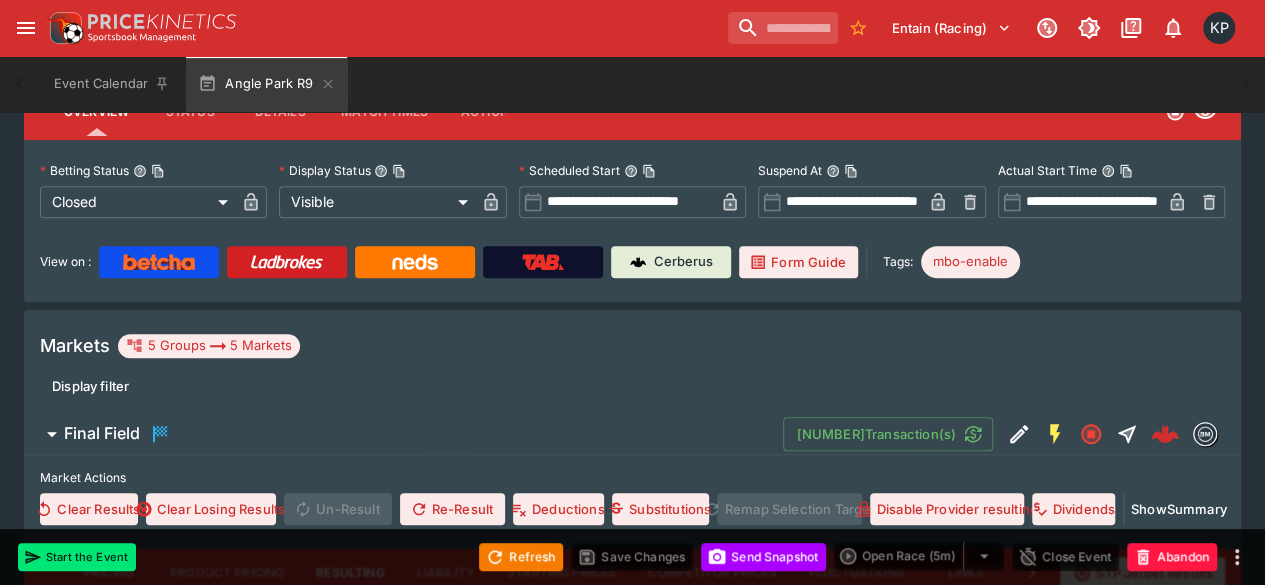 scroll, scrollTop: 0, scrollLeft: 0, axis: both 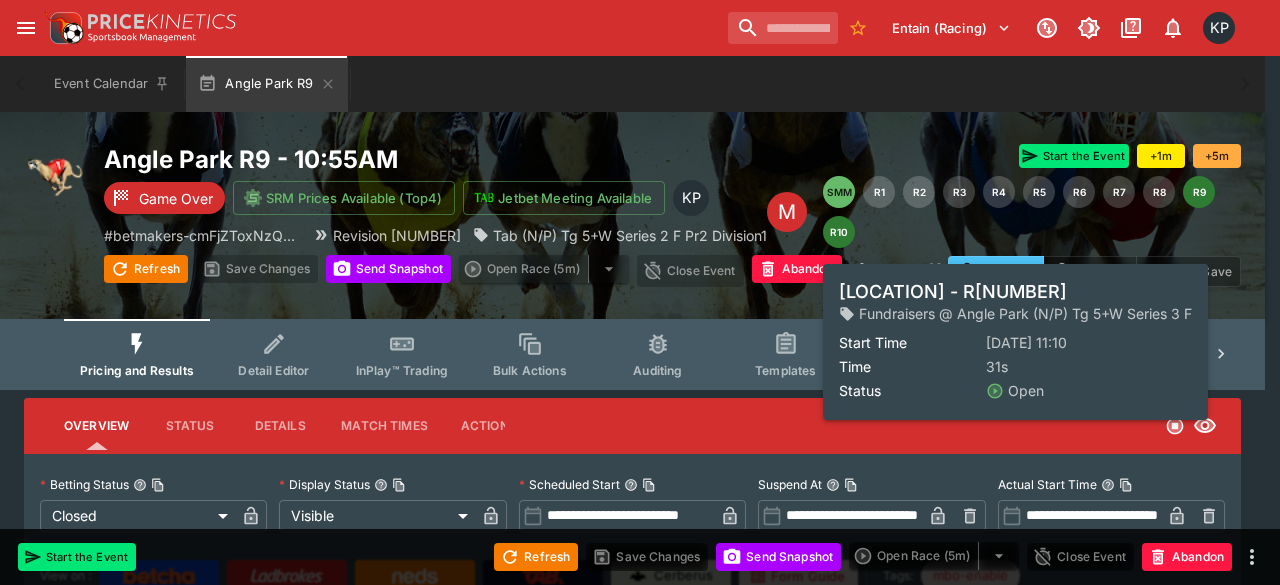 click on "R10" at bounding box center (839, 232) 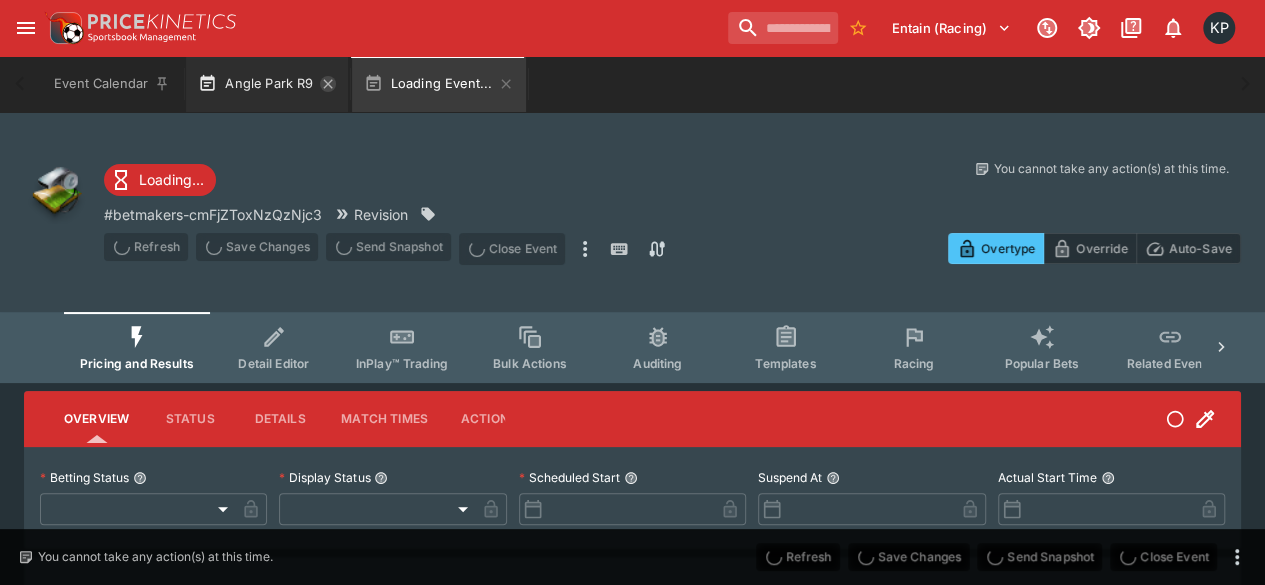 click 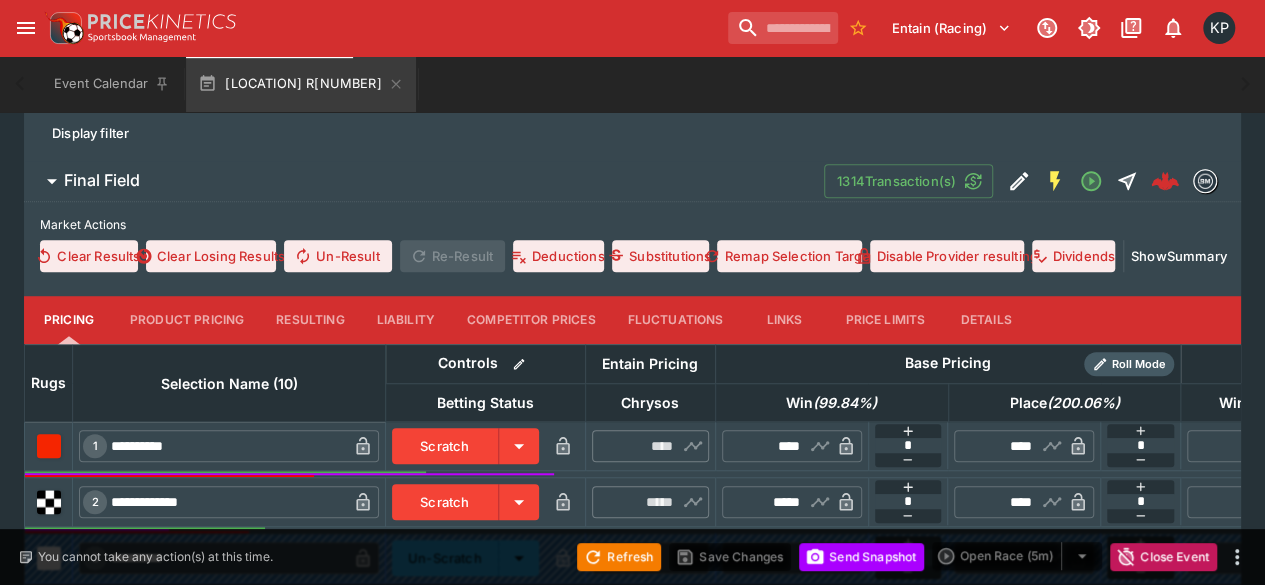 scroll, scrollTop: 566, scrollLeft: 0, axis: vertical 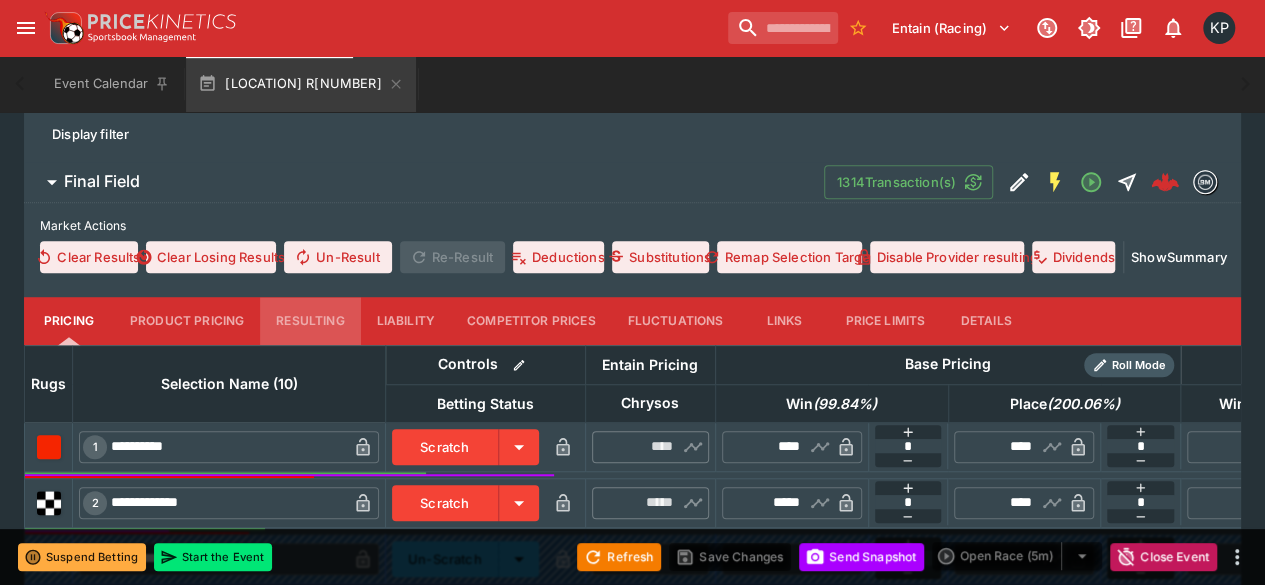 click on "Resulting" at bounding box center [310, 321] 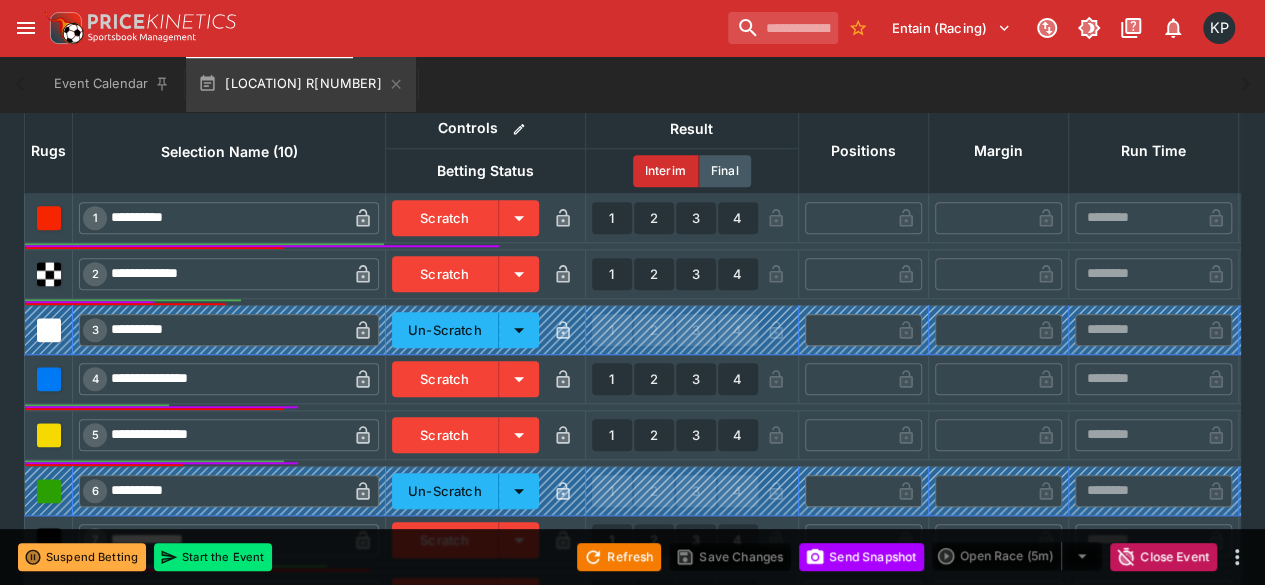 scroll, scrollTop: 804, scrollLeft: 0, axis: vertical 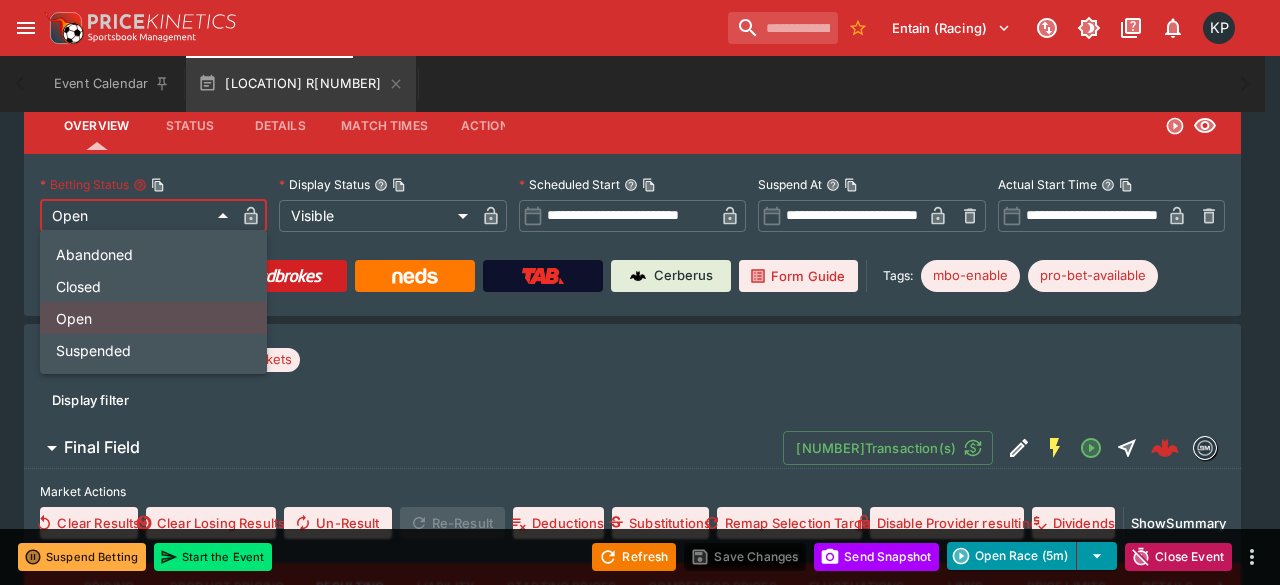click on "**********" at bounding box center (640, 581) 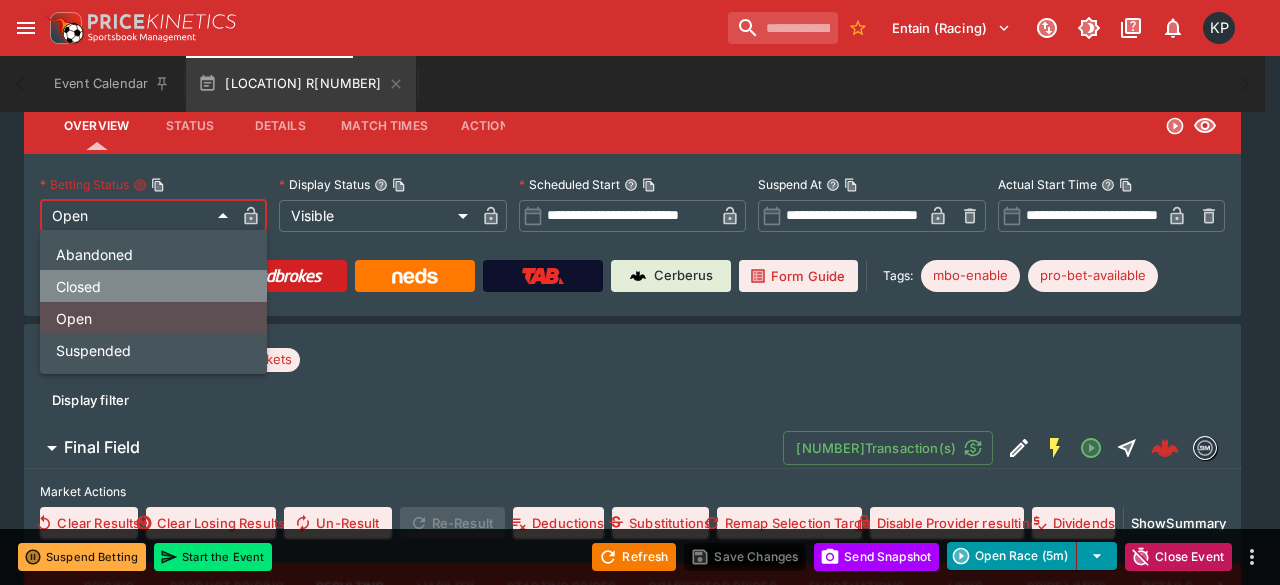click on "Closed" at bounding box center [153, 286] 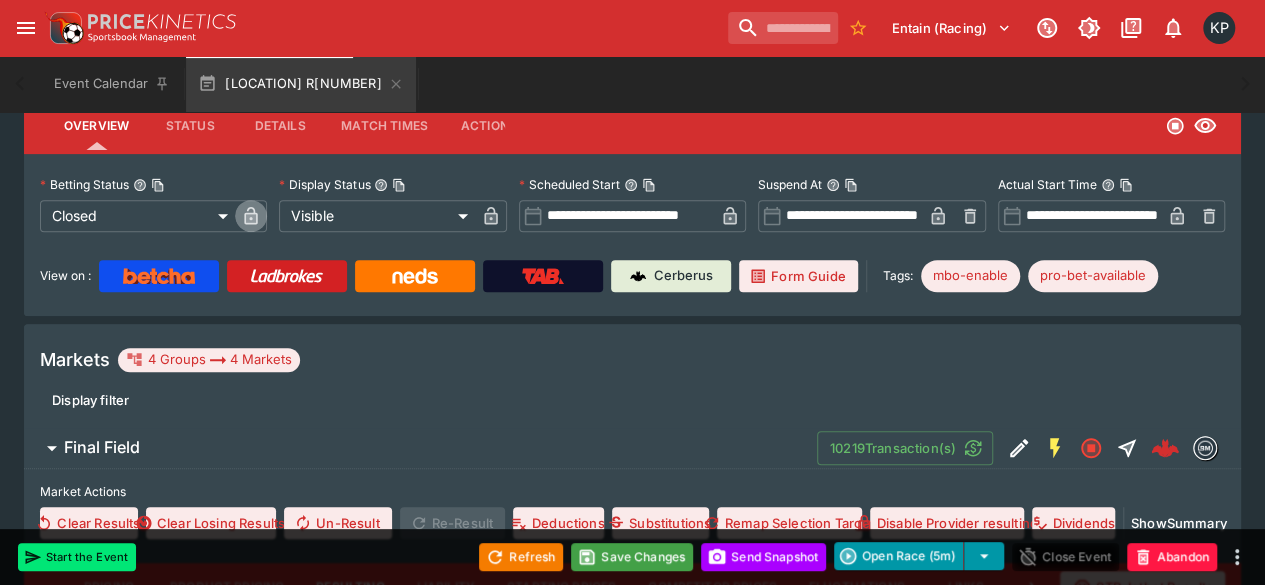 click 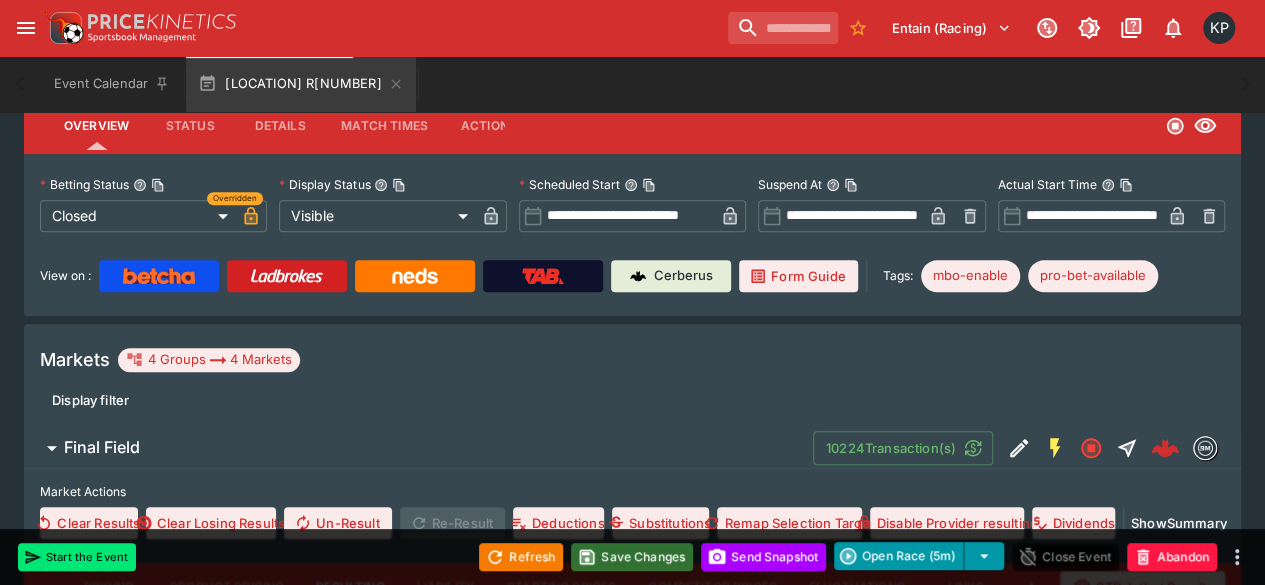 click on "Save Changes" at bounding box center [632, 557] 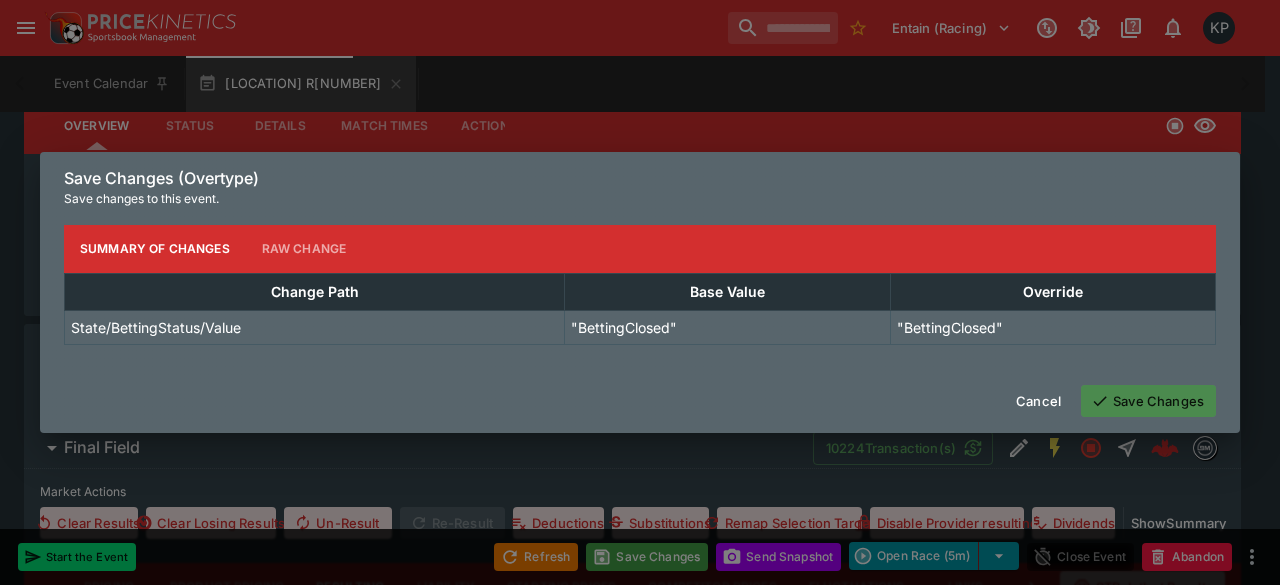 click on "Save Changes" at bounding box center (1148, 401) 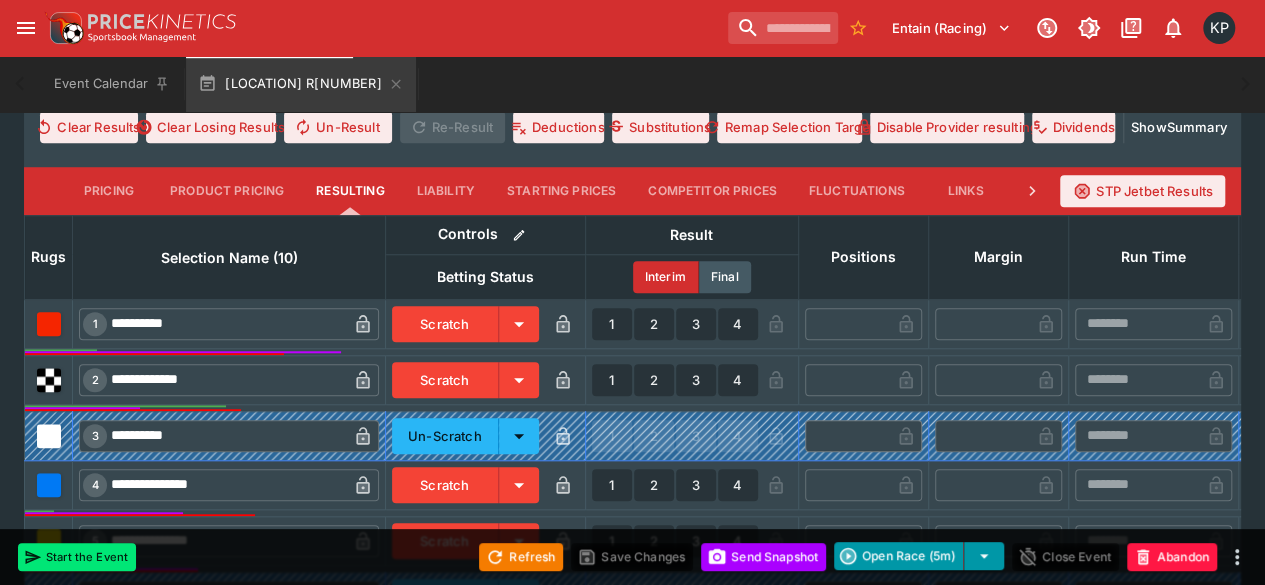 scroll, scrollTop: 718, scrollLeft: 0, axis: vertical 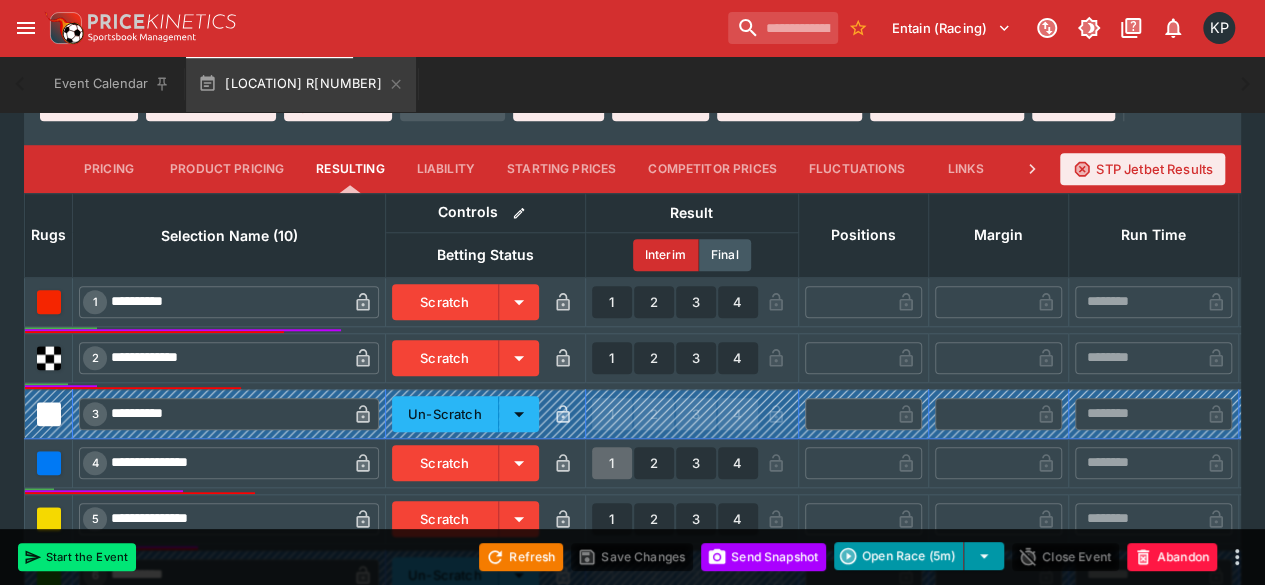 click on "1" at bounding box center (612, 463) 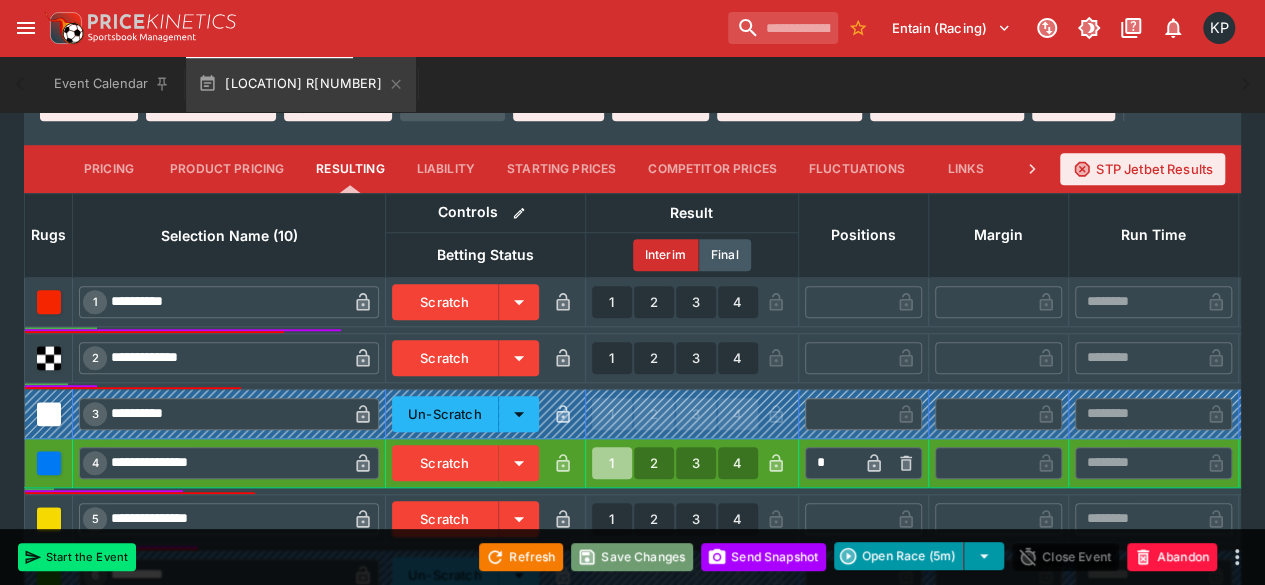 click on "Save Changes" at bounding box center (632, 557) 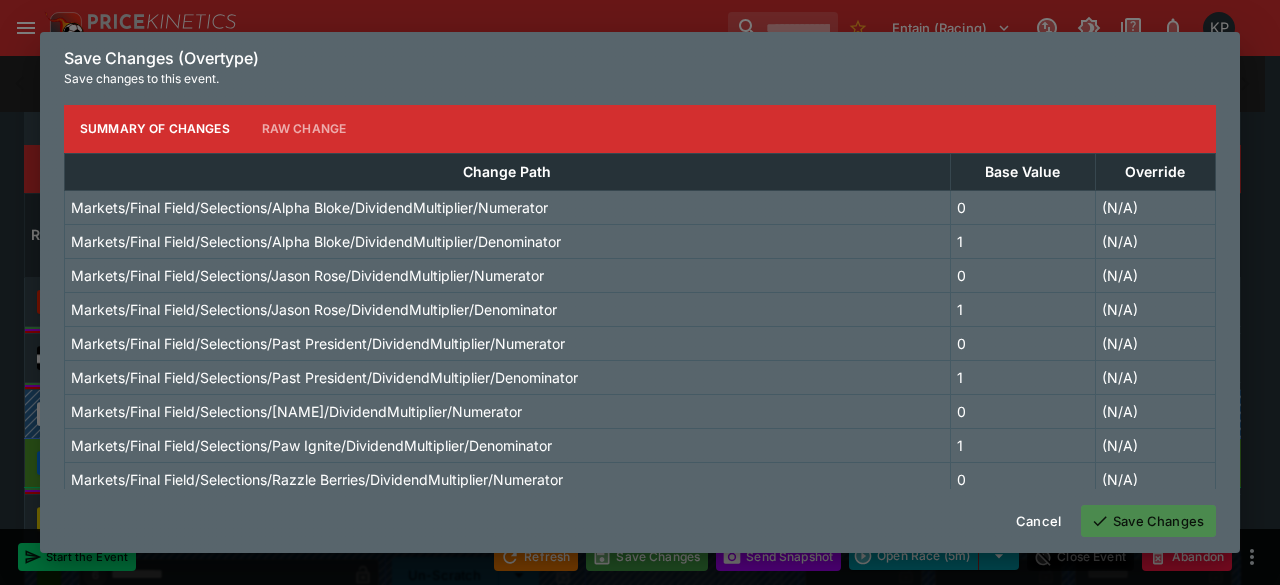 click on "Save Changes" at bounding box center [1148, 521] 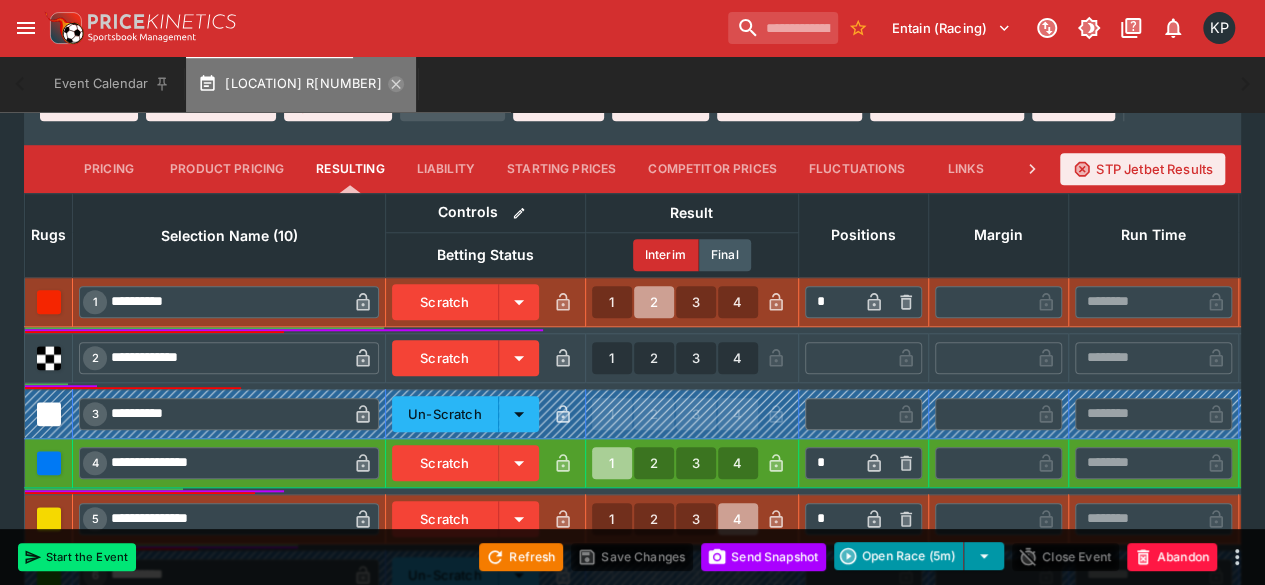 click 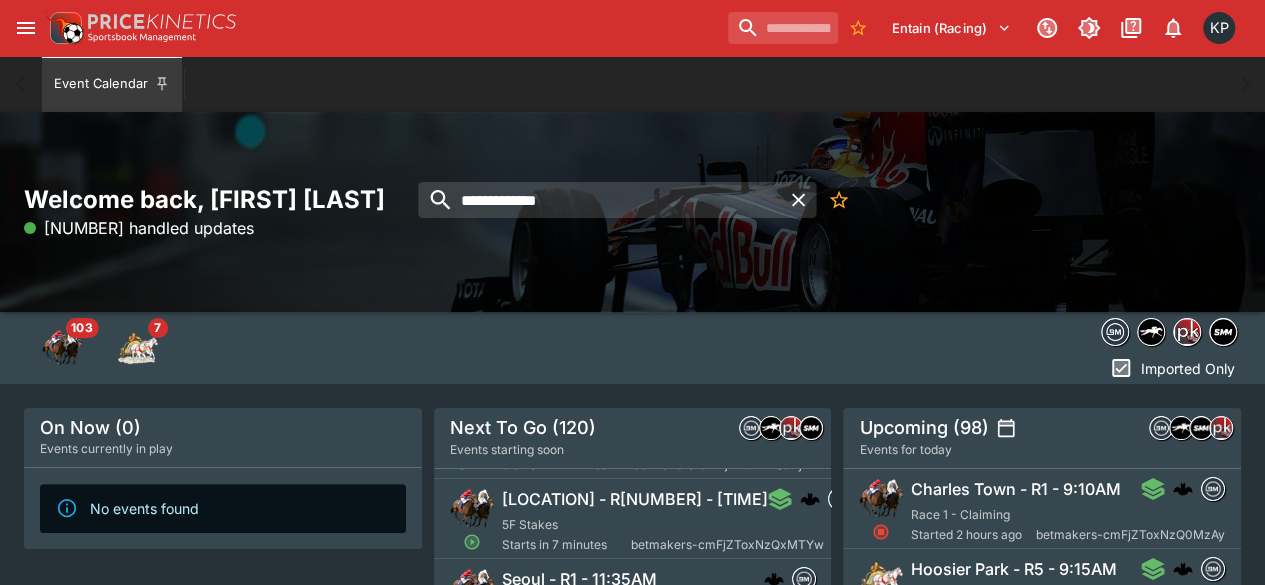 scroll, scrollTop: 300, scrollLeft: 0, axis: vertical 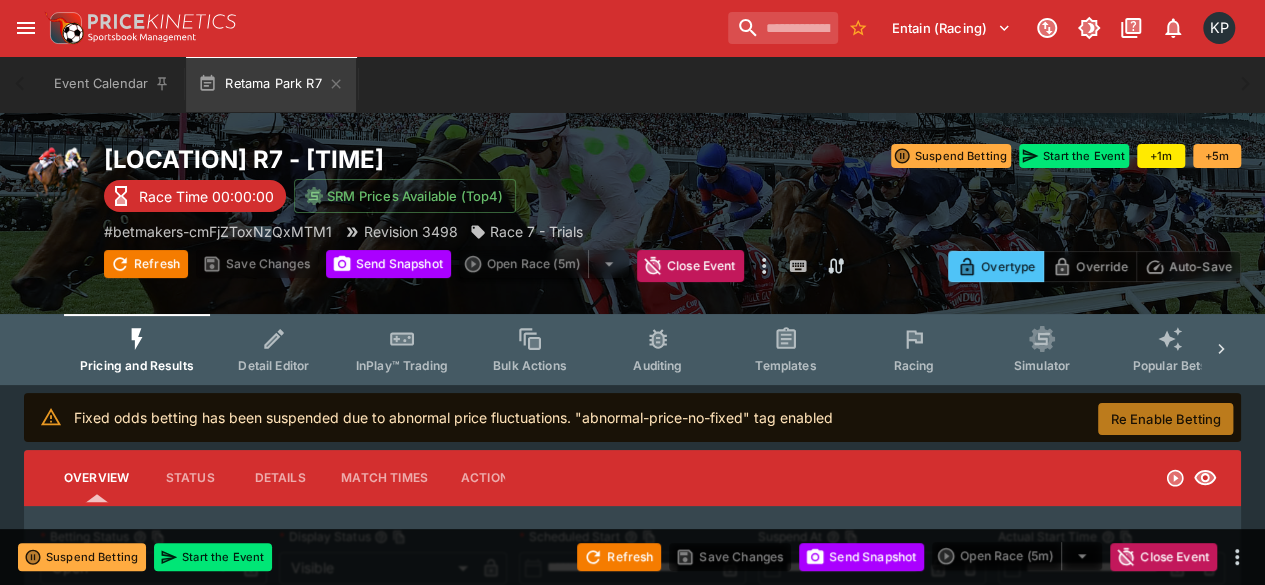 click on "Re Enable Betting" at bounding box center [1165, 419] 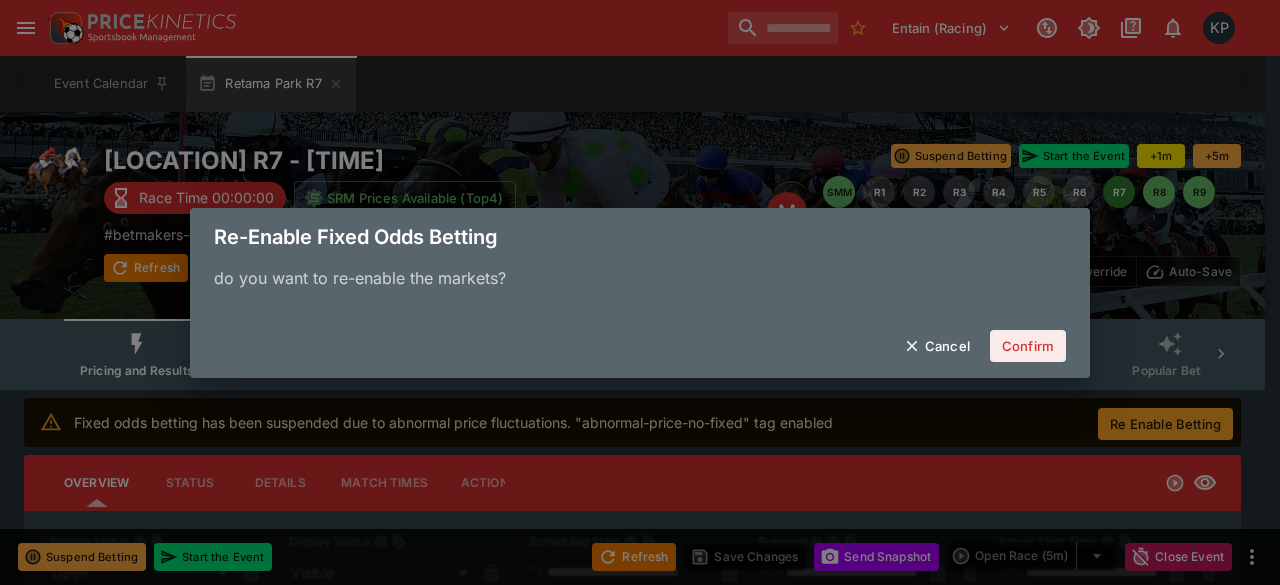 click on "Confirm" at bounding box center (1028, 346) 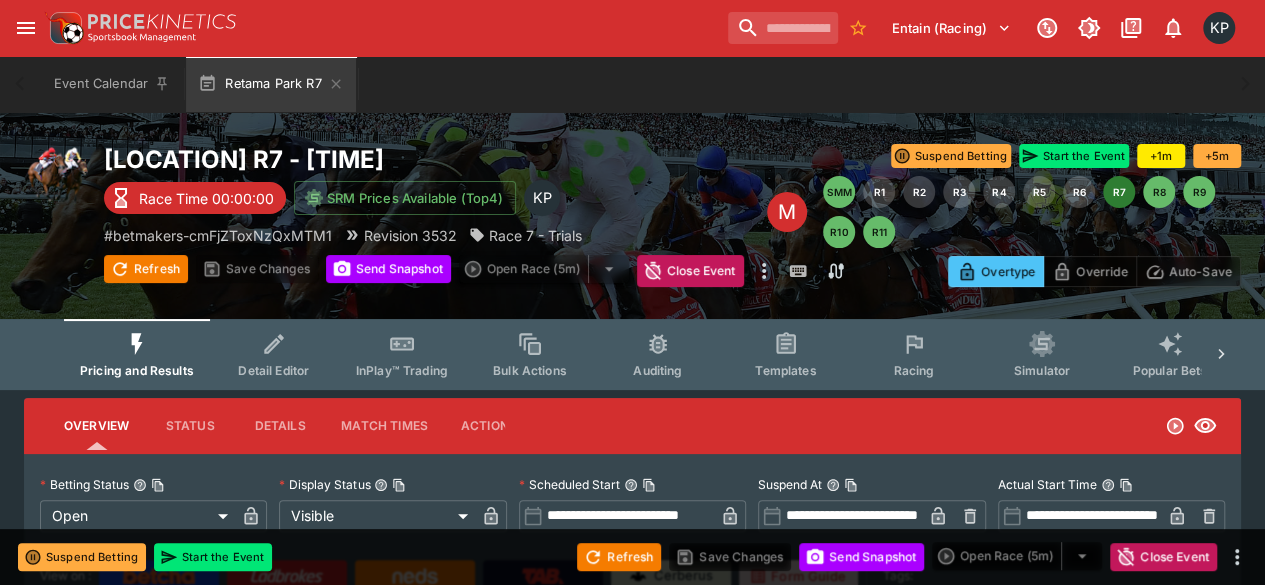 type on "**********" 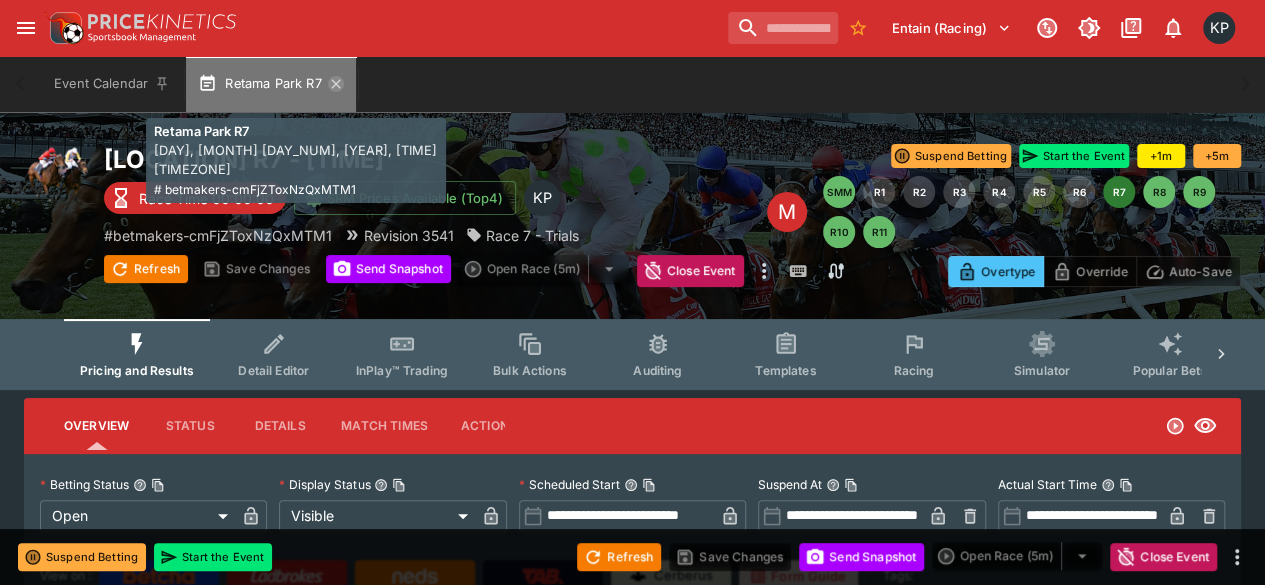 click 